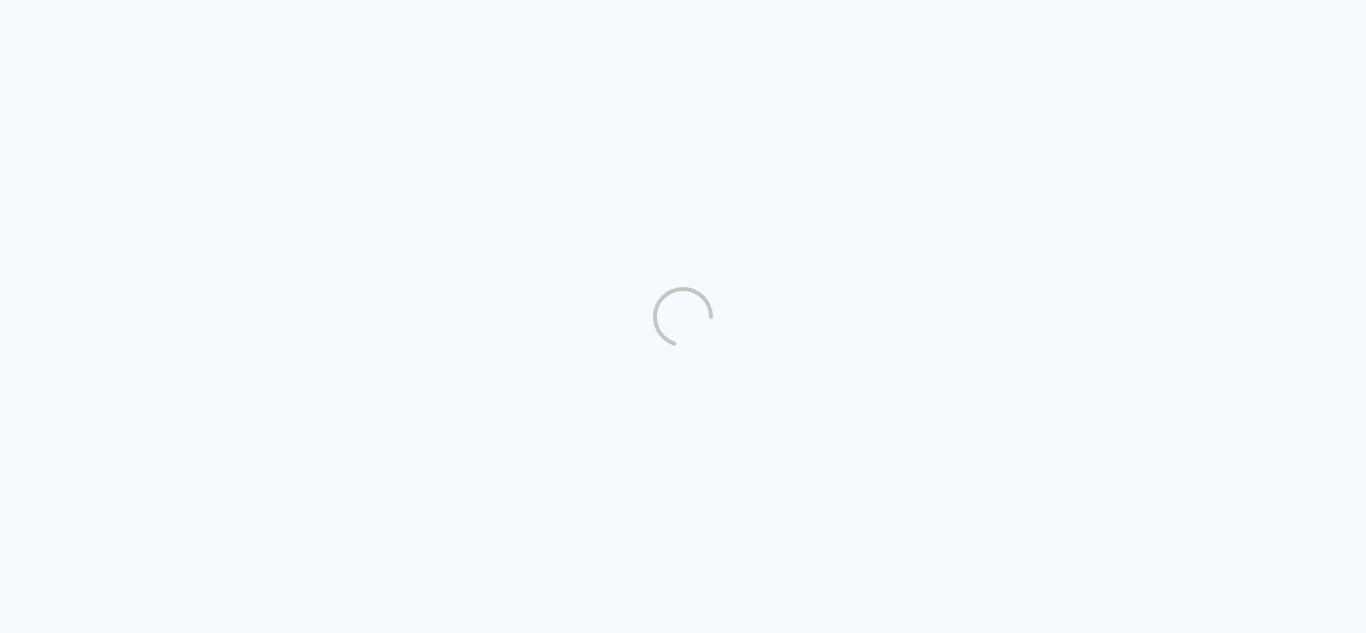 scroll, scrollTop: 0, scrollLeft: 0, axis: both 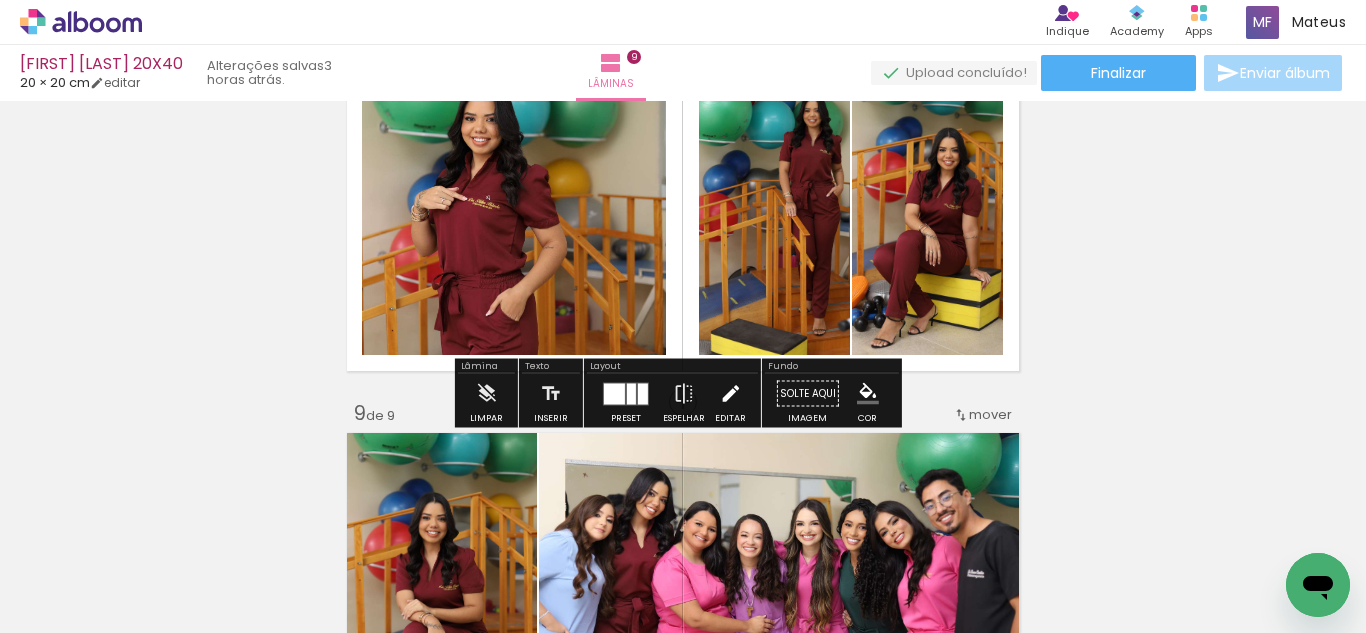 click at bounding box center (730, 394) 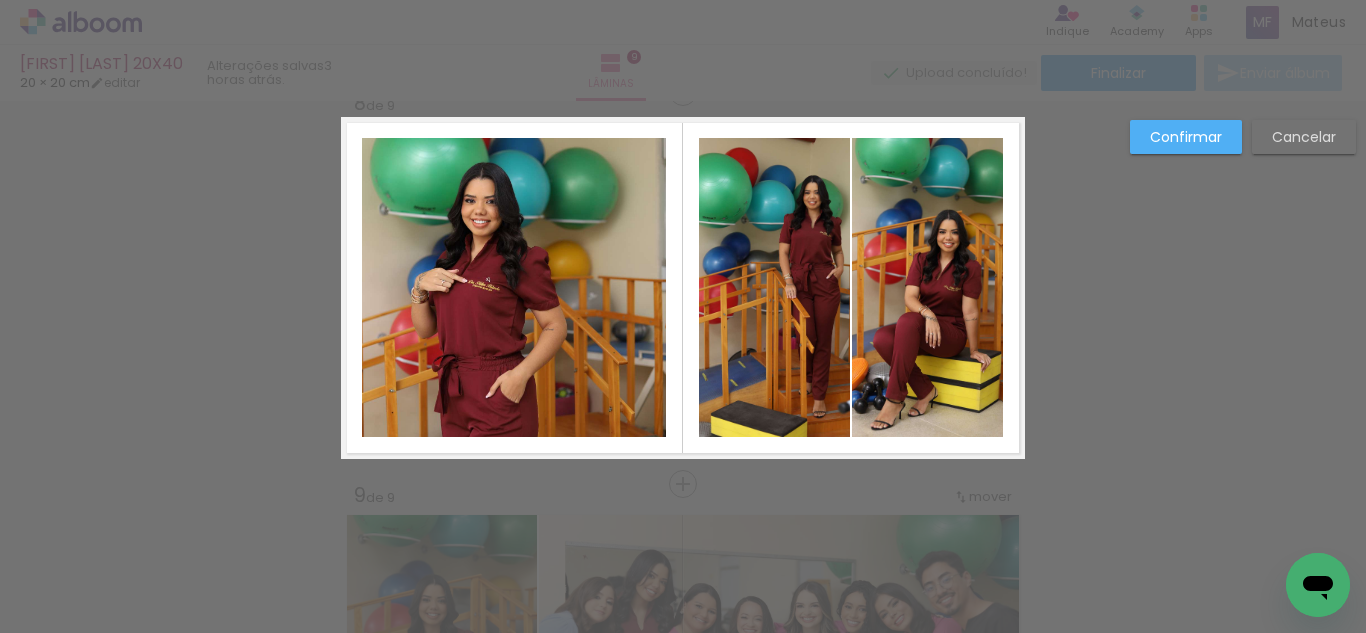 scroll, scrollTop: 2770, scrollLeft: 0, axis: vertical 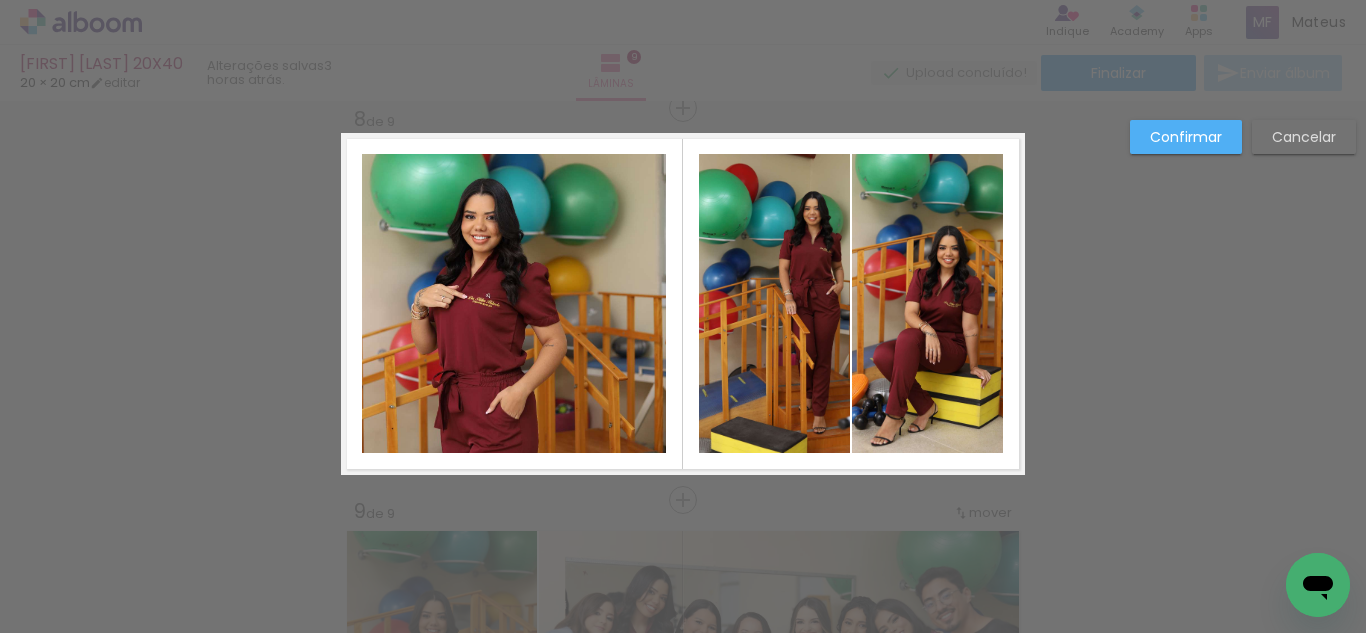 click 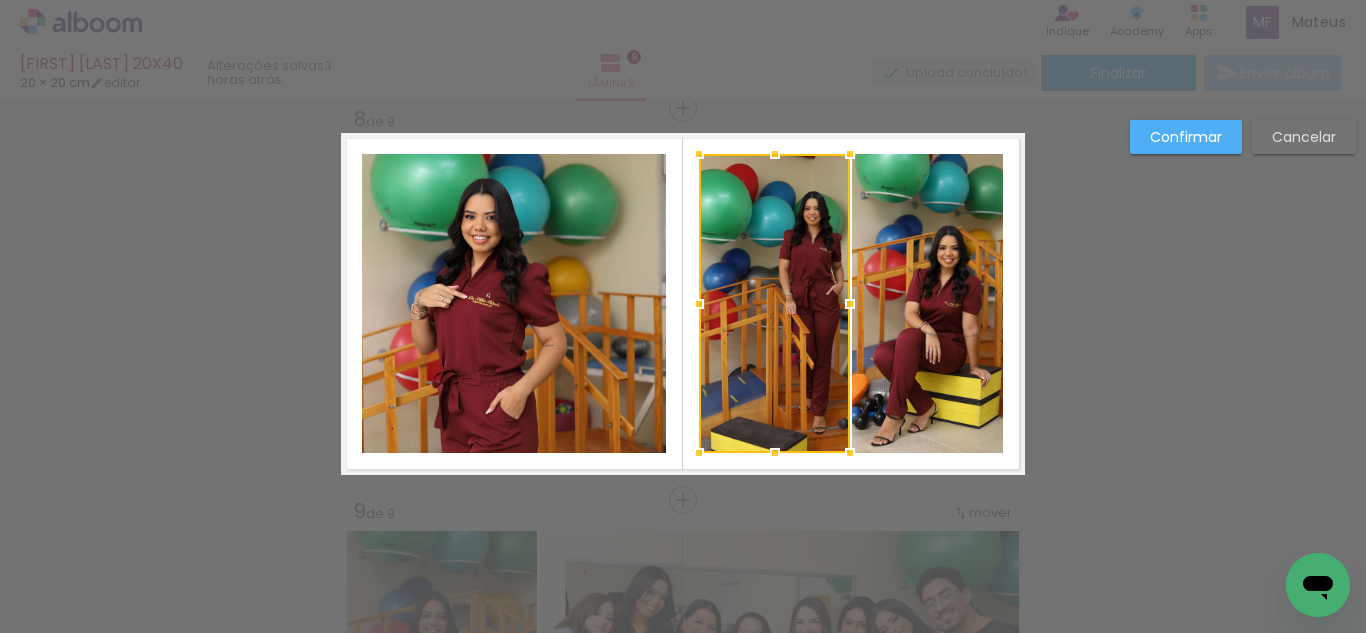 click 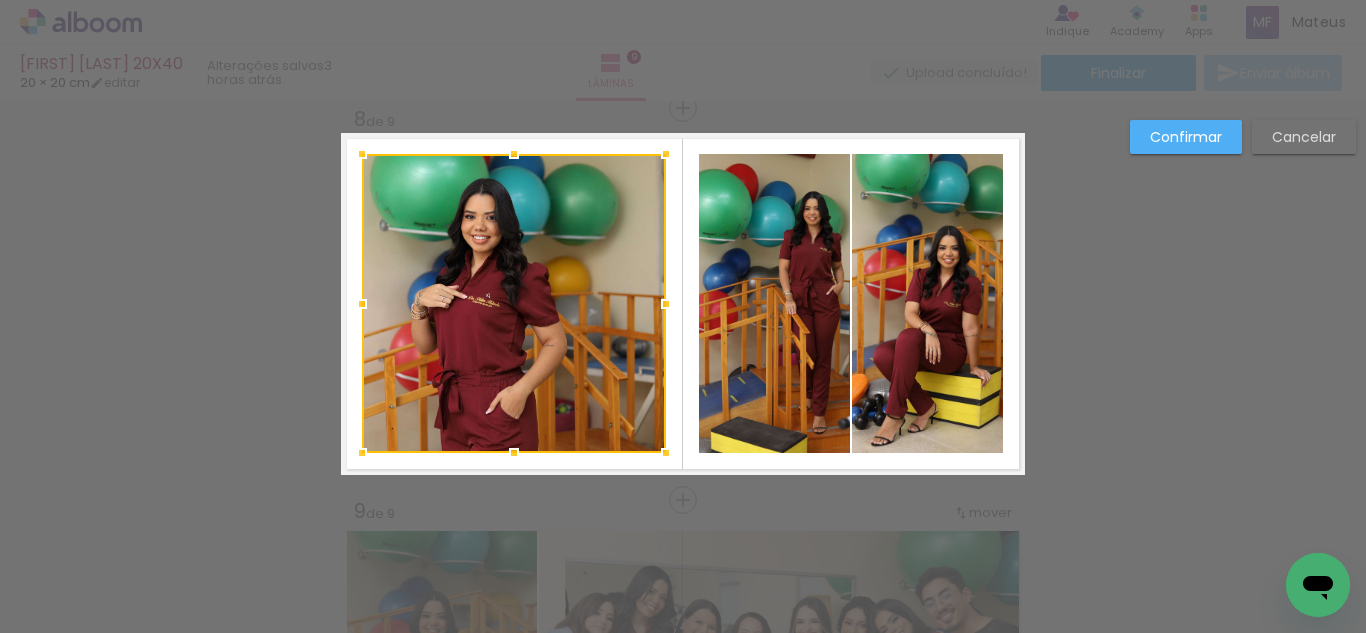 click 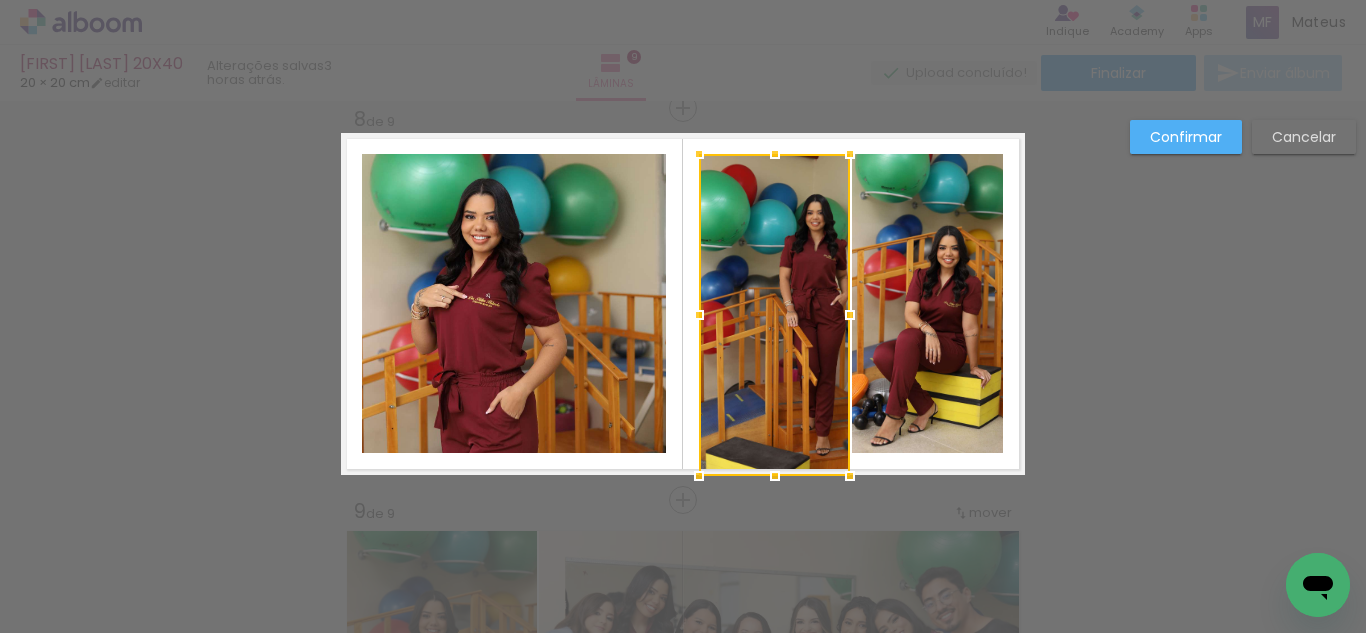 drag, startPoint x: 764, startPoint y: 452, endPoint x: 766, endPoint y: 481, distance: 29.068884 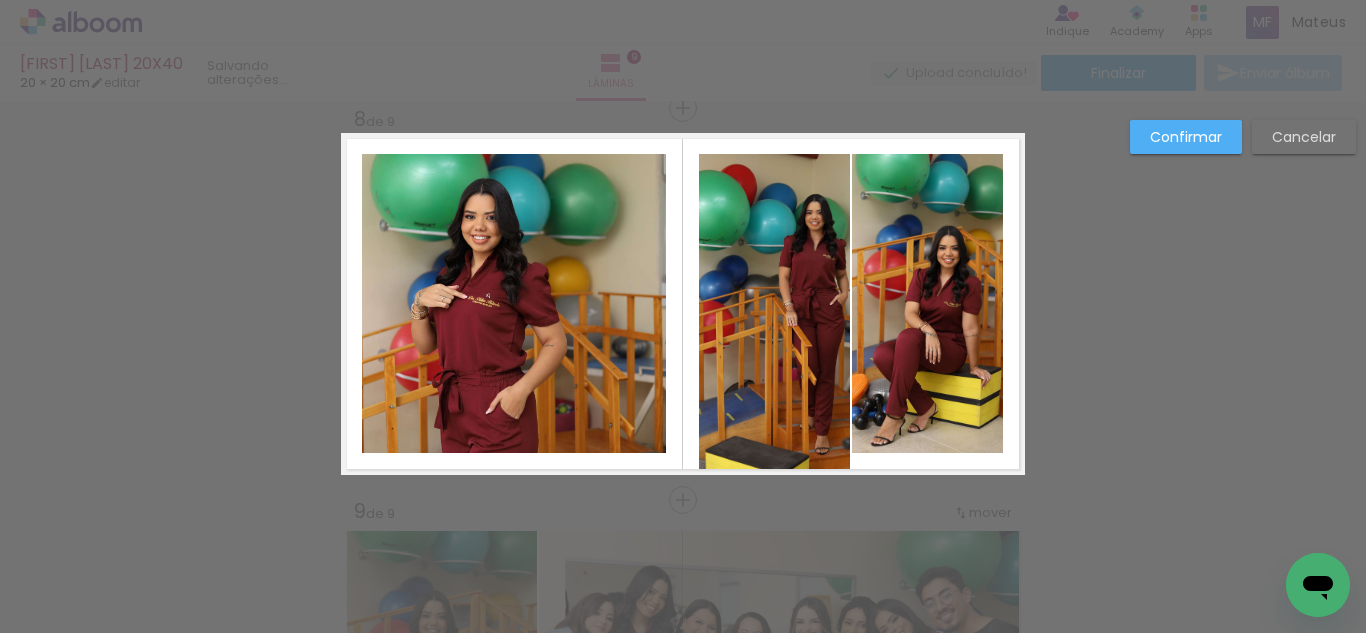 click 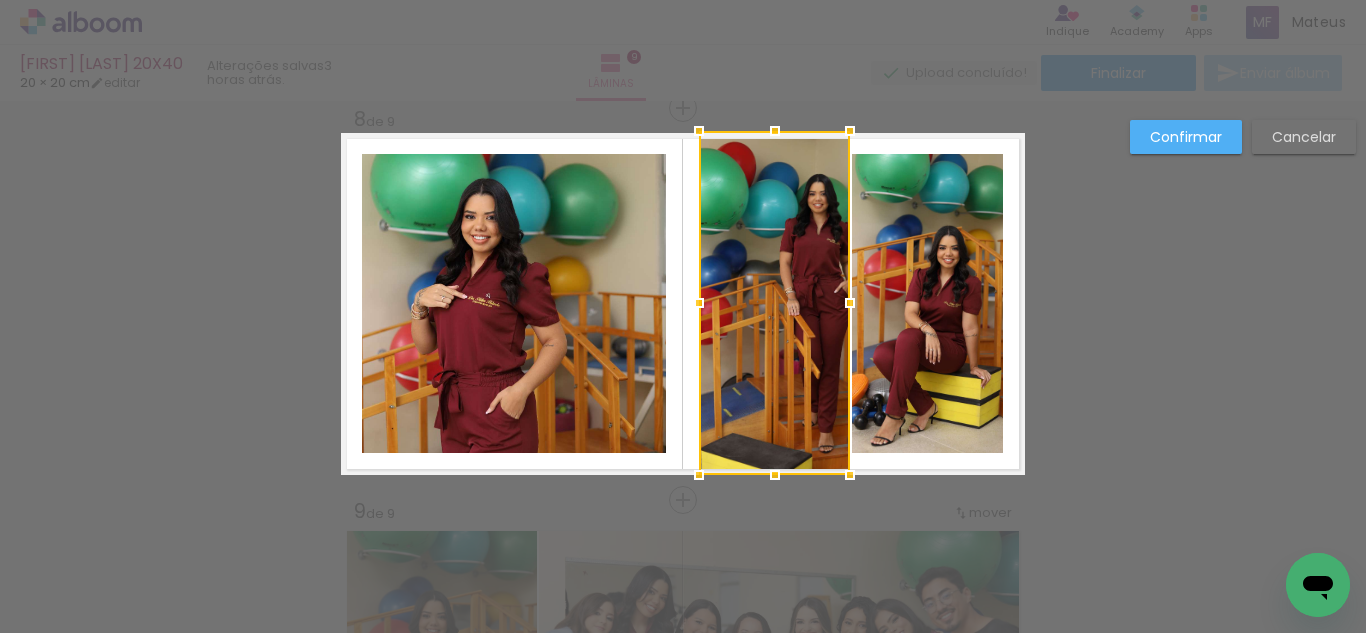 drag, startPoint x: 768, startPoint y: 162, endPoint x: 770, endPoint y: 133, distance: 29.068884 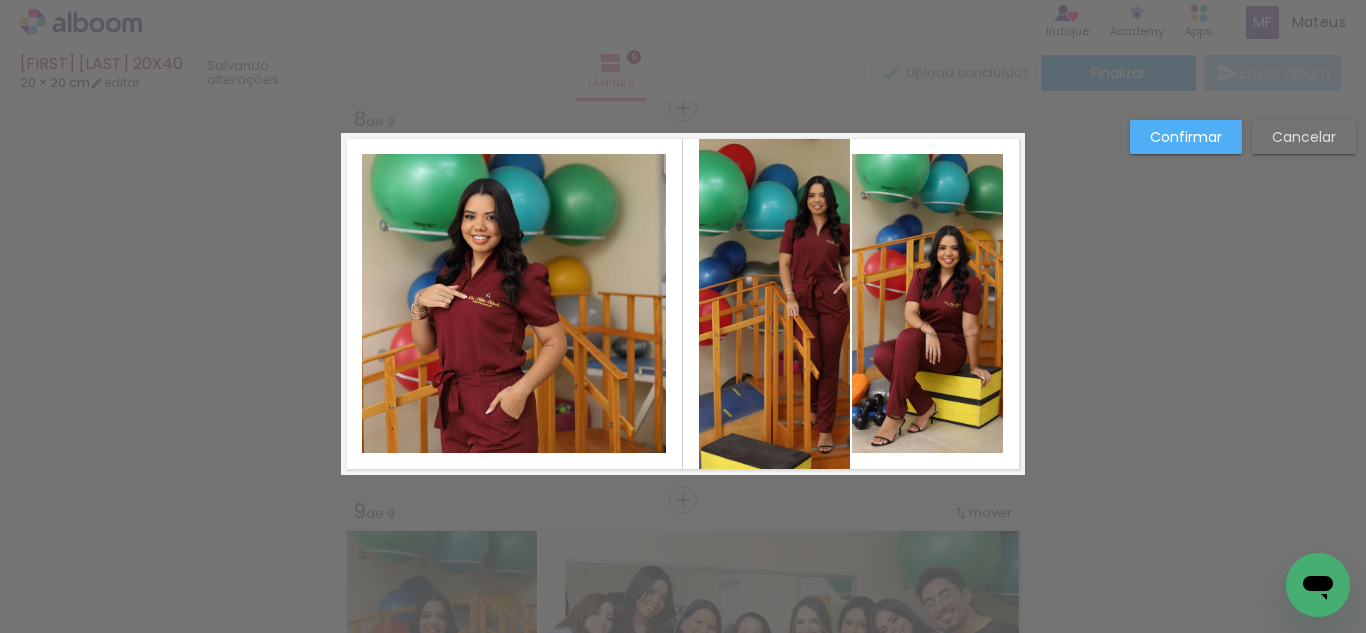 click 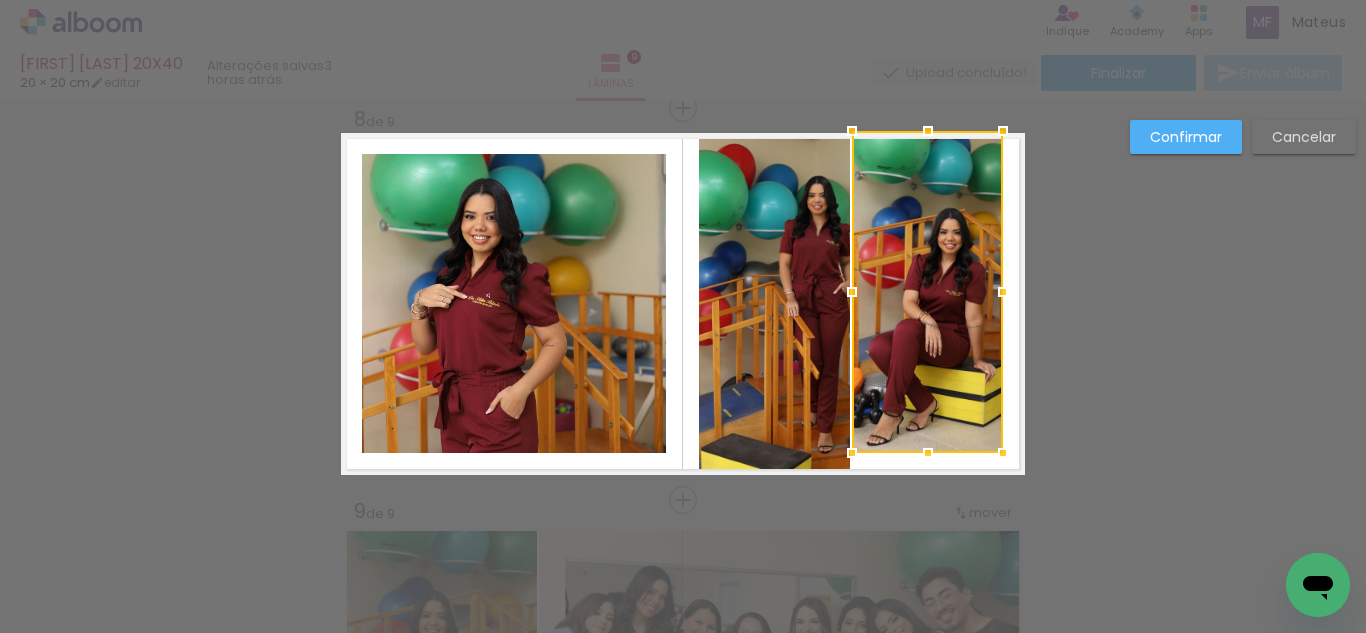 drag, startPoint x: 929, startPoint y: 156, endPoint x: 927, endPoint y: 131, distance: 25.079872 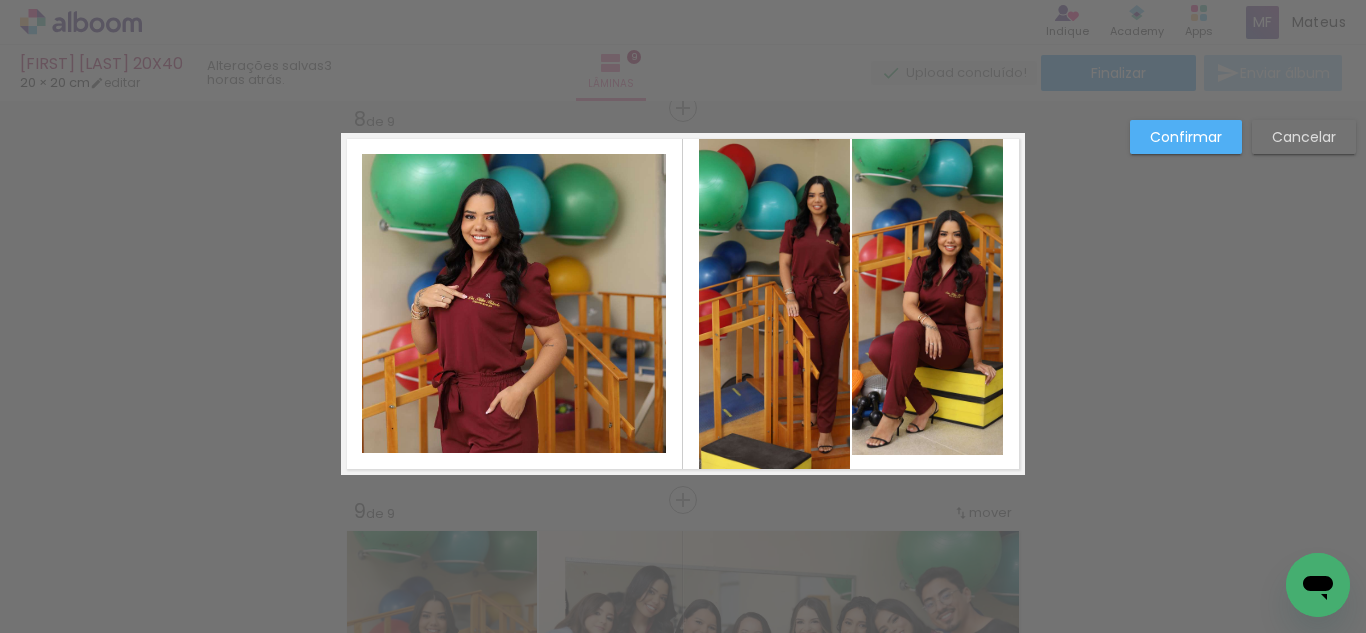 click 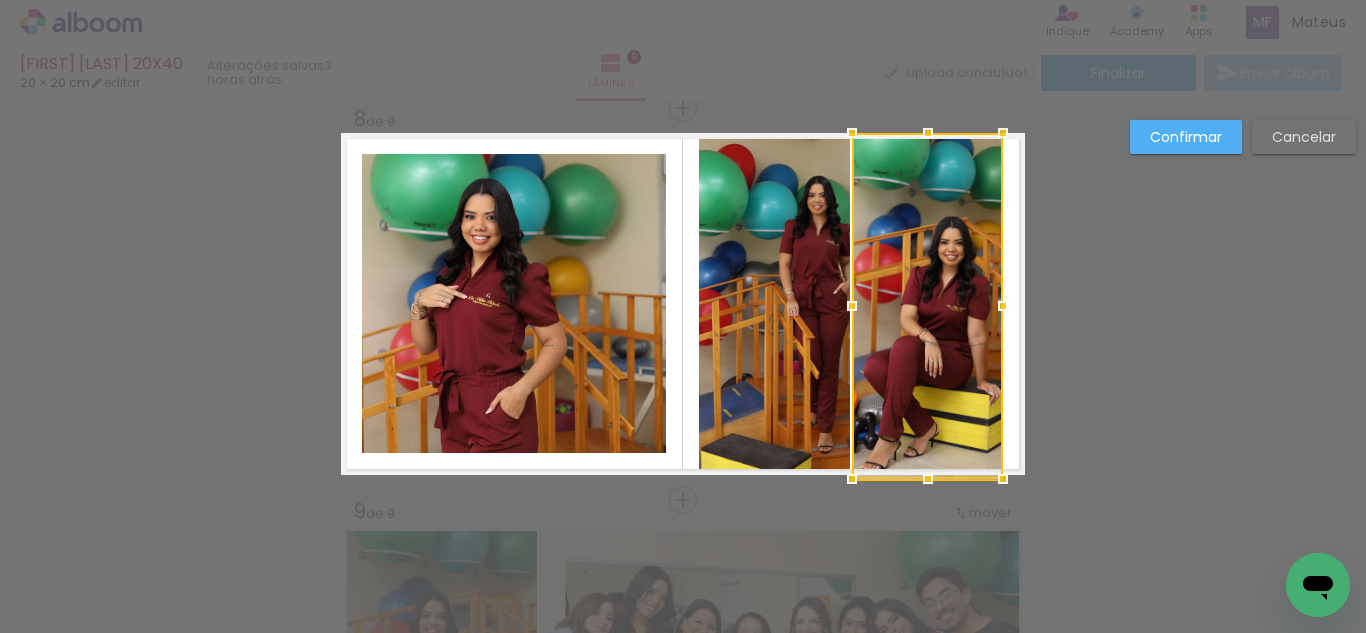 drag, startPoint x: 933, startPoint y: 451, endPoint x: 932, endPoint y: 482, distance: 31.016125 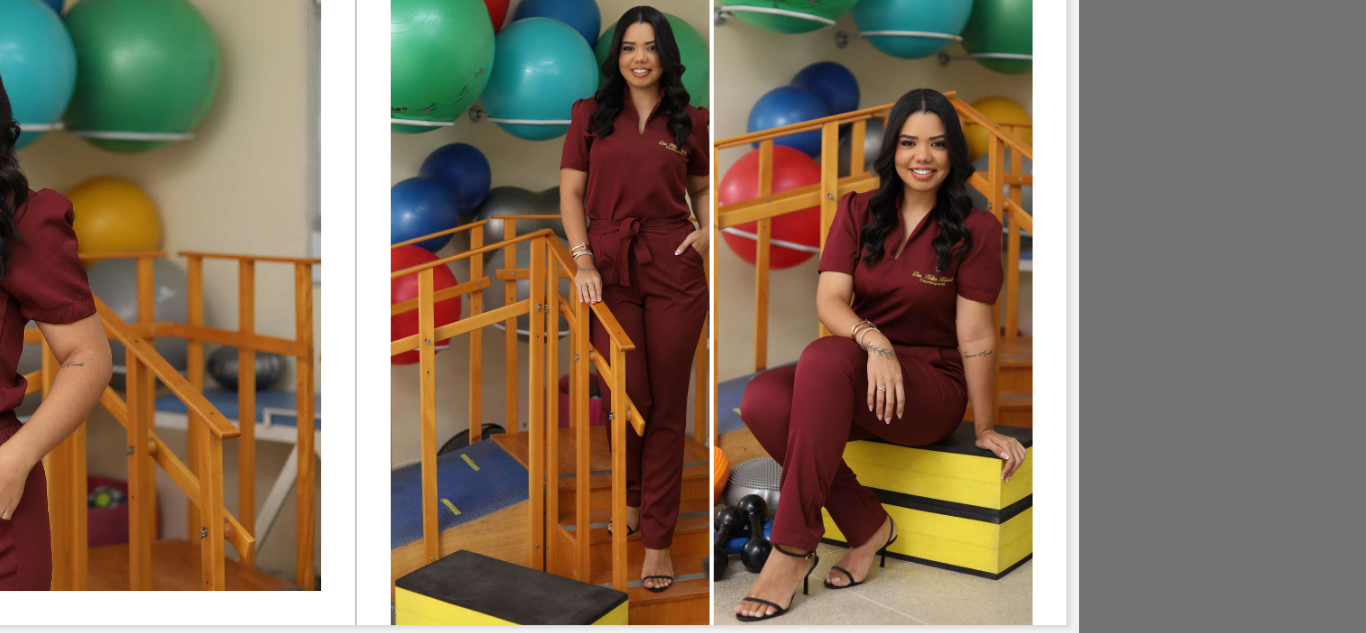 click 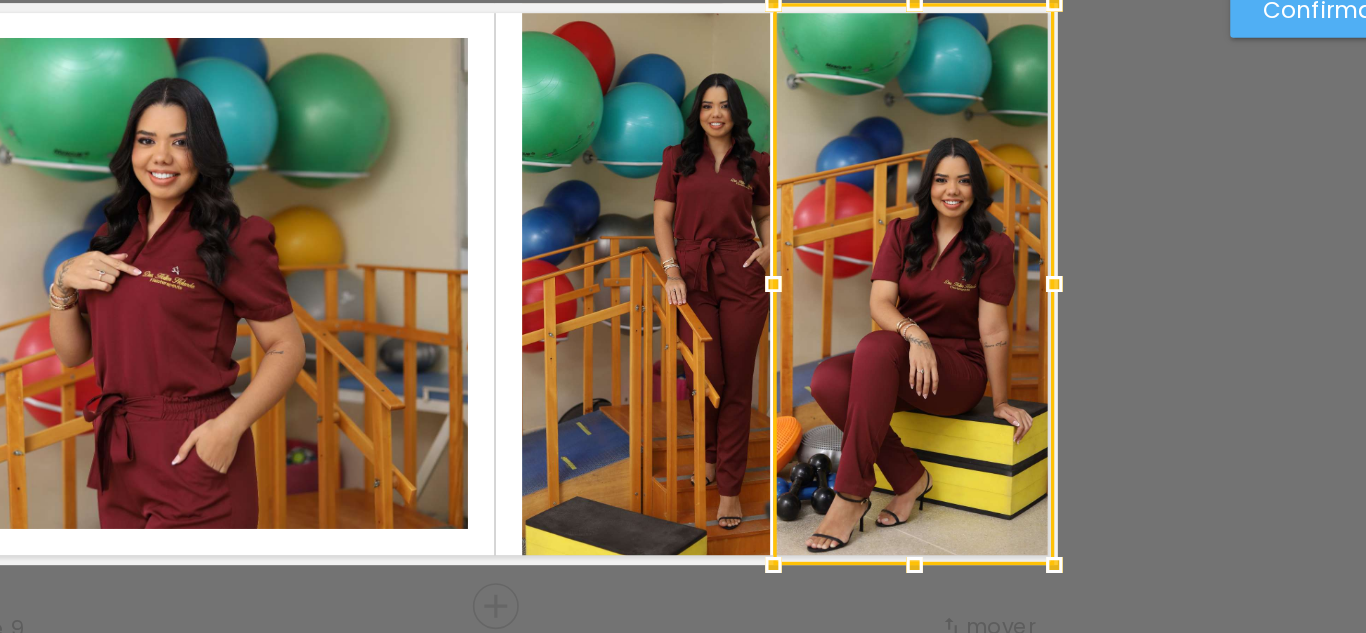 drag, startPoint x: 997, startPoint y: 306, endPoint x: 1016, endPoint y: 306, distance: 19 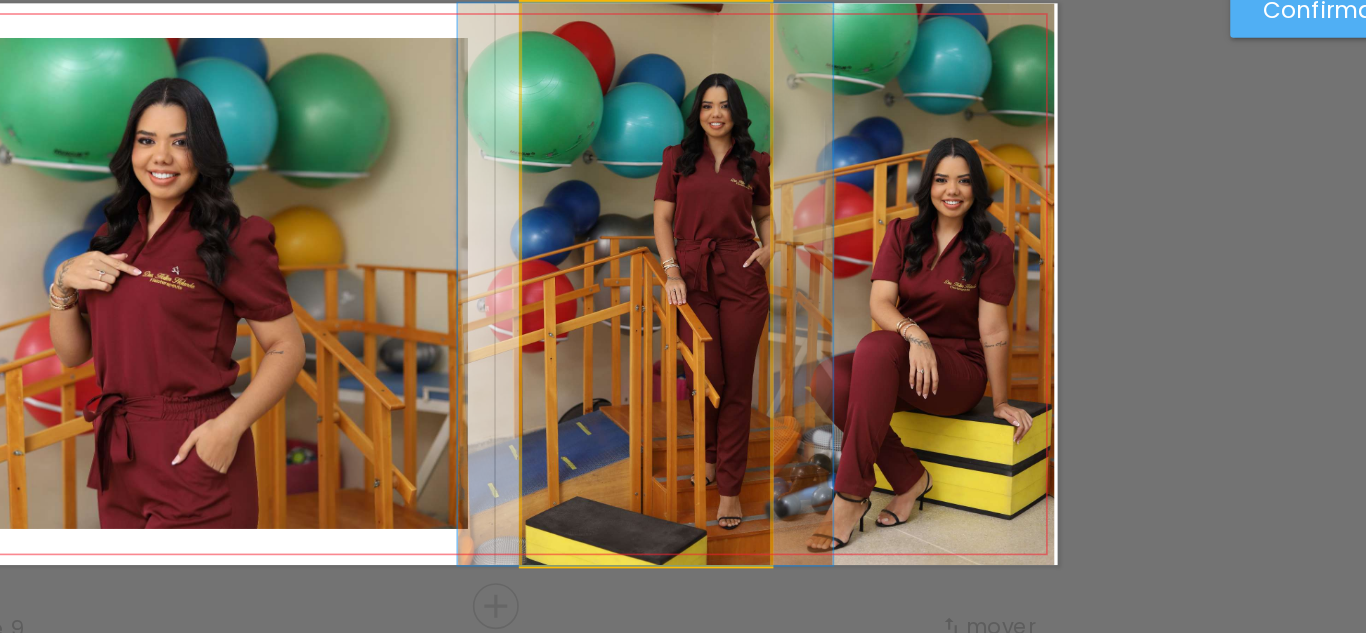 click 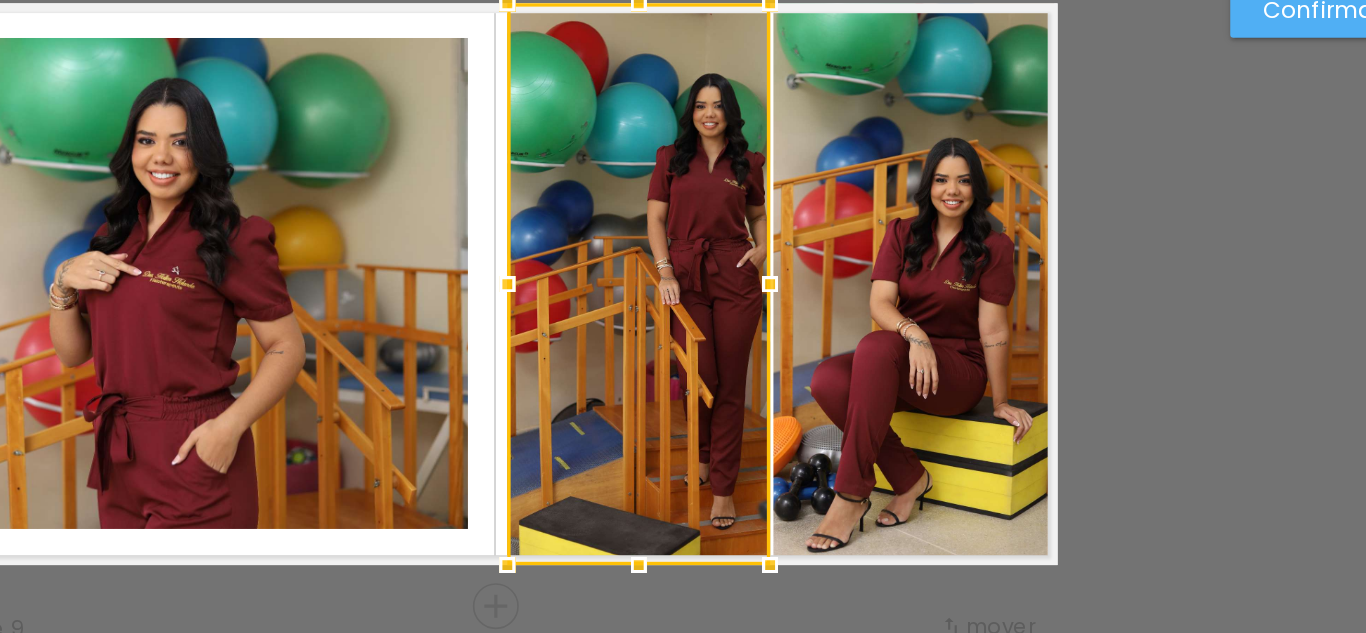 drag, startPoint x: 693, startPoint y: 302, endPoint x: 686, endPoint y: 310, distance: 10.630146 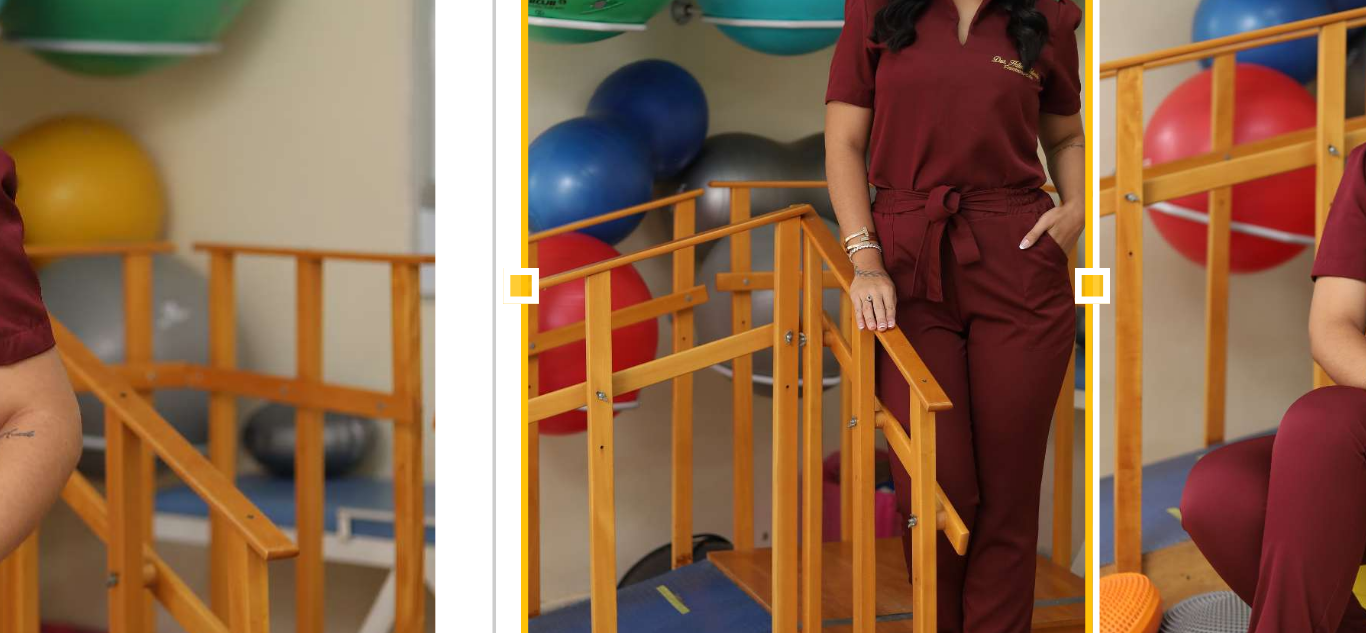 click at bounding box center [770, 304] 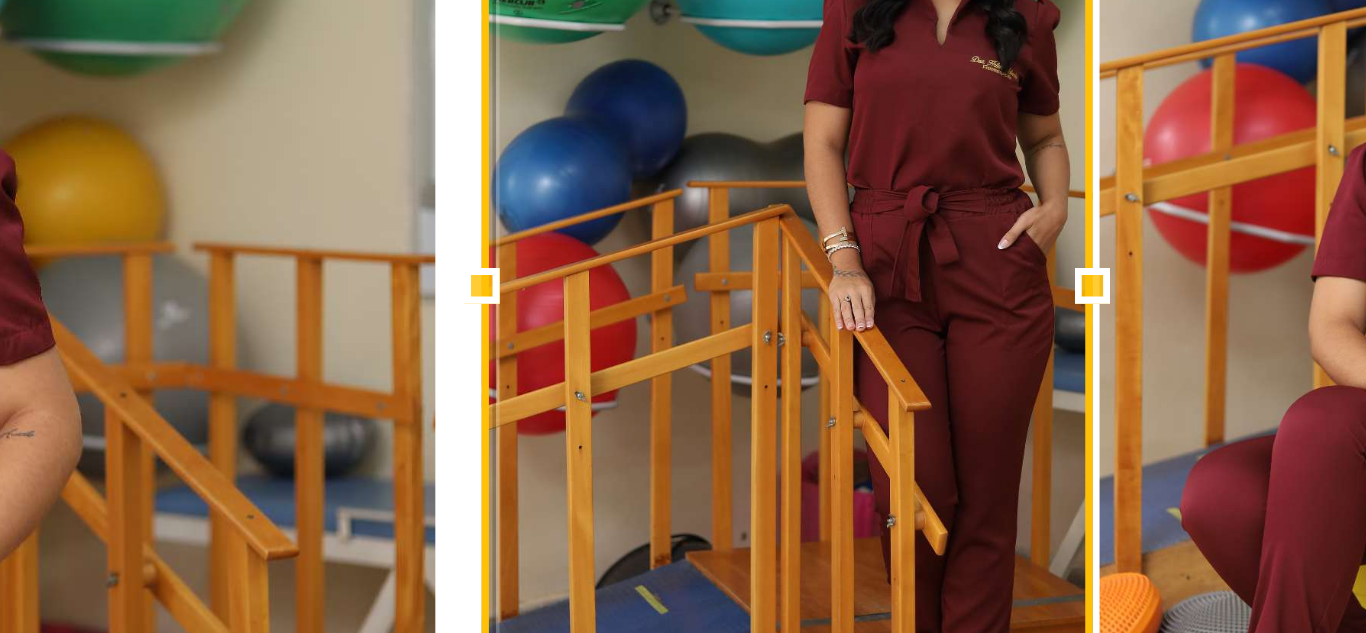 click at bounding box center [679, 304] 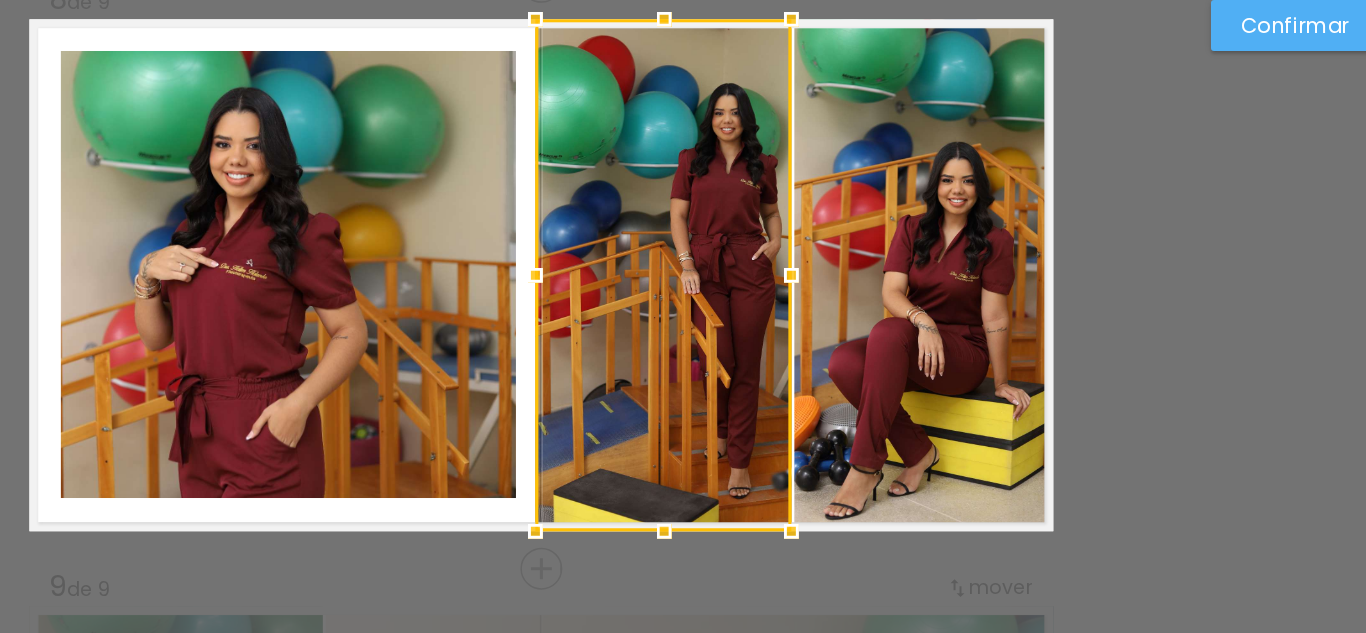 click 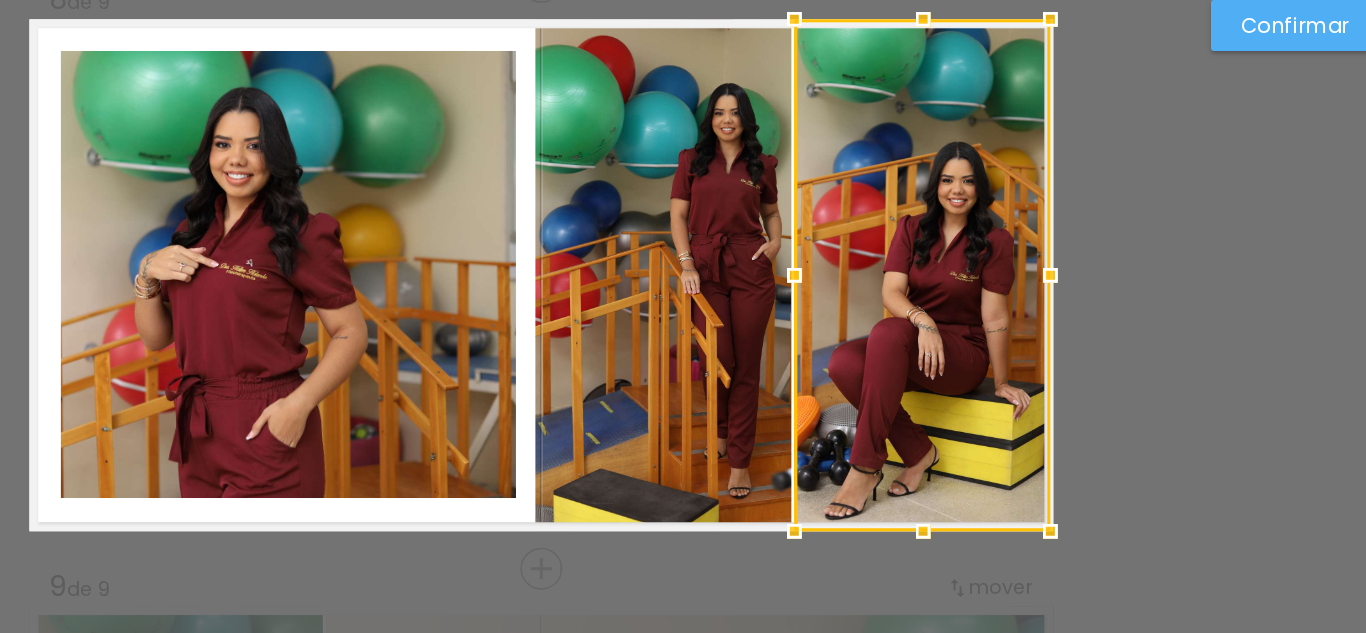click 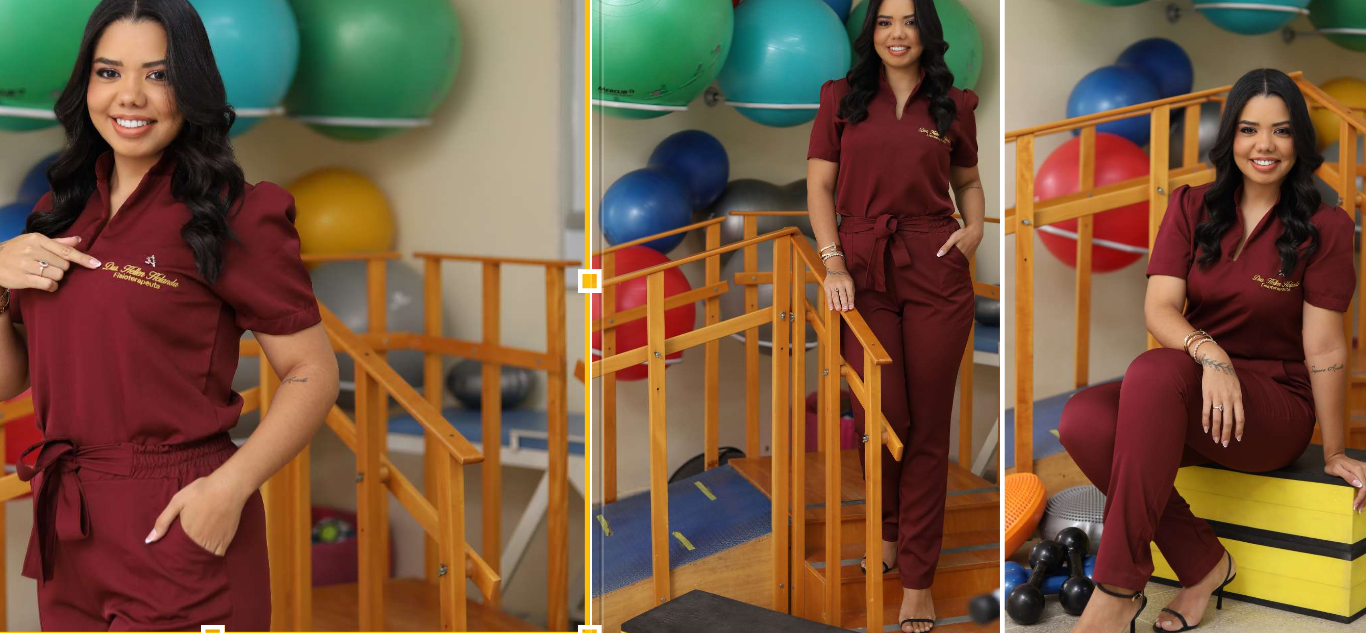 click at bounding box center (678, 304) 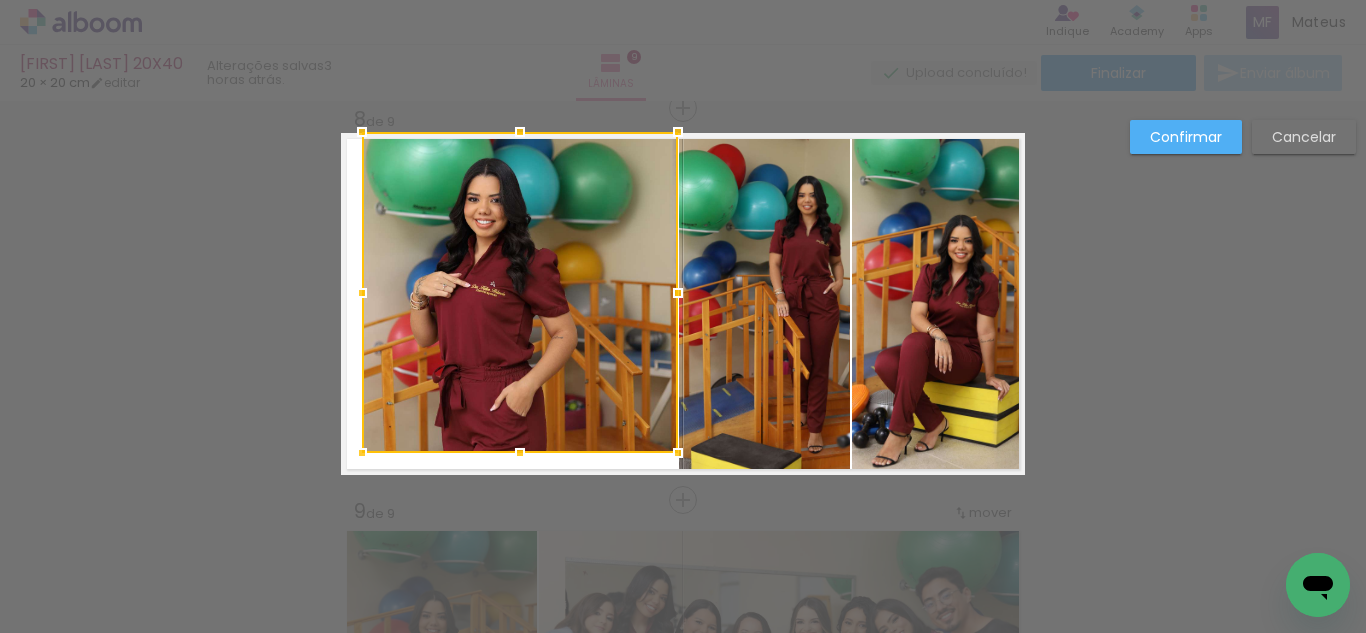 drag, startPoint x: 514, startPoint y: 153, endPoint x: 536, endPoint y: 241, distance: 90.70832 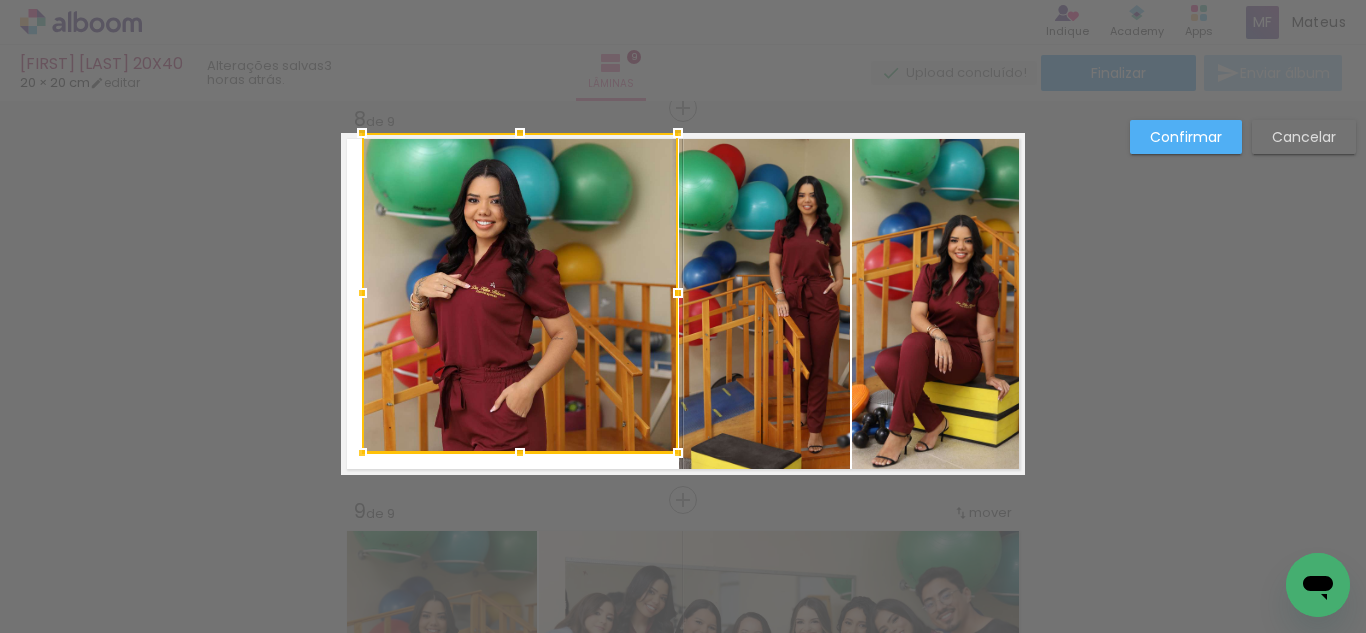 drag, startPoint x: 536, startPoint y: 241, endPoint x: 536, endPoint y: 381, distance: 140 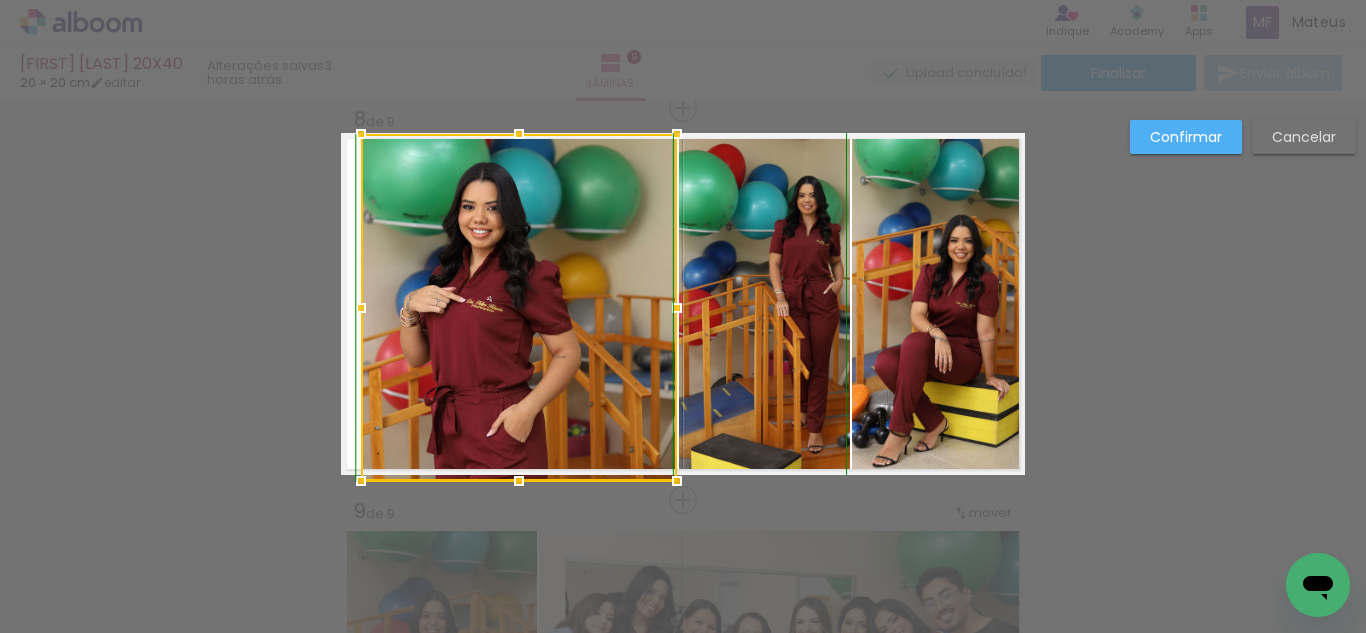 drag, startPoint x: 520, startPoint y: 448, endPoint x: 518, endPoint y: 469, distance: 21.095022 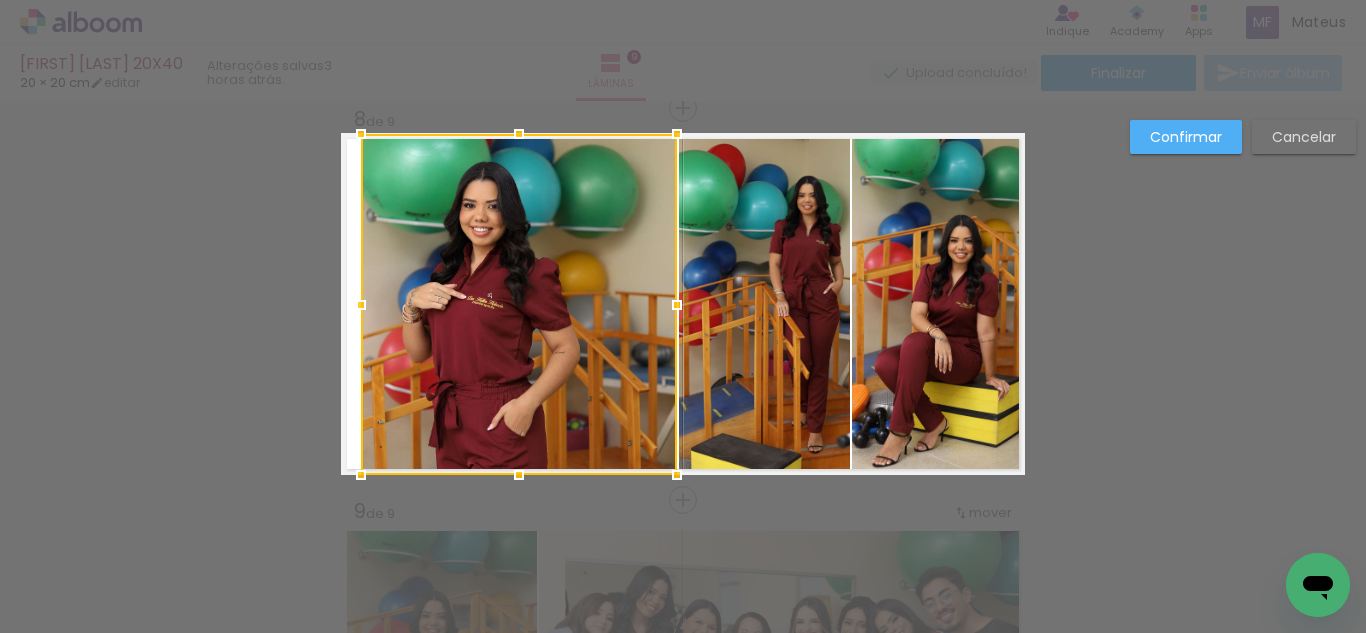 drag, startPoint x: 448, startPoint y: 331, endPoint x: 408, endPoint y: 316, distance: 42.72002 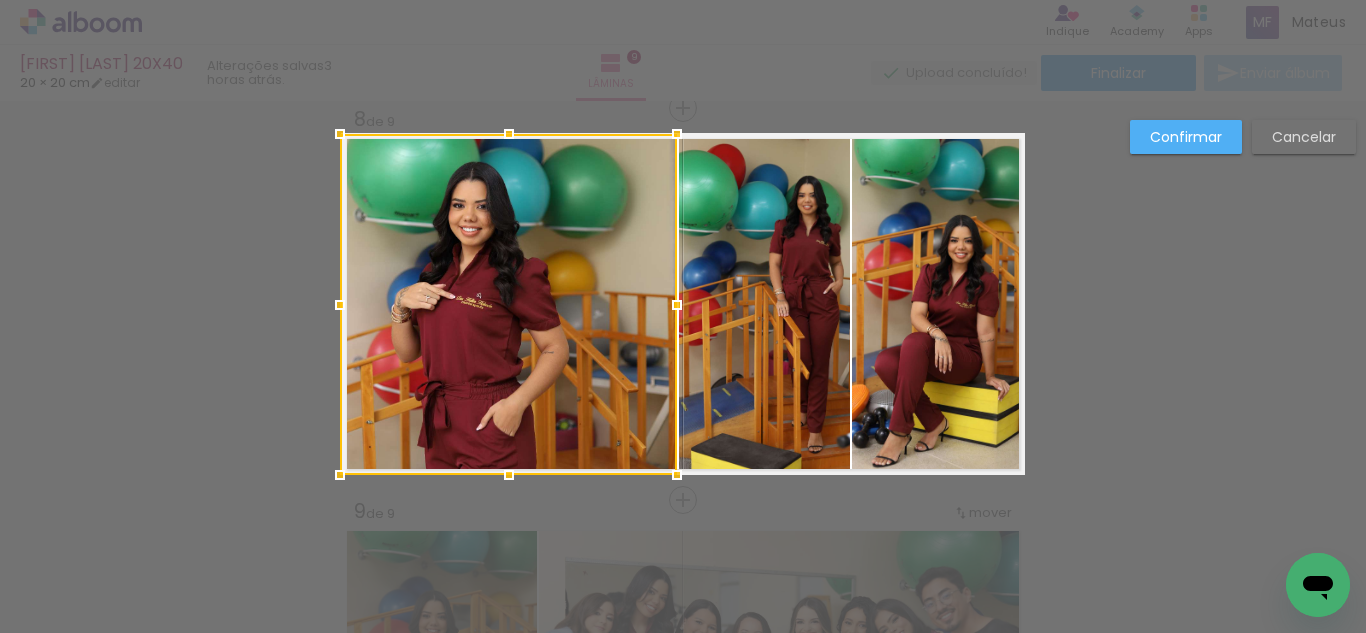 drag, startPoint x: 355, startPoint y: 298, endPoint x: 337, endPoint y: 302, distance: 18.439089 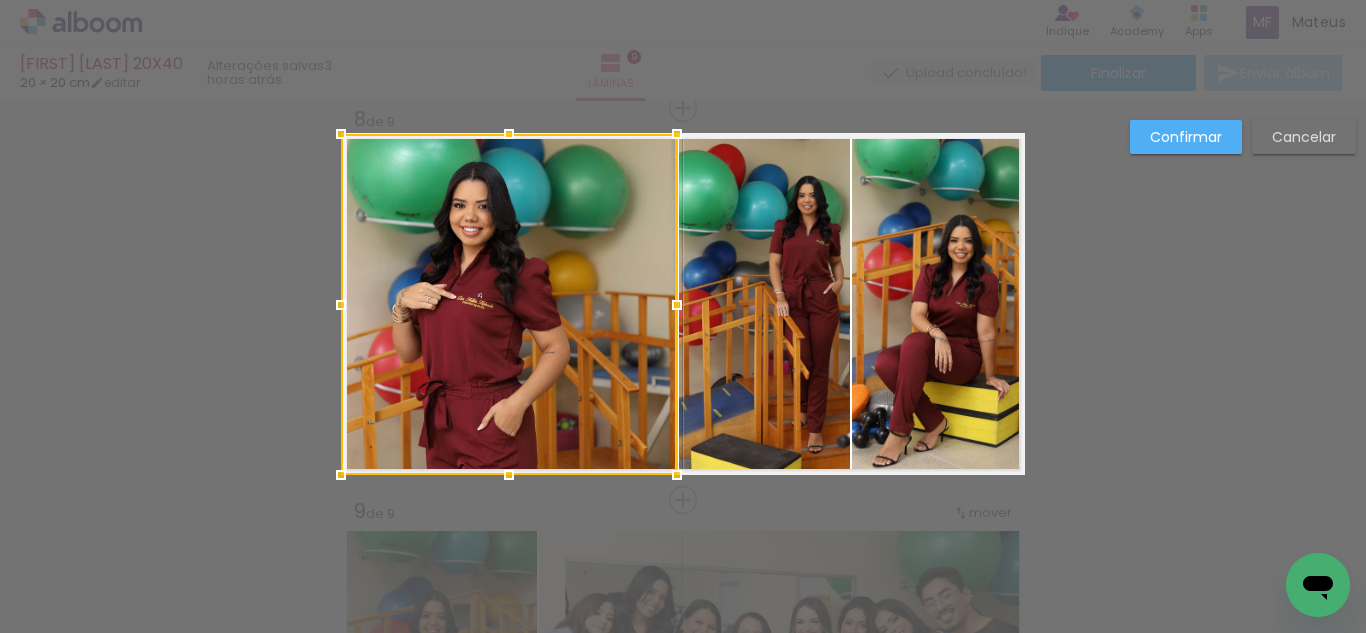 click on "Confirmar" at bounding box center (0, 0) 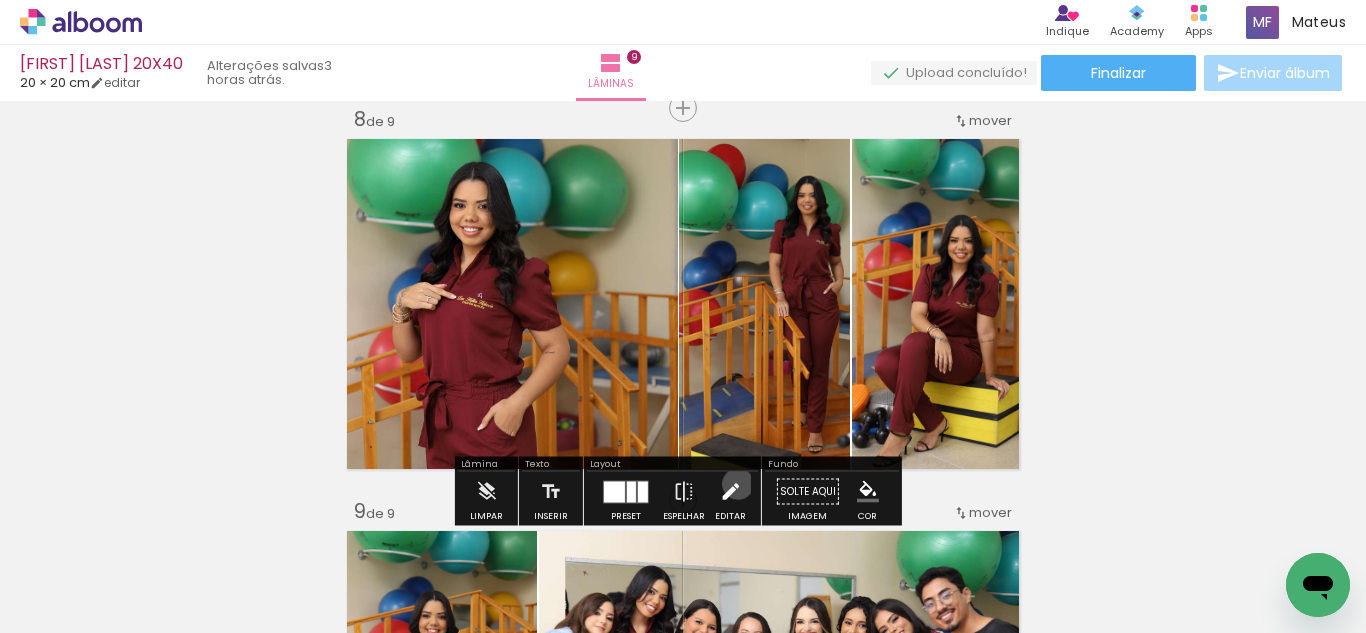 click at bounding box center (730, 492) 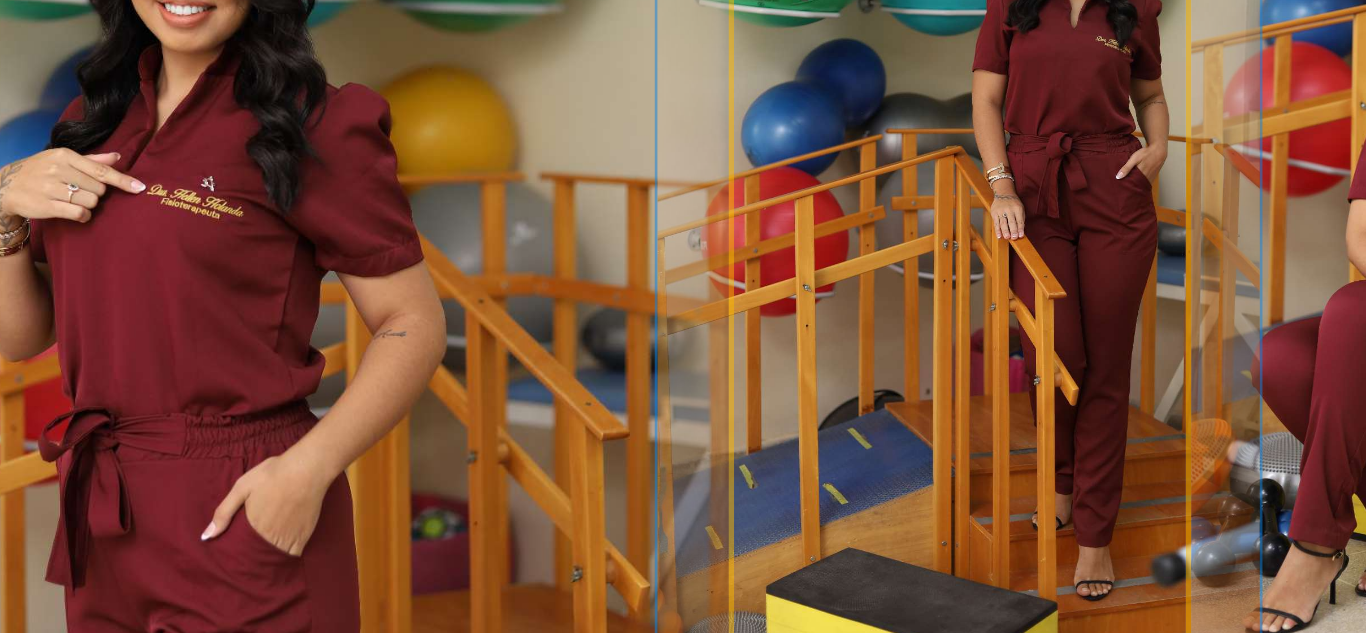 click 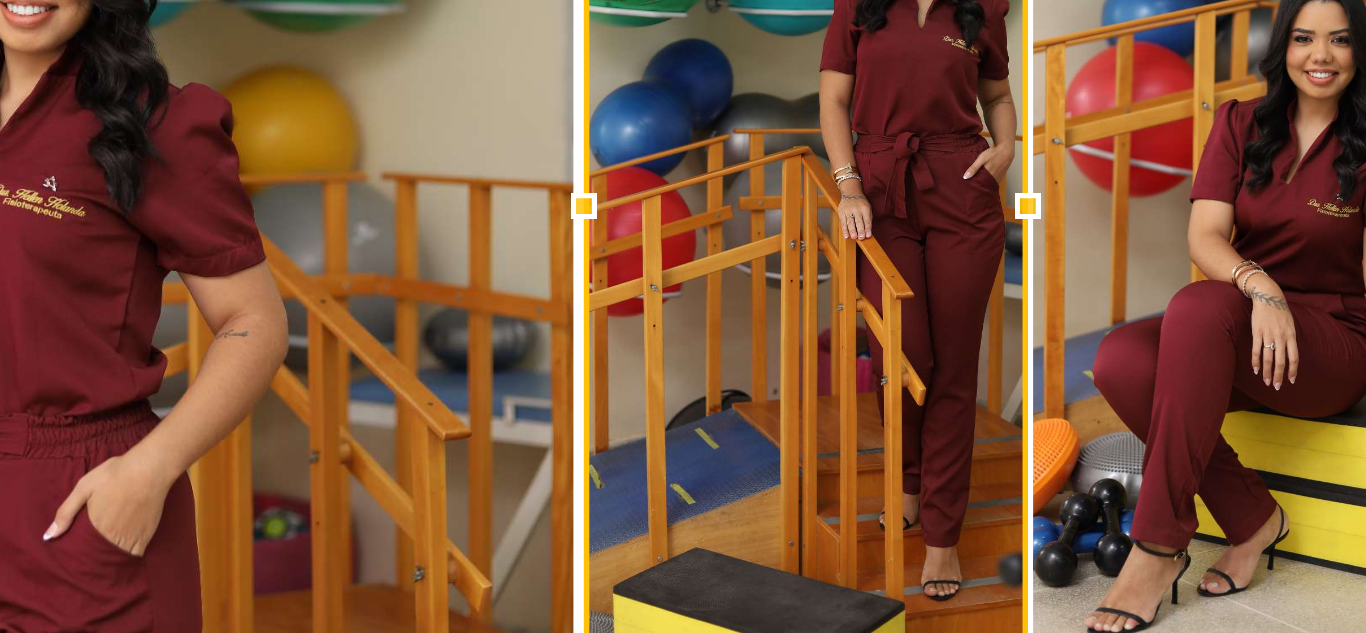 click at bounding box center (682, 304) 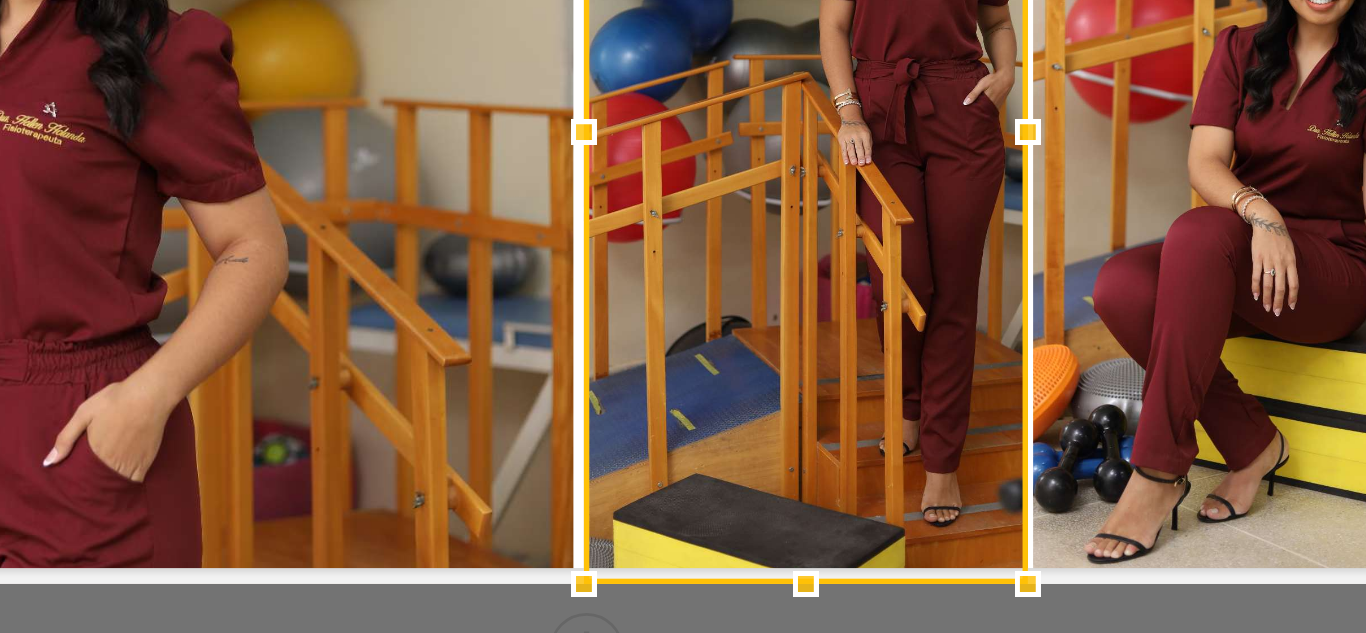 click 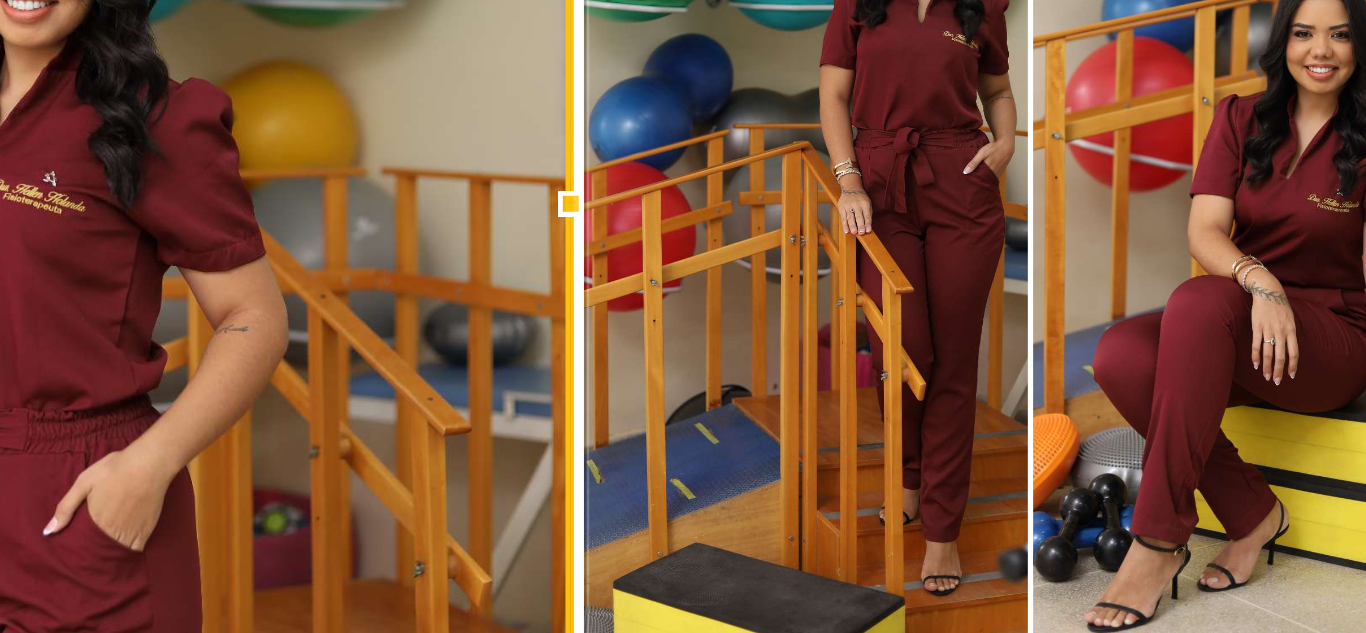 scroll, scrollTop: 2772, scrollLeft: 0, axis: vertical 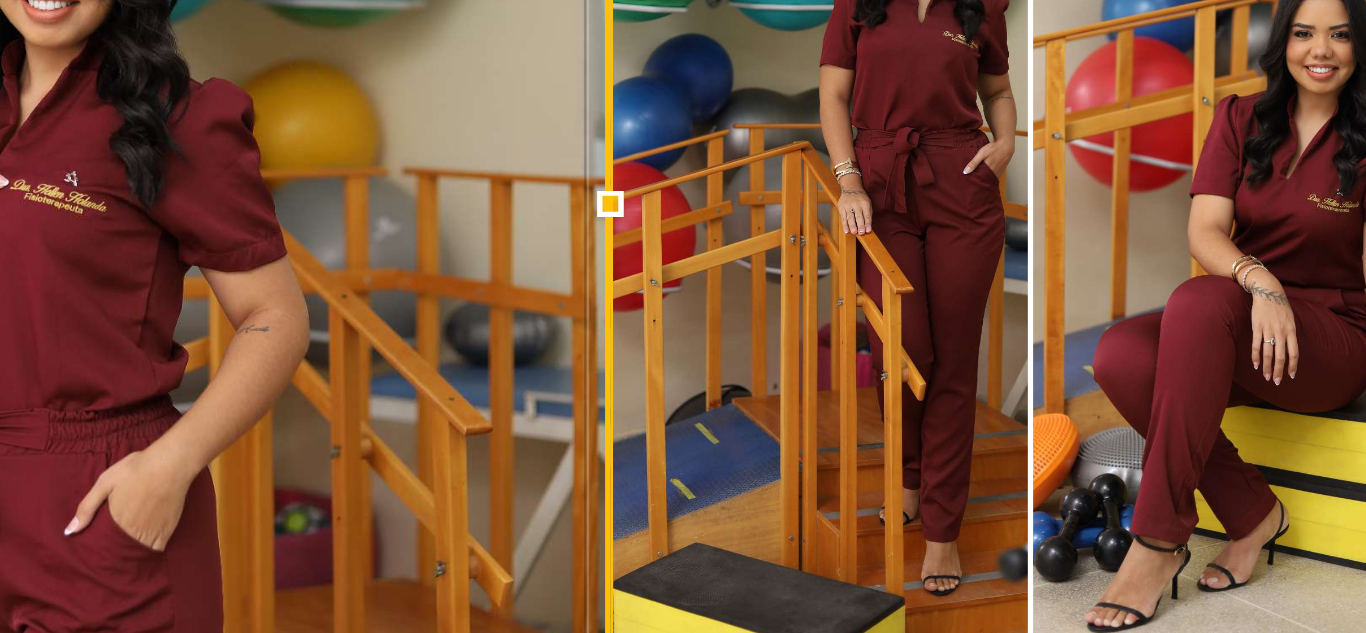 click at bounding box center (692, 303) 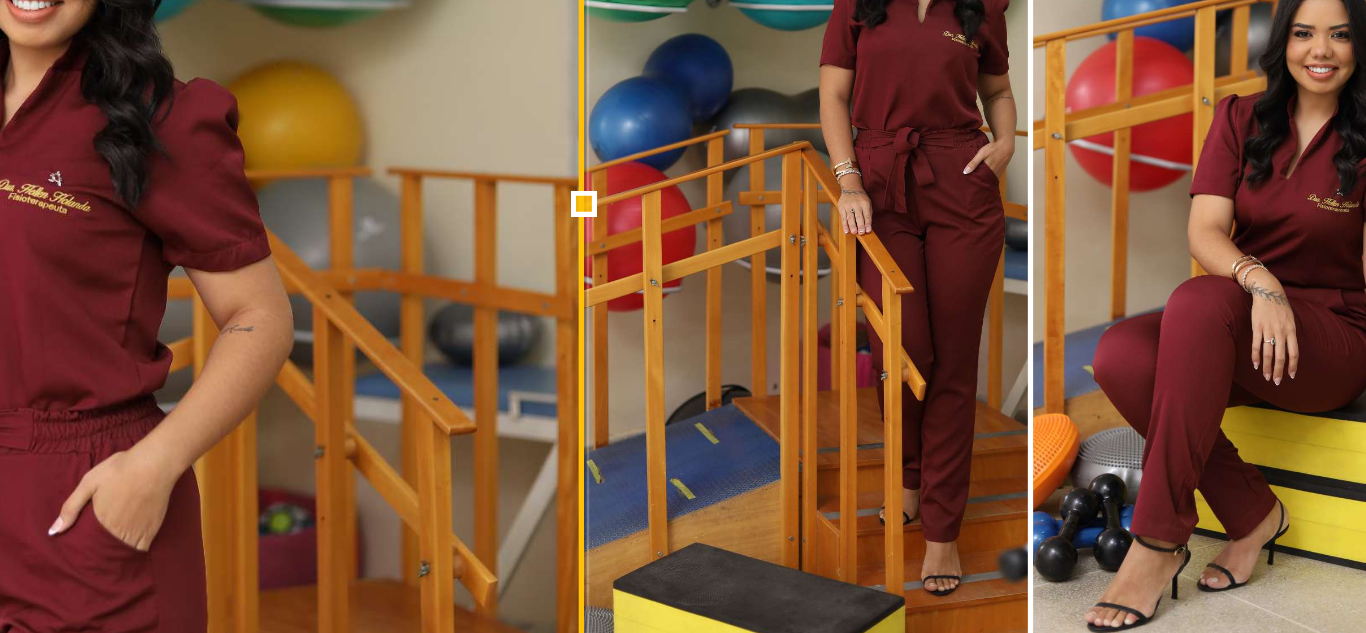 drag, startPoint x: 690, startPoint y: 302, endPoint x: 679, endPoint y: 305, distance: 11.401754 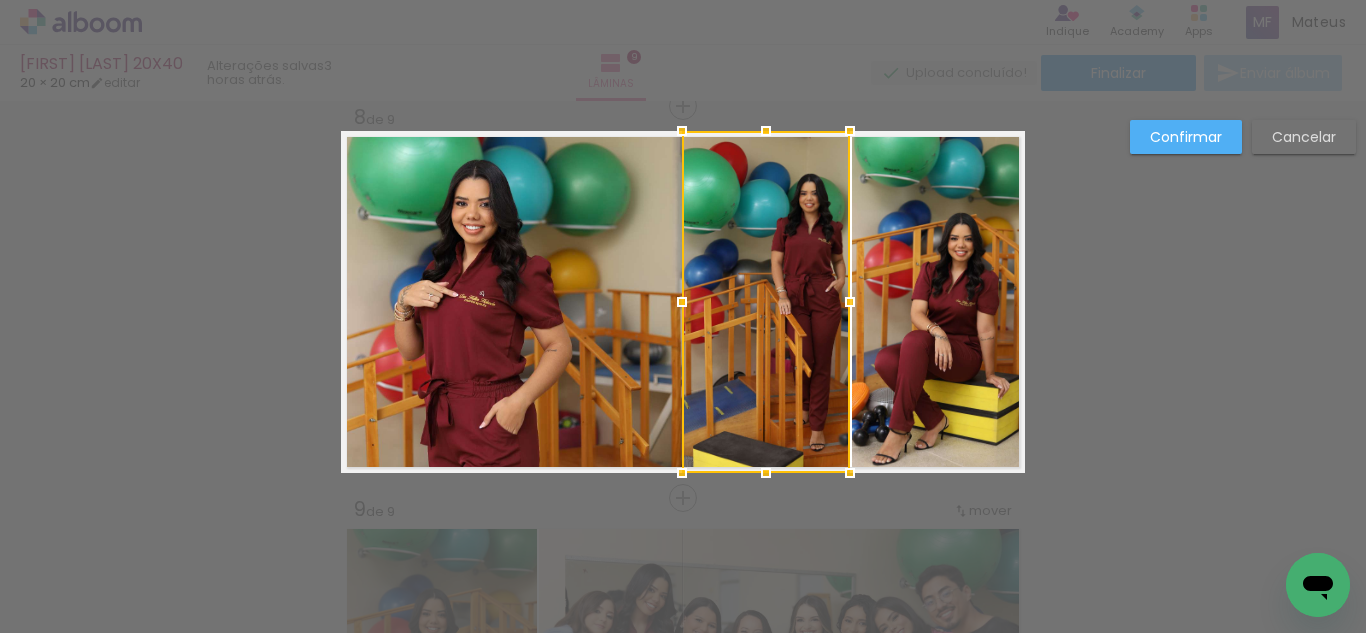 click on "Confirmar" at bounding box center [1186, 137] 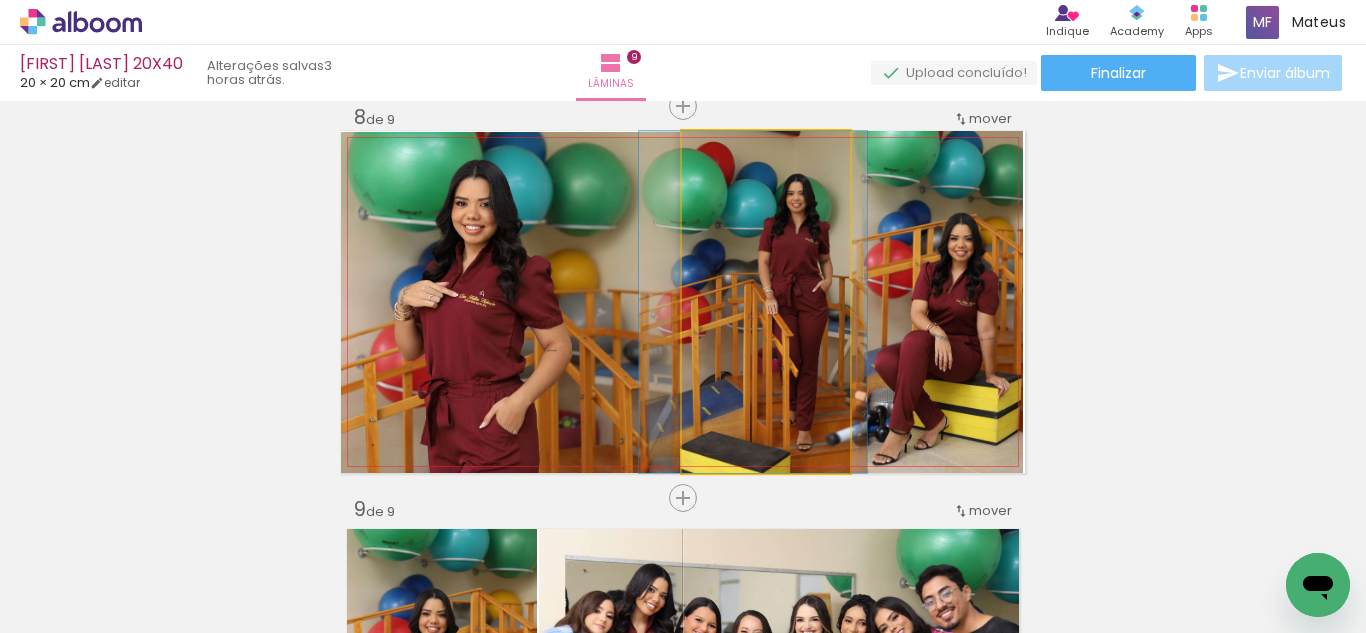 drag, startPoint x: 807, startPoint y: 232, endPoint x: 794, endPoint y: 236, distance: 13.601471 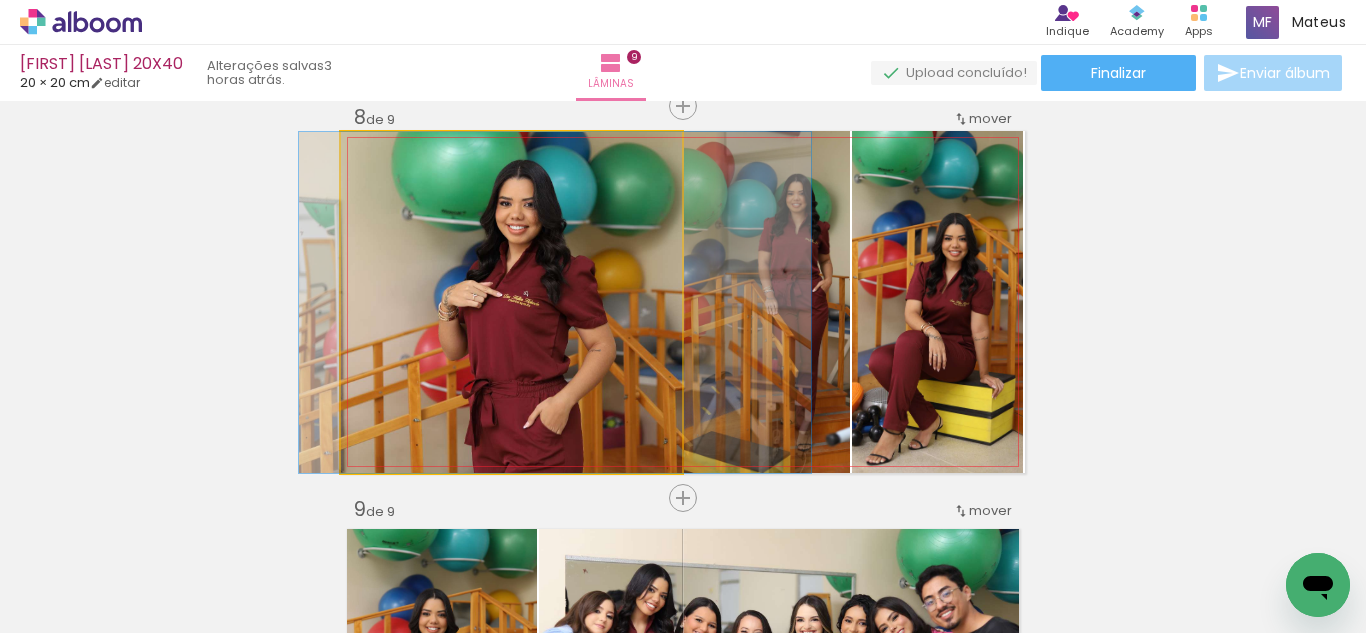 drag, startPoint x: 494, startPoint y: 277, endPoint x: 539, endPoint y: 276, distance: 45.01111 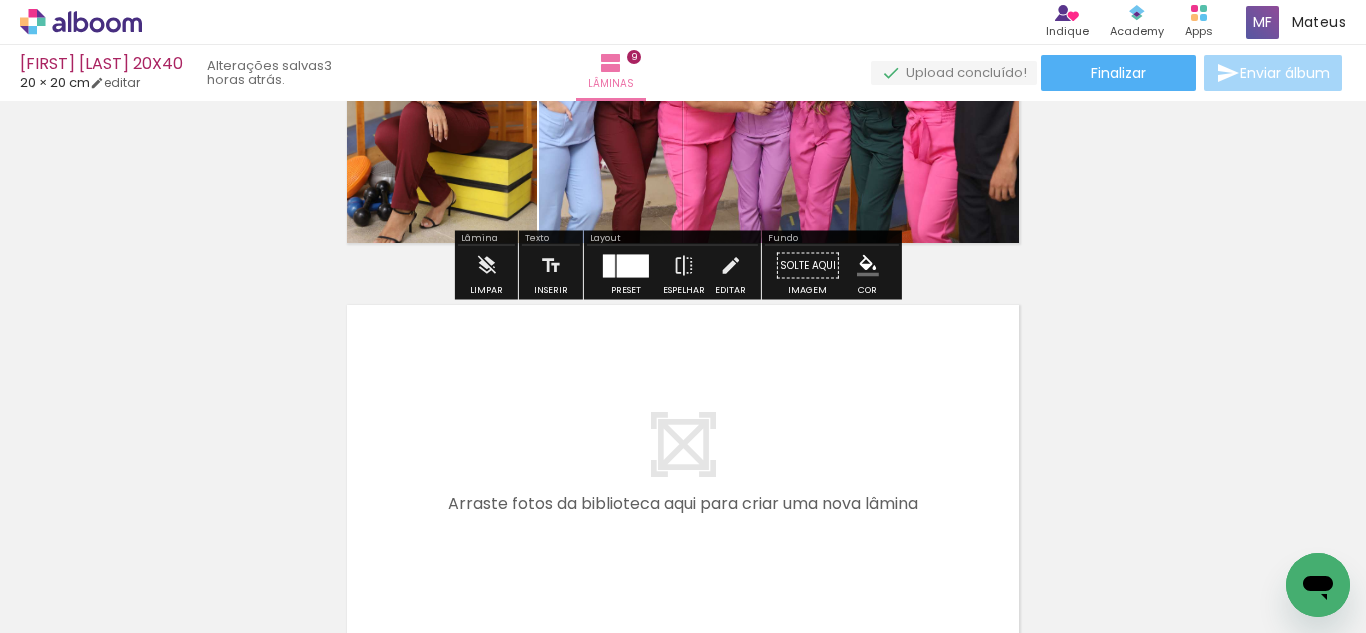 scroll, scrollTop: 3379, scrollLeft: 0, axis: vertical 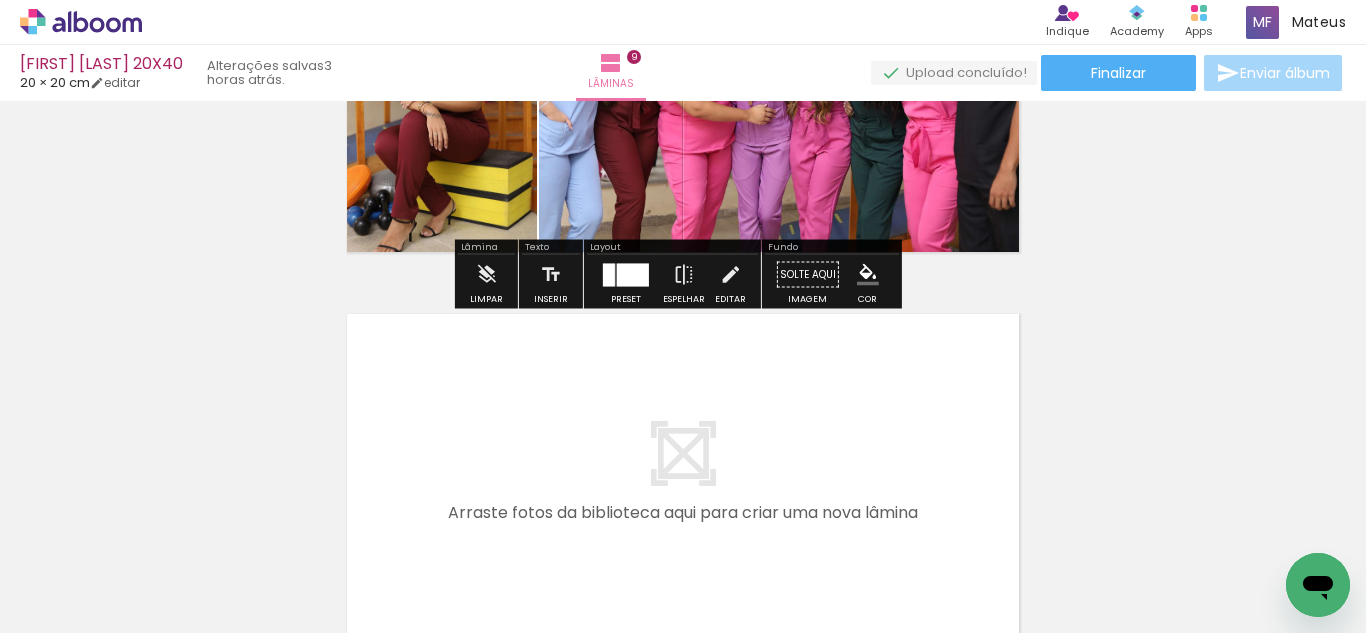 click at bounding box center [609, 274] 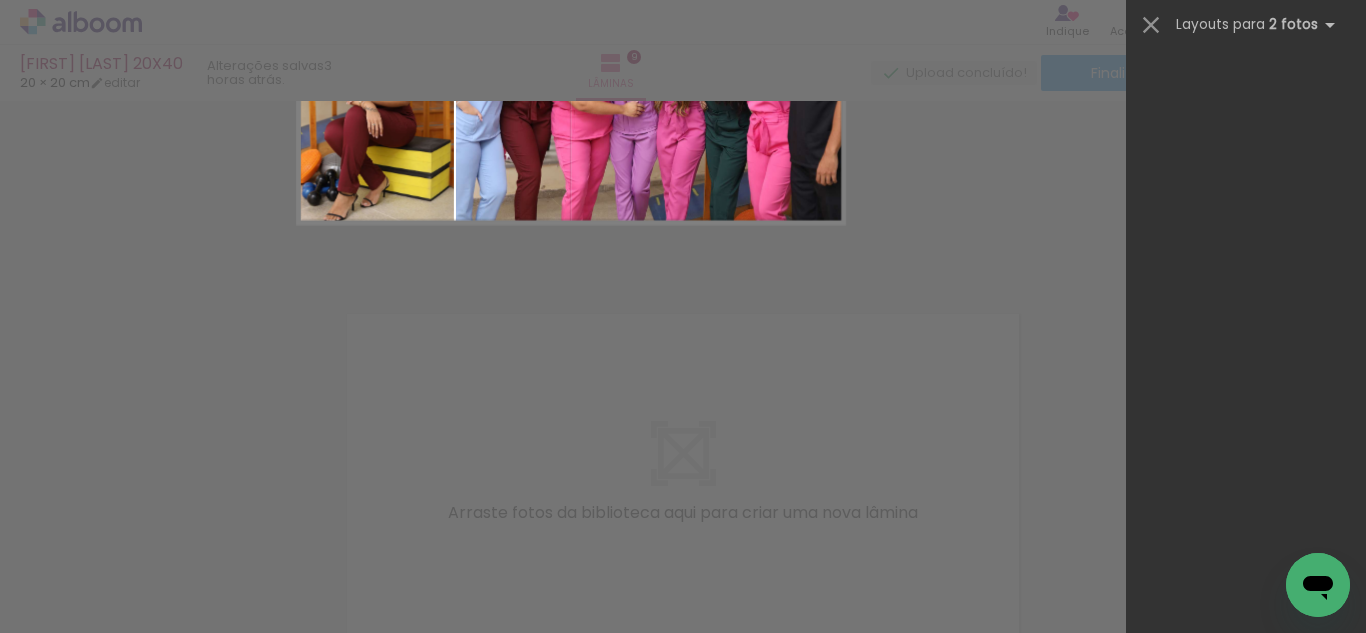 scroll, scrollTop: 9360, scrollLeft: 0, axis: vertical 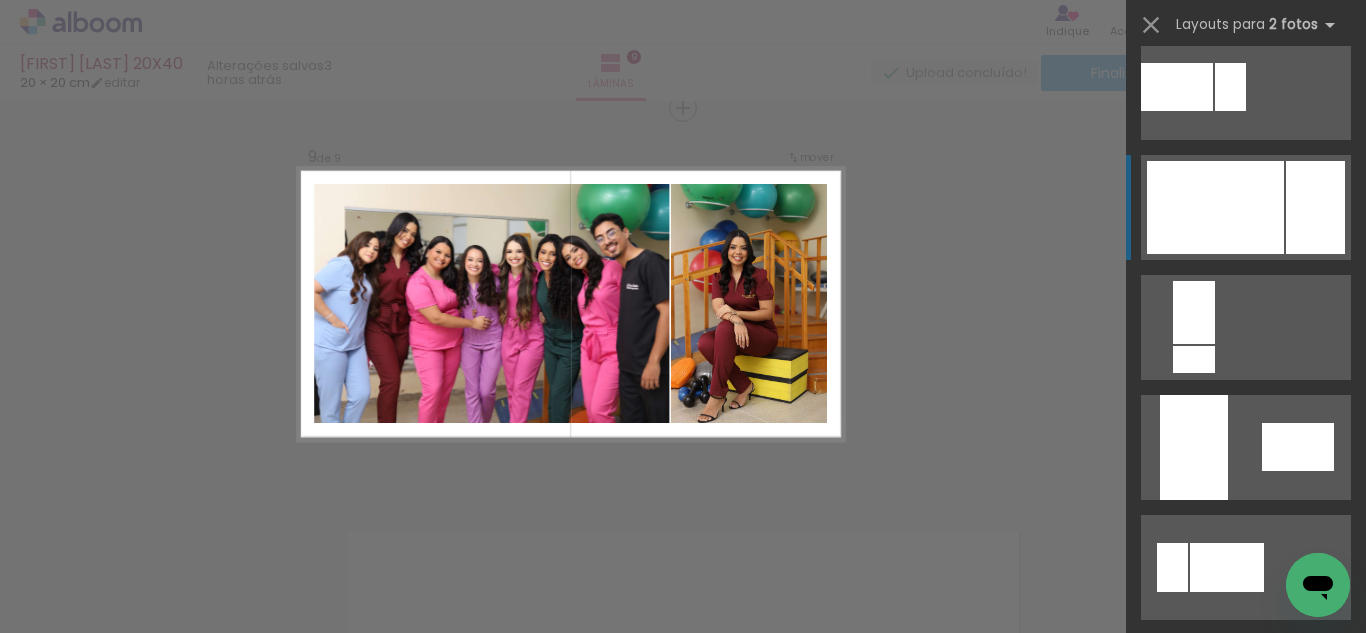 click at bounding box center (1276, -10753) 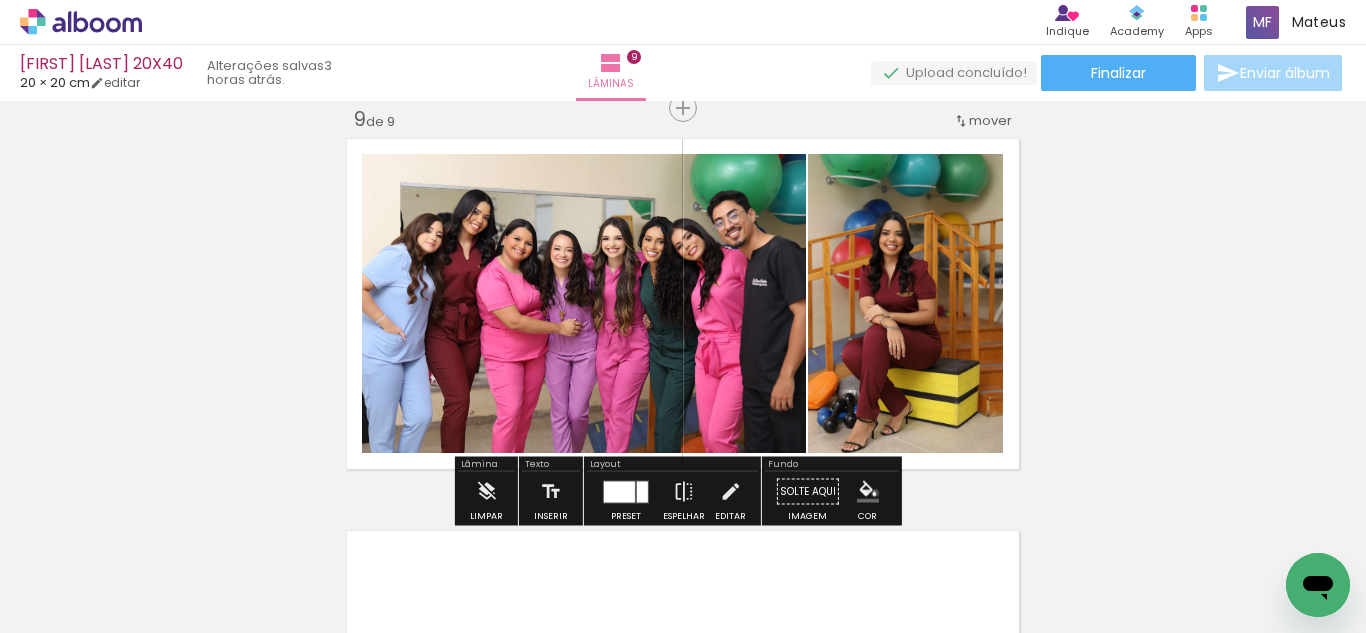 click at bounding box center [868, 492] 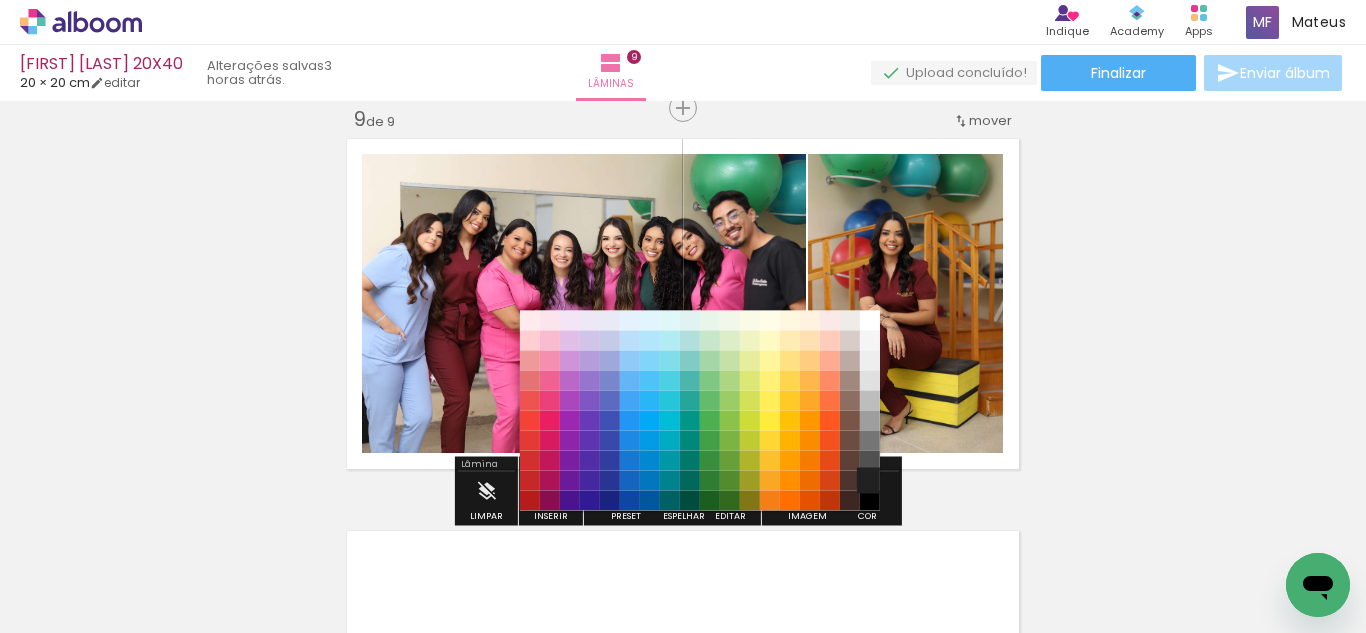 click on "#212121" at bounding box center [870, 481] 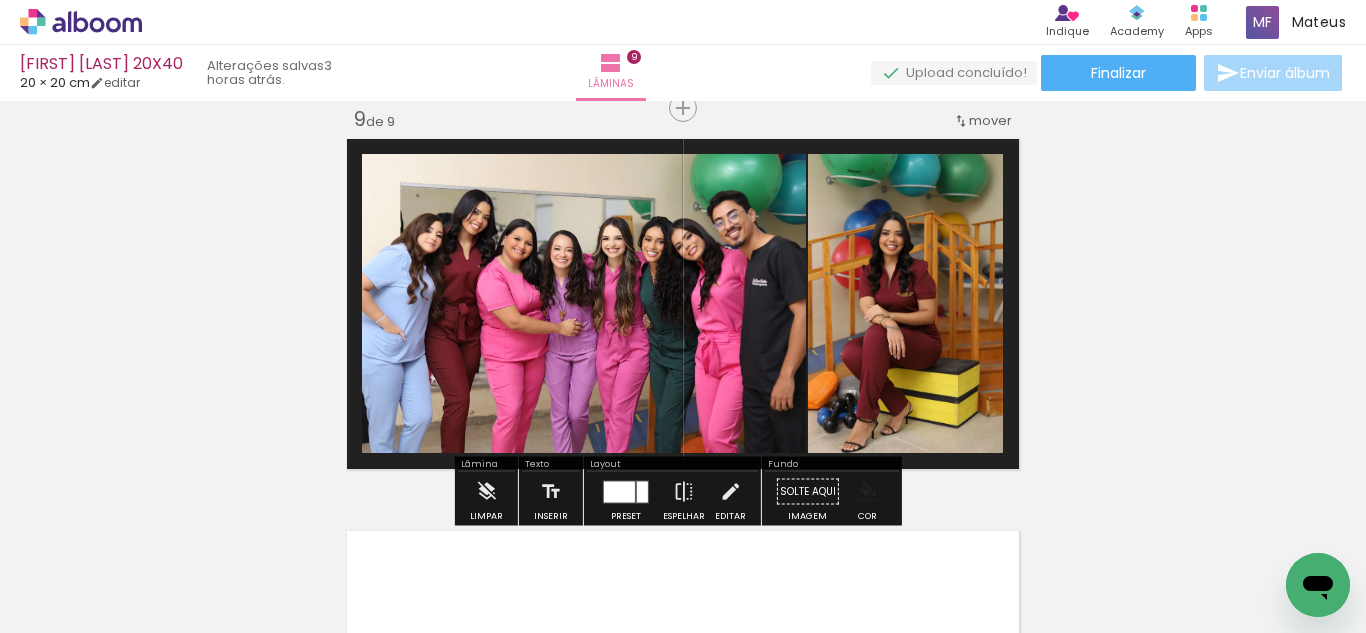 scroll, scrollTop: 3229, scrollLeft: 0, axis: vertical 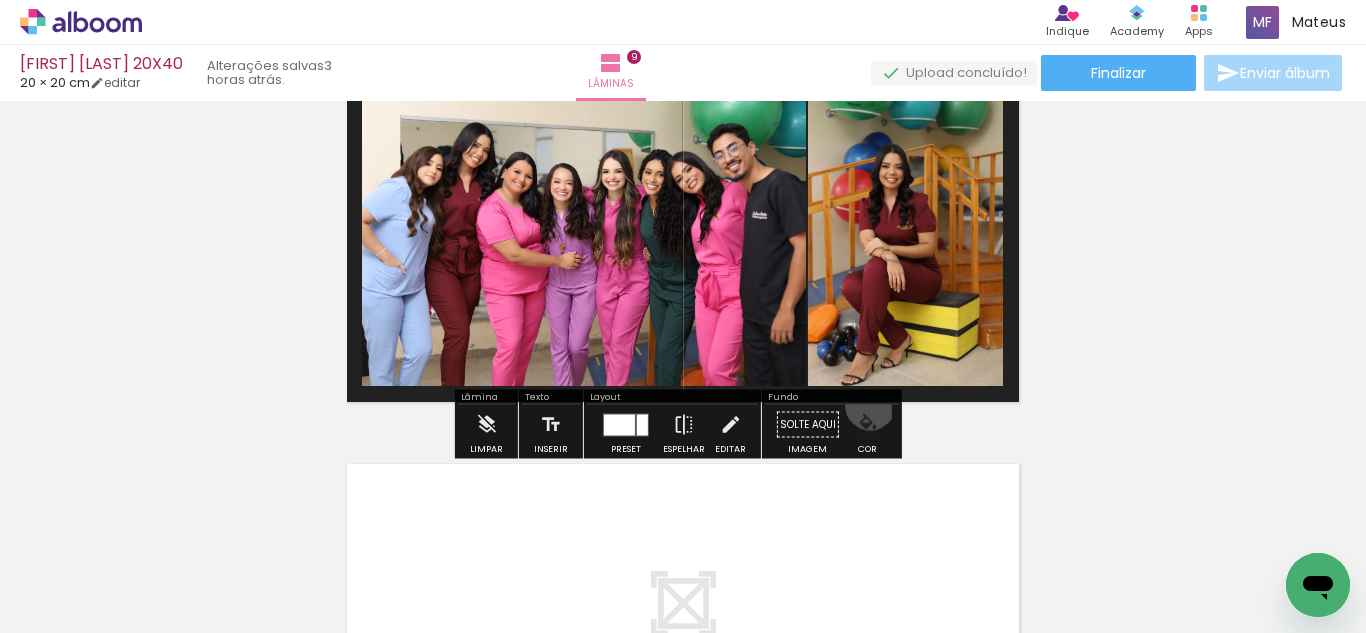 click on "#ffebee #ffcdd2 #ef9a9a #e57373 #ef5350 #f44336 #e53935 #d32f2f #c62828 #b71c1c #fce4ec #f8bbd0 #f48fb1 #f06292 #ec407a #e91e63 #d81b60 #c2185b #ad1457 #880e4f #f3e5f5 #e1bee7 #ce93d8 #ba68c8 #ab47bc #9c27b0 #8e24aa #7b1fa2 #6a1b9a #4a148c #ede7f6 #d1c4e9 #b39ddb #9575cd #7e57c2 #673ab7 #5e35b1 #512da8 #4527a0 #311b92 #e8eaf6 #c5cae9 #9fa8da #7986cb #5c6bc0 #3f51b5 #3949ab #303f9f #283593 #1a237e #e3f2fd #bbdefb #90caf9 #64b5f6 #42a5f5 #2196f3 #1e88e5 #1976d2 #1565c0 #0d47a1 #e1f5fe #b3e5fc #81d4fa #4fc3f7 #29b6f6 #03a9f4 #039be5 #0288d1 #0277bd #01579b #e0f7fa #b2ebf2 #80deea #4dd0e1 #26c6da #00bcd4 #00acc1 #0097a7 #00838f #006064 #e0f2f1 #b2dfdb #80cbc4 #4db6ac #26a69a #009688 #00897b #00796b #00695c #004d40 #e8f5e9 #c8e6c9 #a5d6a7 #81c784 #66bb6a #4caf50 #43a047 #388e3c #2e7d32 #1b5e20 #f1f8e9 #dcedc8 #c5e1a5 #aed581 #9ccc65 #8bc34a #7cb342 #689f38 #558b2f #33691e #f9fbe7 #f0f4c3 #e6ee9c #dce775 #d4e157 #cddc39 #c0ca33 #afb42b #9e9d24 #827717 #fffde7 #fff9c4 #fff59d #fff176 #ffee58 #ffeb3b #fdd835 #fbc02d" at bounding box center (868, 425) 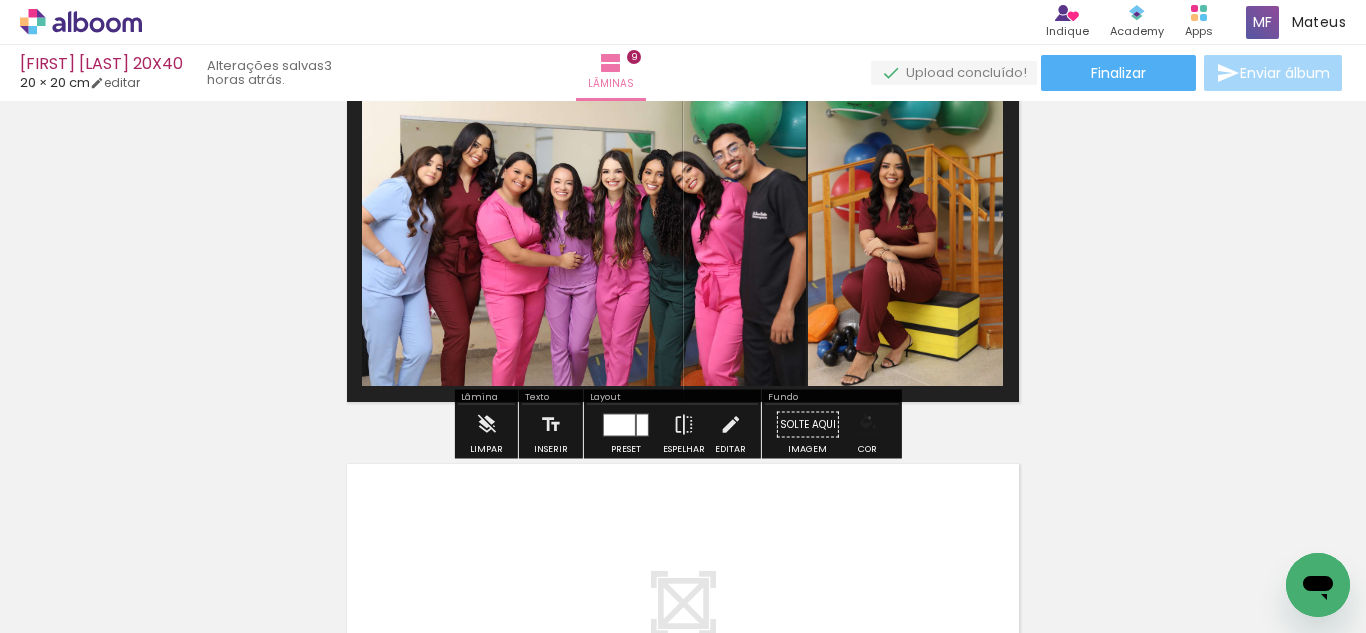 click at bounding box center [868, 425] 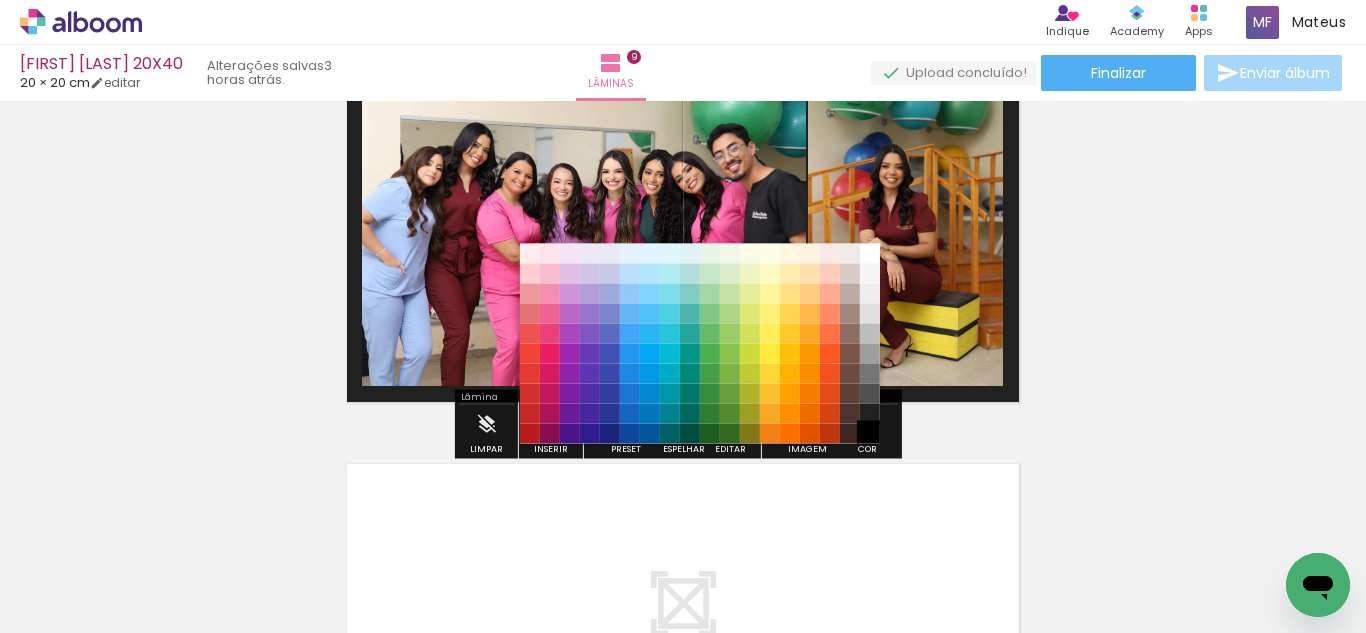 click on "#000000" at bounding box center (870, 434) 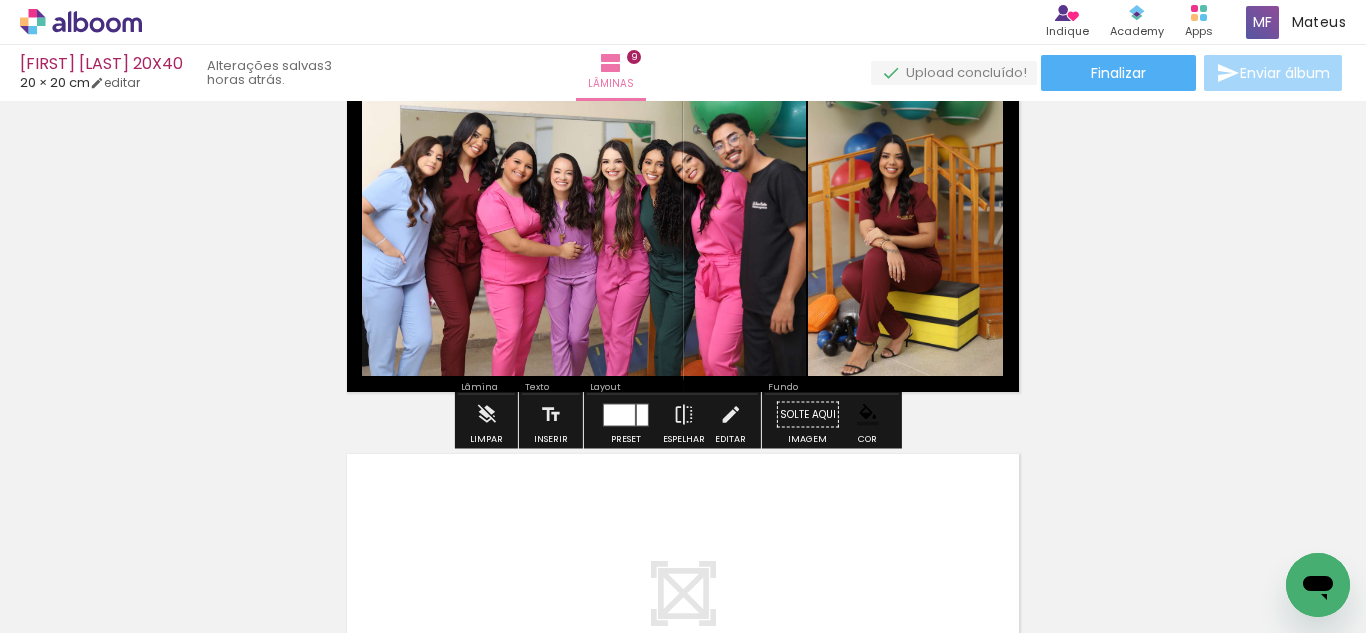 scroll, scrollTop: 3240, scrollLeft: 0, axis: vertical 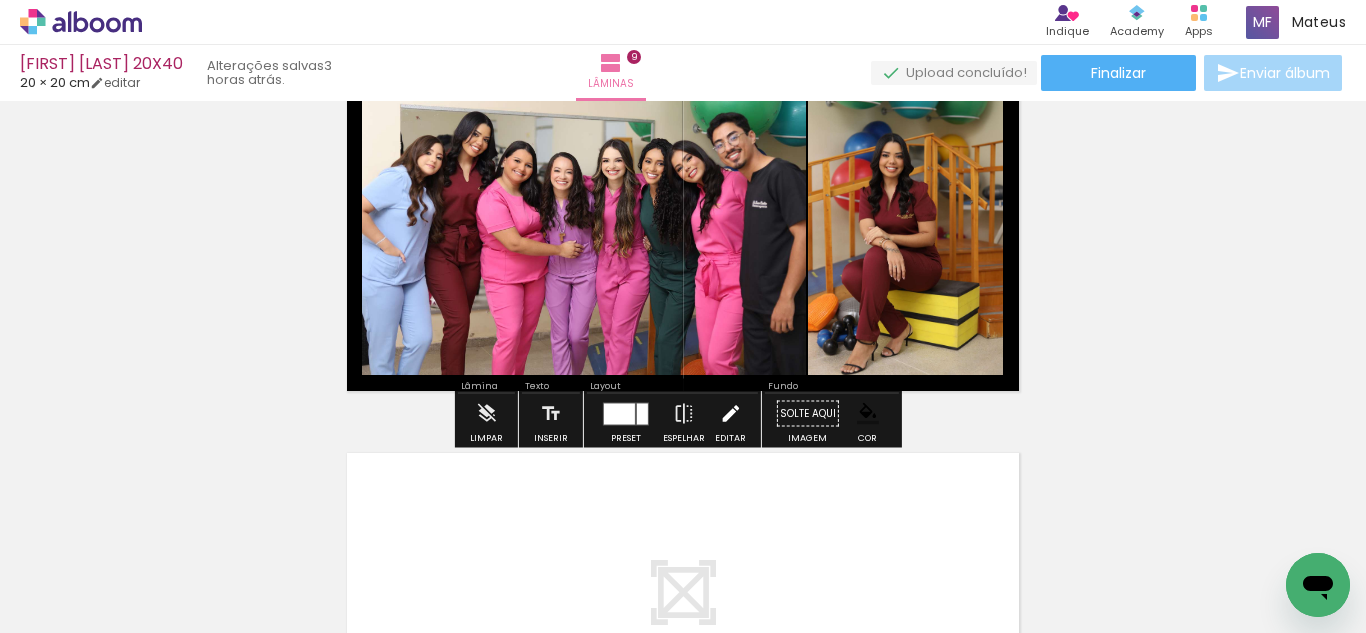drag, startPoint x: 740, startPoint y: 391, endPoint x: 728, endPoint y: 402, distance: 16.27882 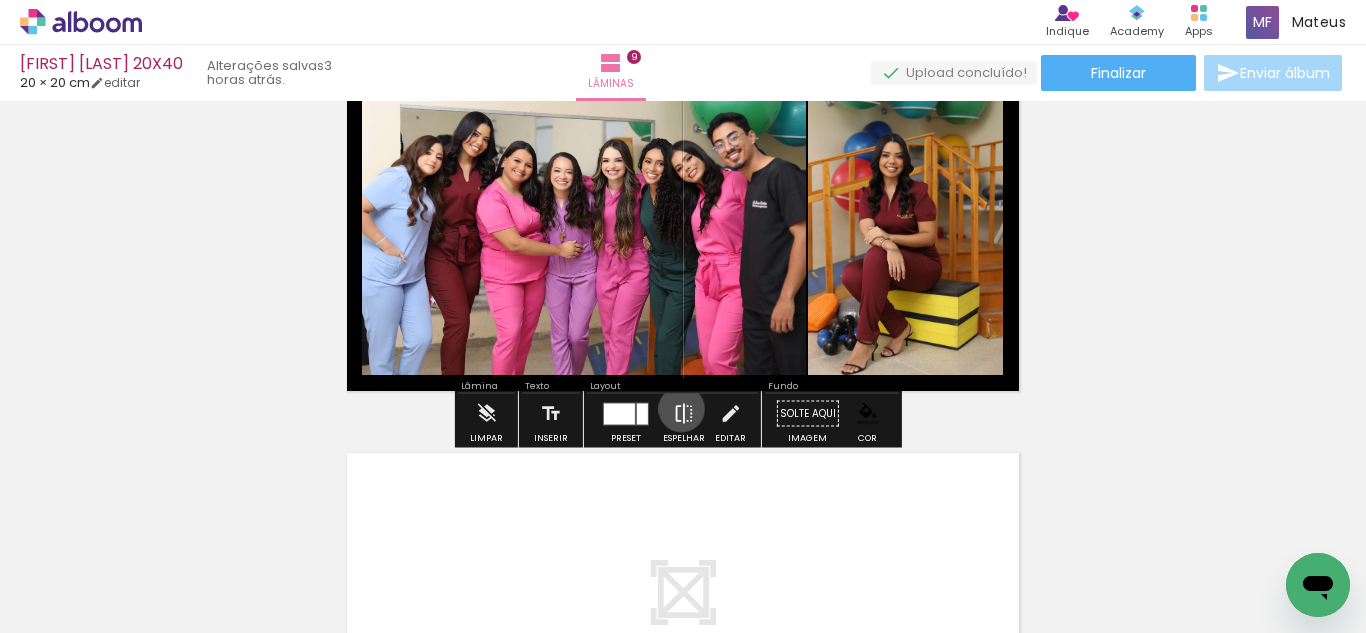 drag, startPoint x: 728, startPoint y: 402, endPoint x: 677, endPoint y: 409, distance: 51.47815 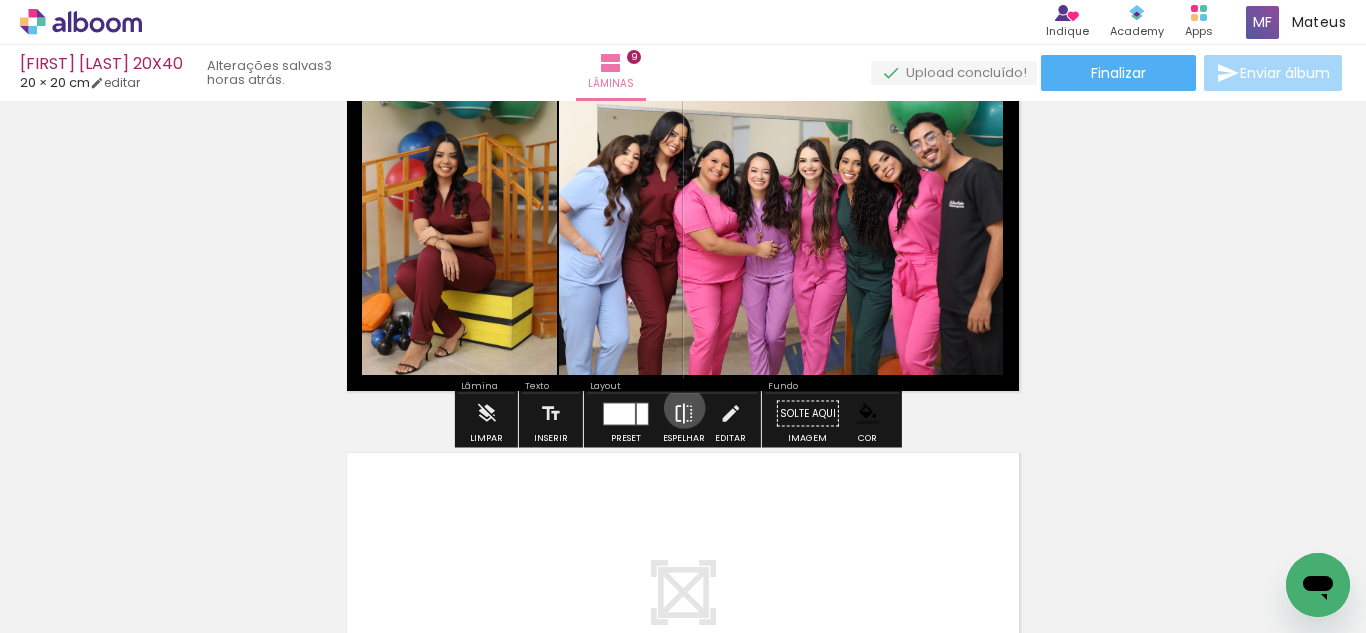 click at bounding box center (684, 414) 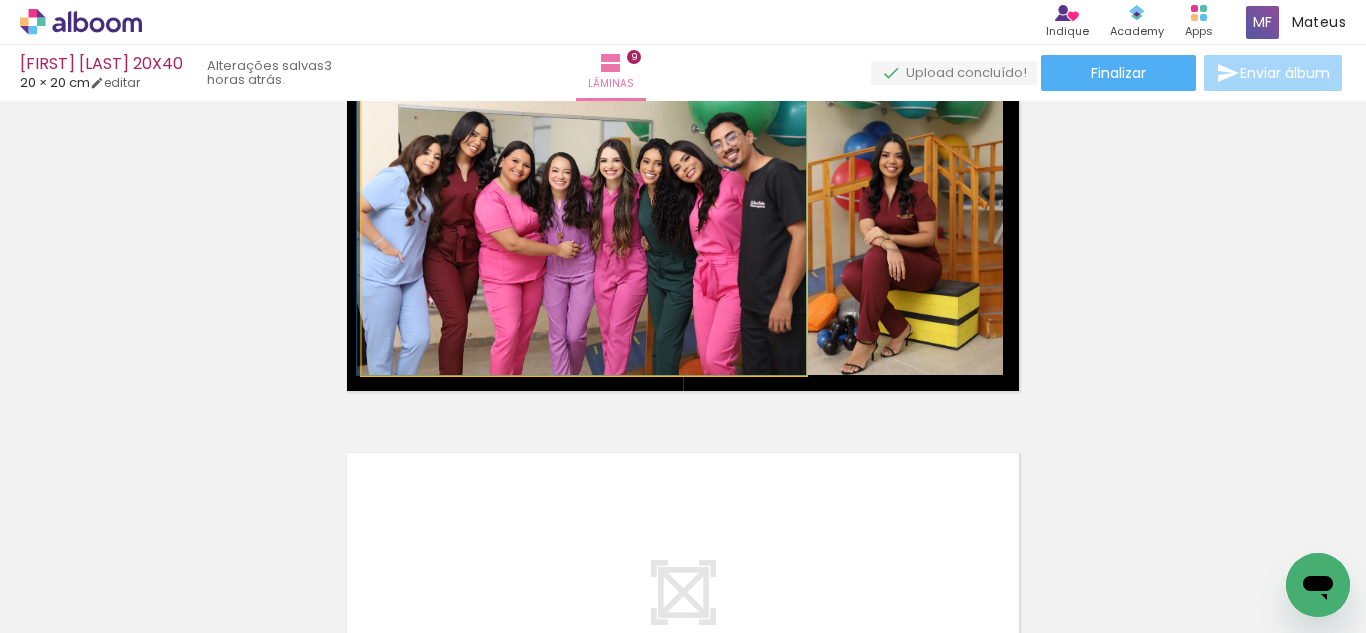 drag, startPoint x: 674, startPoint y: 283, endPoint x: 653, endPoint y: 286, distance: 21.213203 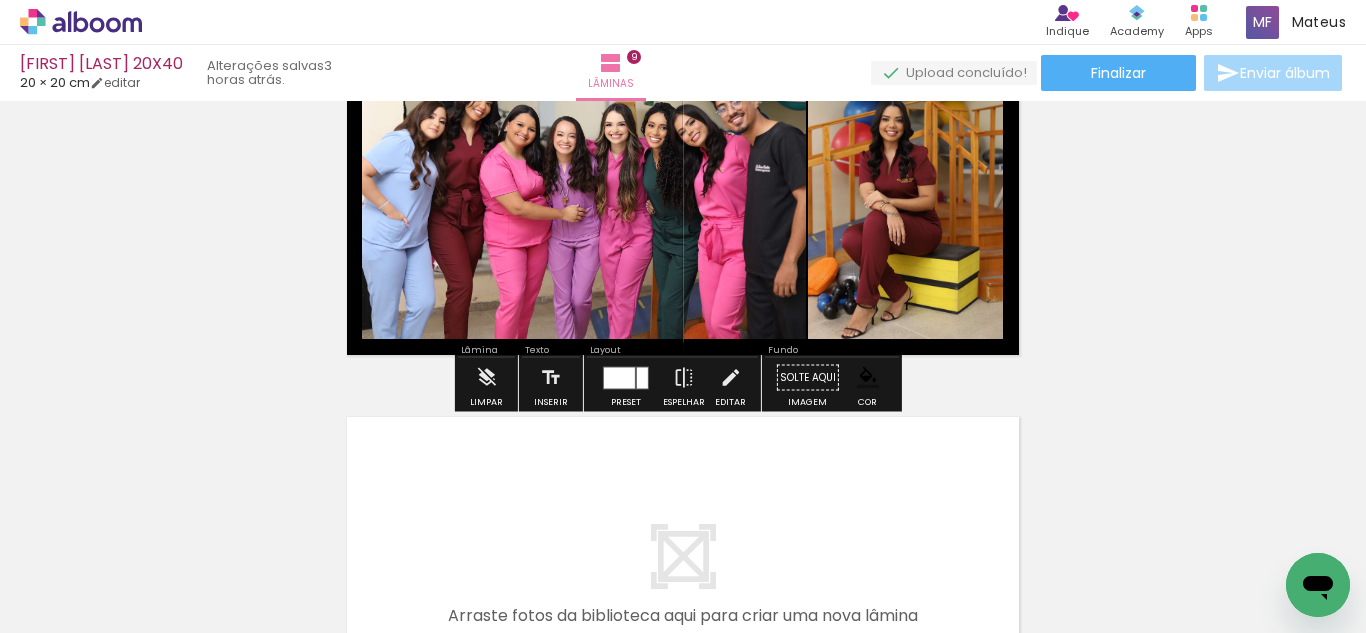 scroll, scrollTop: 3591, scrollLeft: 0, axis: vertical 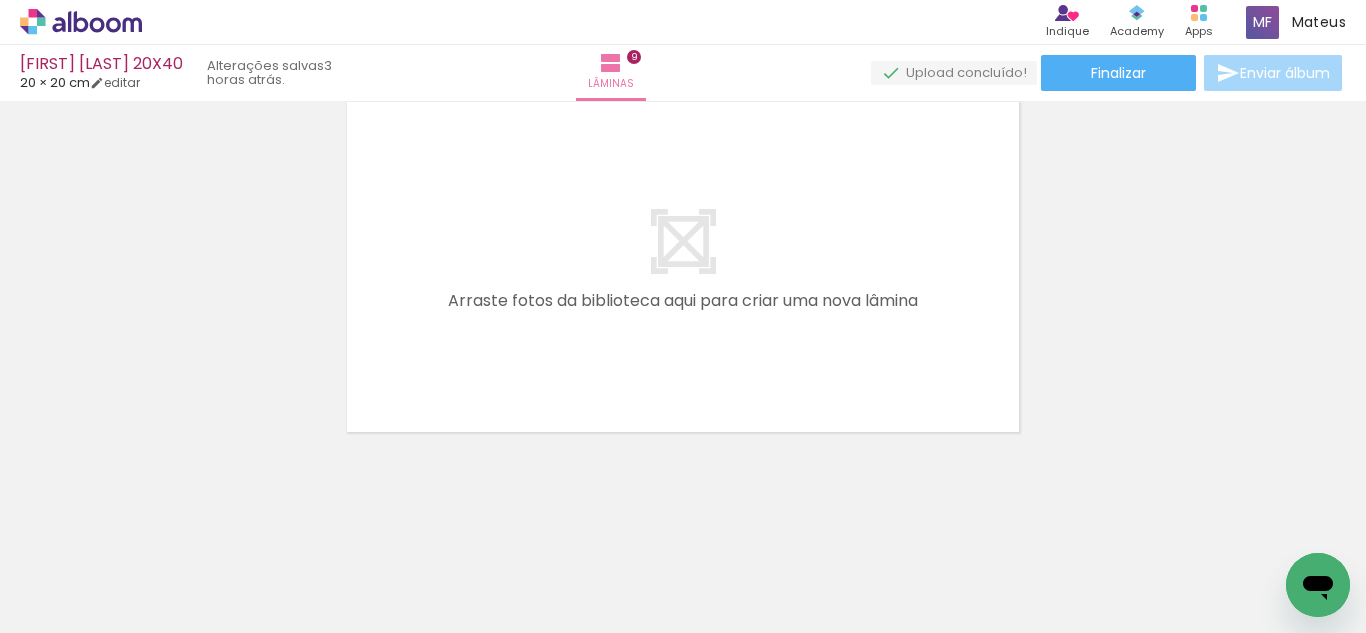 click at bounding box center [-935, 566] 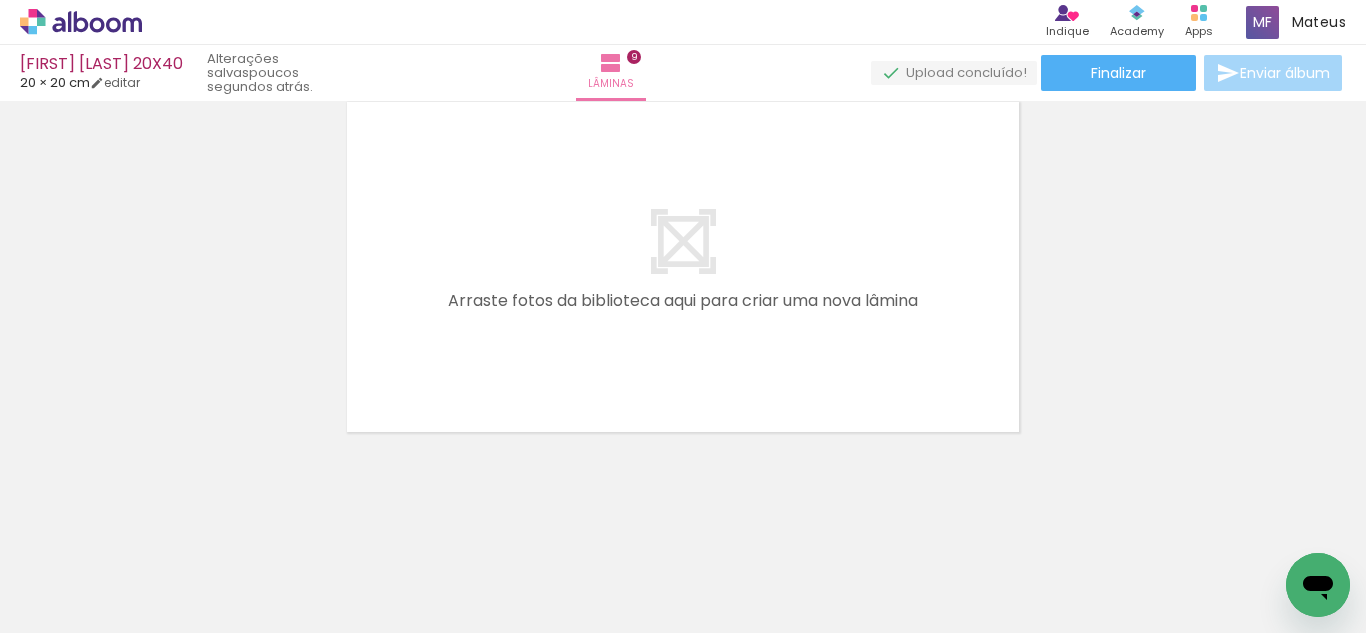 scroll, scrollTop: 0, scrollLeft: 1396, axis: horizontal 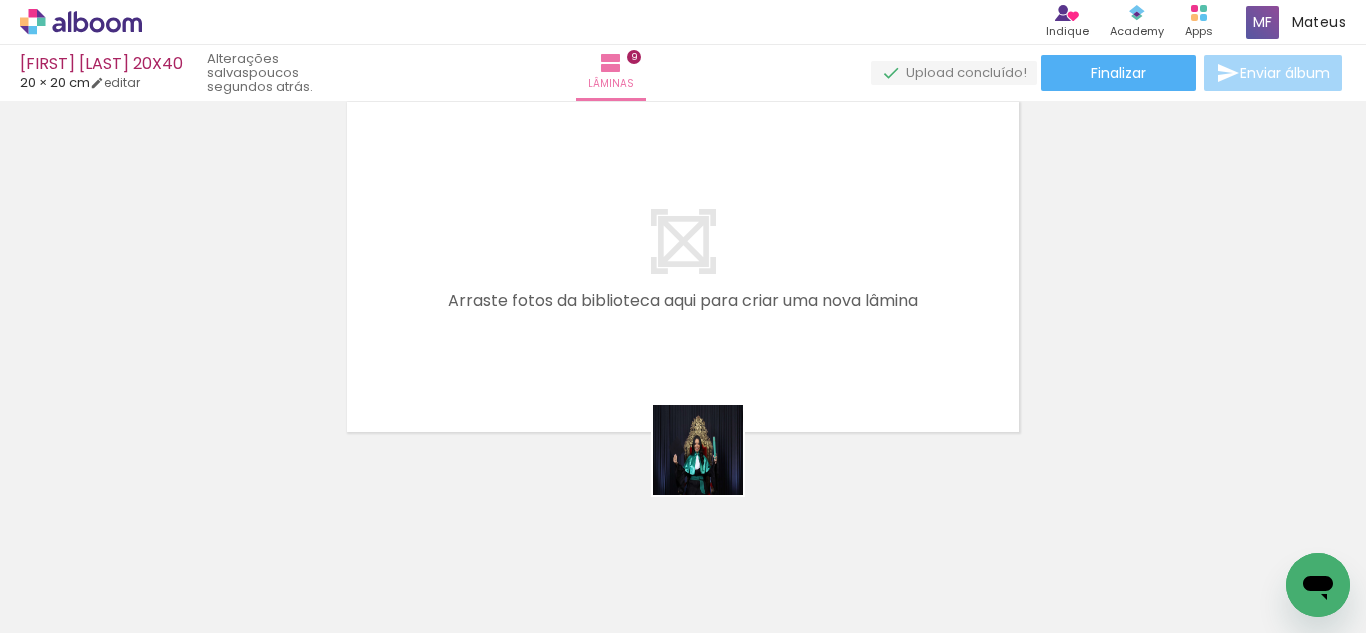 drag, startPoint x: 713, startPoint y: 465, endPoint x: 770, endPoint y: 494, distance: 63.953106 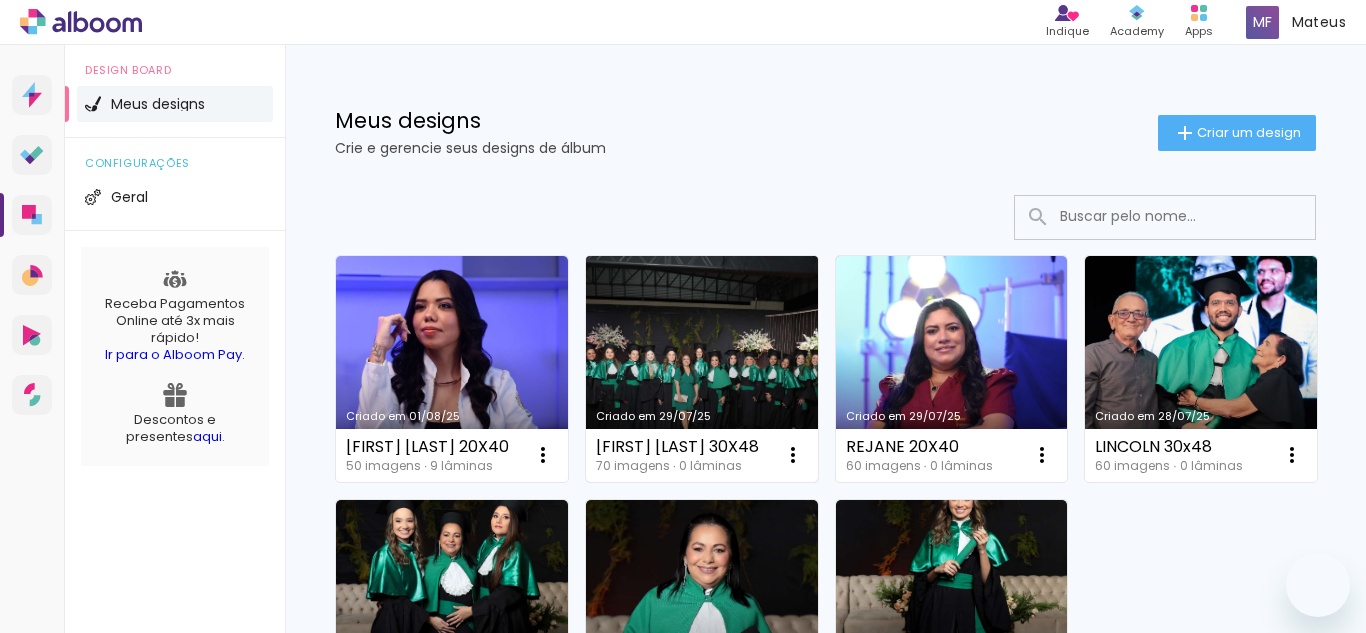 scroll, scrollTop: 0, scrollLeft: 0, axis: both 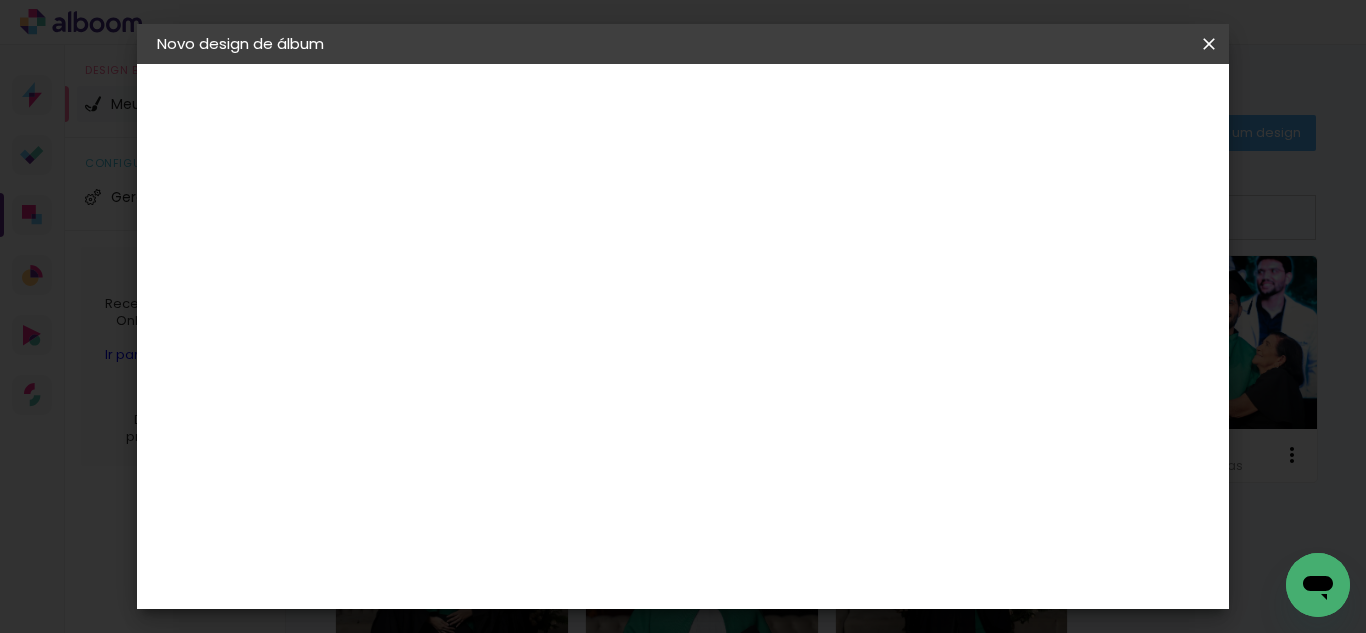 click at bounding box center (484, 268) 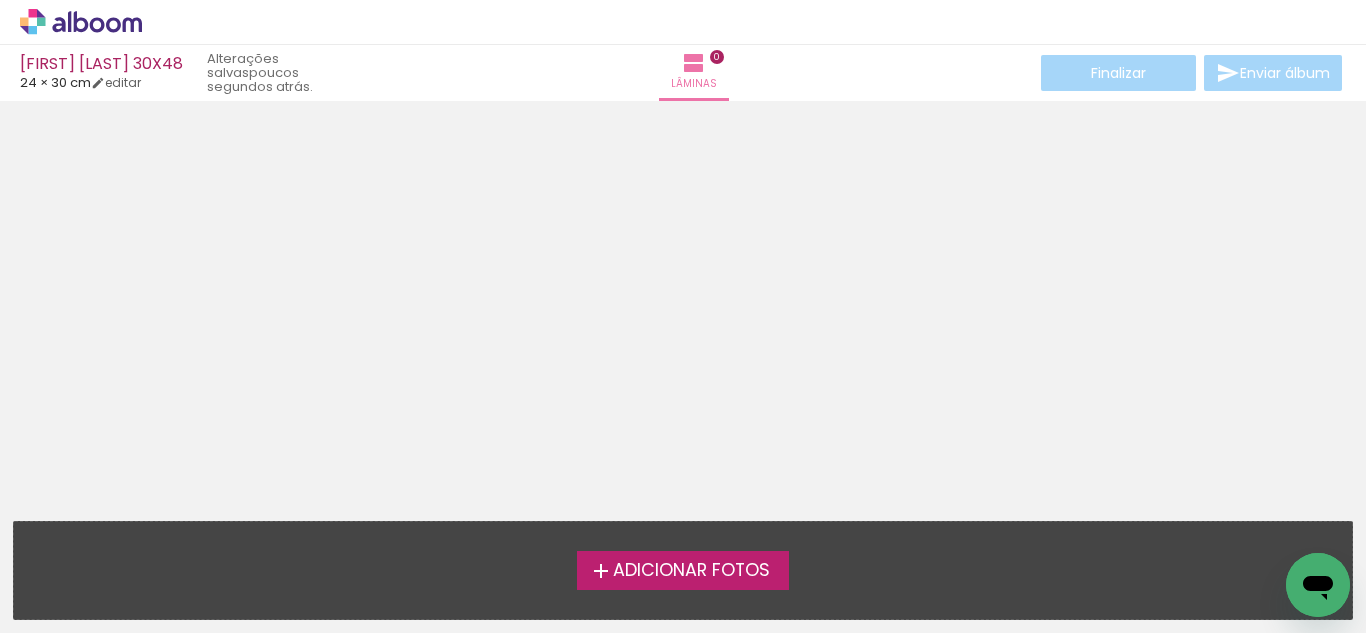click on "Adicionar Fotos" at bounding box center (691, 571) 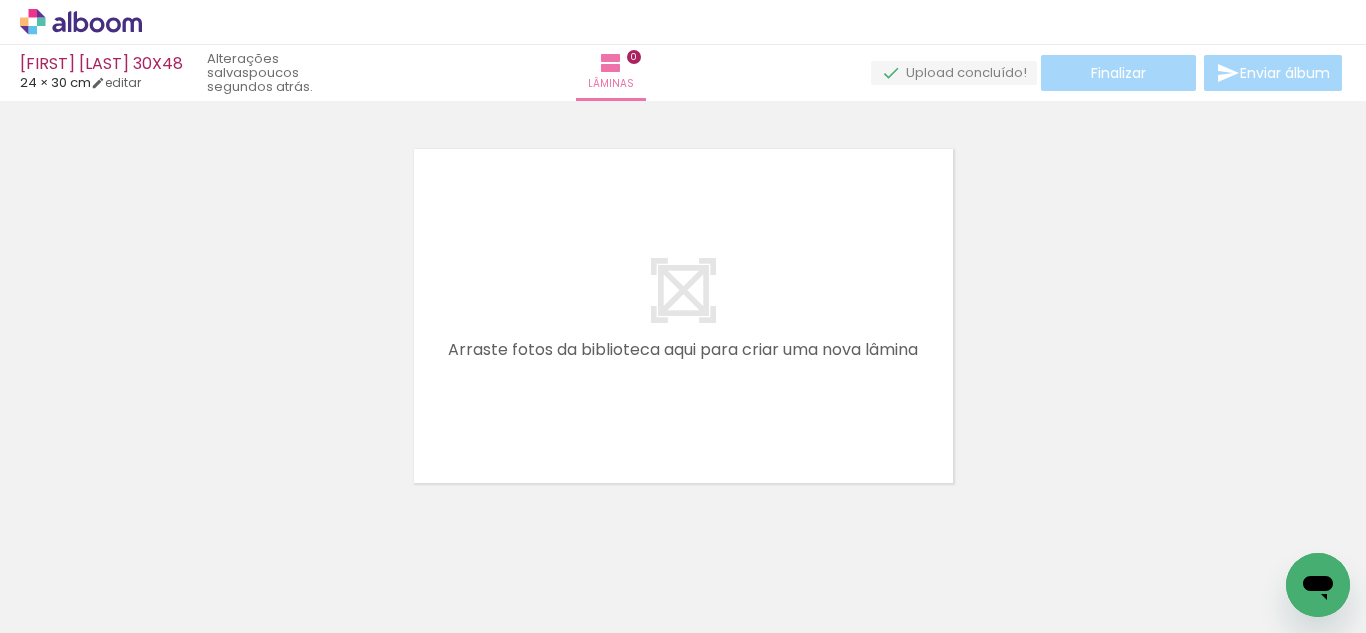 scroll, scrollTop: 26, scrollLeft: 0, axis: vertical 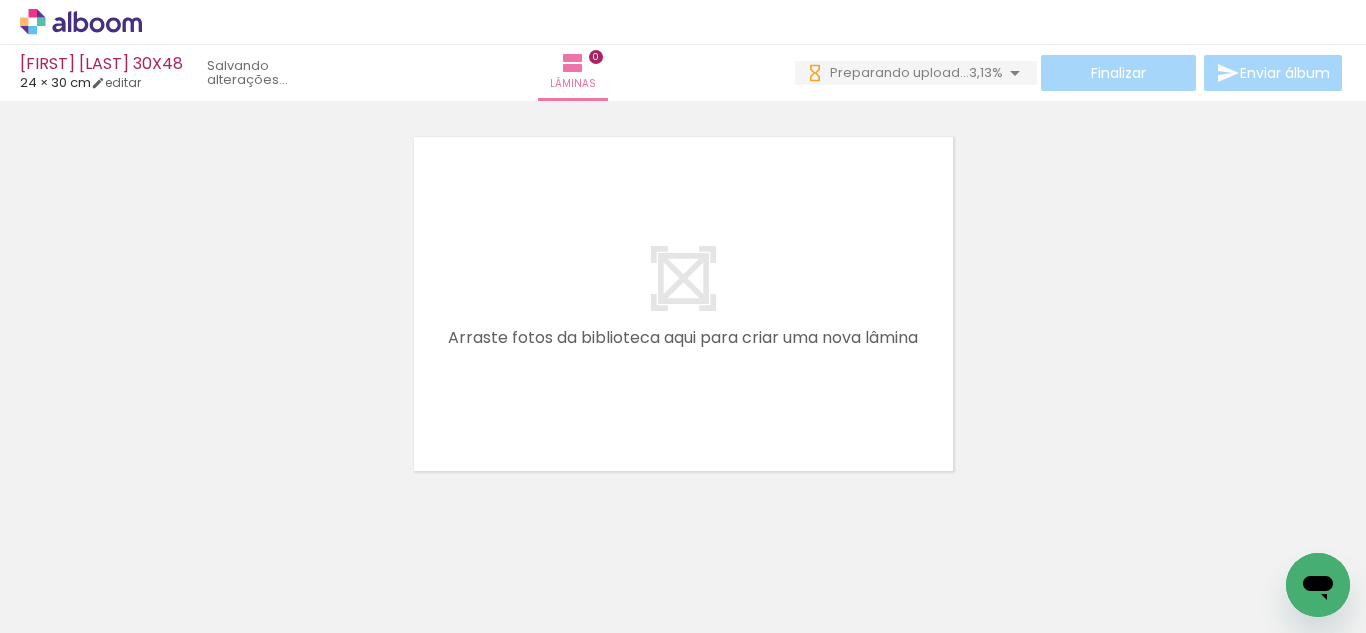 click at bounding box center [683, 304] 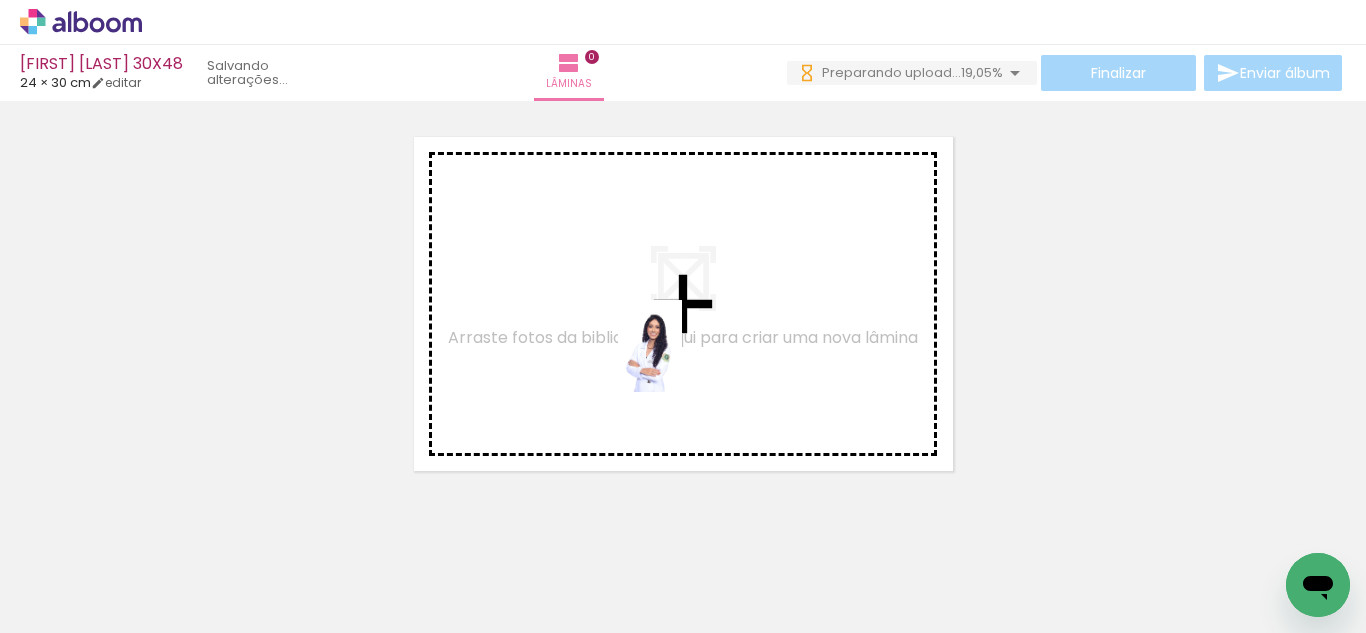 drag, startPoint x: 439, startPoint y: 580, endPoint x: 680, endPoint y: 362, distance: 324.96924 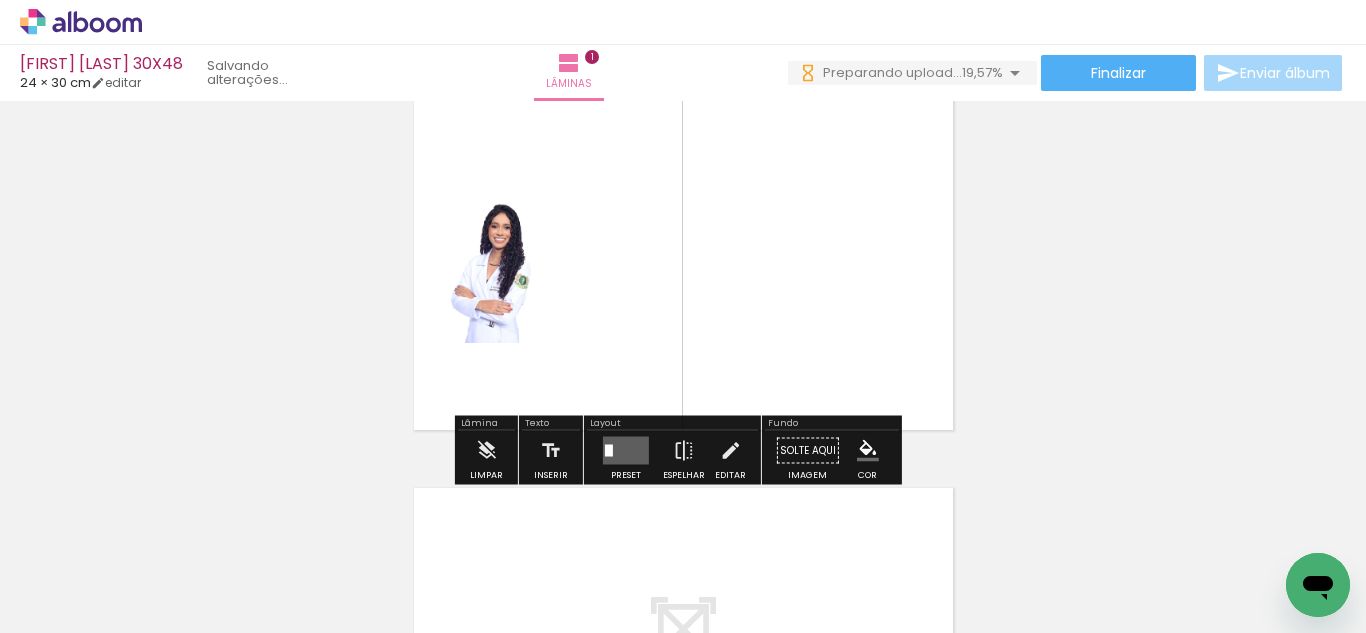 click at bounding box center [626, 451] 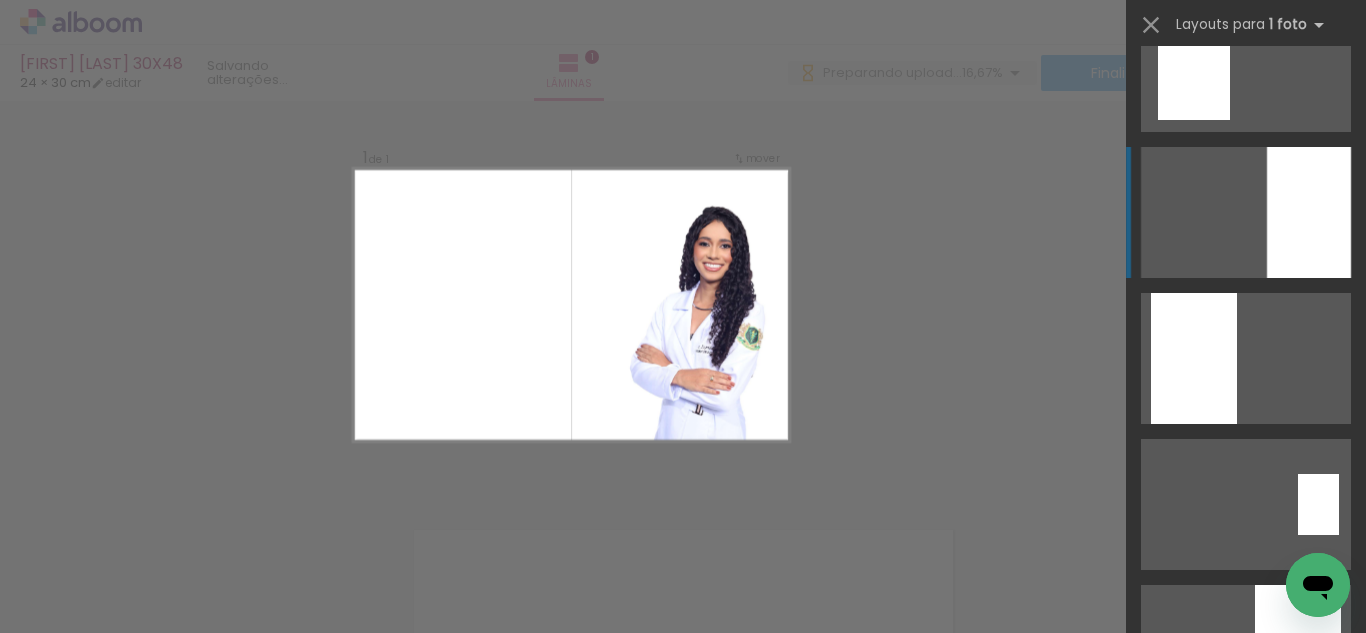 click at bounding box center [1309, 212] 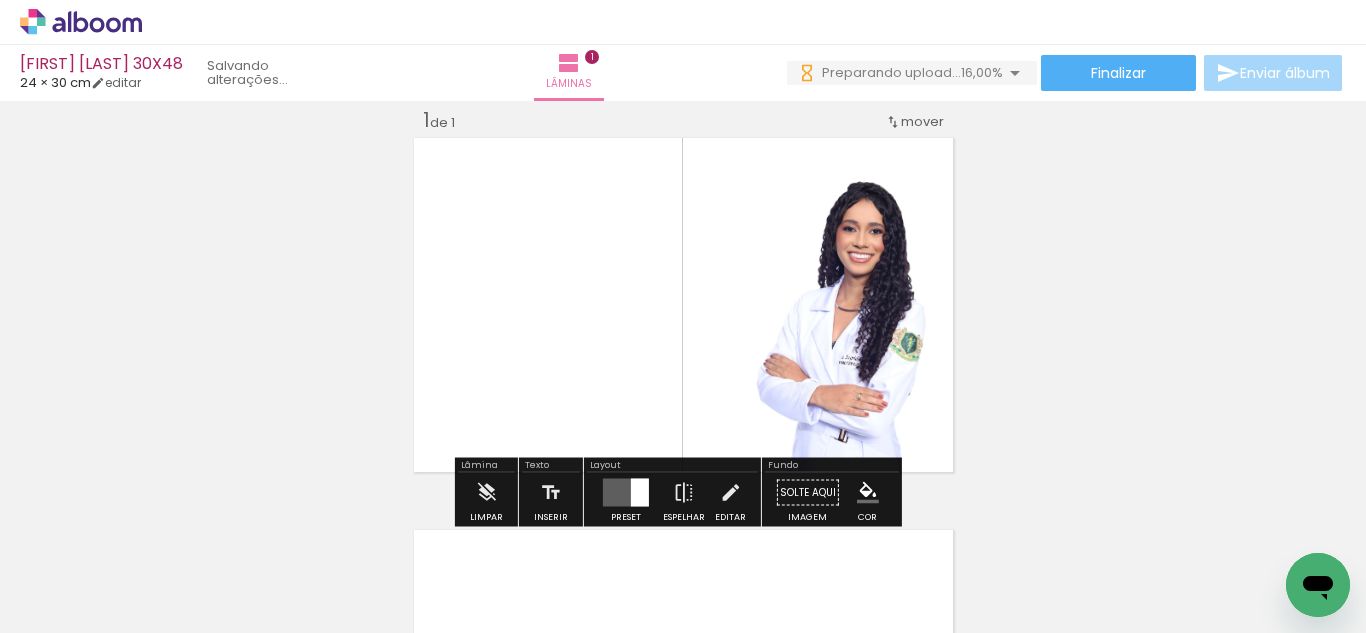 click at bounding box center [730, 493] 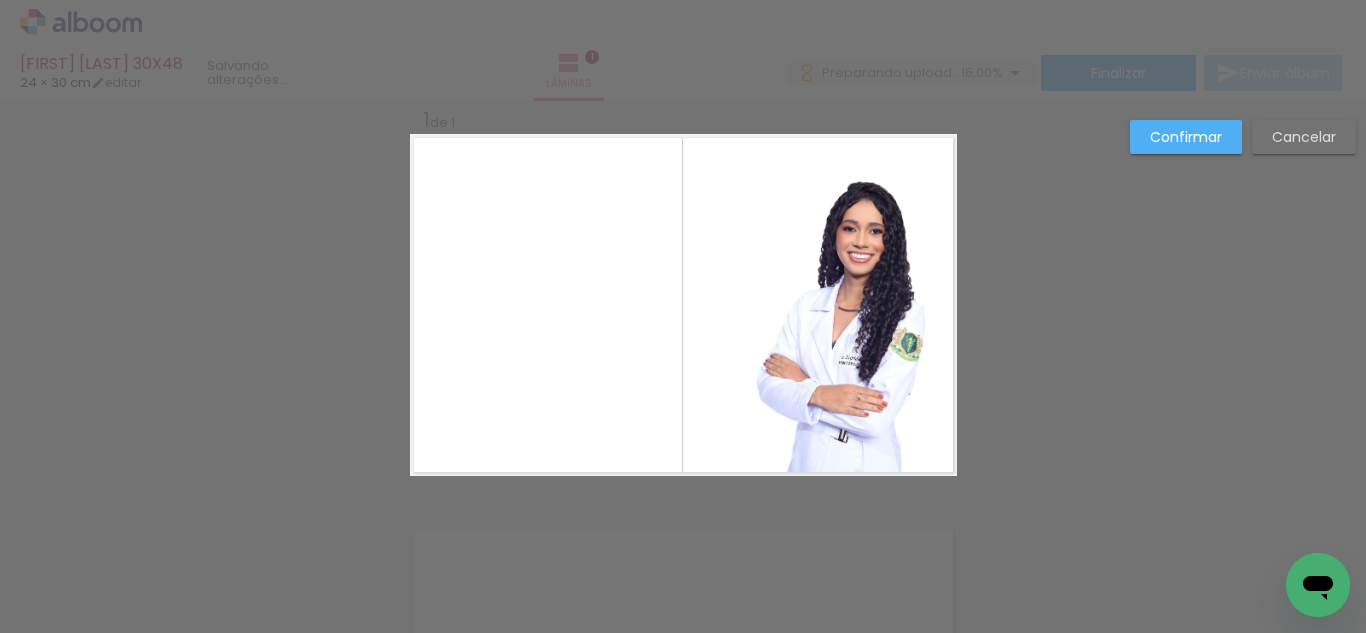 click 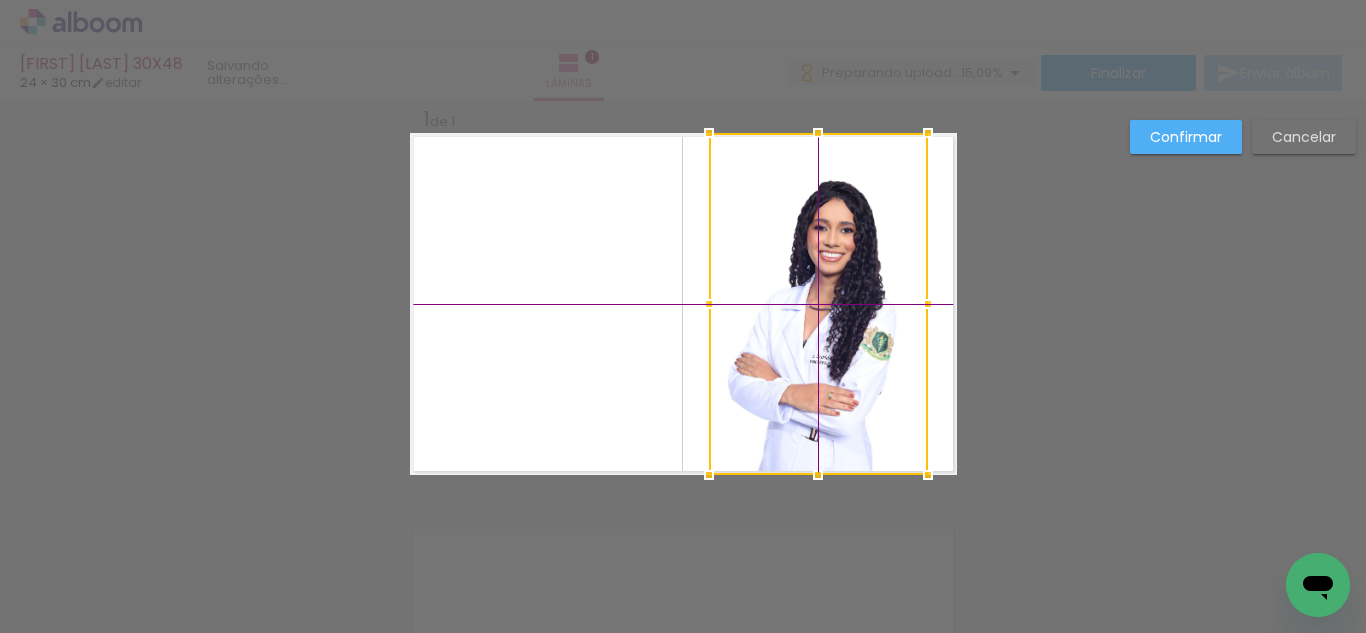 drag, startPoint x: 859, startPoint y: 332, endPoint x: 824, endPoint y: 335, distance: 35.128338 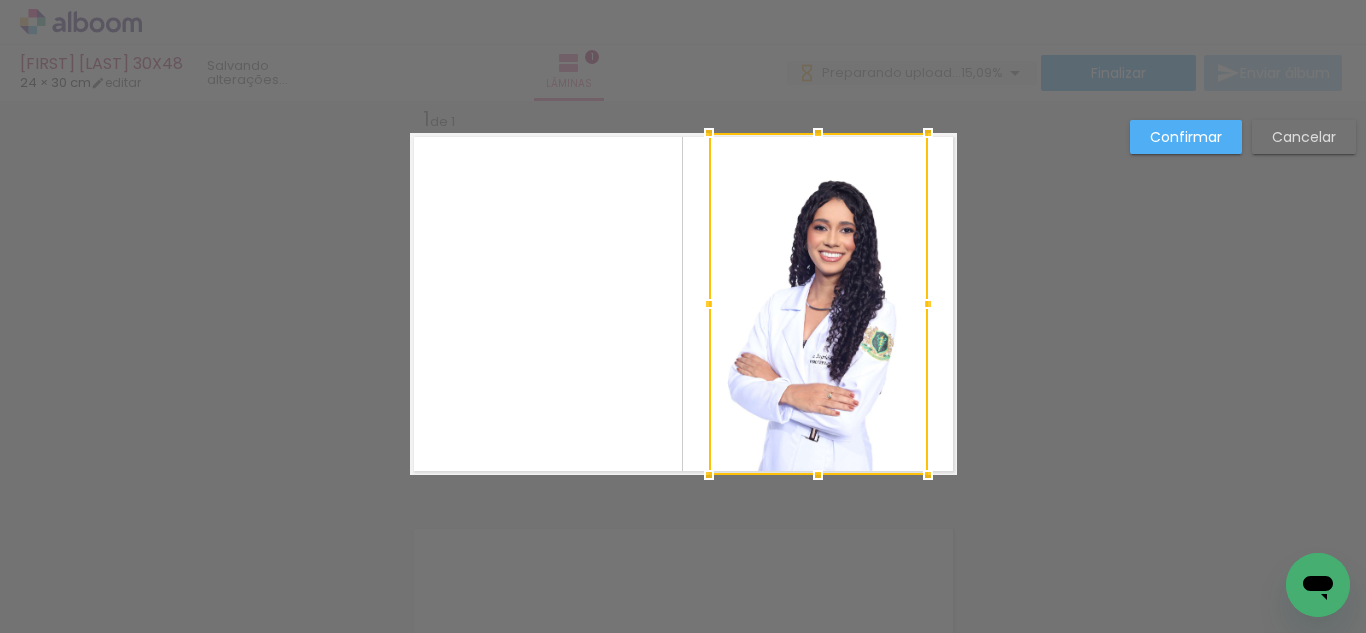 click on "Confirmar" at bounding box center [0, 0] 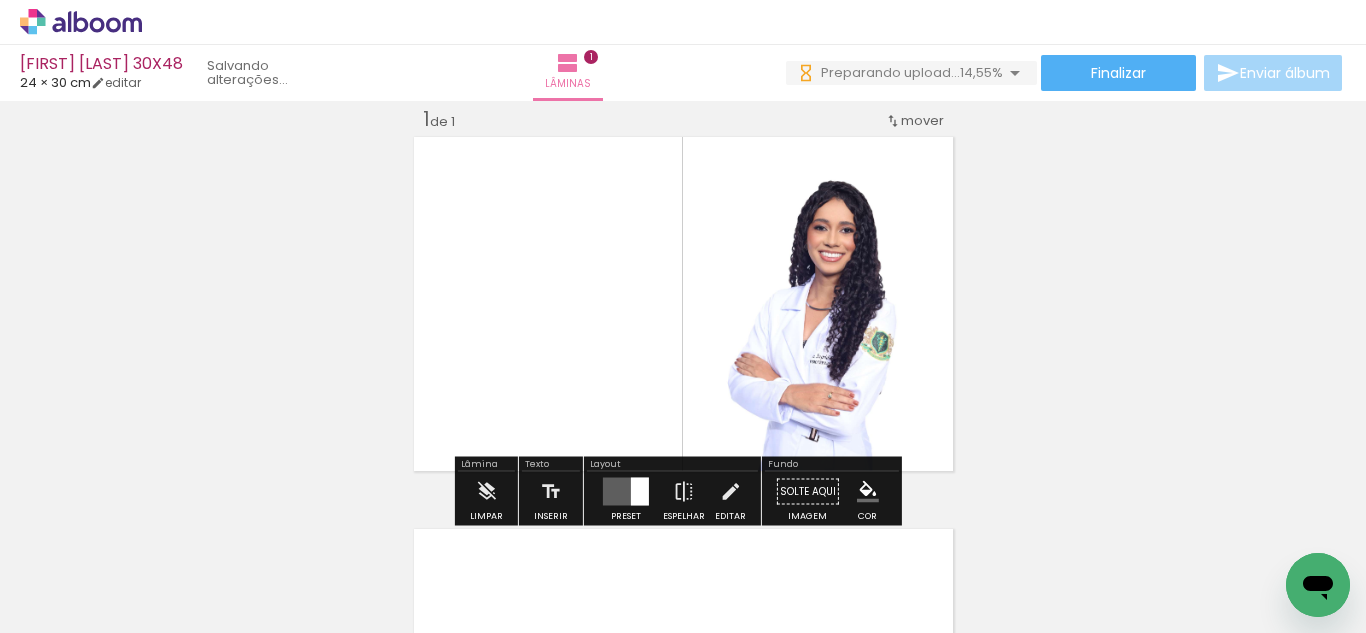 click 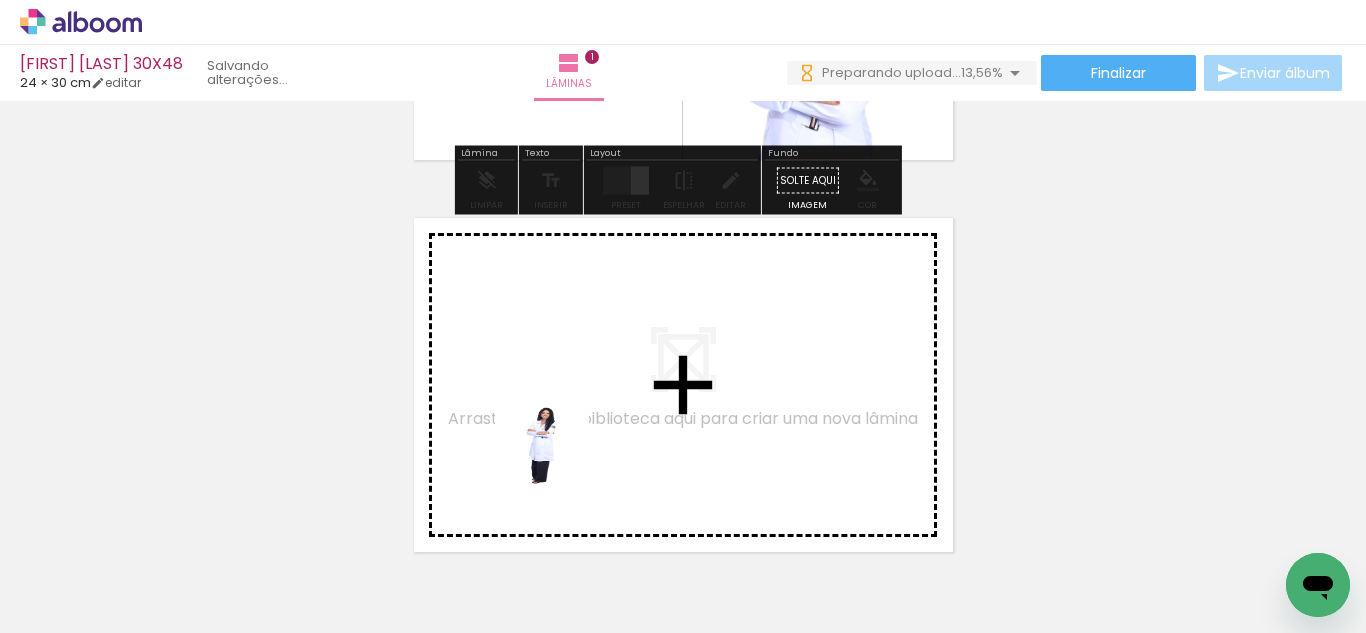 drag, startPoint x: 557, startPoint y: 460, endPoint x: 736, endPoint y: 576, distance: 213.30026 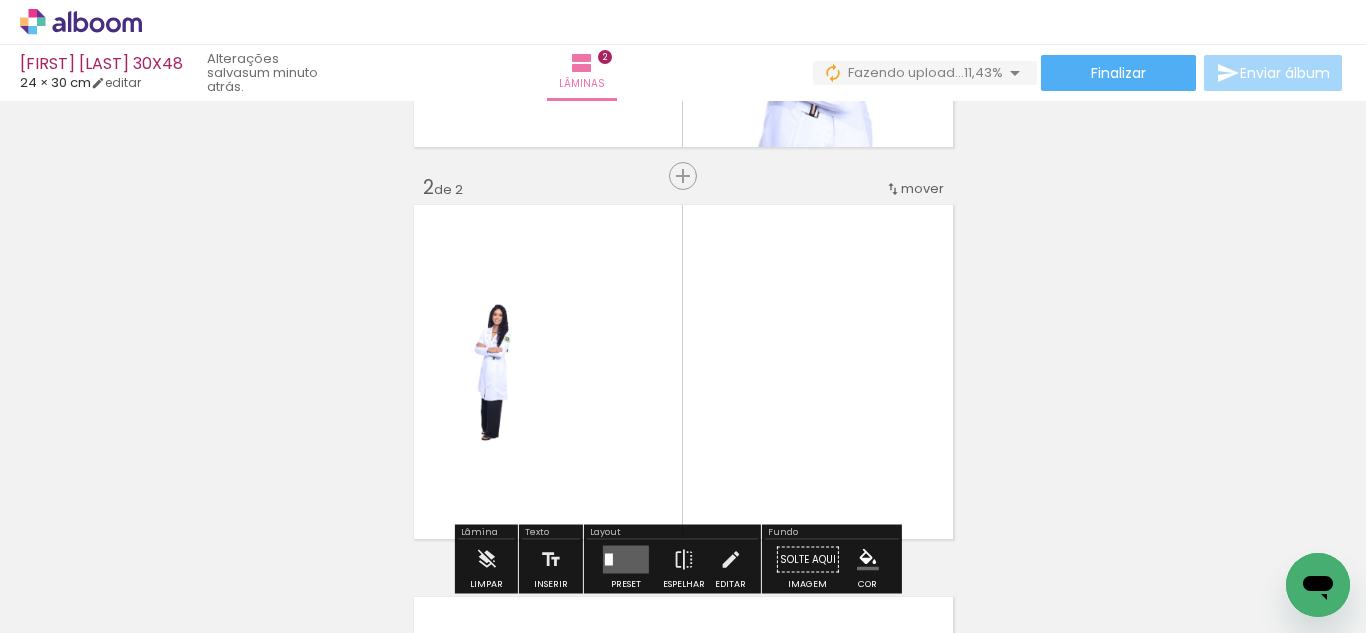 drag, startPoint x: 676, startPoint y: 589, endPoint x: 671, endPoint y: 401, distance: 188.06648 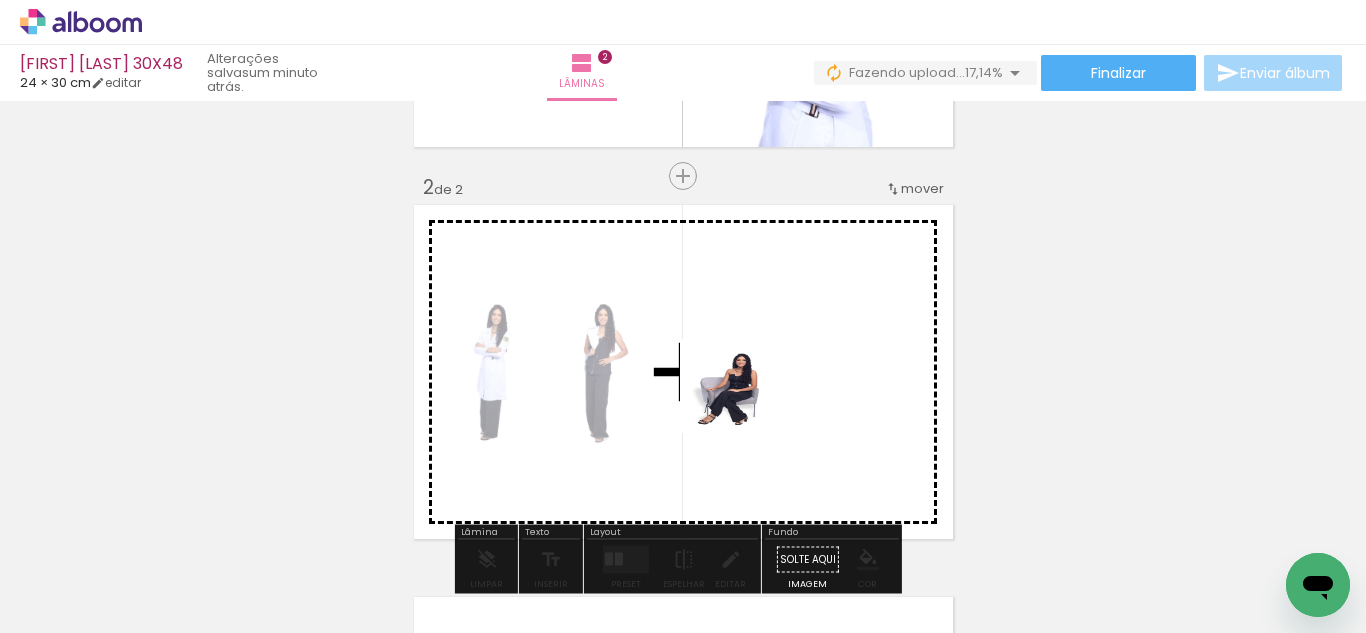 drag, startPoint x: 747, startPoint y: 487, endPoint x: 729, endPoint y: 374, distance: 114.424644 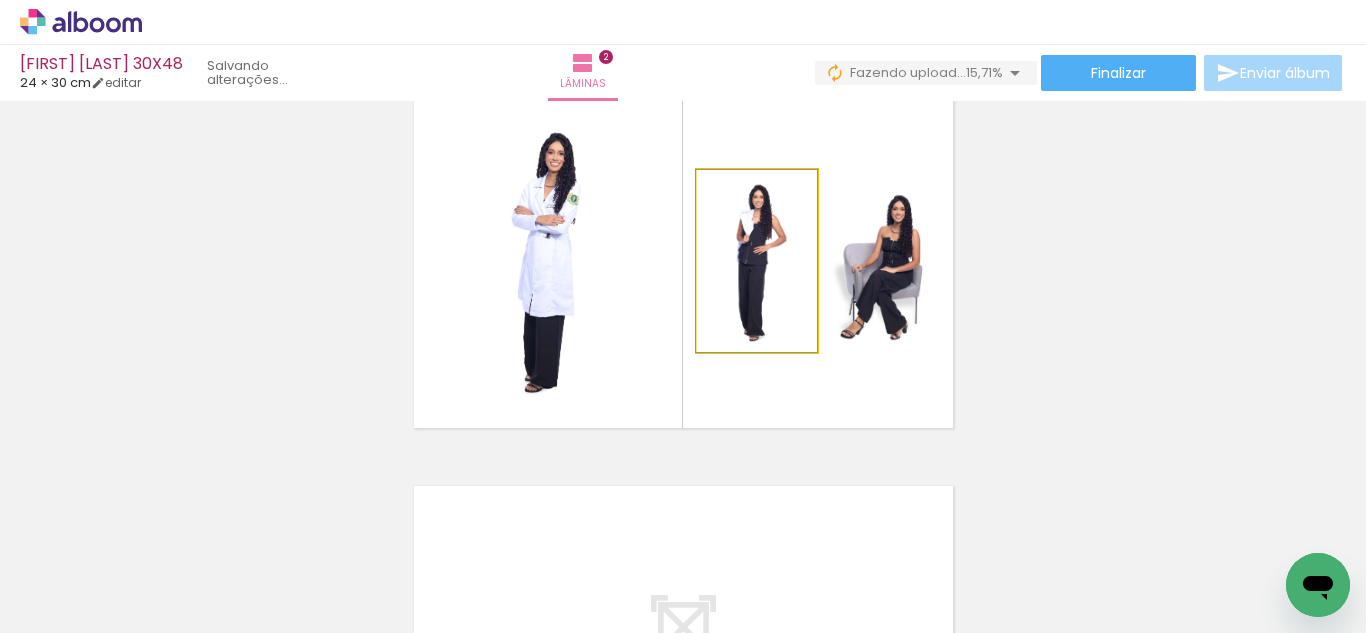 click 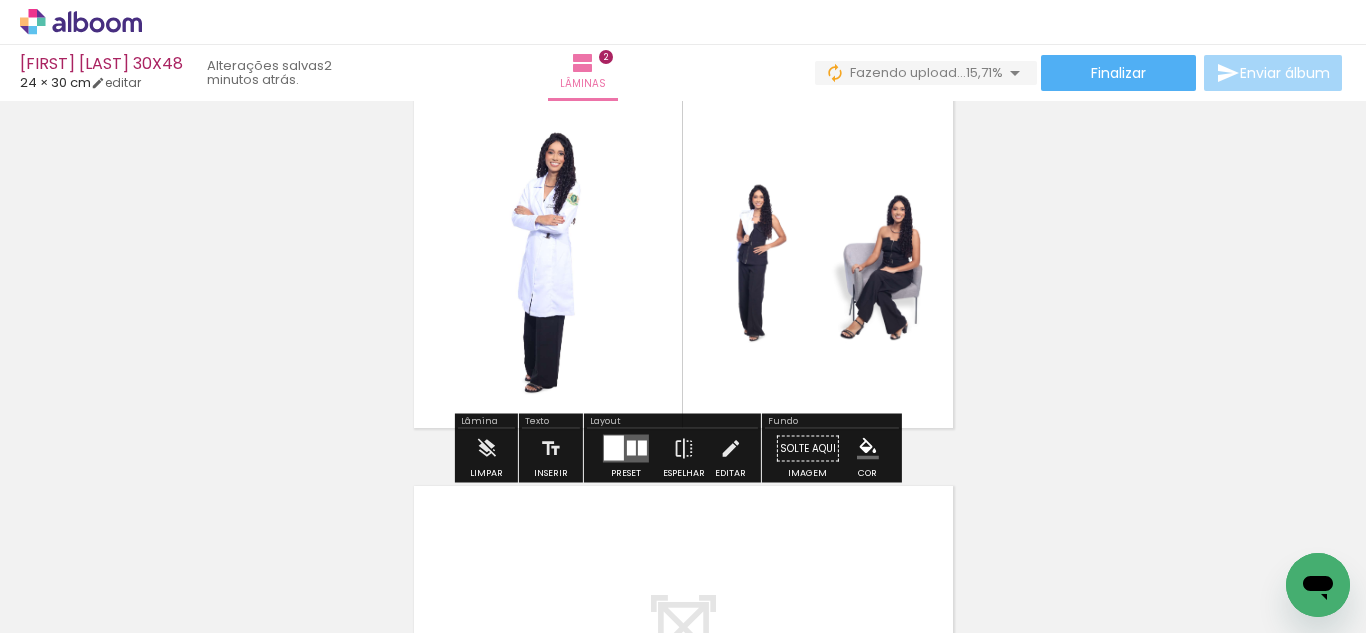 click at bounding box center [614, 448] 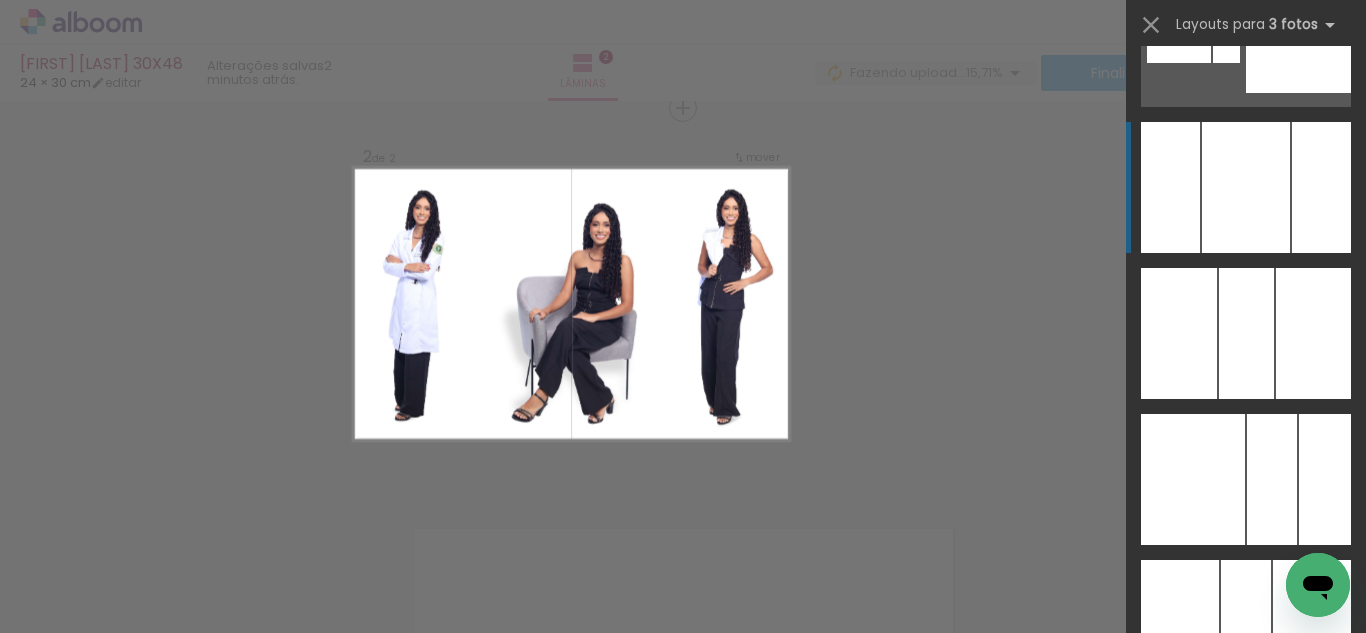 click at bounding box center (1246, 187) 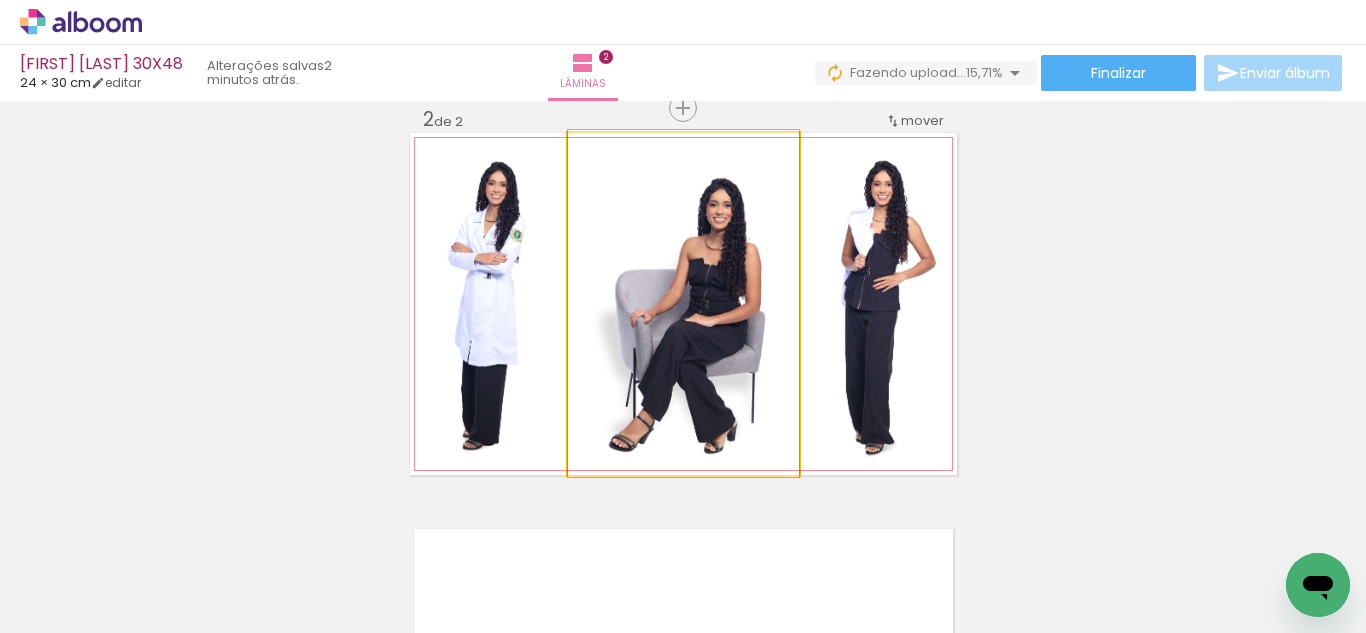 click 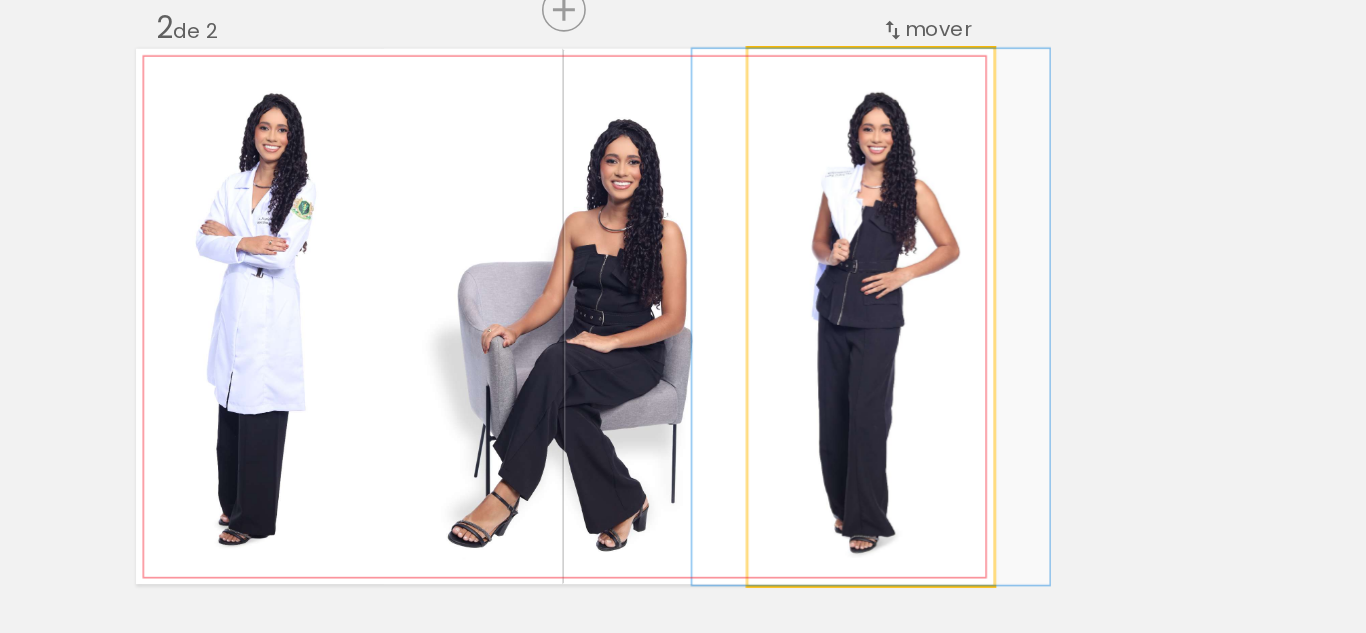 click 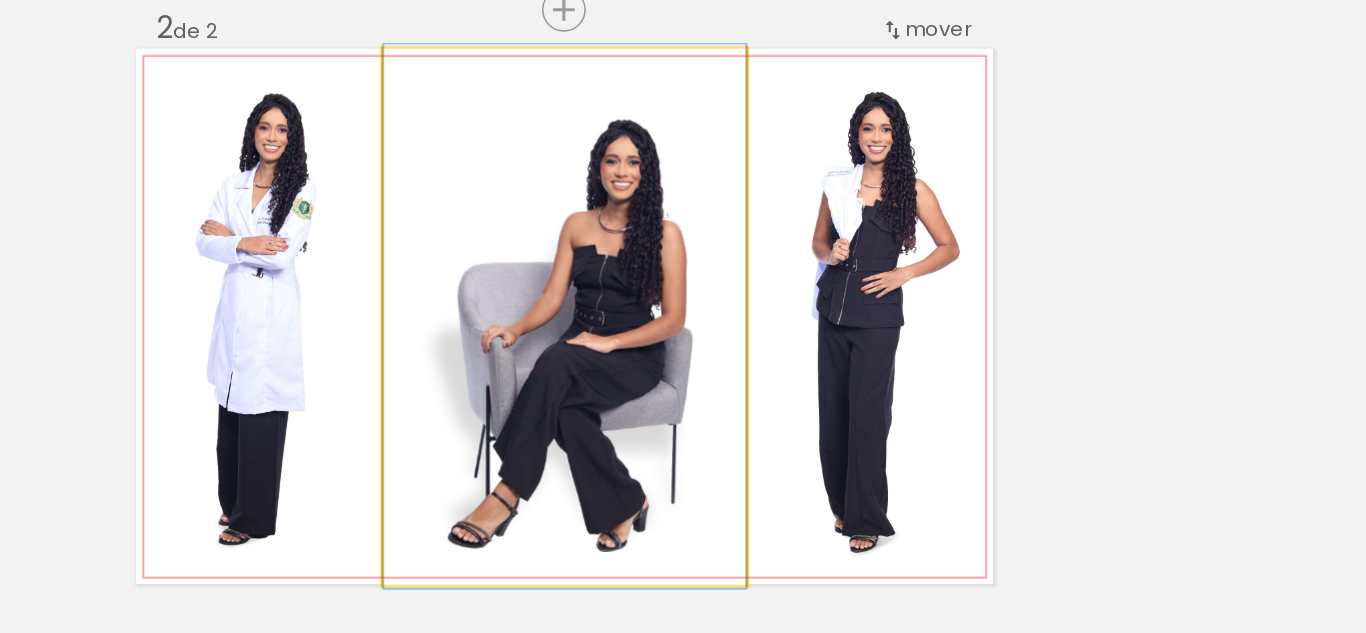 click 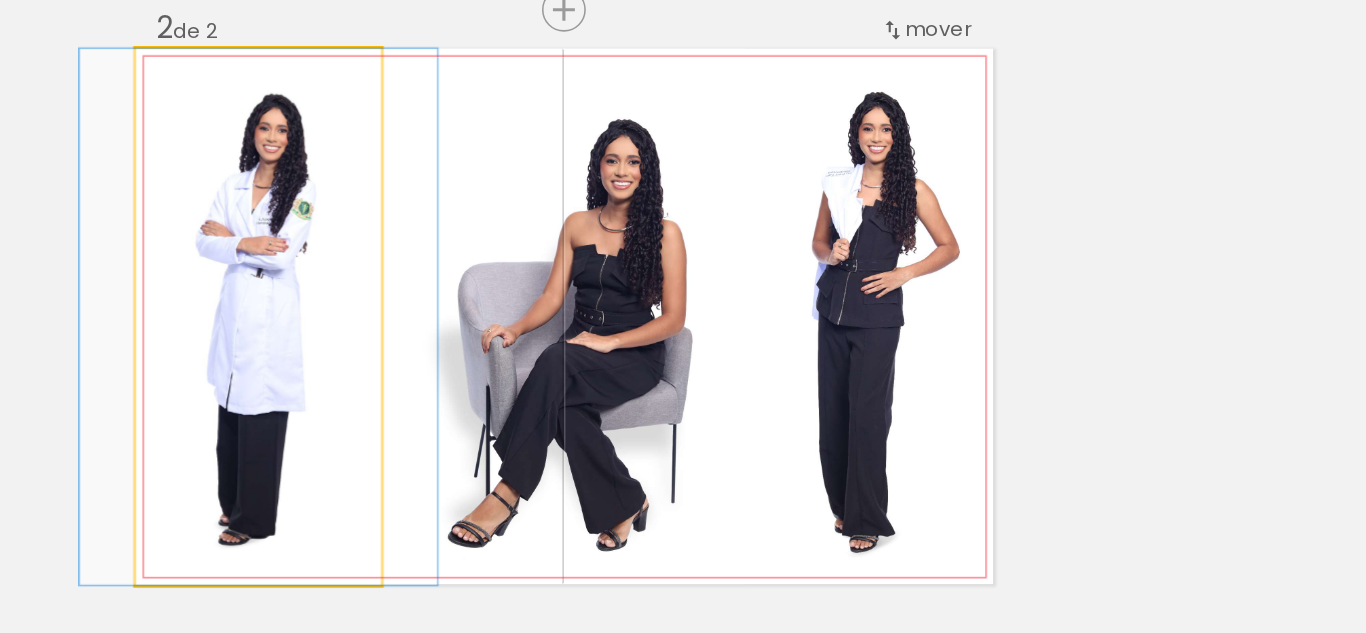 click 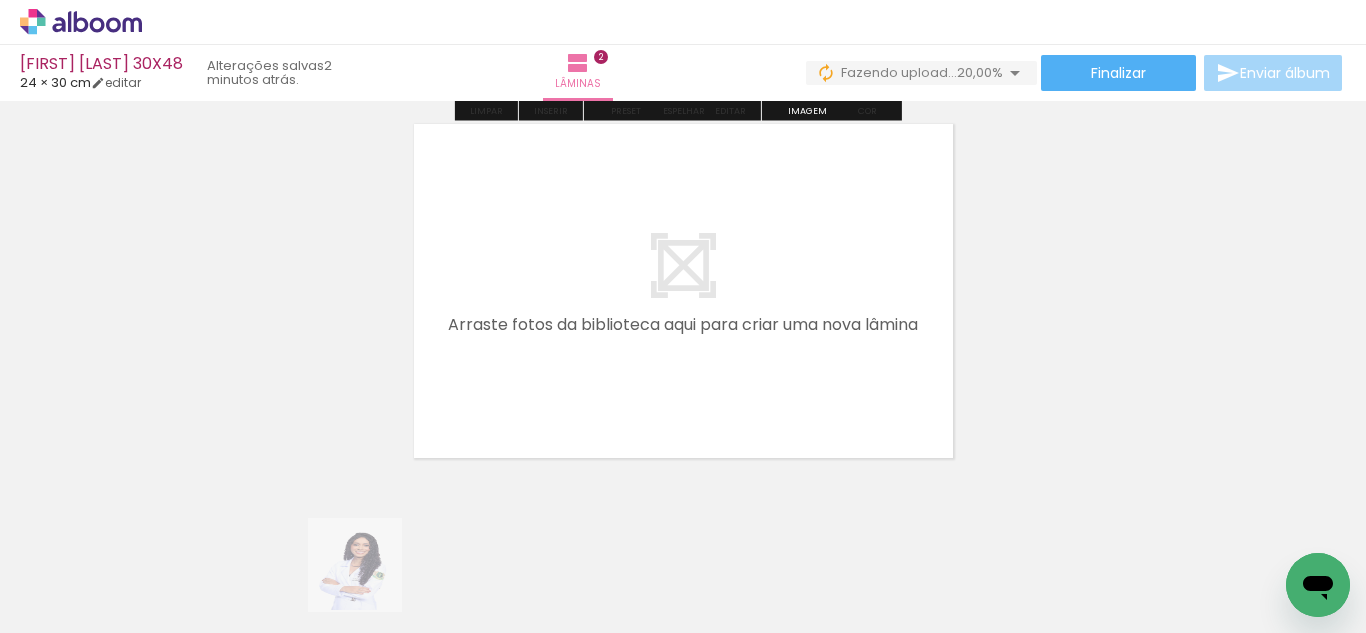 drag, startPoint x: 382, startPoint y: 580, endPoint x: 331, endPoint y: 581, distance: 51.009804 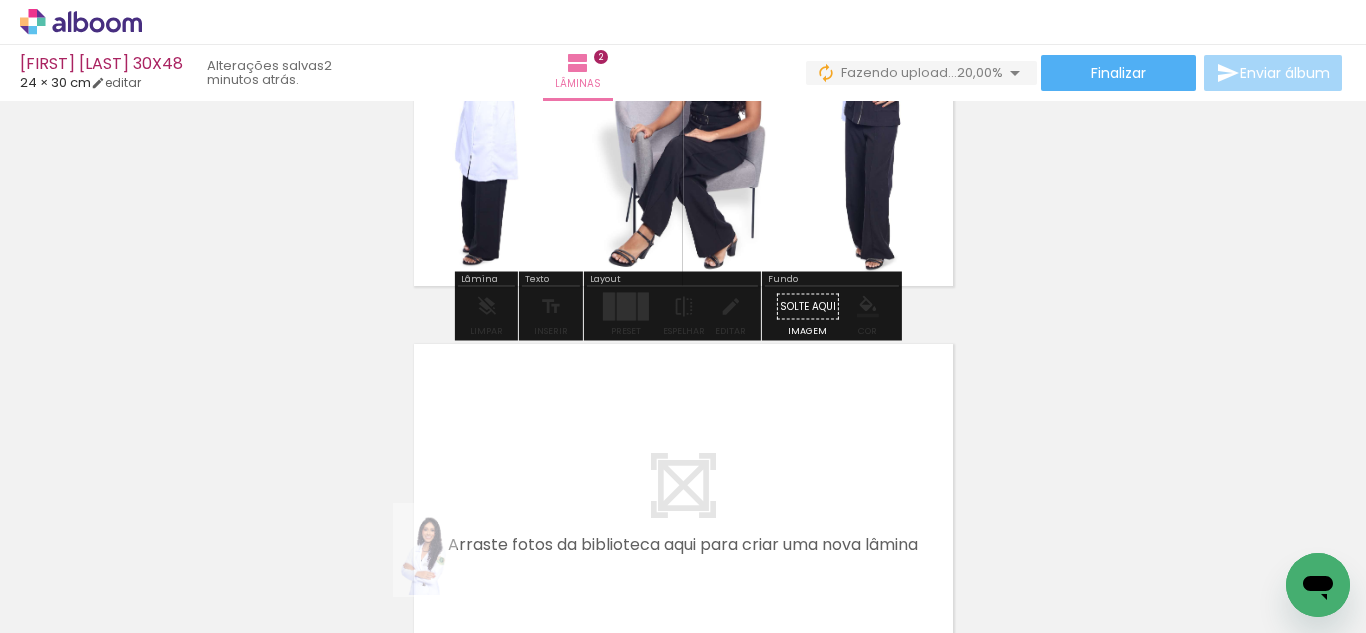 drag, startPoint x: 436, startPoint y: 561, endPoint x: 455, endPoint y: 565, distance: 19.416489 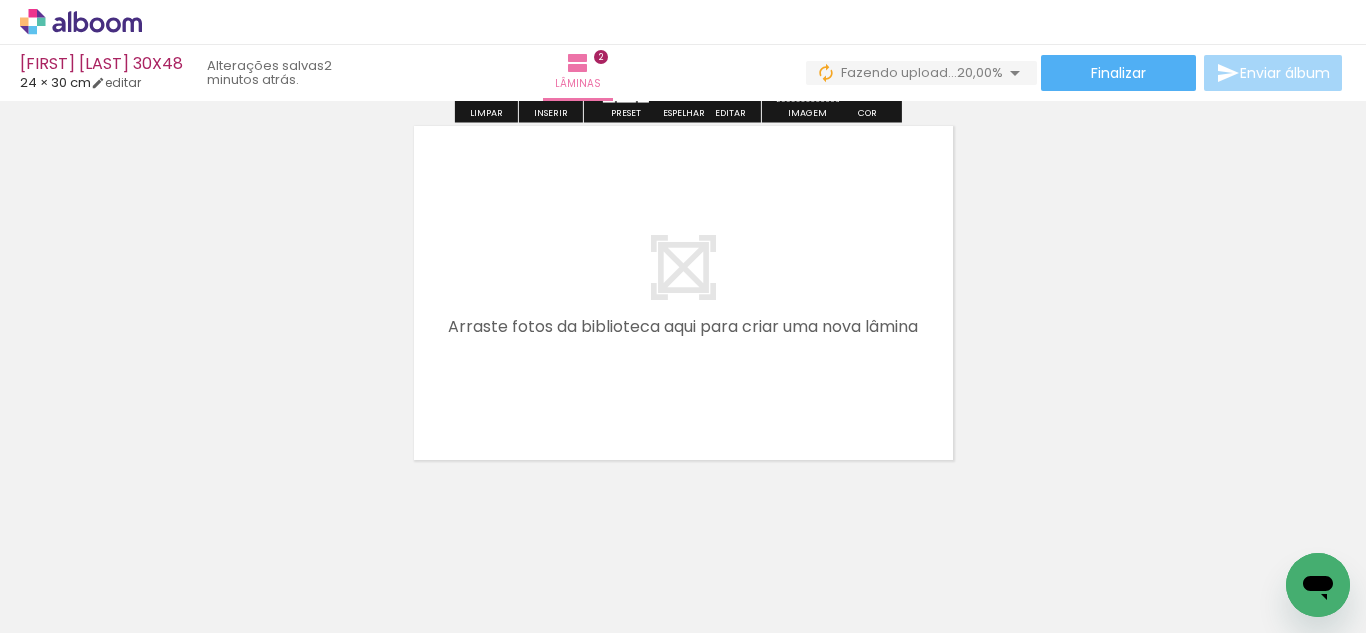 drag, startPoint x: 332, startPoint y: 568, endPoint x: 697, endPoint y: 299, distance: 453.41592 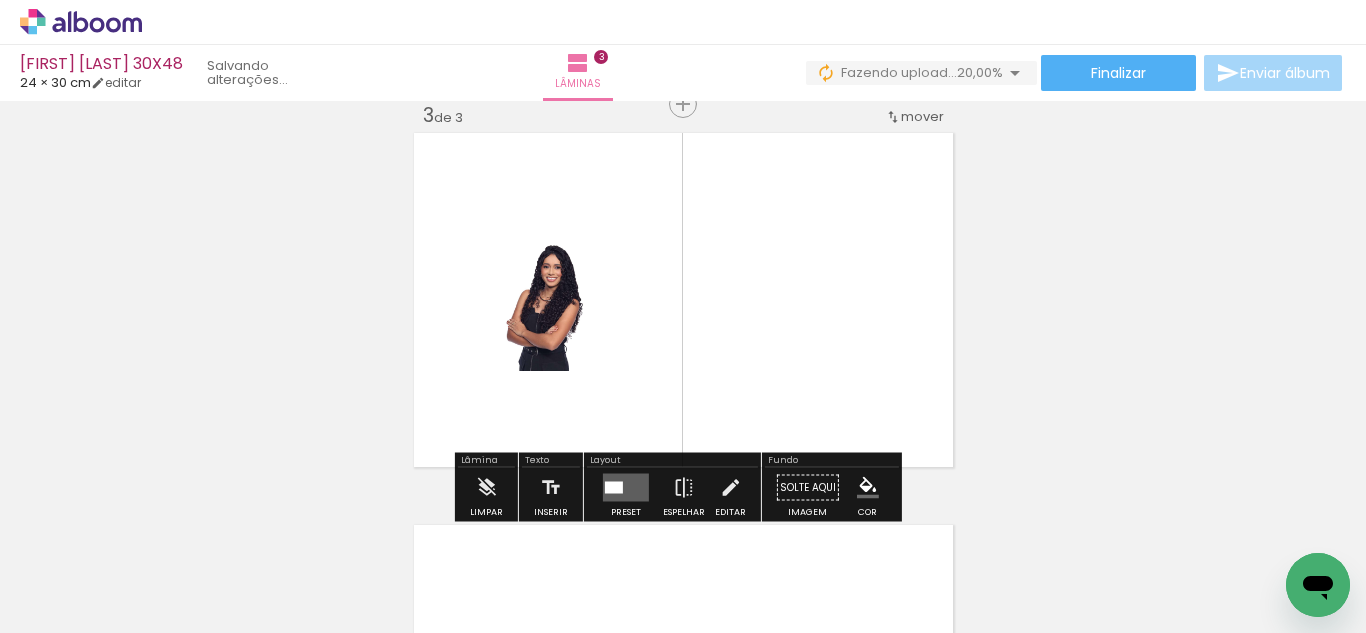 scroll, scrollTop: 810, scrollLeft: 0, axis: vertical 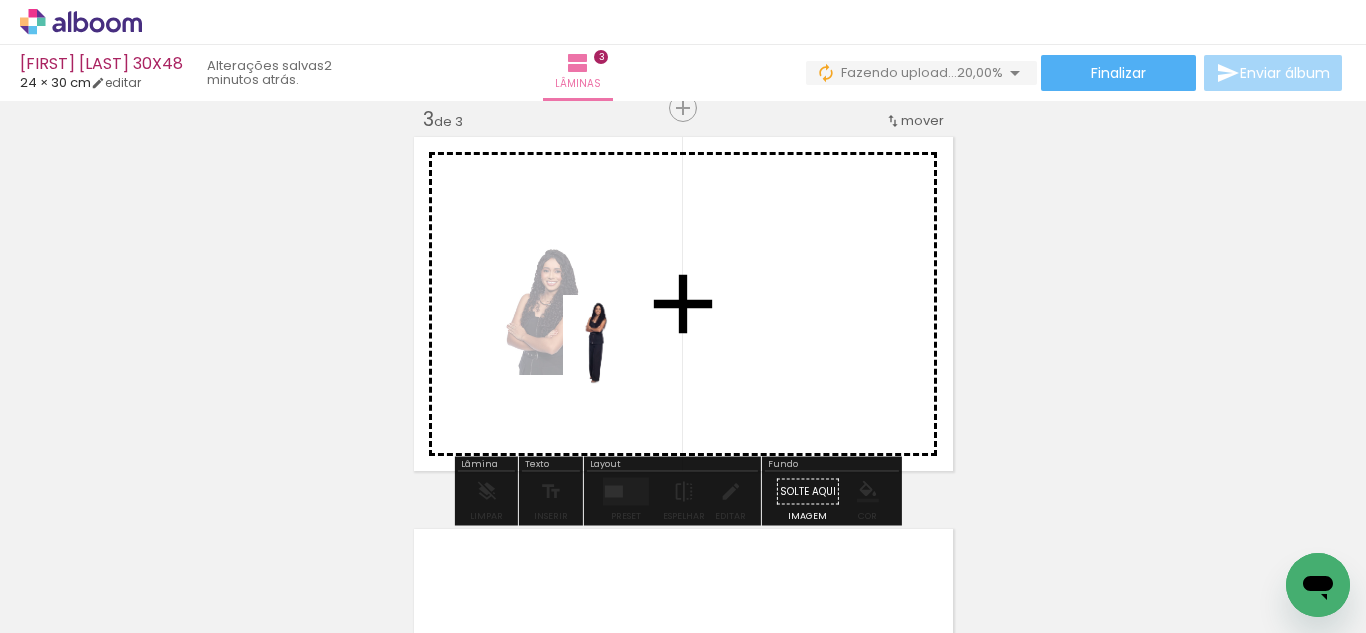 drag, startPoint x: 167, startPoint y: 572, endPoint x: 757, endPoint y: 300, distance: 649.67993 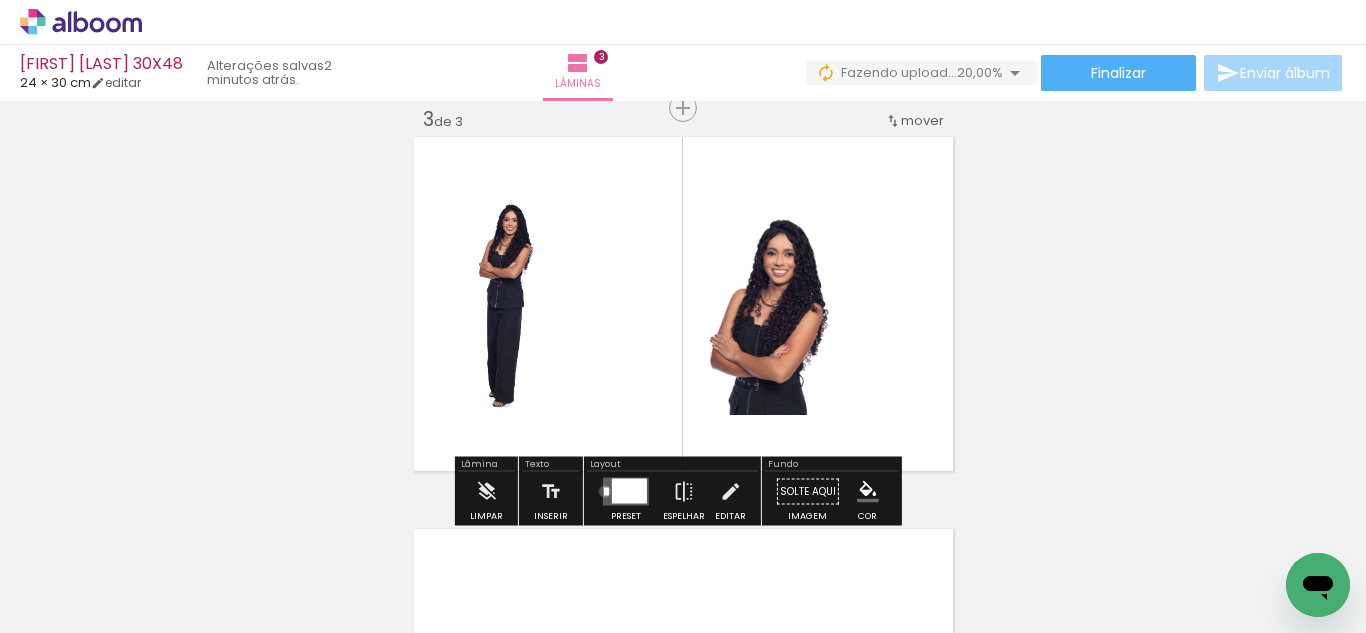 click at bounding box center [606, 492] 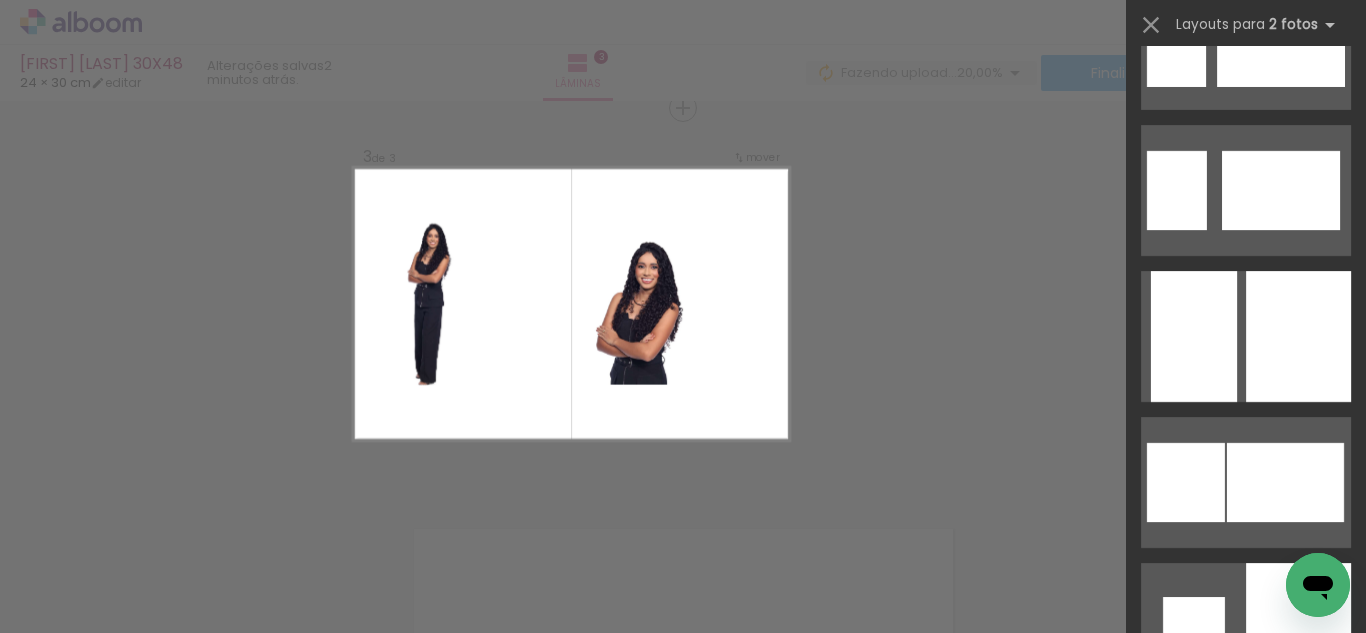scroll, scrollTop: 2096, scrollLeft: 0, axis: vertical 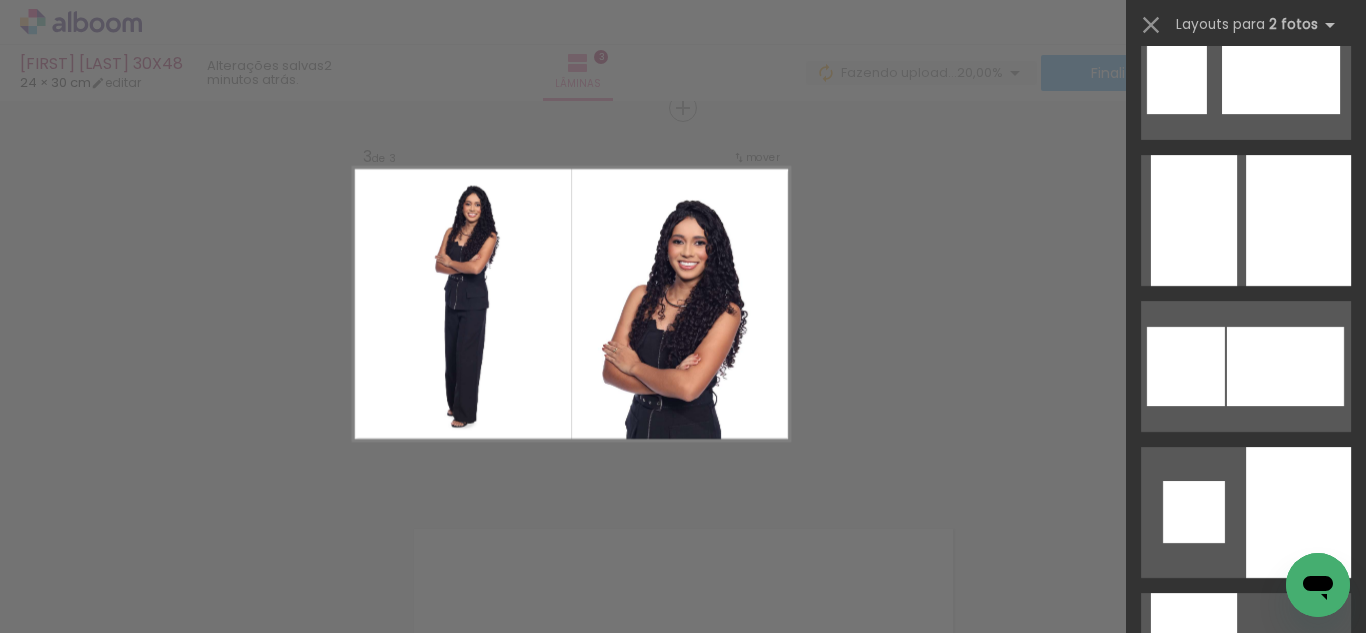click at bounding box center [1298, 220] 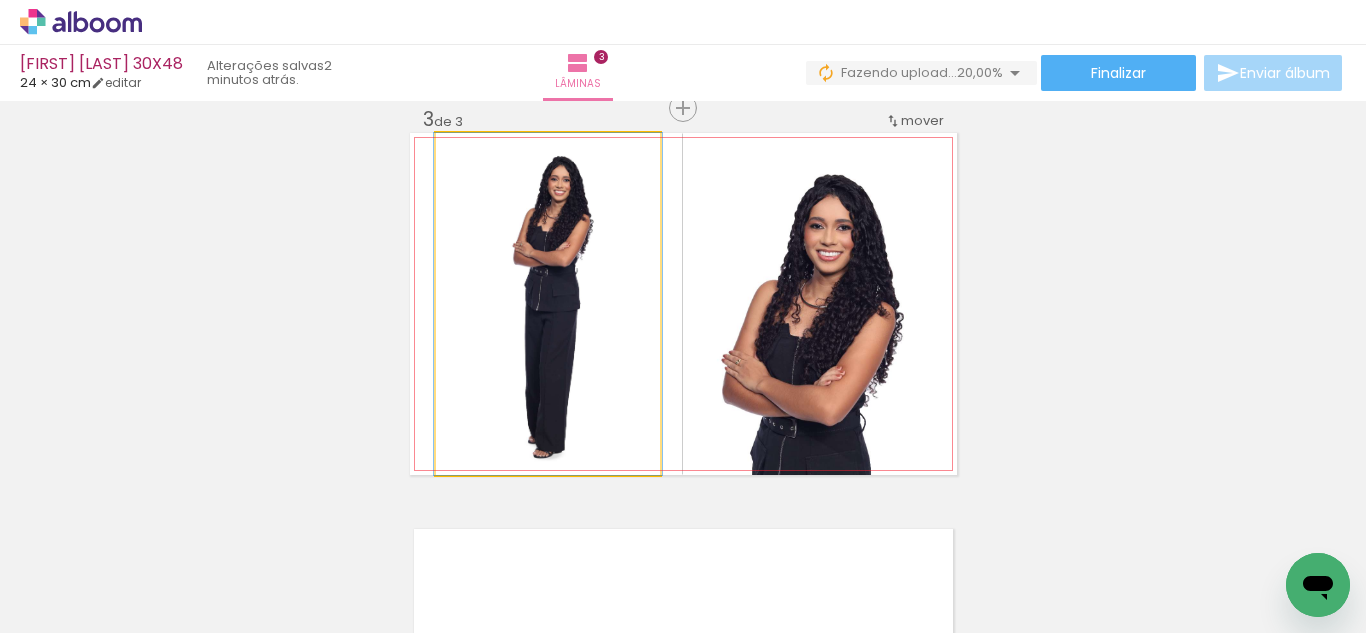 click 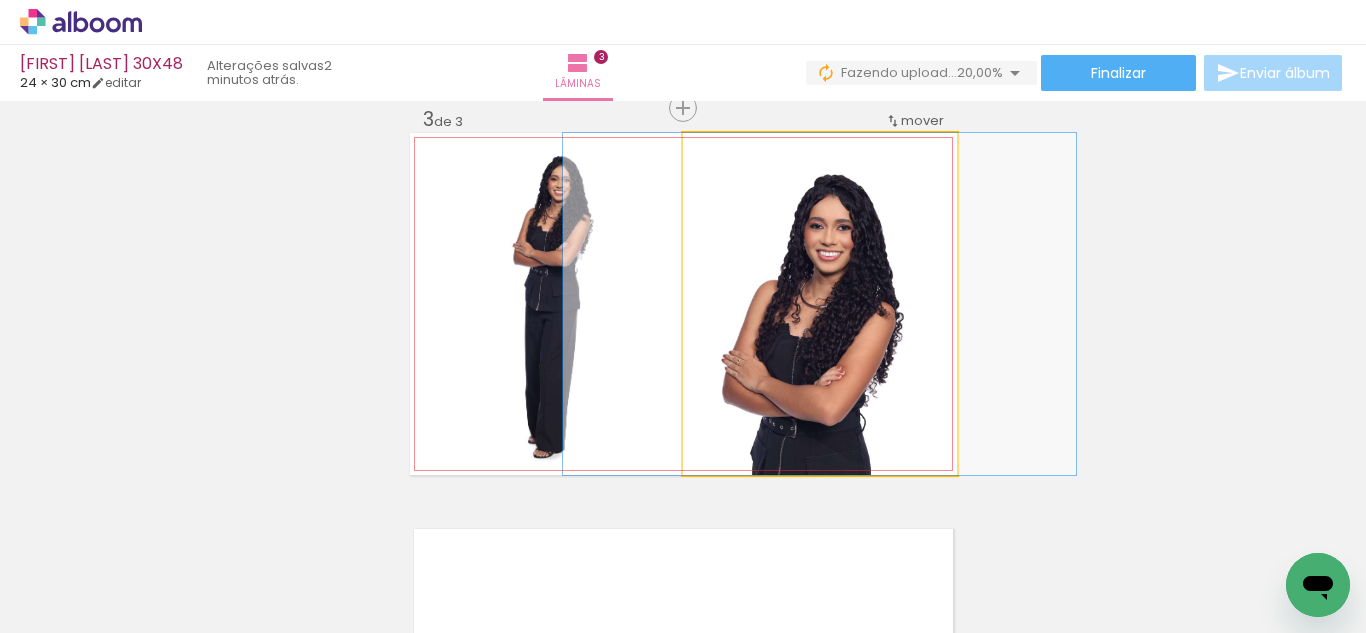 click 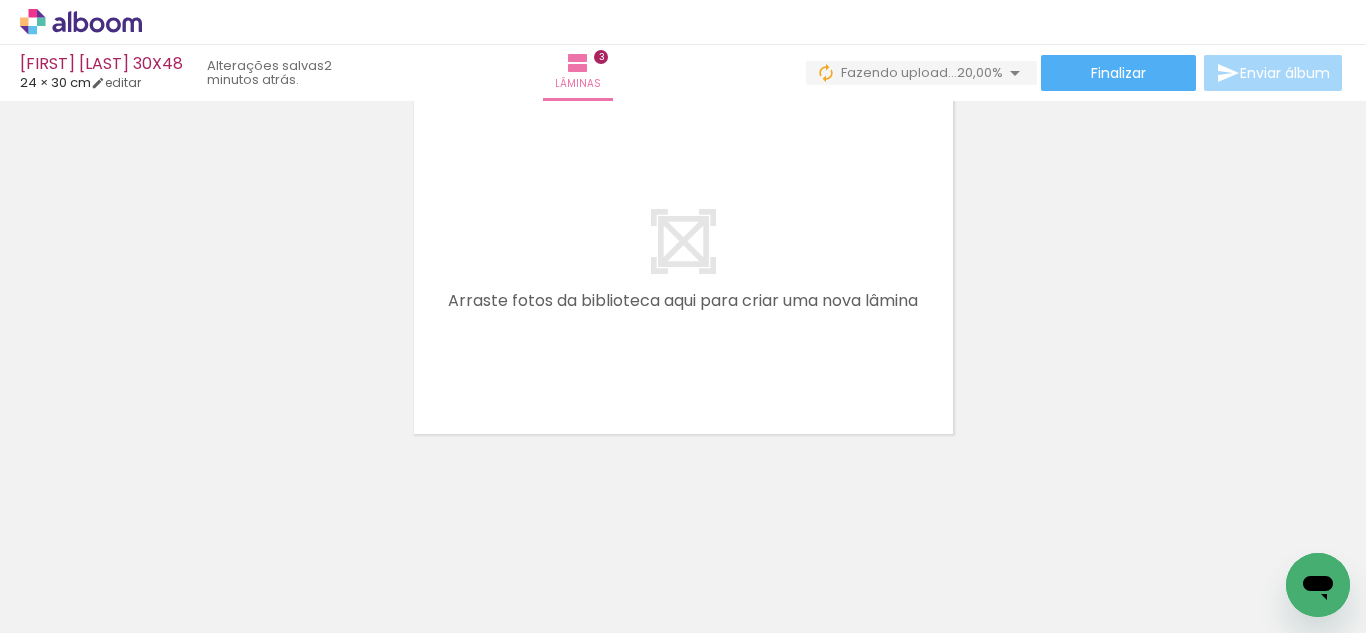 scroll, scrollTop: 1238, scrollLeft: 0, axis: vertical 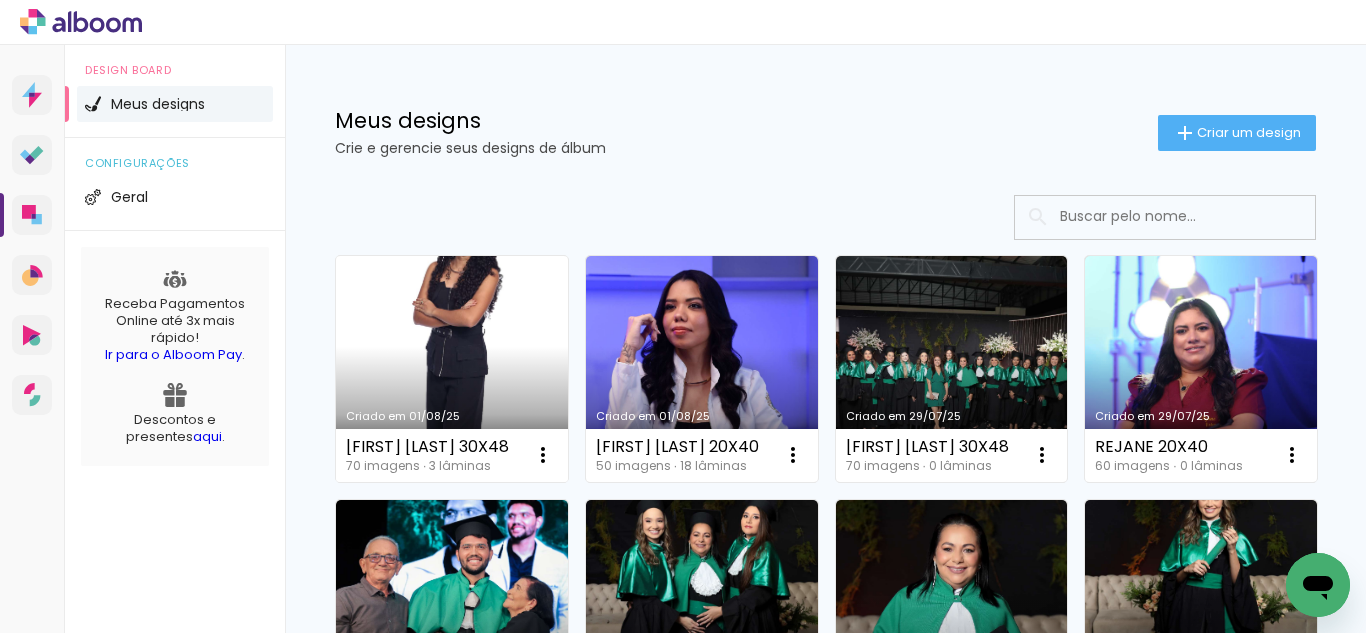 click on "Criado em 01/08/25" at bounding box center (452, 369) 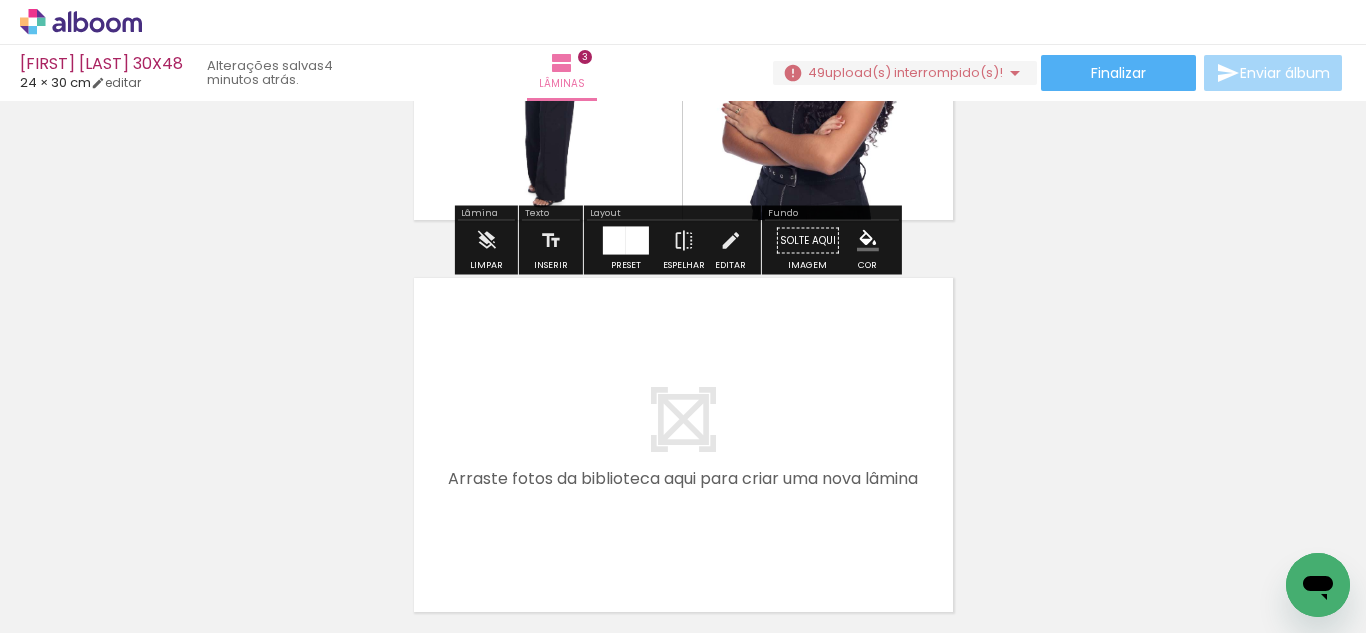 scroll, scrollTop: 1239, scrollLeft: 0, axis: vertical 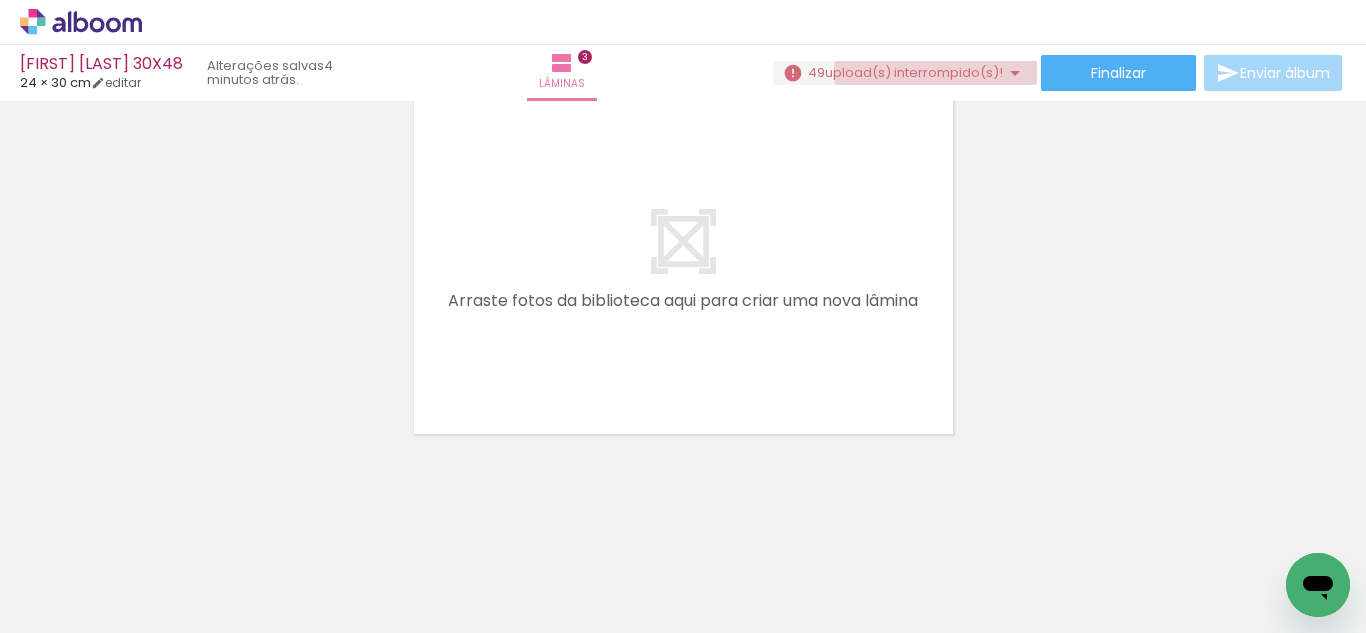 click on "upload(s) interrompido(s)!" at bounding box center [914, 72] 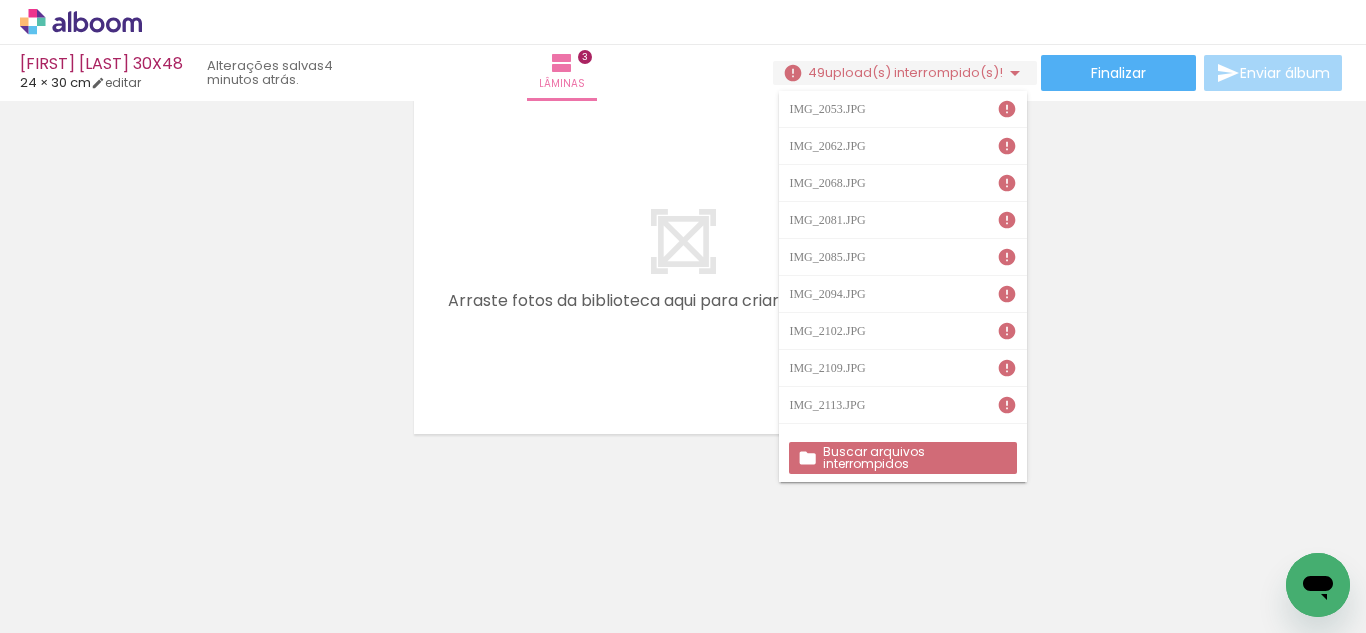 click on "Buscar arquivos interrompidos" at bounding box center [902, 458] 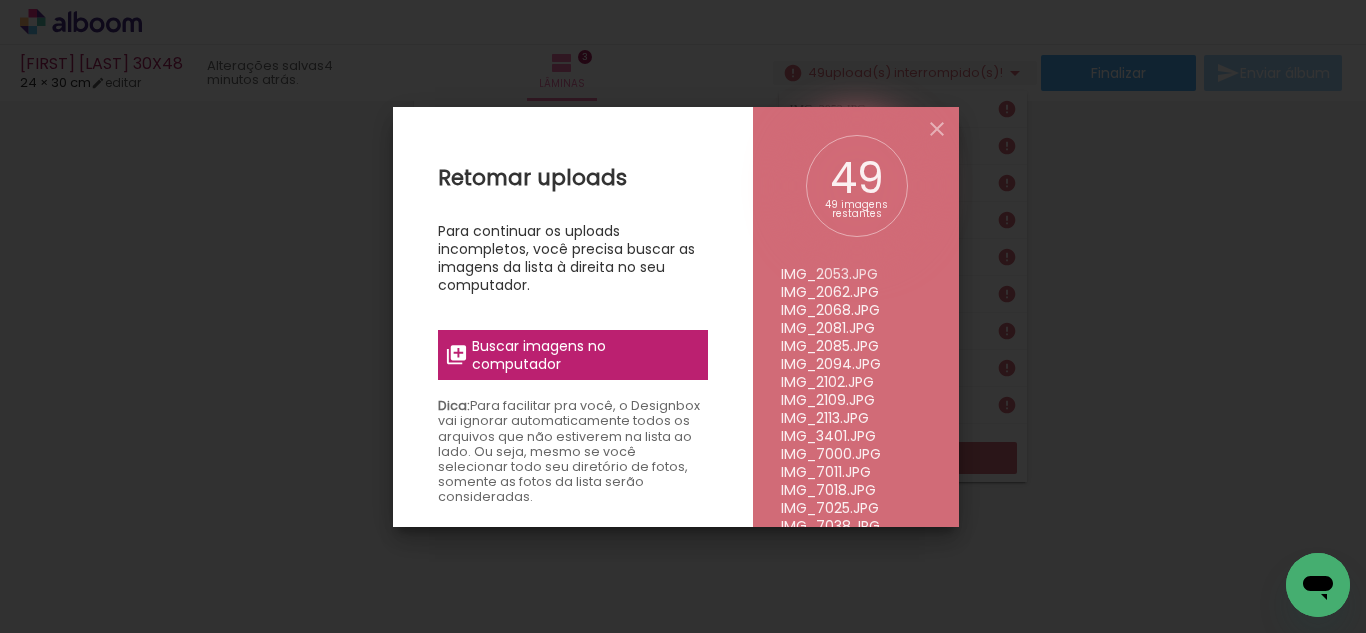 click on "Buscar imagens no computador" at bounding box center [583, 355] 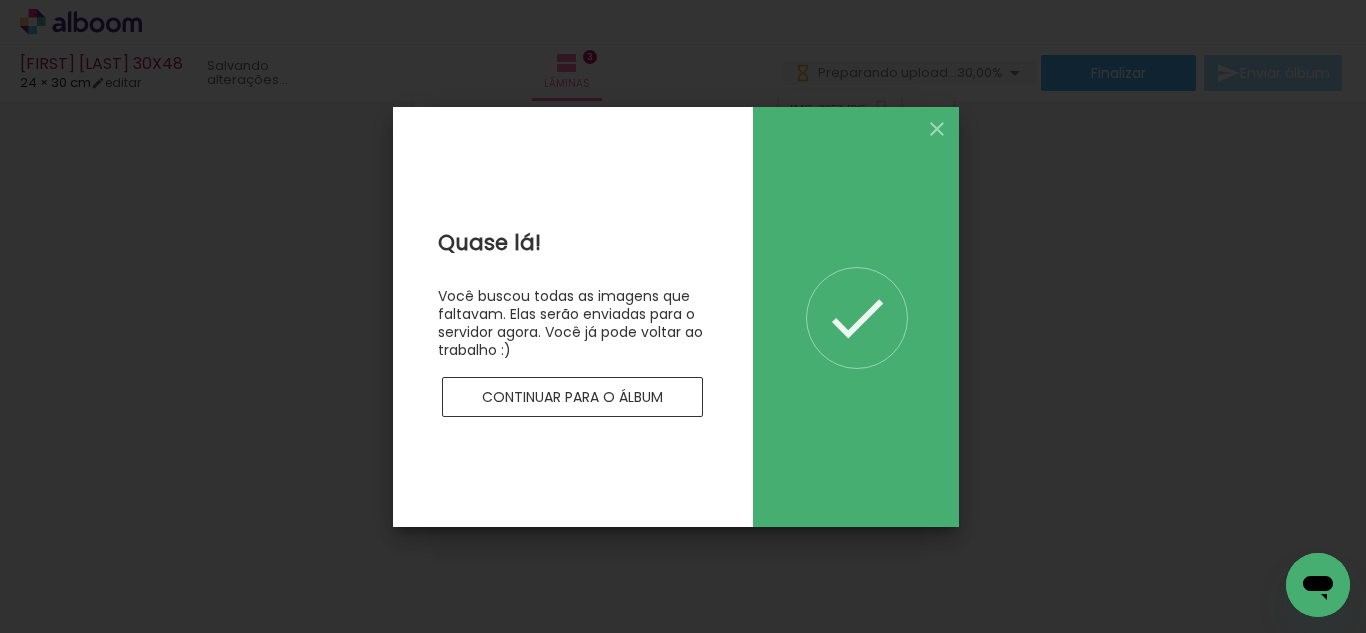 click on "Quase lá! Você buscou todas as imagens que faltavam. Elas serão enviadas para o servidor agora. Você já pode voltar ao trabalho :) Continuar para o álbum" at bounding box center [573, 317] 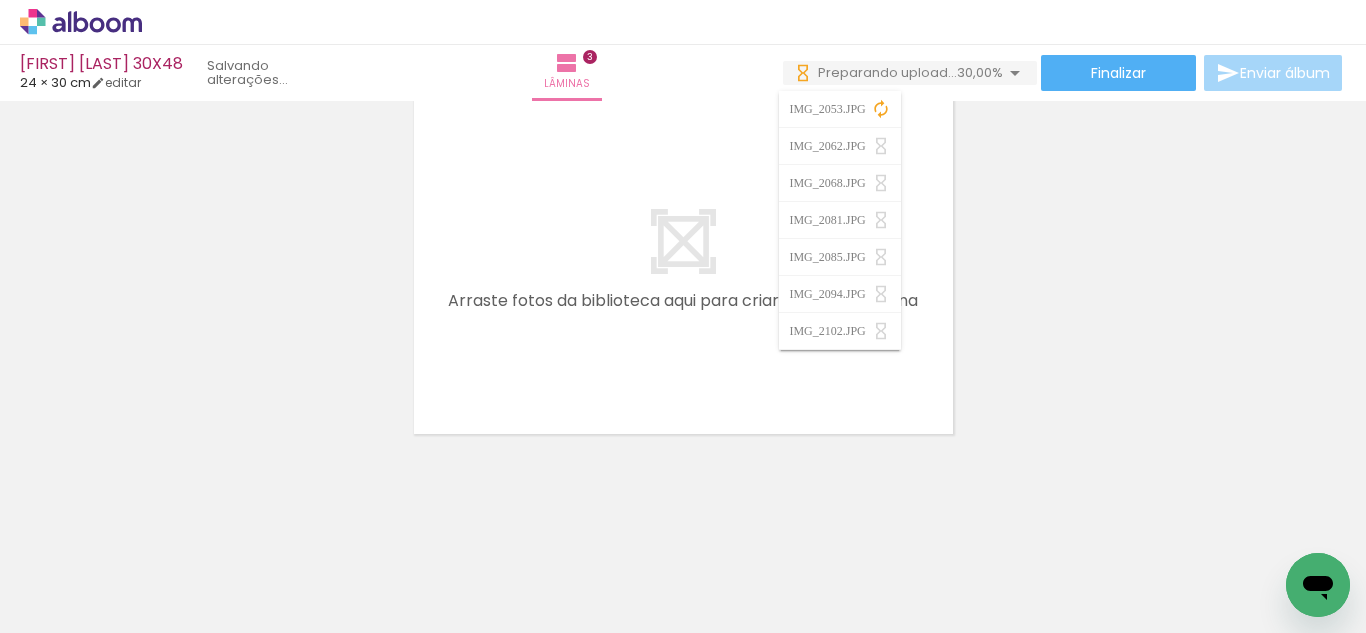 scroll, scrollTop: 0, scrollLeft: 0, axis: both 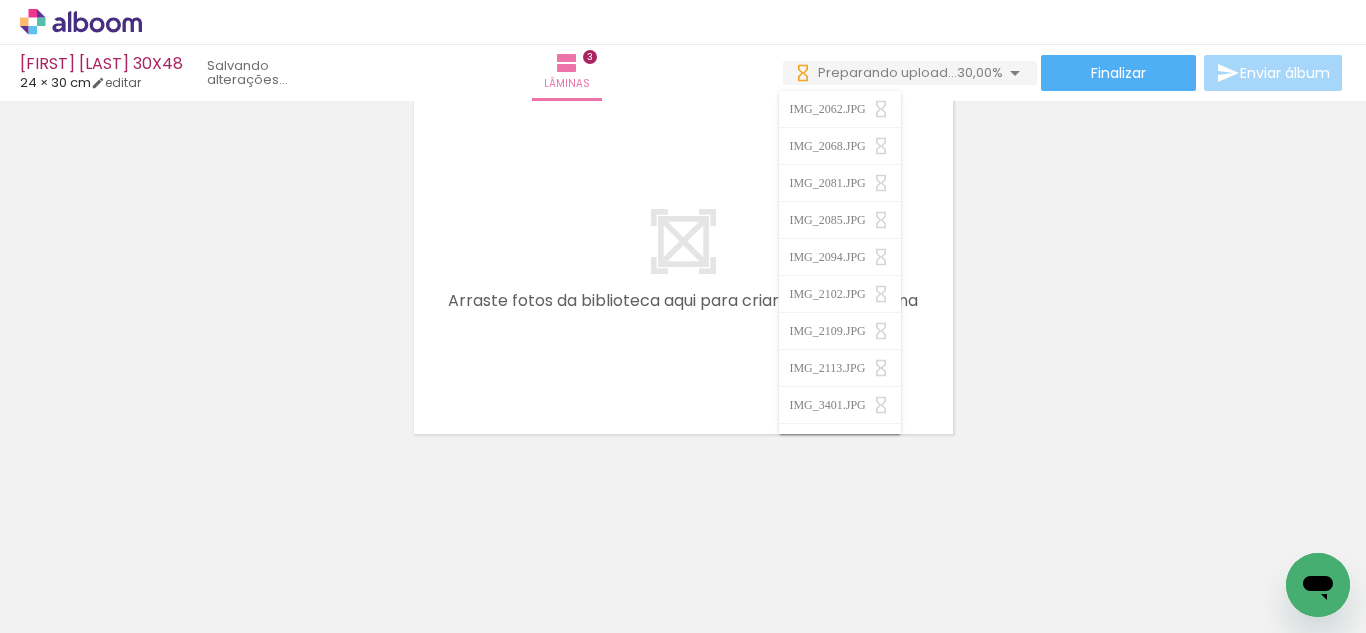 click on "Inserir lâmina 1  de 3  Inserir lâmina 2  de 3  Inserir lâmina 3  de 3" at bounding box center (683, -347) 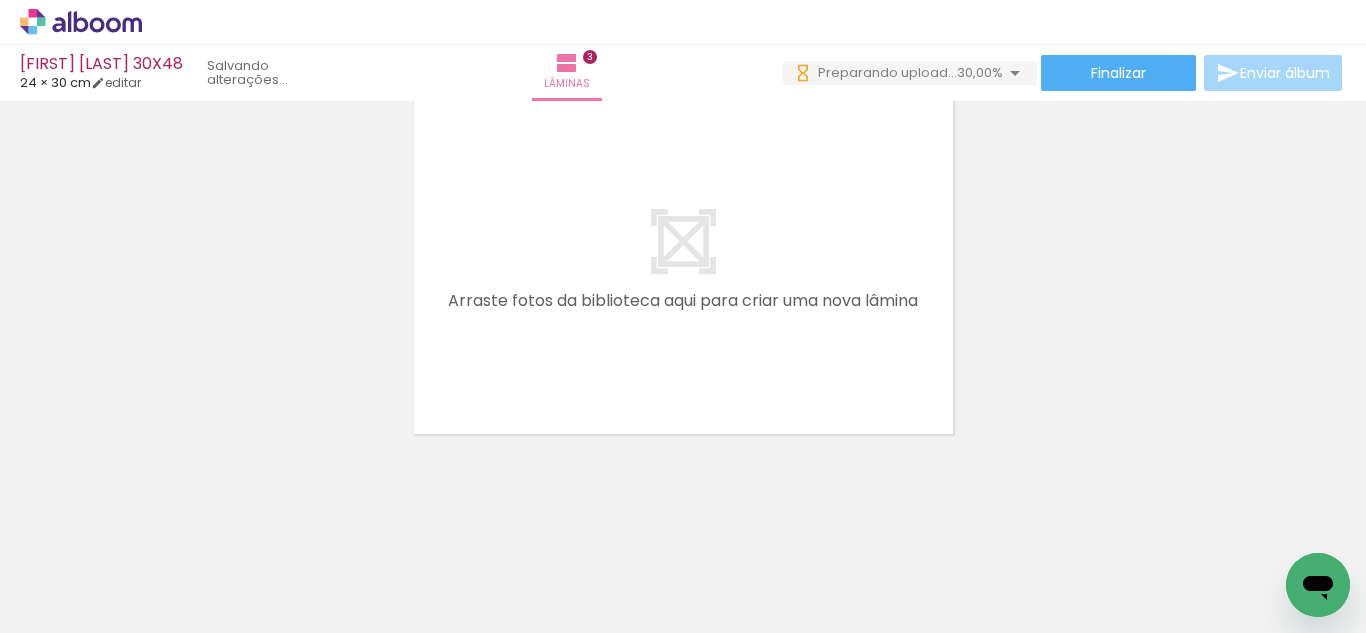 scroll, scrollTop: 0, scrollLeft: 0, axis: both 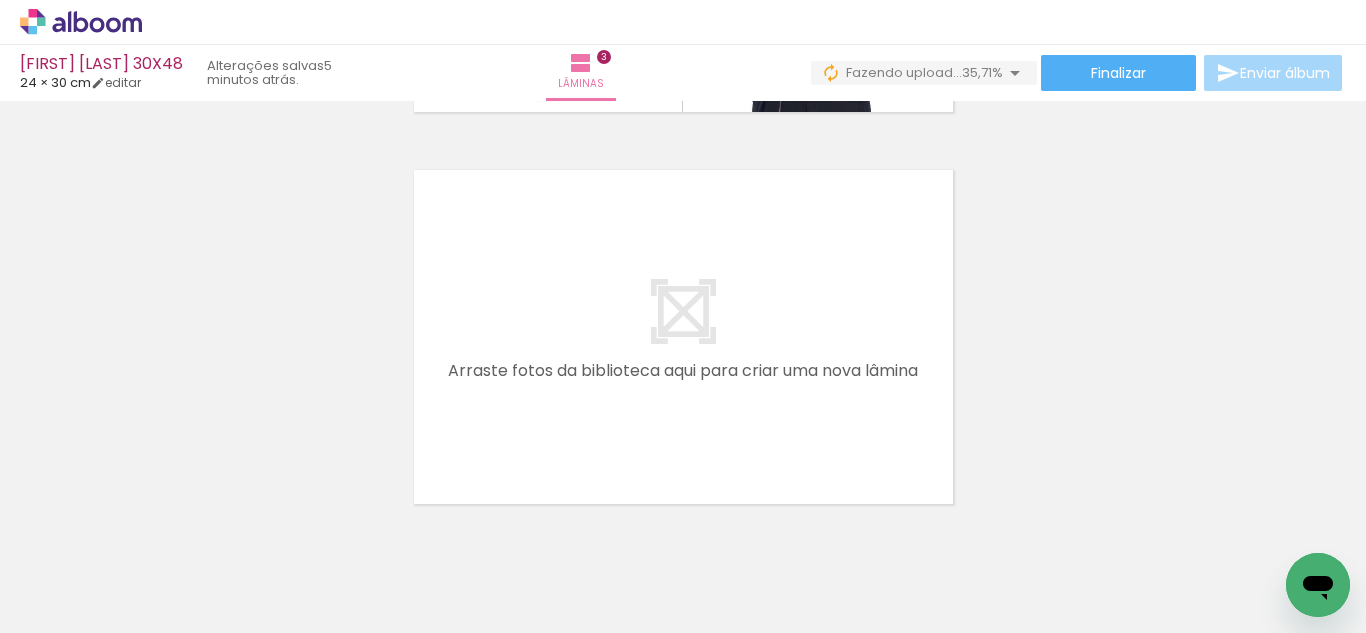drag, startPoint x: 303, startPoint y: 578, endPoint x: 494, endPoint y: 543, distance: 194.18033 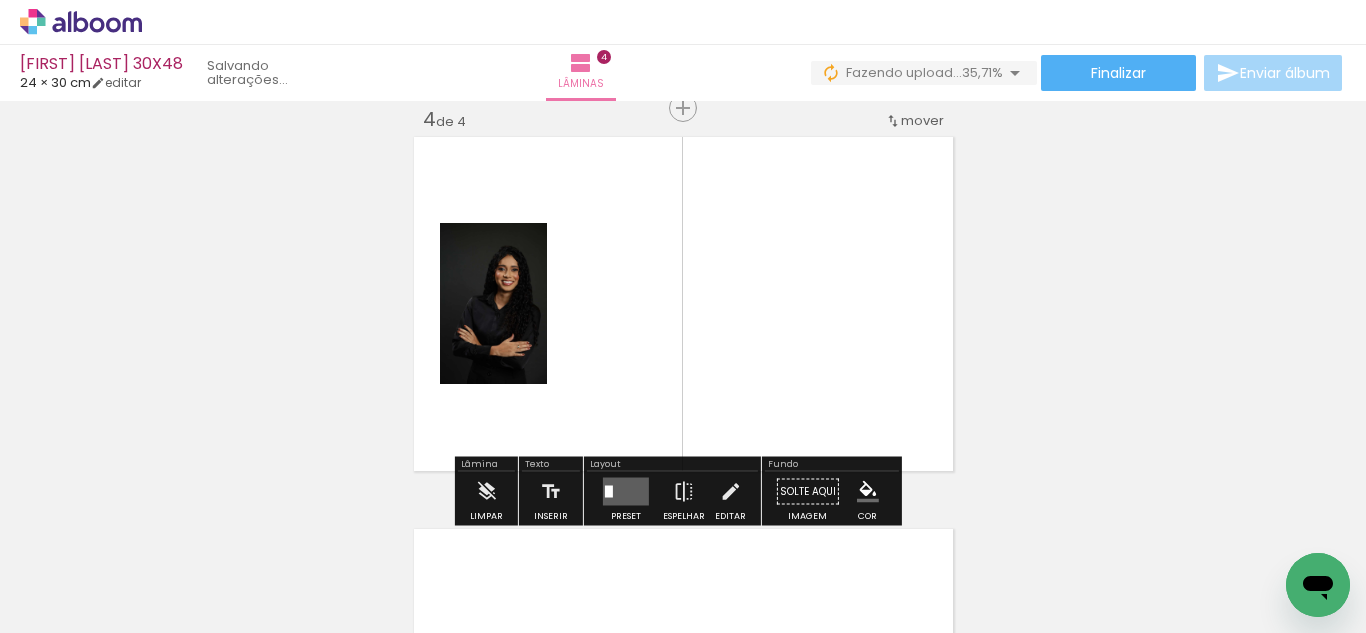 drag, startPoint x: 430, startPoint y: 543, endPoint x: 671, endPoint y: 286, distance: 352.32086 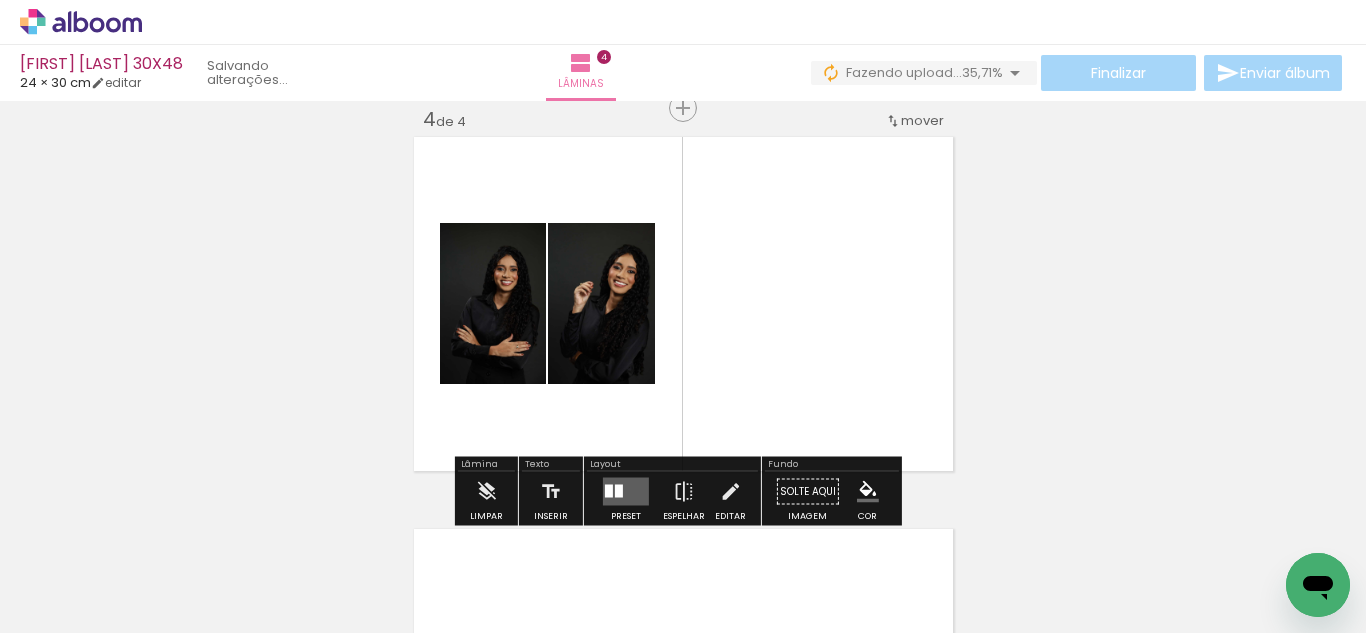 click at bounding box center (619, 491) 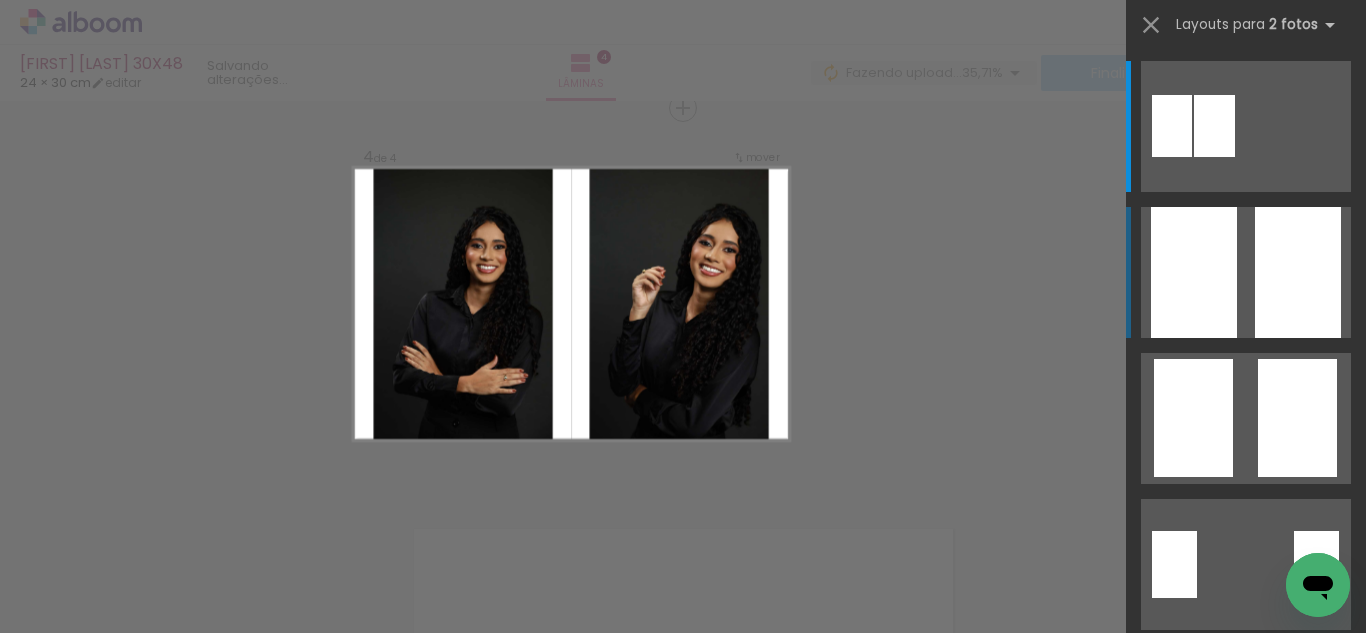 click at bounding box center (1298, 272) 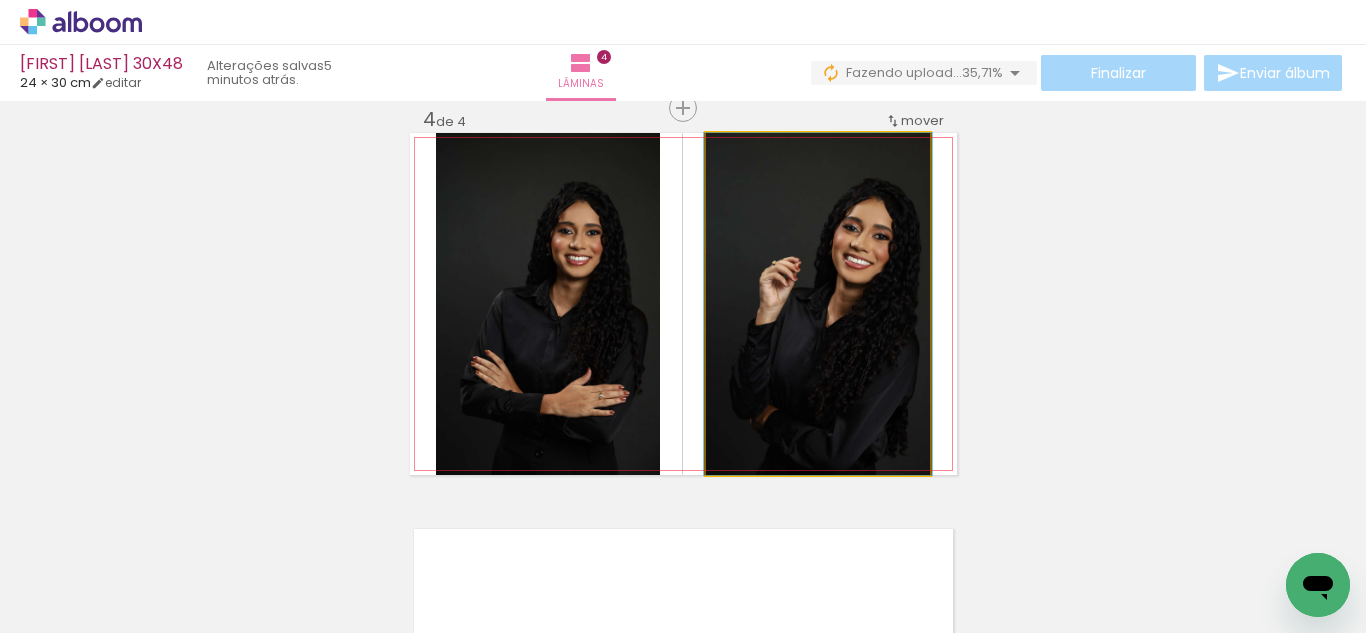 click 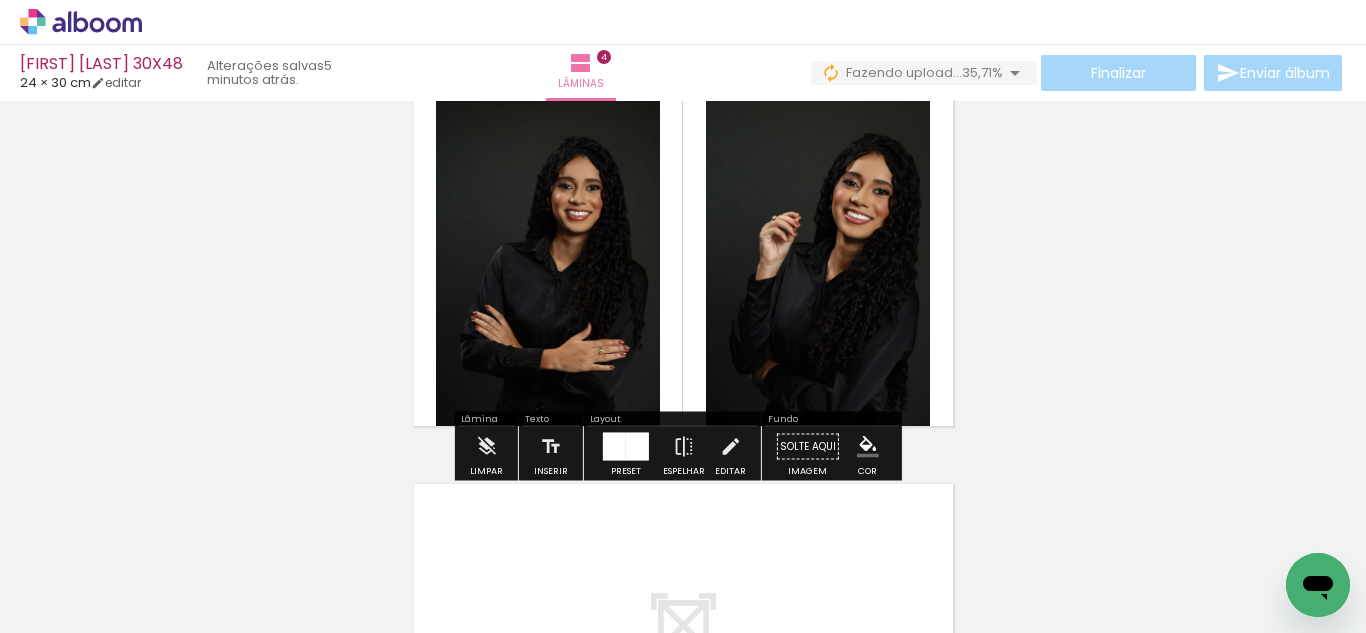 click 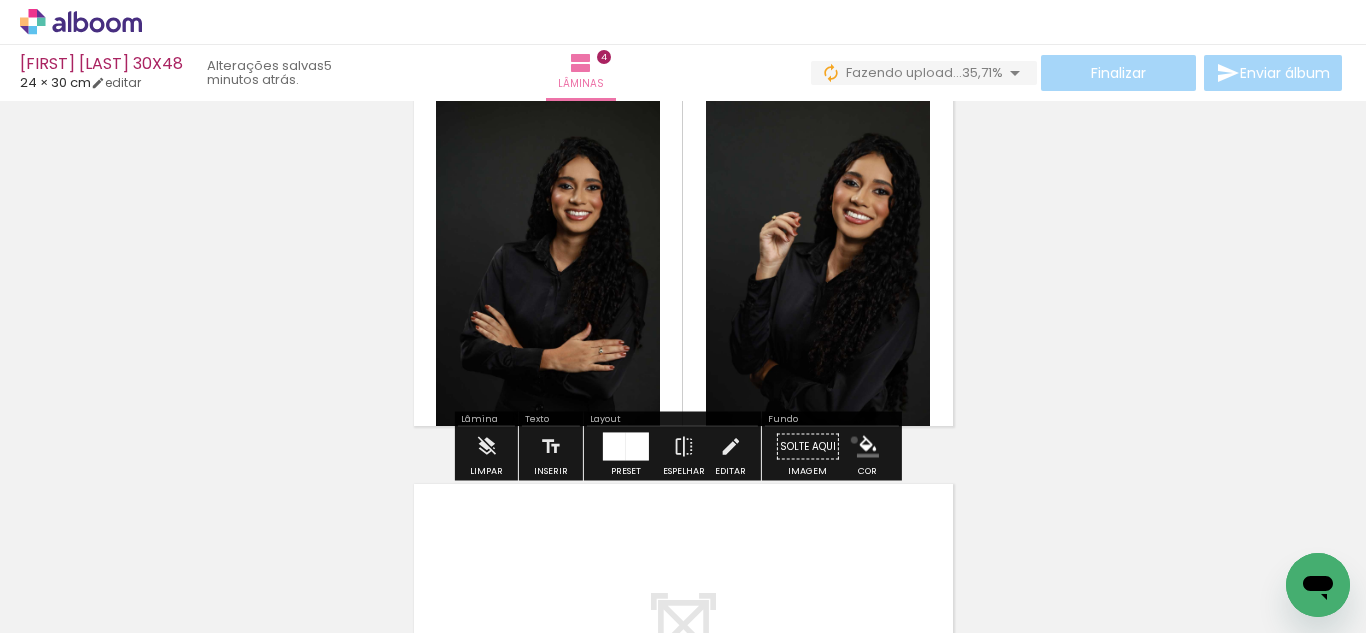 click on "#ffebee #ffcdd2 #ef9a9a #e57373 #ef5350 #f44336 #e53935 #d32f2f #c62828 #b71c1c #fce4ec #f8bbd0 #f48fb1 #f06292 #ec407a #e91e63 #d81b60 #c2185b #ad1457 #880e4f #f3e5f5 #e1bee7 #ce93d8 #ba68c8 #ab47bc #9c27b0 #8e24aa #7b1fa2 #6a1b9a #4a148c #ede7f6 #d1c4e9 #b39ddb #9575cd #7e57c2 #673ab7 #5e35b1 #512da8 #4527a0 #311b92 #e8eaf6 #c5cae9 #9fa8da #7986cb #5c6bc0 #3f51b5 #3949ab #303f9f #283593 #1a237e #e3f2fd #bbdefb #90caf9 #64b5f6 #42a5f5 #2196f3 #1e88e5 #1976d2 #1565c0 #0d47a1 #e1f5fe #b3e5fc #81d4fa #4fc3f7 #29b6f6 #03a9f4 #039be5 #0288d1 #0277bd #01579b #e0f7fa #b2ebf2 #80deea #4dd0e1 #26c6da #00bcd4 #00acc1 #0097a7 #00838f #006064 #e0f2f1 #b2dfdb #80cbc4 #4db6ac #26a69a #009688 #00897b #00796b #00695c #004d40 #e8f5e9 #c8e6c9 #a5d6a7 #81c784 #66bb6a #4caf50 #43a047 #388e3c #2e7d32 #1b5e20 #f1f8e9 #dcedc8 #c5e1a5 #aed581 #9ccc65 #8bc34a #7cb342 #689f38 #558b2f #33691e #f9fbe7 #f0f4c3 #e6ee9c #dce775 #d4e157 #cddc39 #c0ca33 #afb42b #9e9d24 #827717 #fffde7 #fff9c4 #fff59d #fff176 #ffee58 #ffeb3b #fdd835 #fbc02d" at bounding box center (868, 447) 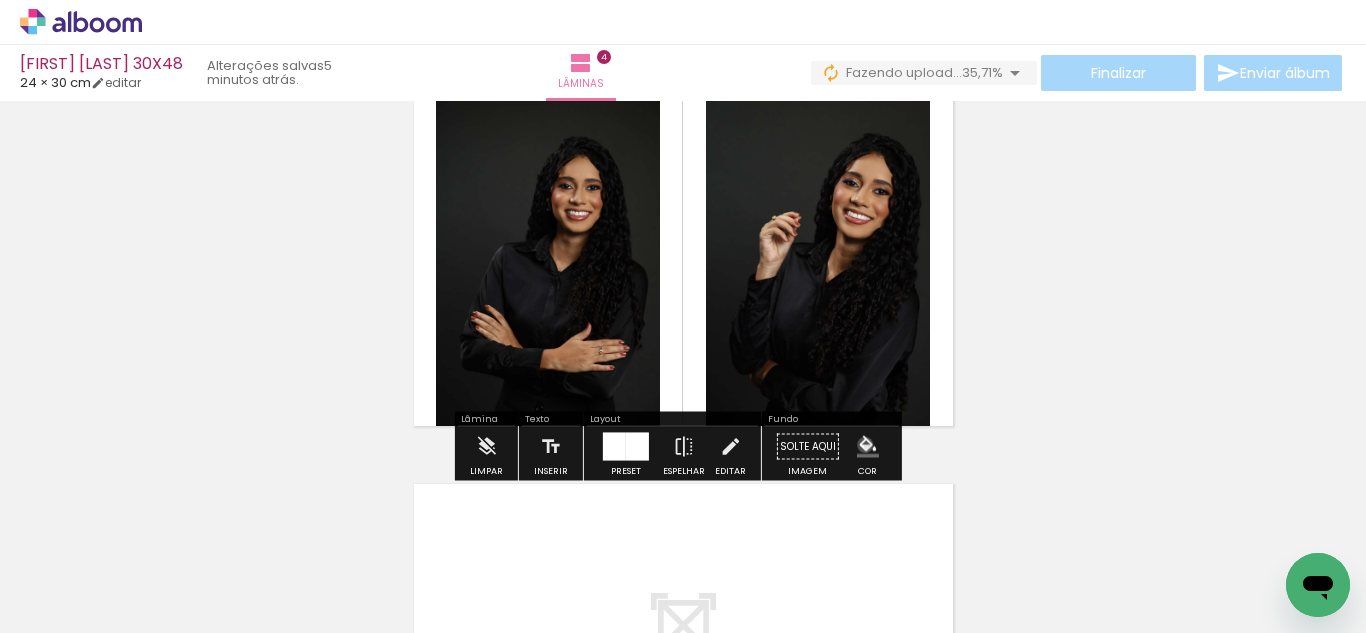 click at bounding box center [868, 447] 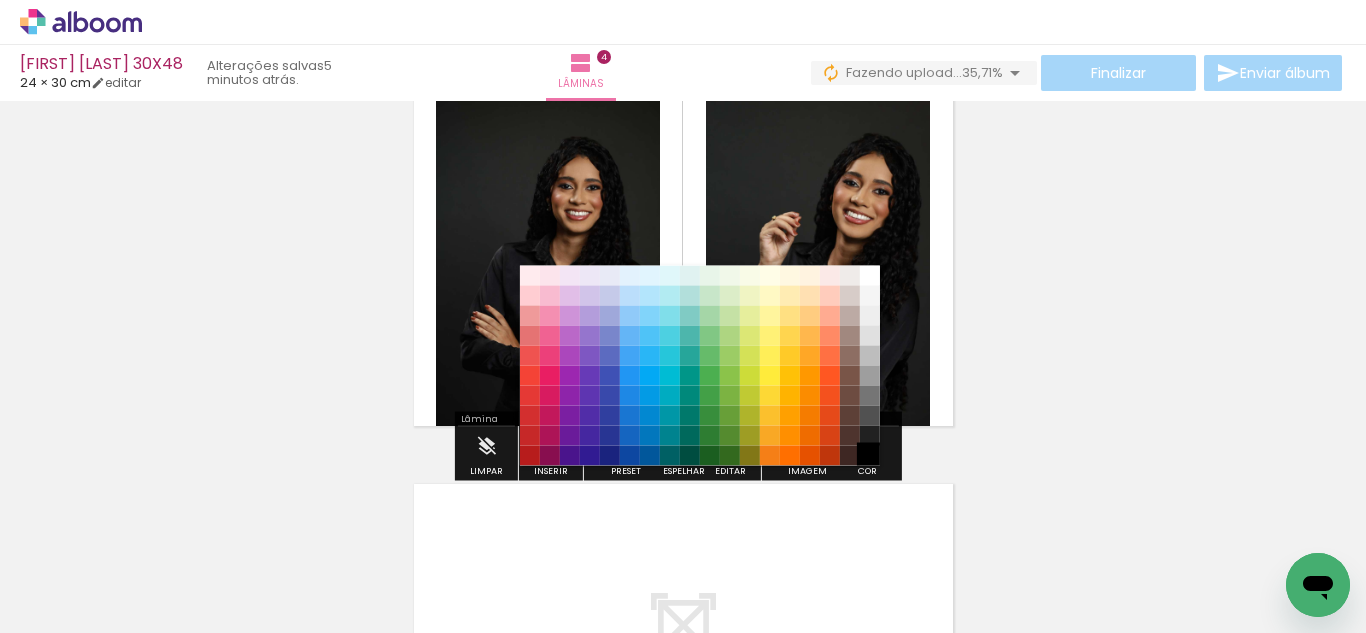click on "#000000" at bounding box center (870, 456) 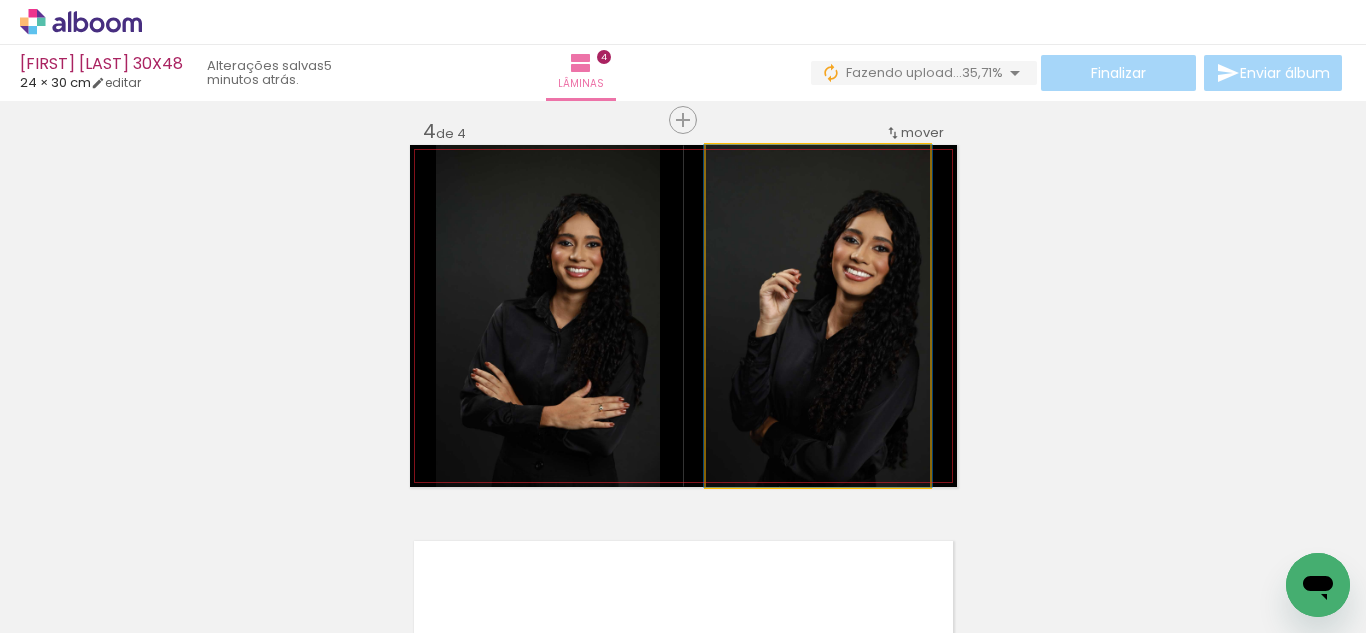 click 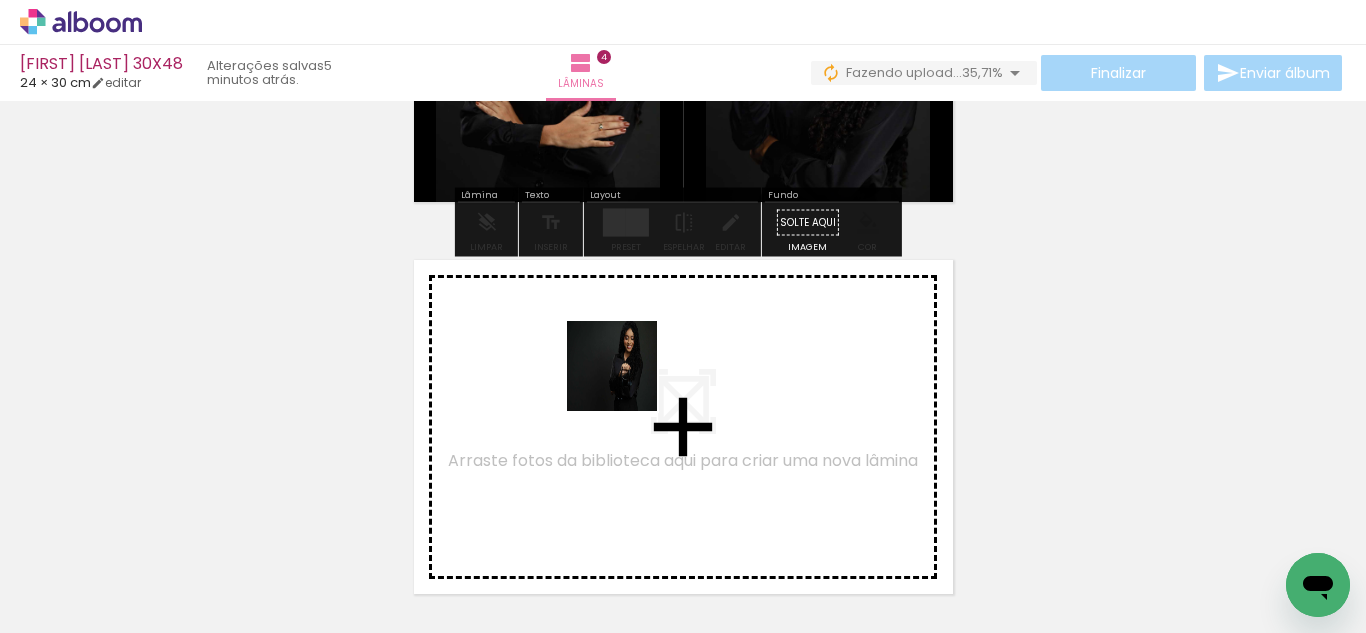 drag, startPoint x: 543, startPoint y: 574, endPoint x: 634, endPoint y: 534, distance: 99.40322 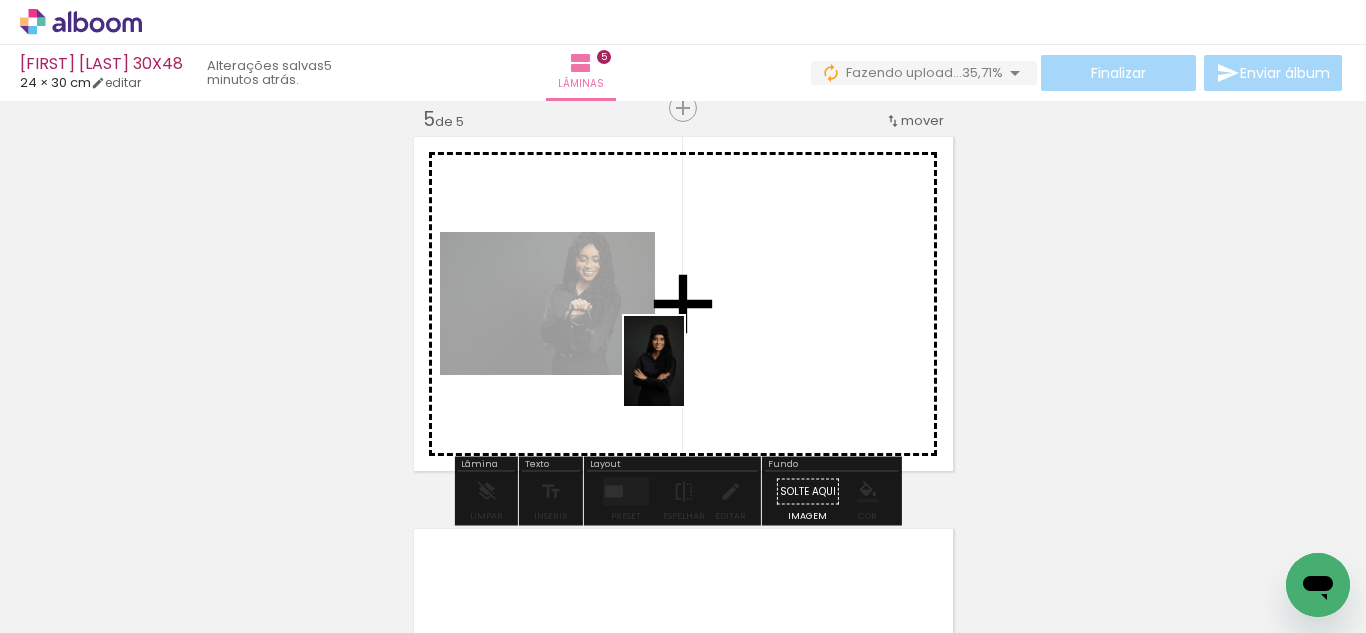 drag, startPoint x: 634, startPoint y: 536, endPoint x: 751, endPoint y: 545, distance: 117.34564 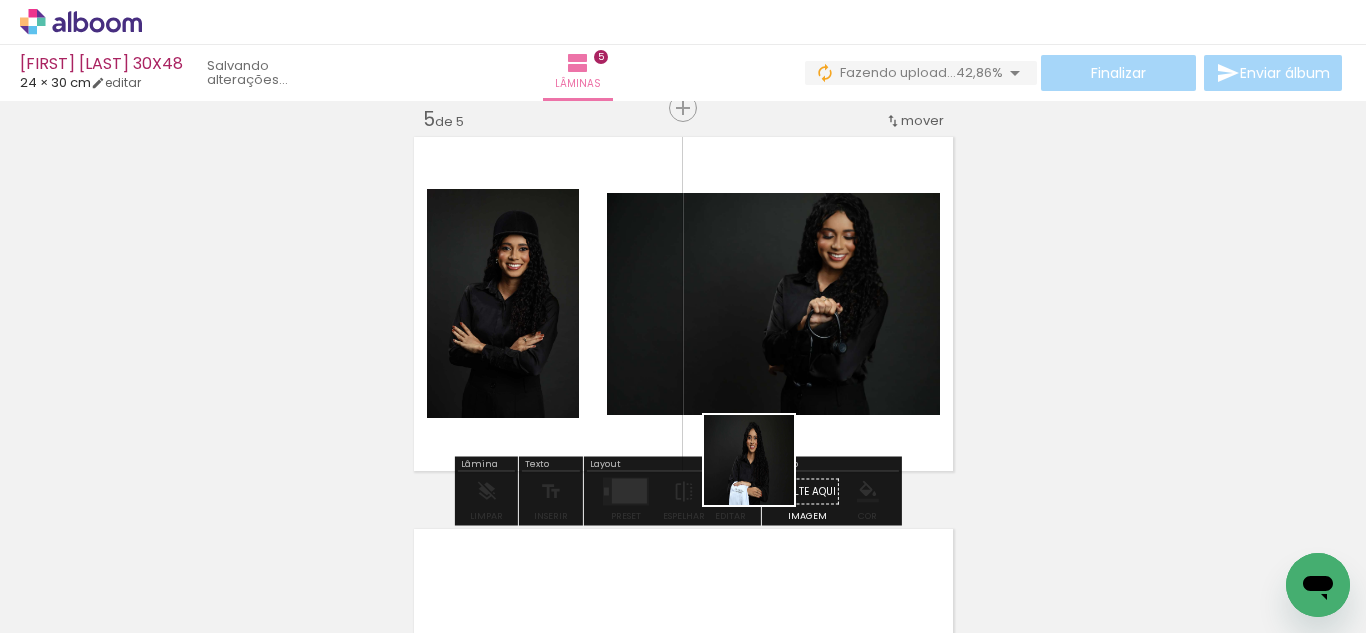 drag, startPoint x: 764, startPoint y: 475, endPoint x: 690, endPoint y: 416, distance: 94.641426 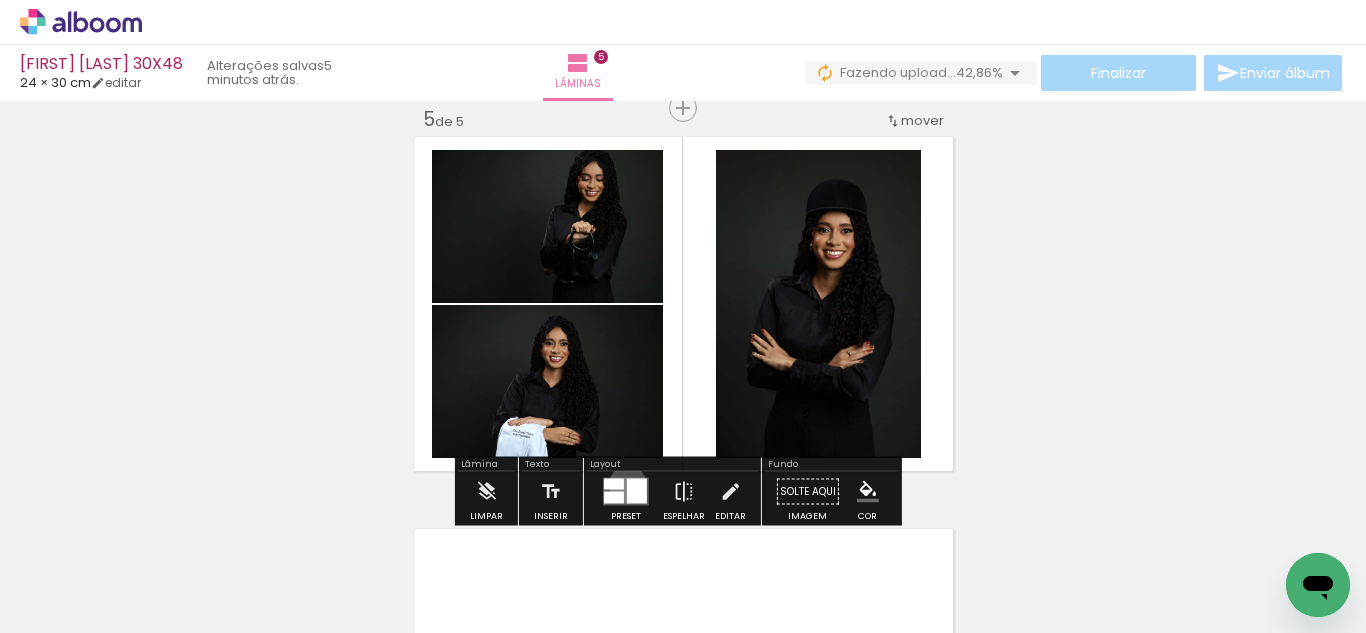click at bounding box center (637, 491) 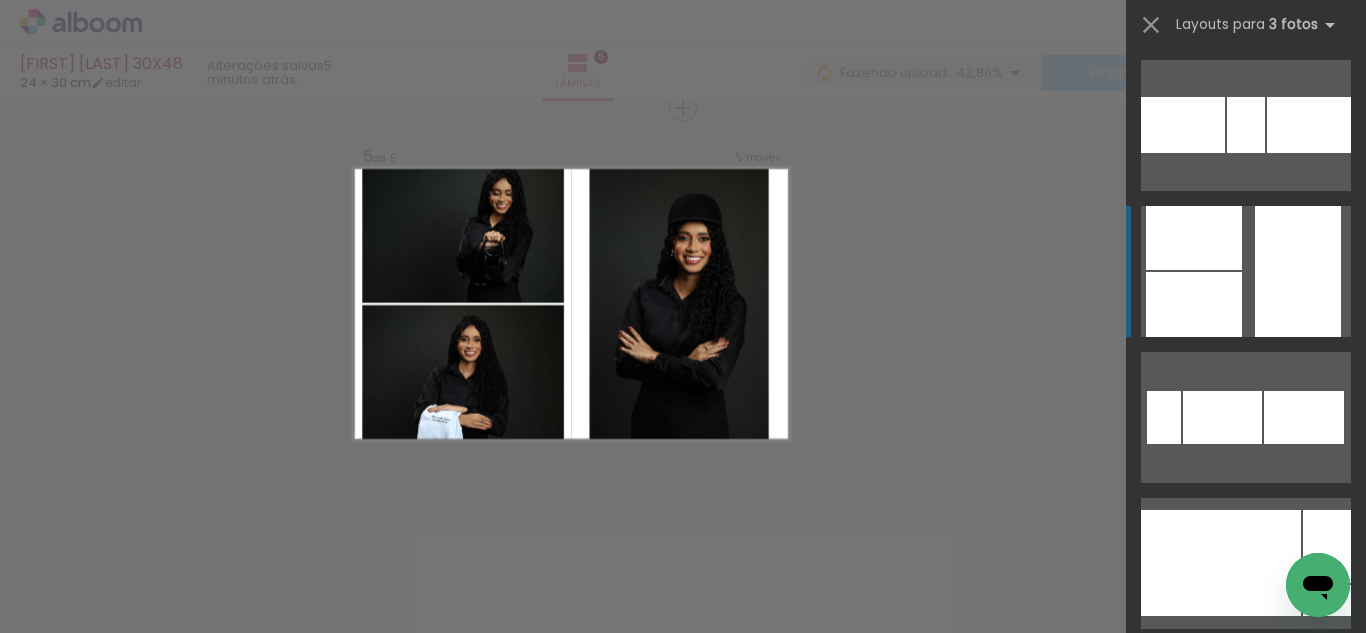 click at bounding box center [1309, 125] 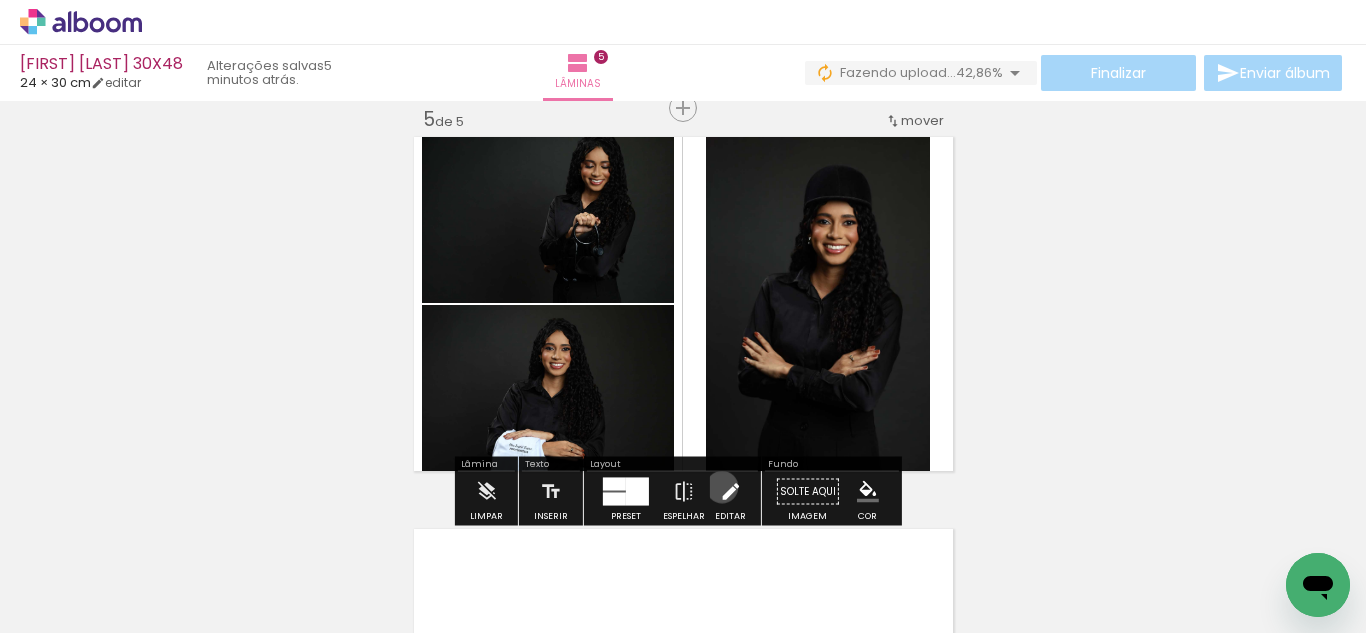 click at bounding box center (730, 492) 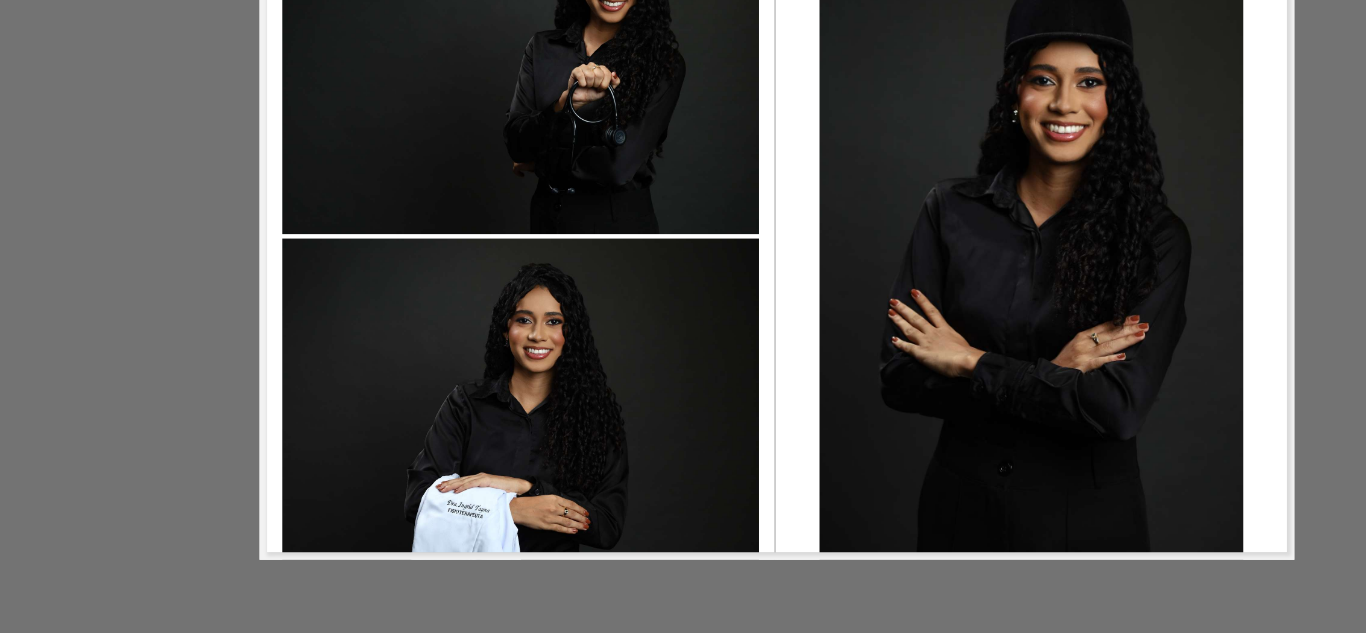 click 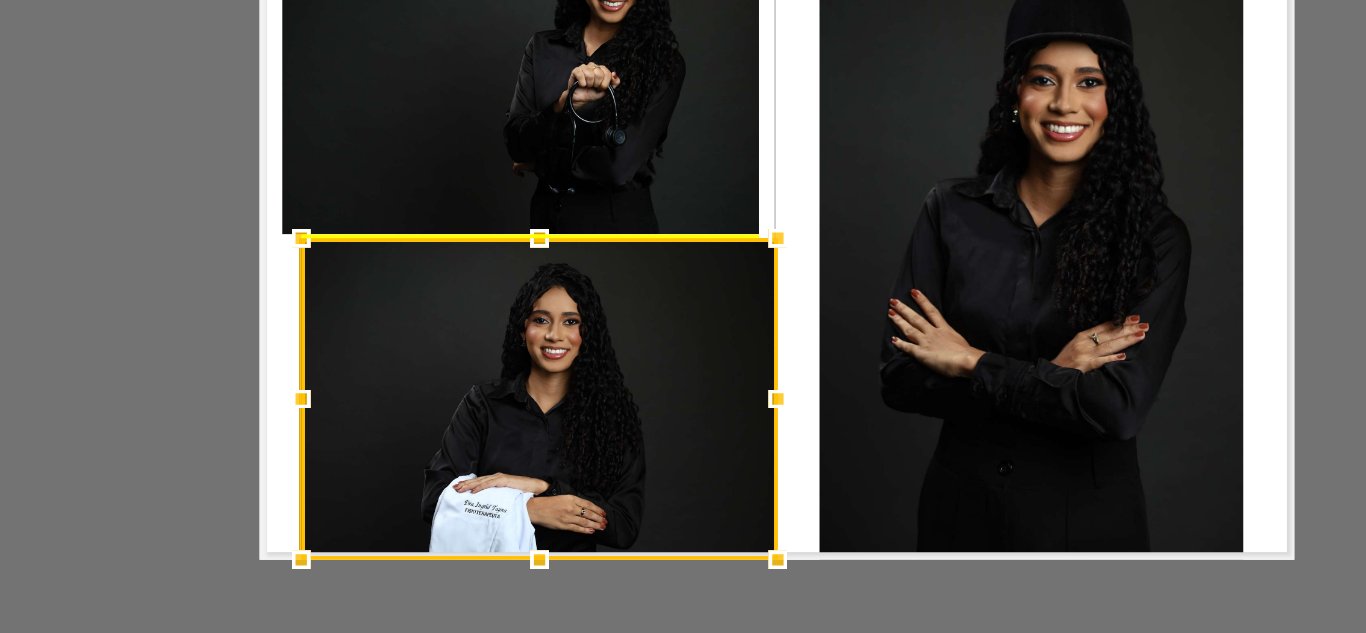 click at bounding box center (558, 390) 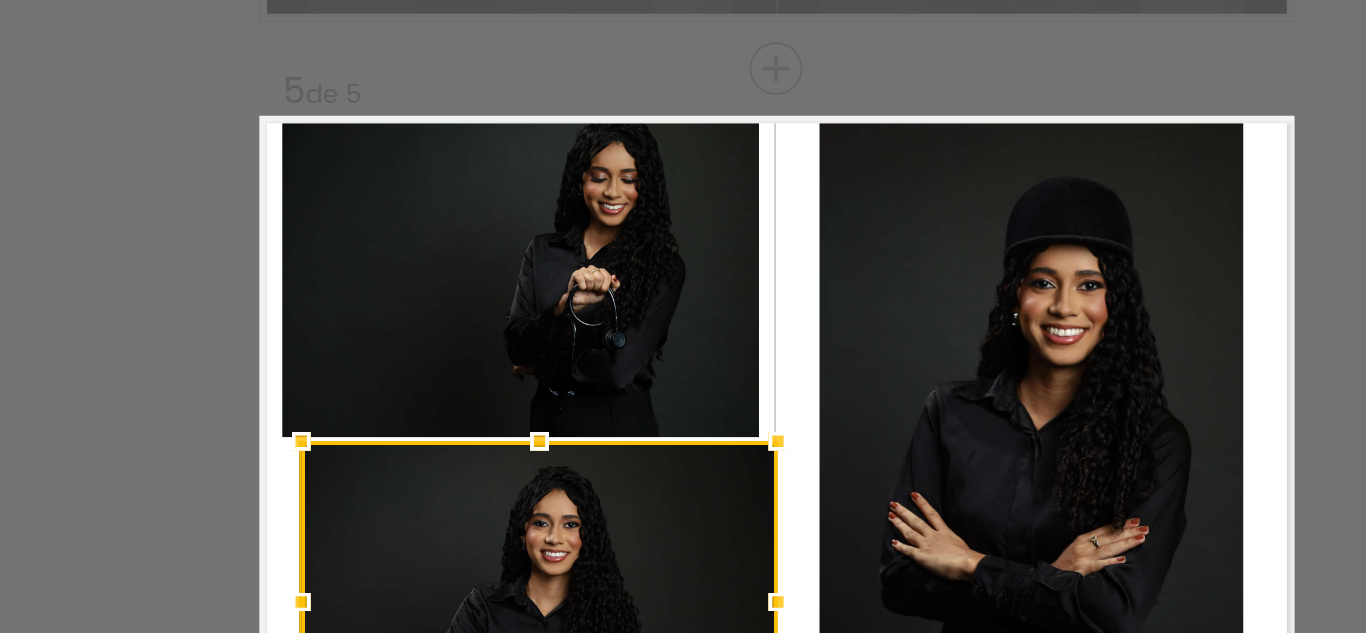 click 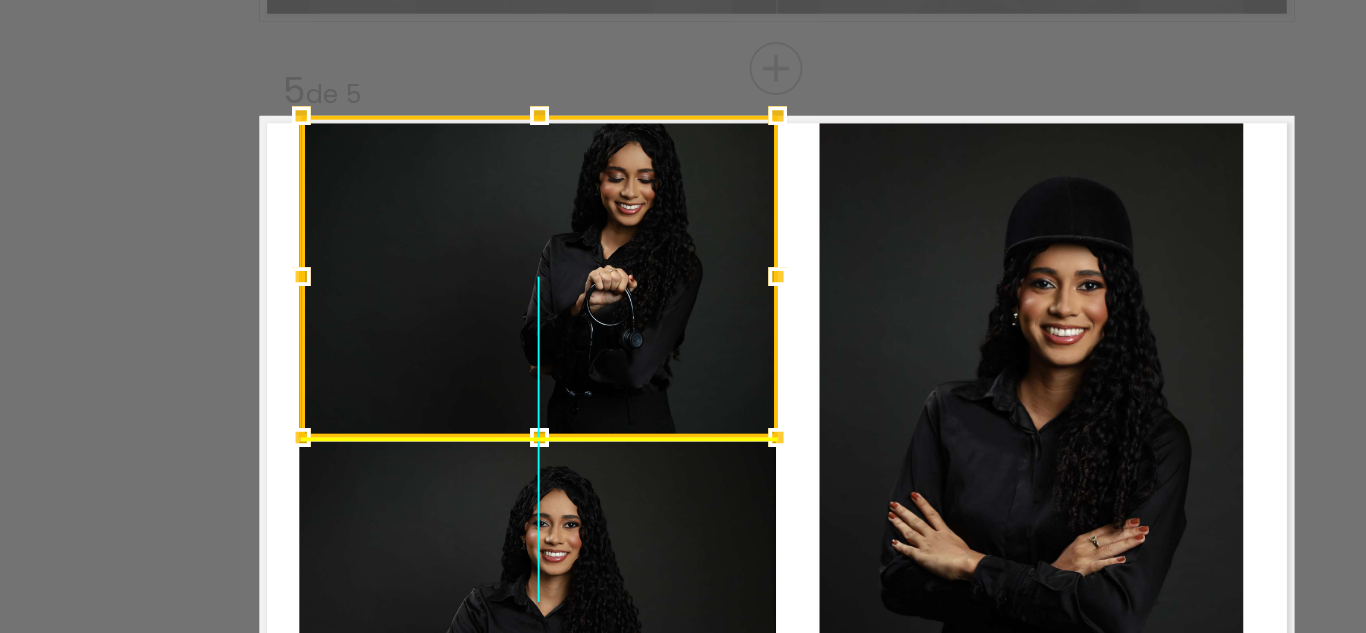 click at bounding box center [558, 325] 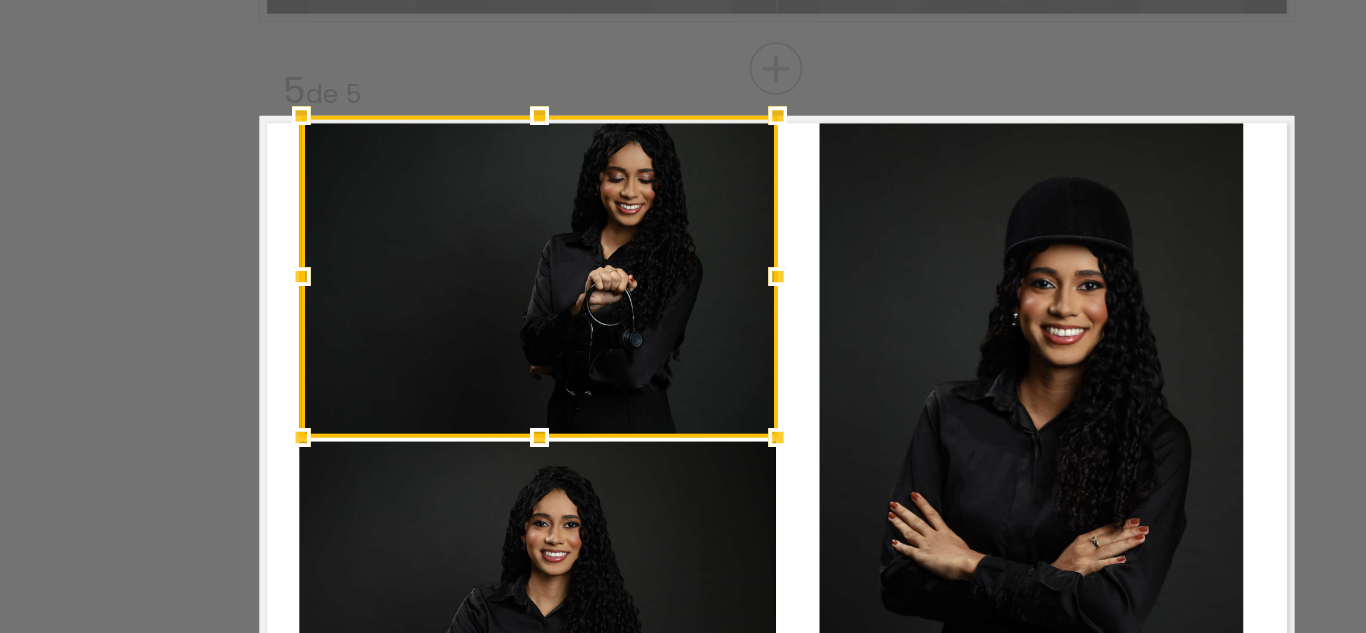 click 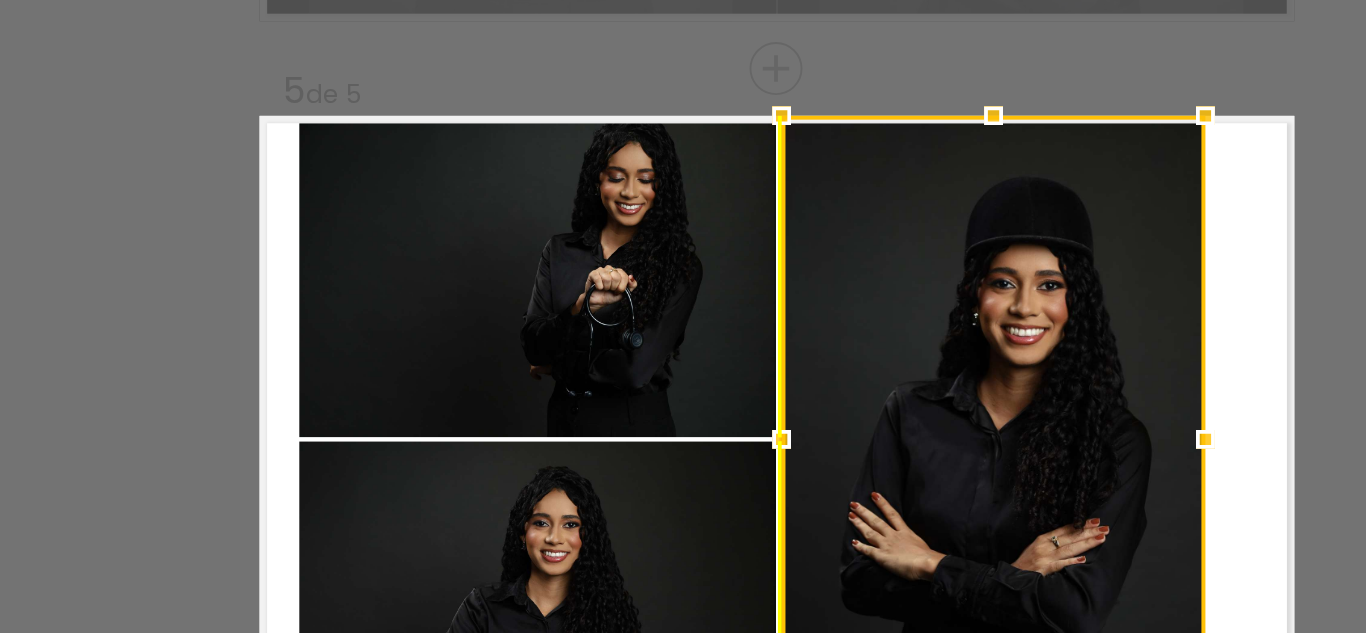 drag, startPoint x: 797, startPoint y: 302, endPoint x: 778, endPoint y: 304, distance: 19.104973 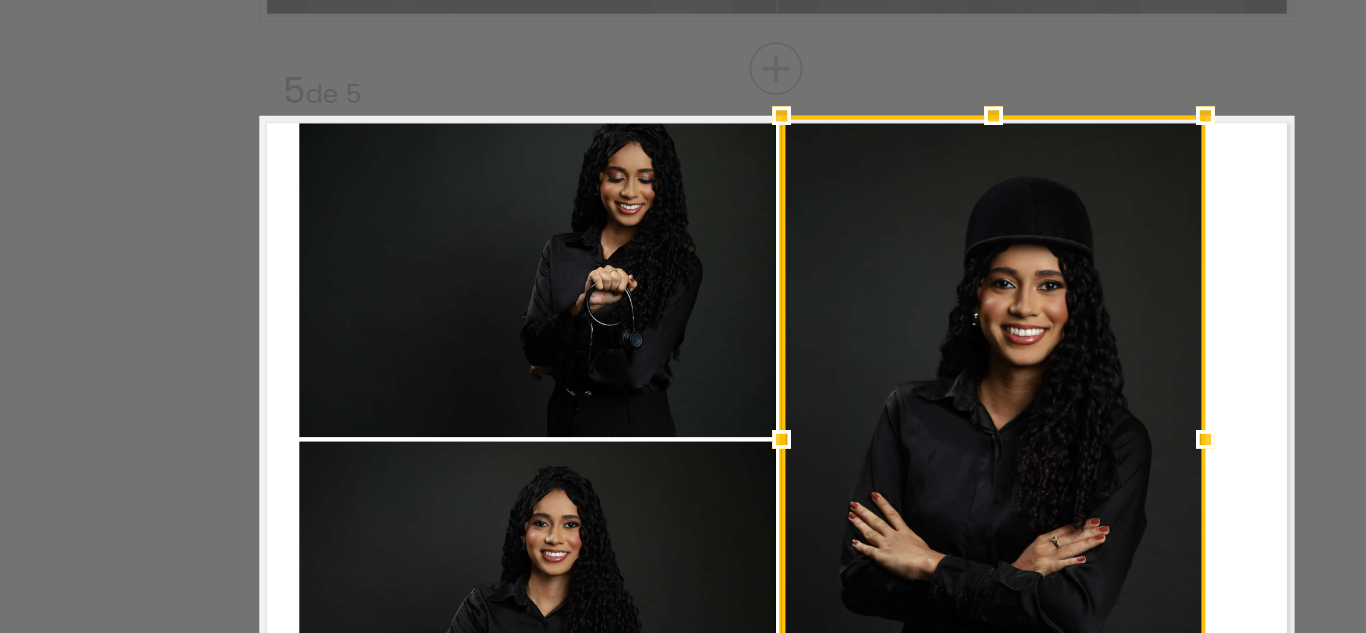 click at bounding box center [683, 411] 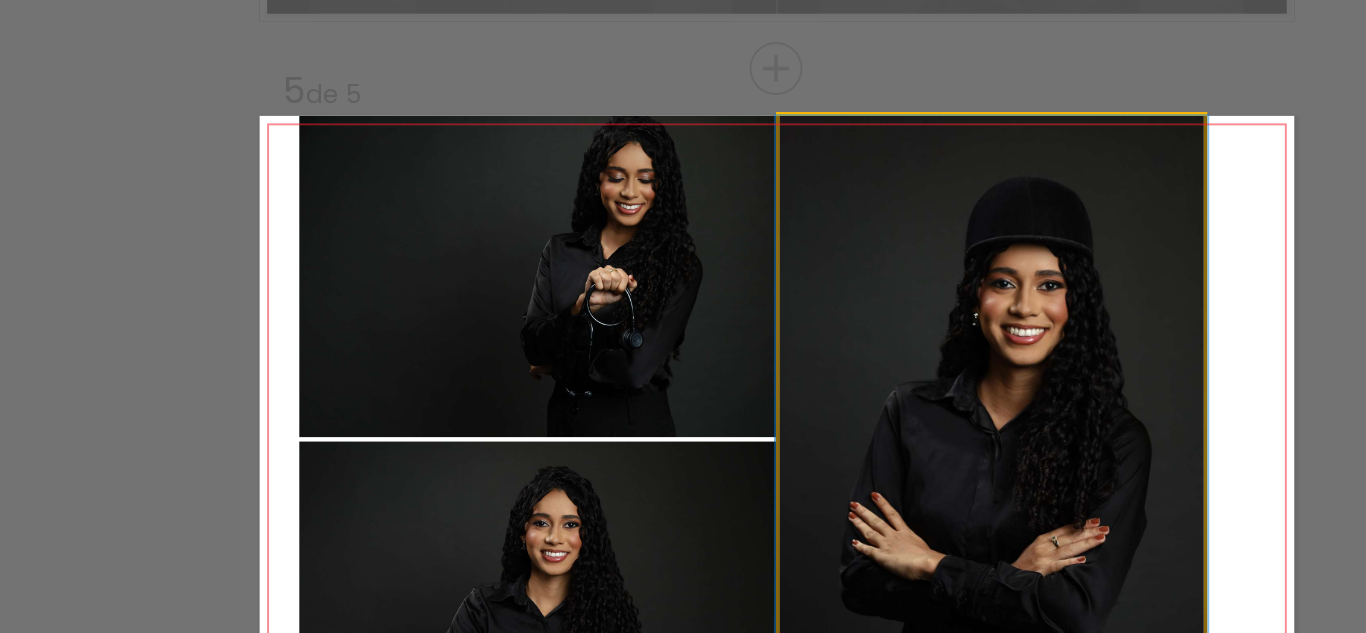 click 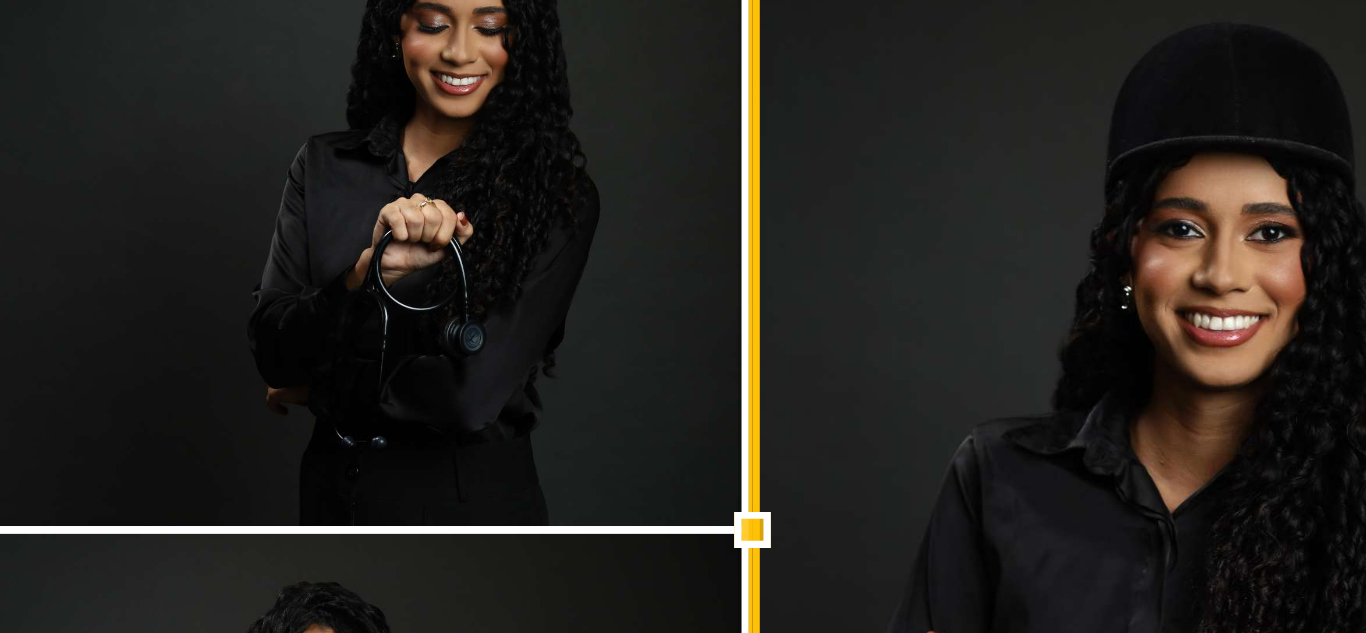 click at bounding box center [798, 411] 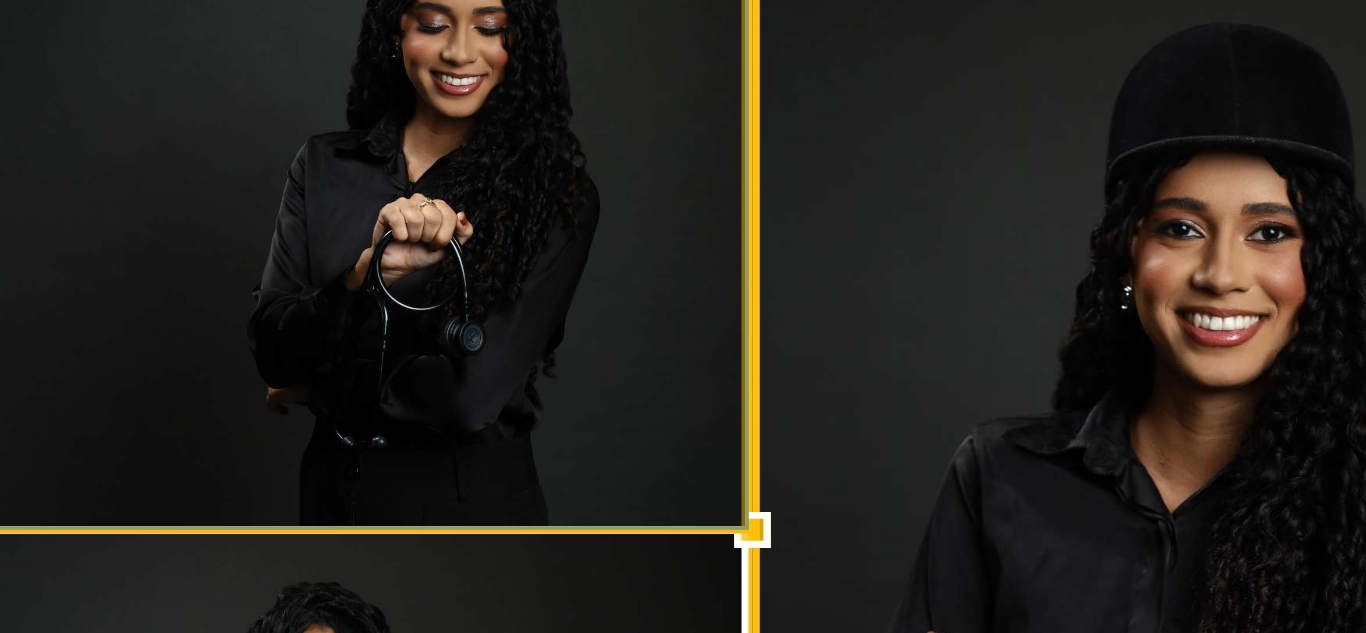 click 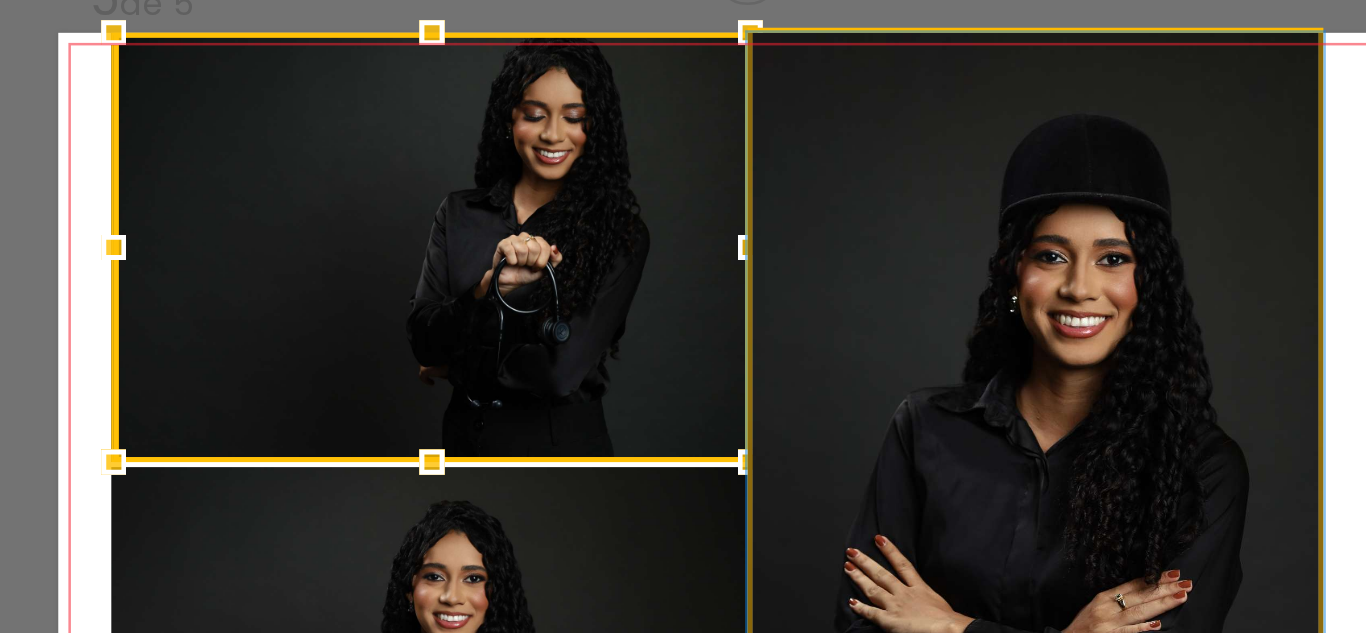 click 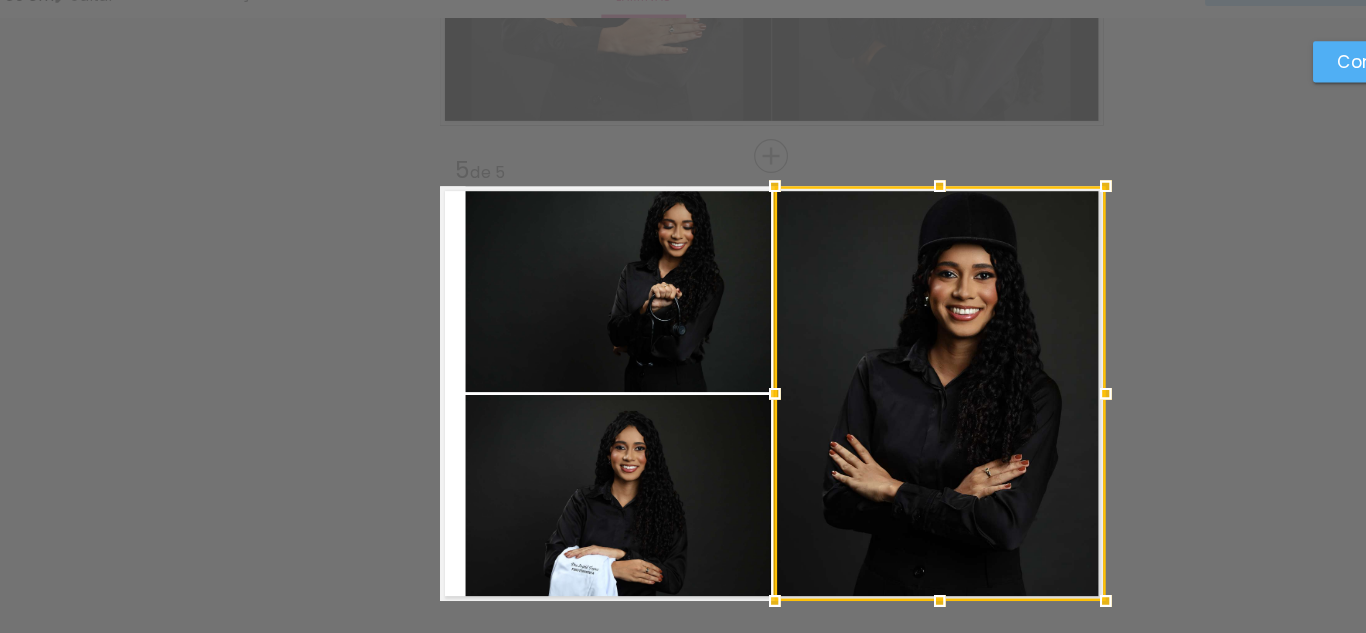 drag, startPoint x: 901, startPoint y: 405, endPoint x: 950, endPoint y: 406, distance: 49.010204 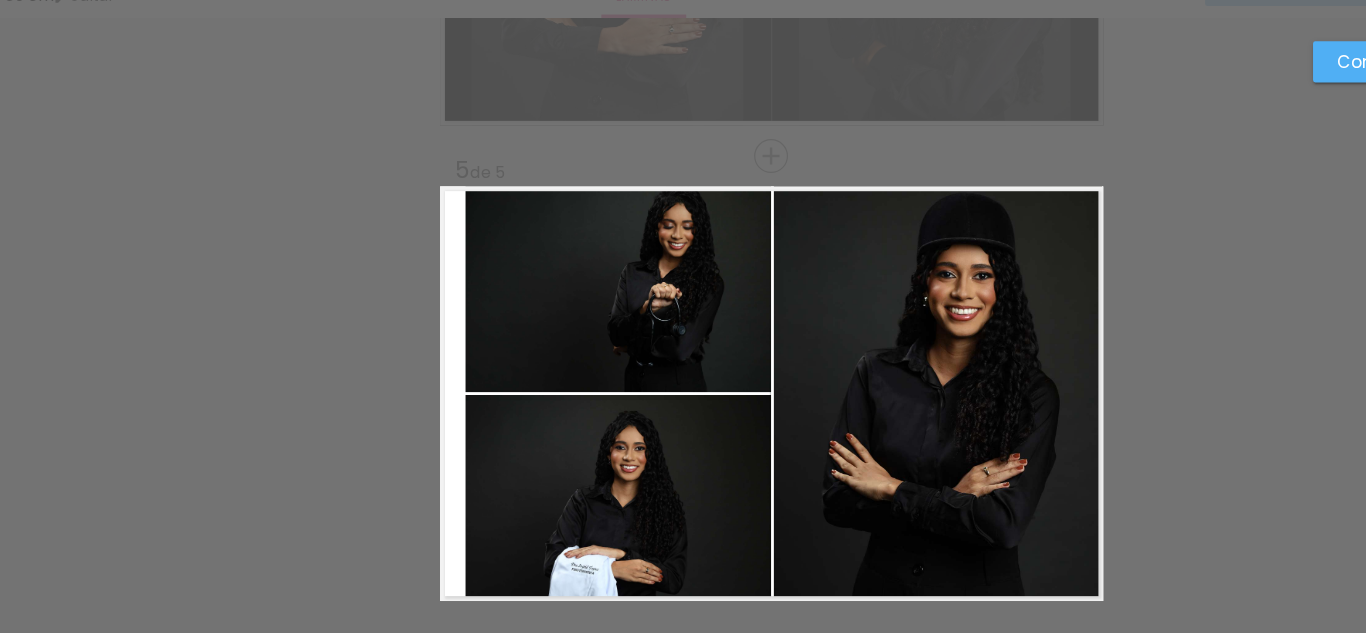 click 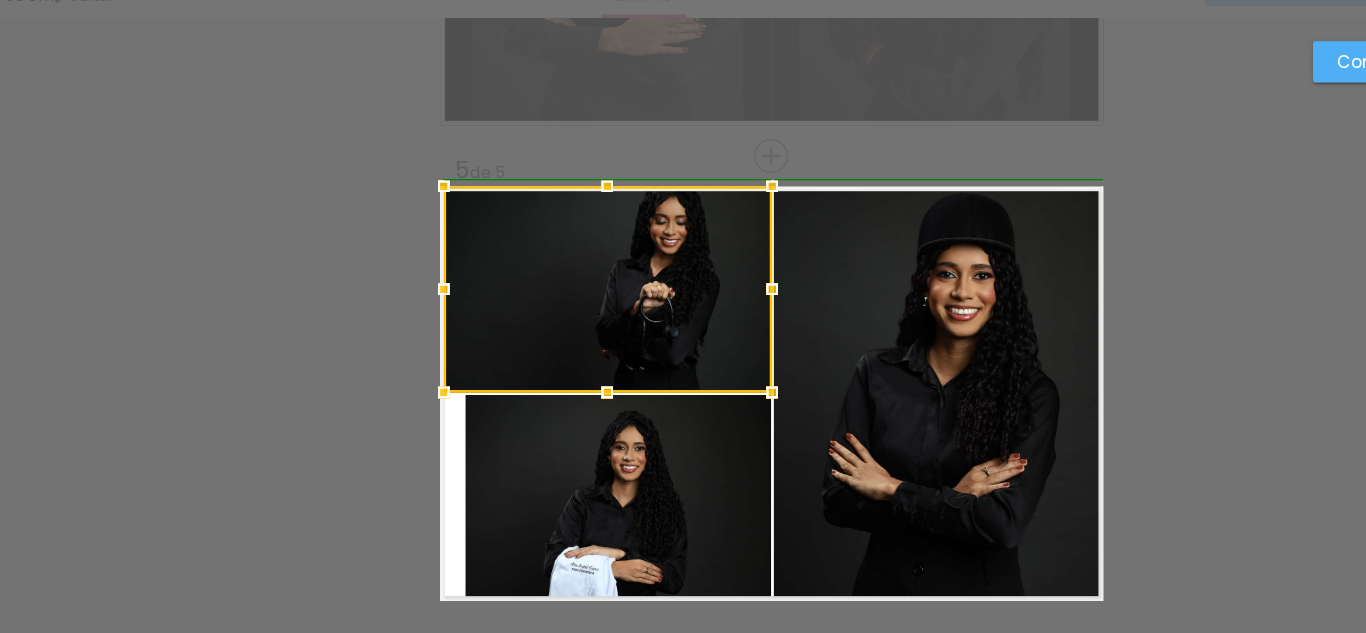 drag, startPoint x: 433, startPoint y: 325, endPoint x: 412, endPoint y: 325, distance: 21 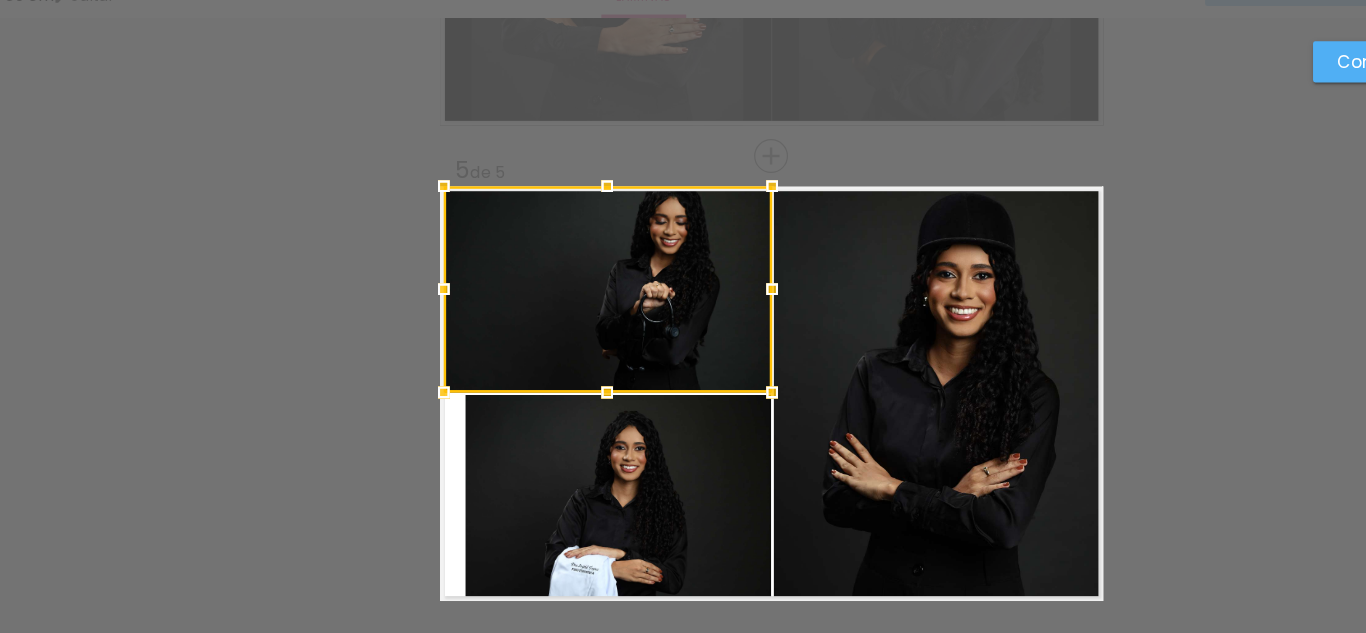 drag, startPoint x: 481, startPoint y: 498, endPoint x: 455, endPoint y: 500, distance: 26.076809 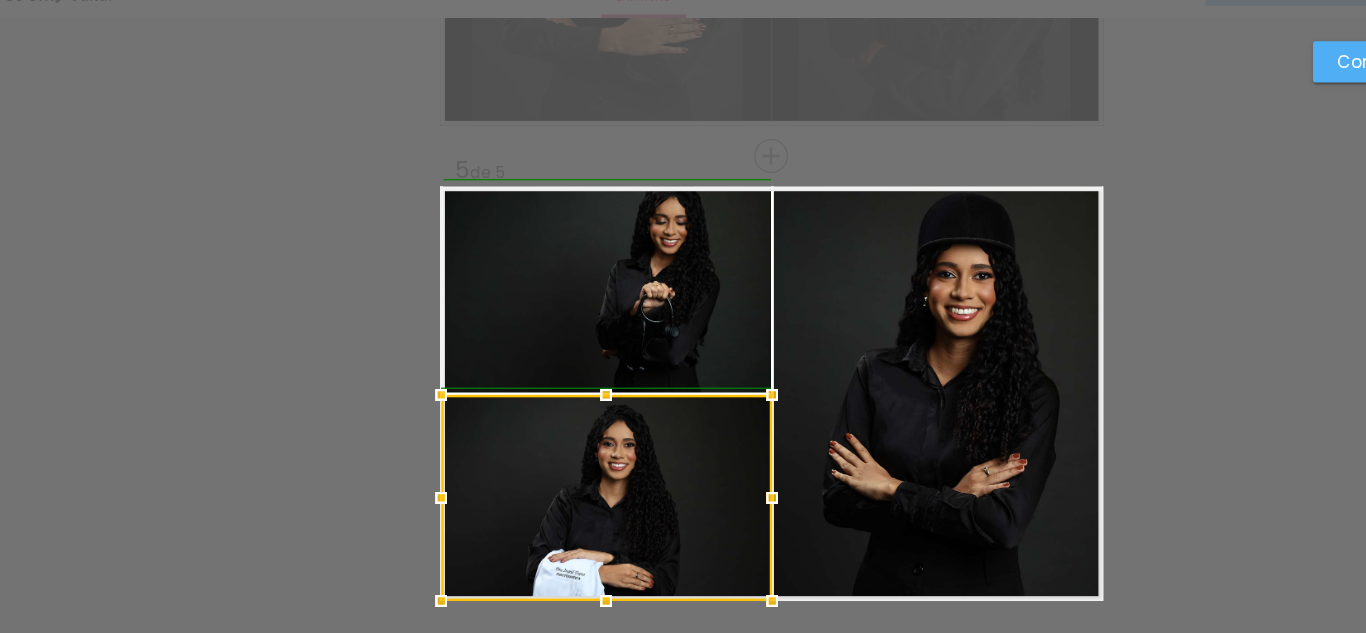 drag, startPoint x: 428, startPoint y: 493, endPoint x: 417, endPoint y: 495, distance: 11.18034 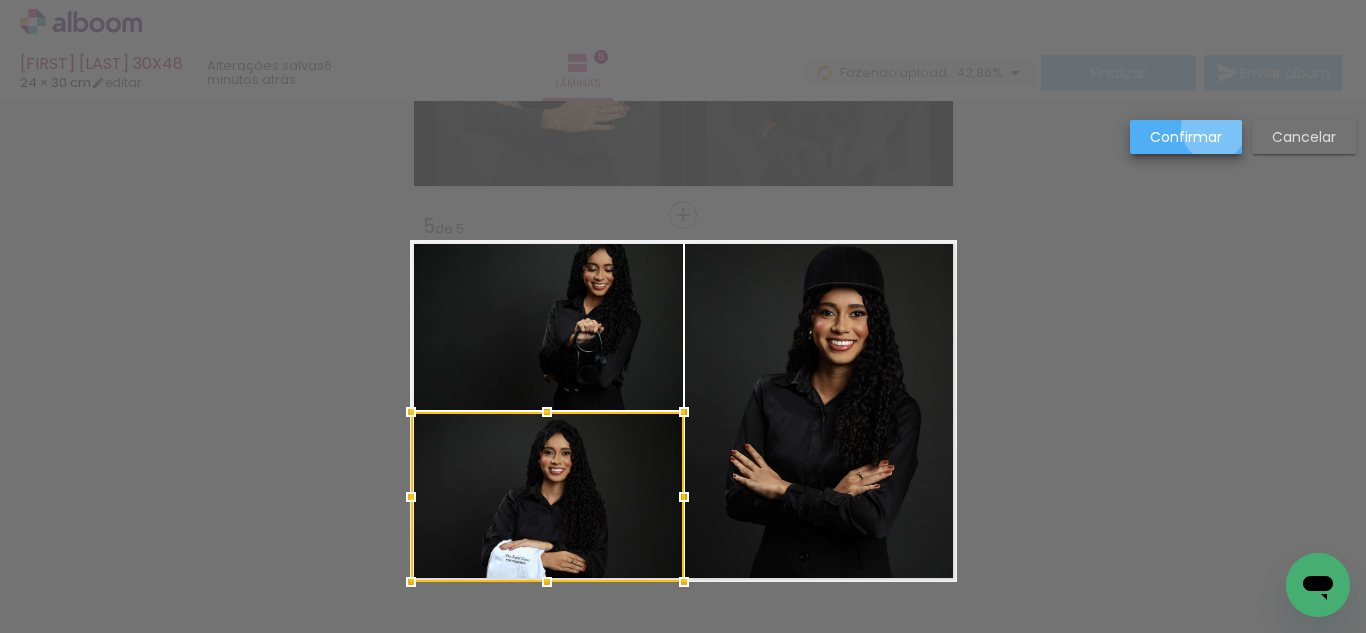 click on "Confirmar" at bounding box center (0, 0) 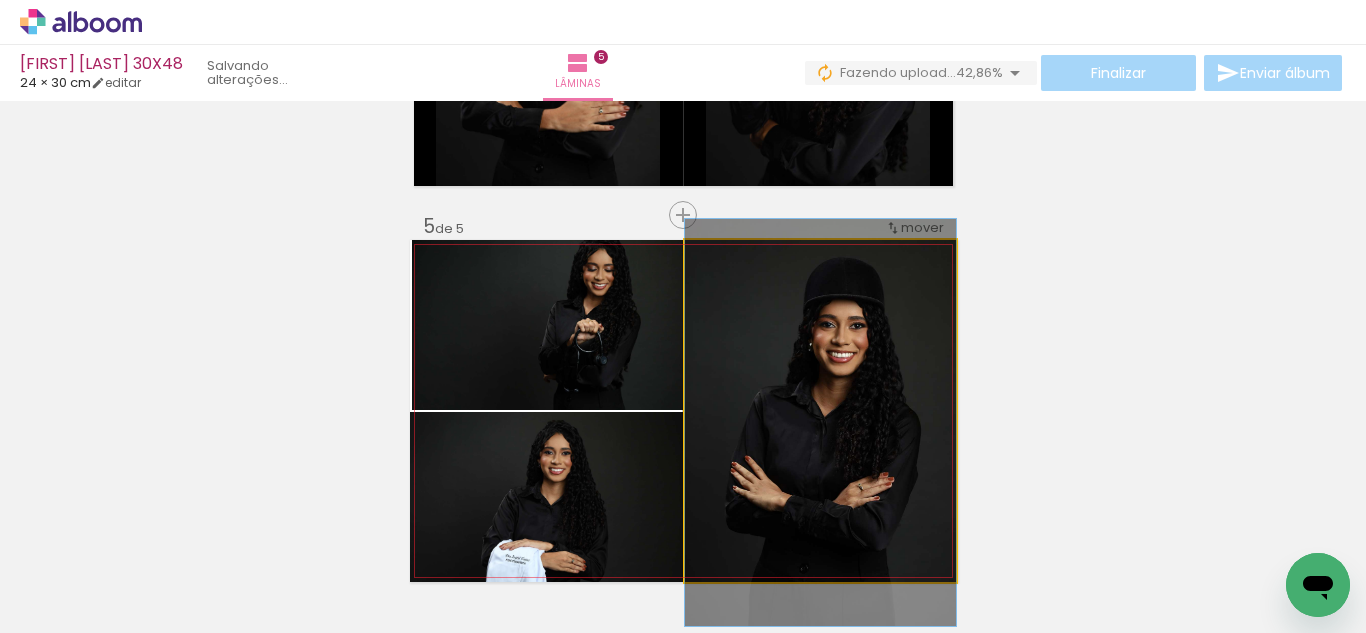 drag, startPoint x: 891, startPoint y: 390, endPoint x: 871, endPoint y: 330, distance: 63.245552 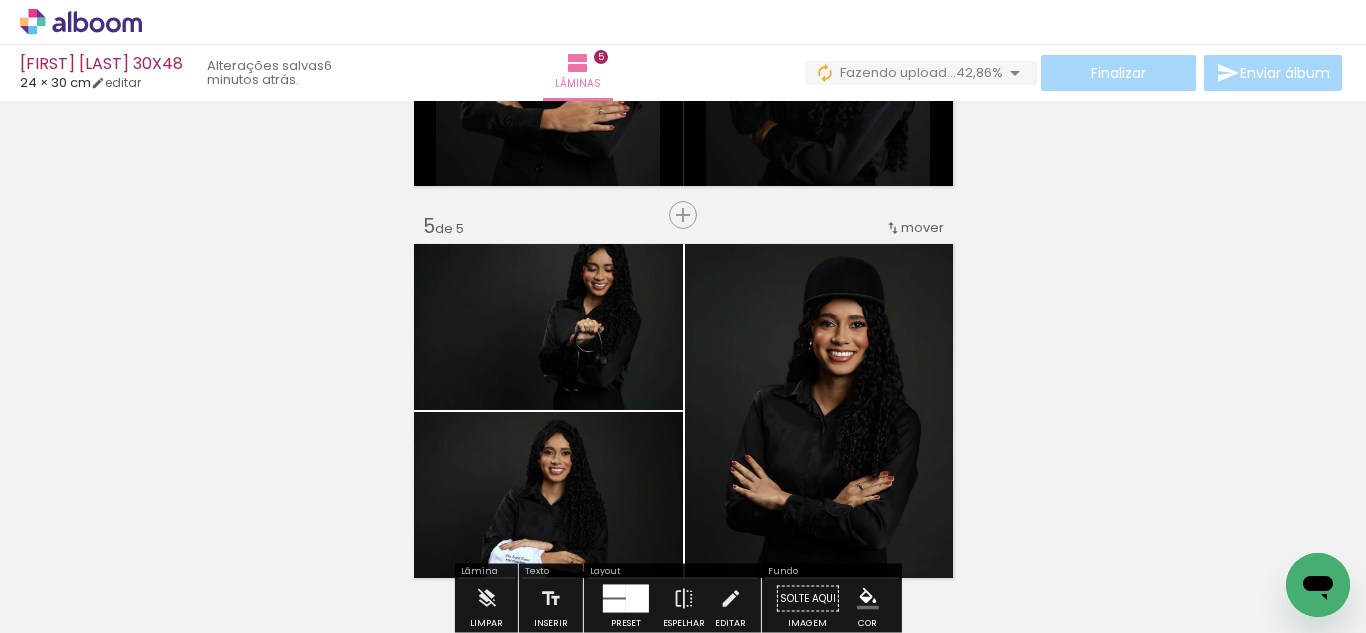 scroll, scrollTop: 1537, scrollLeft: 0, axis: vertical 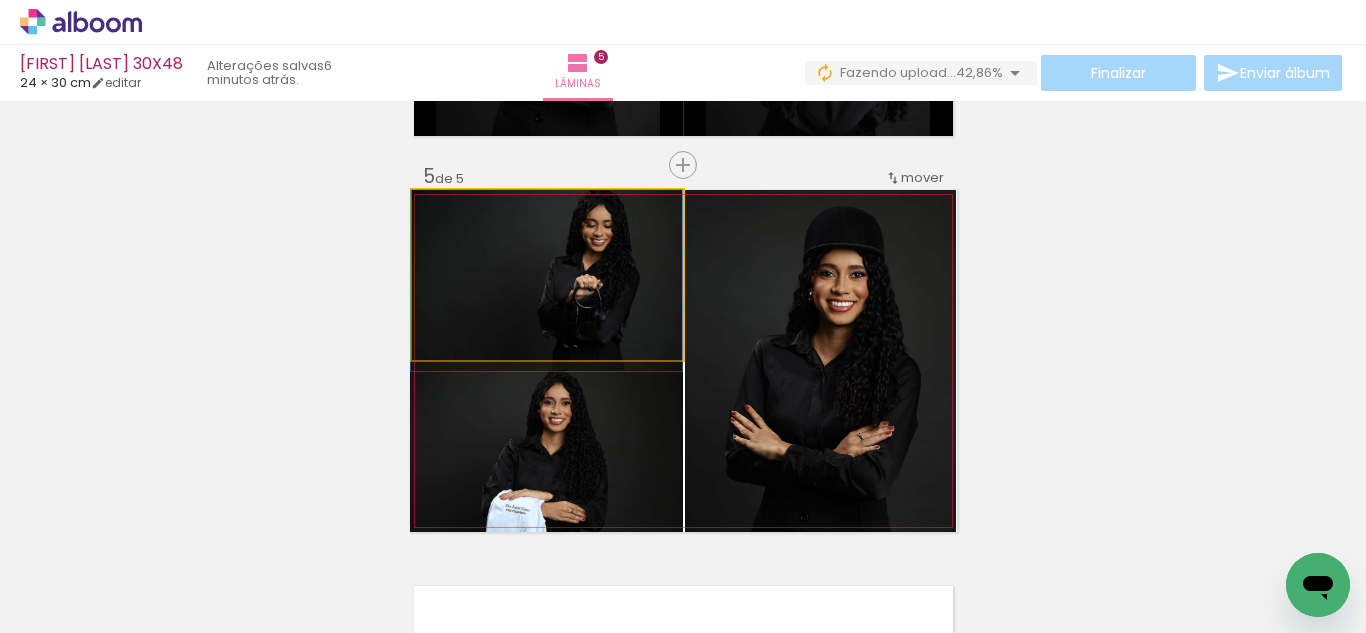 drag, startPoint x: 594, startPoint y: 293, endPoint x: 585, endPoint y: 340, distance: 47.853943 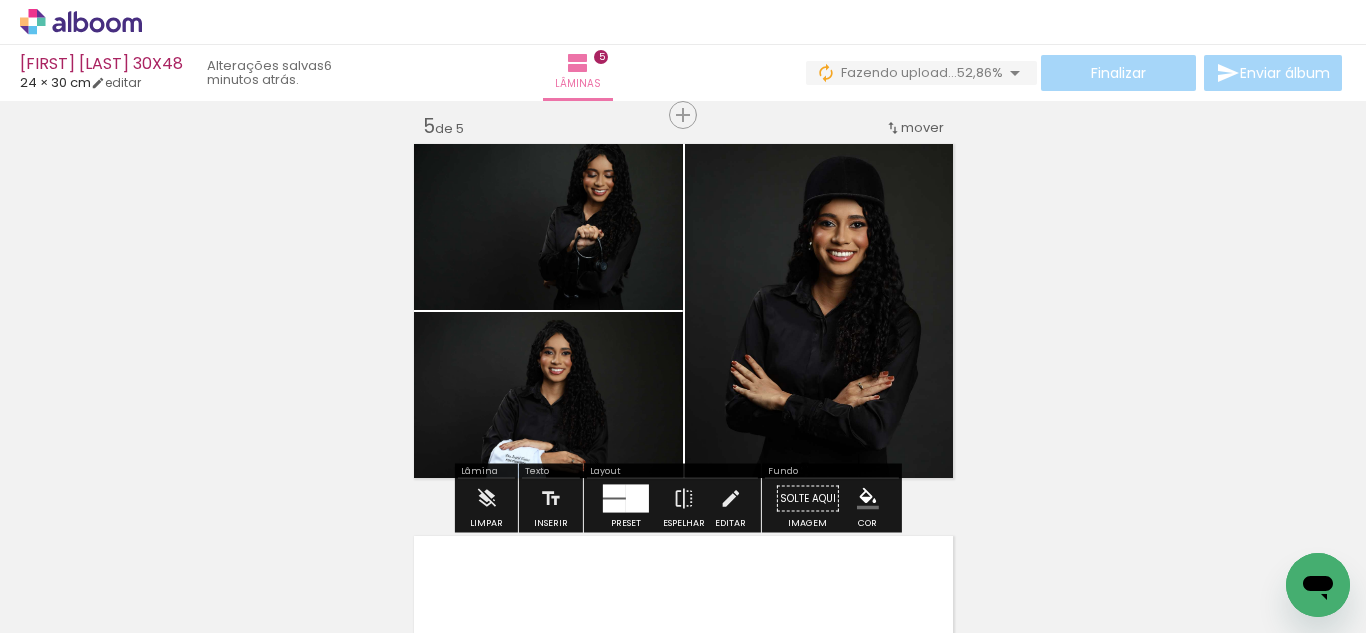 scroll, scrollTop: 1610, scrollLeft: 0, axis: vertical 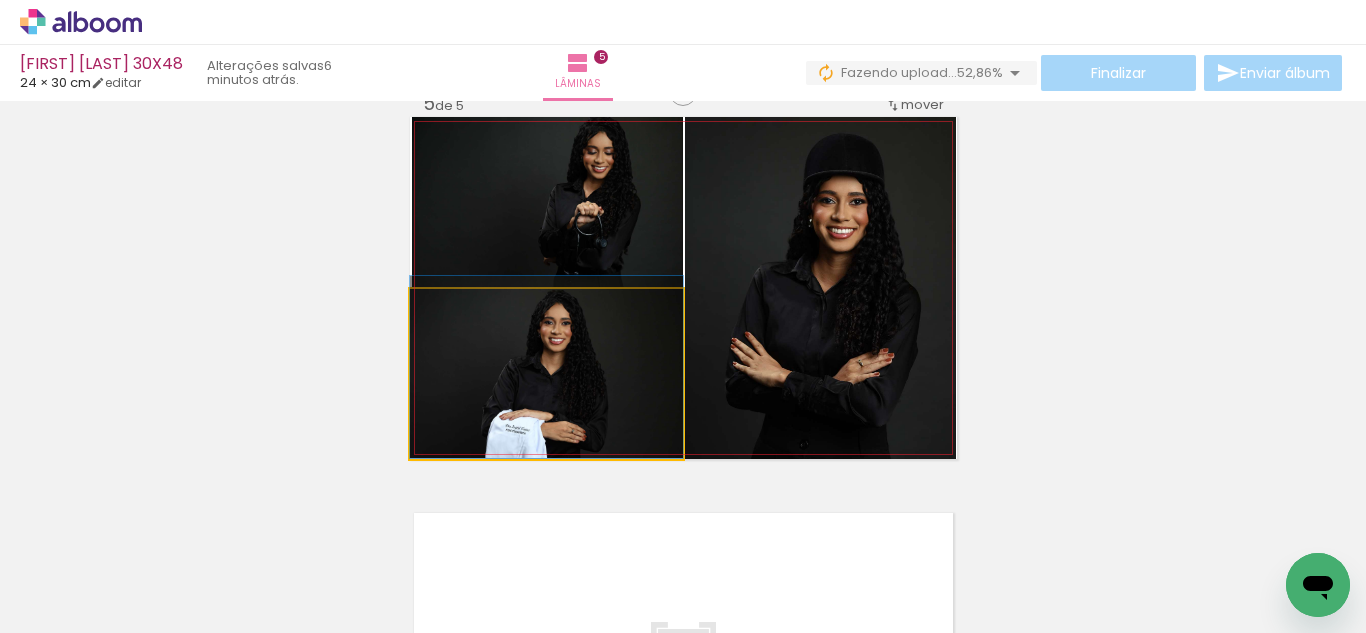 drag, startPoint x: 618, startPoint y: 379, endPoint x: 619, endPoint y: 241, distance: 138.00362 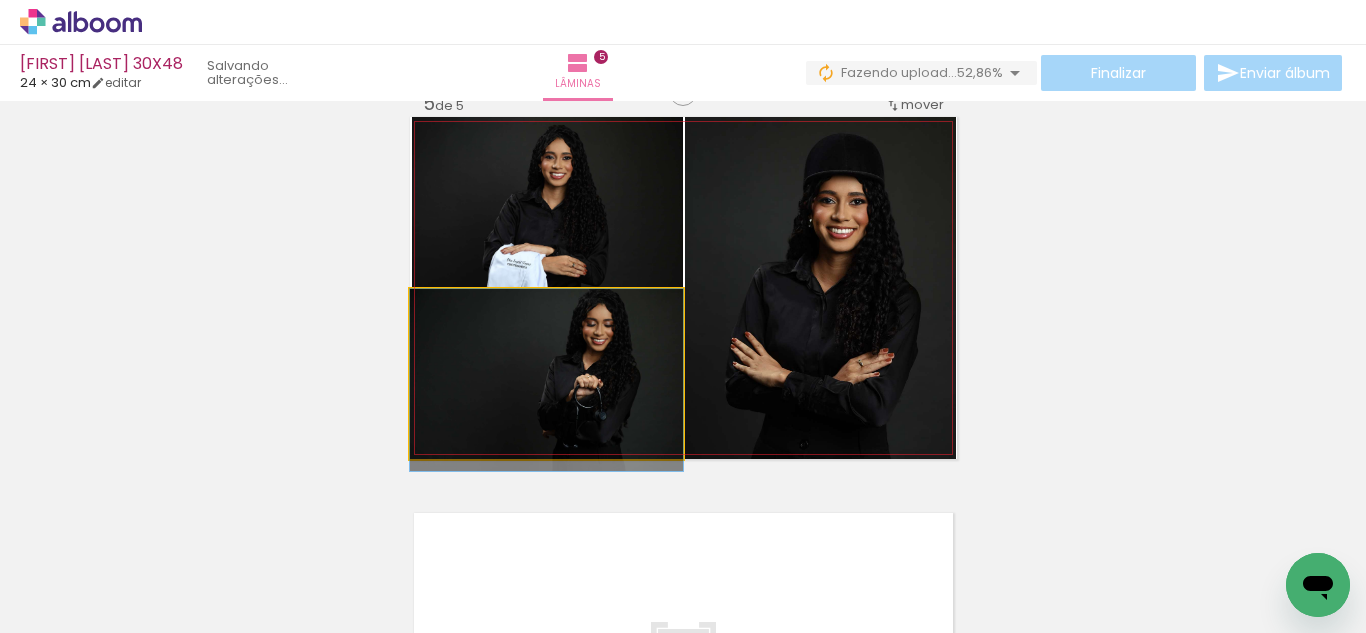 drag, startPoint x: 632, startPoint y: 356, endPoint x: 636, endPoint y: 382, distance: 26.305893 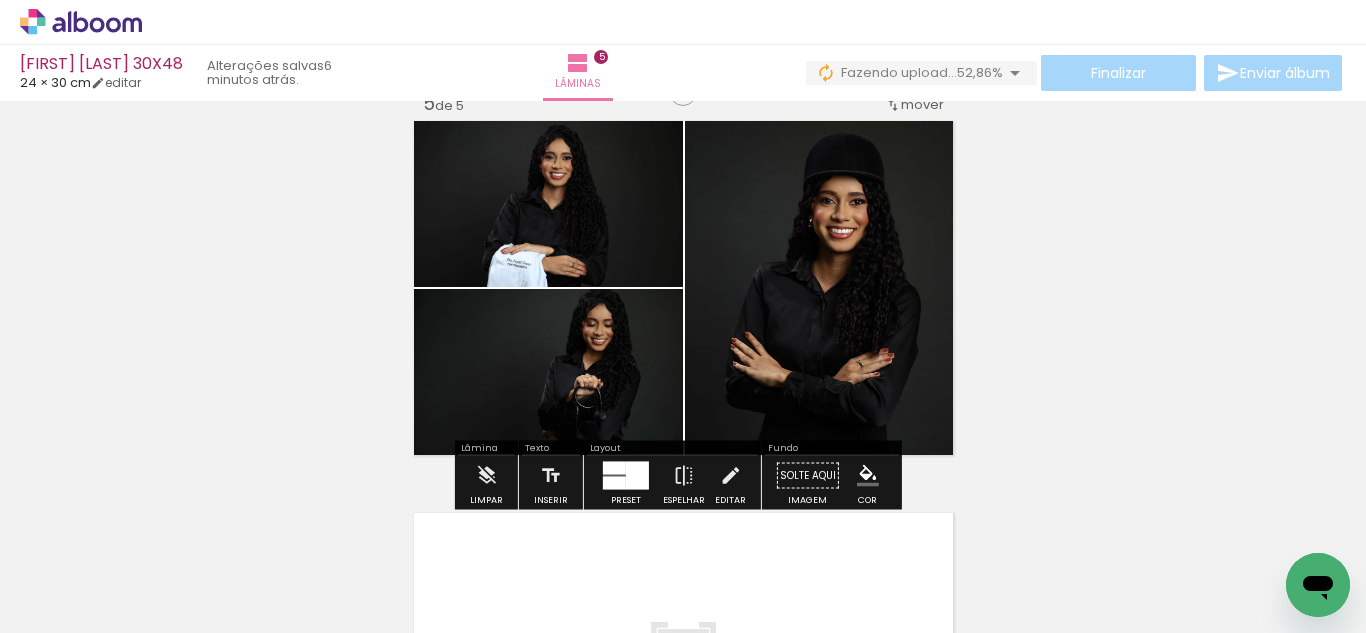scroll, scrollTop: 1532, scrollLeft: 0, axis: vertical 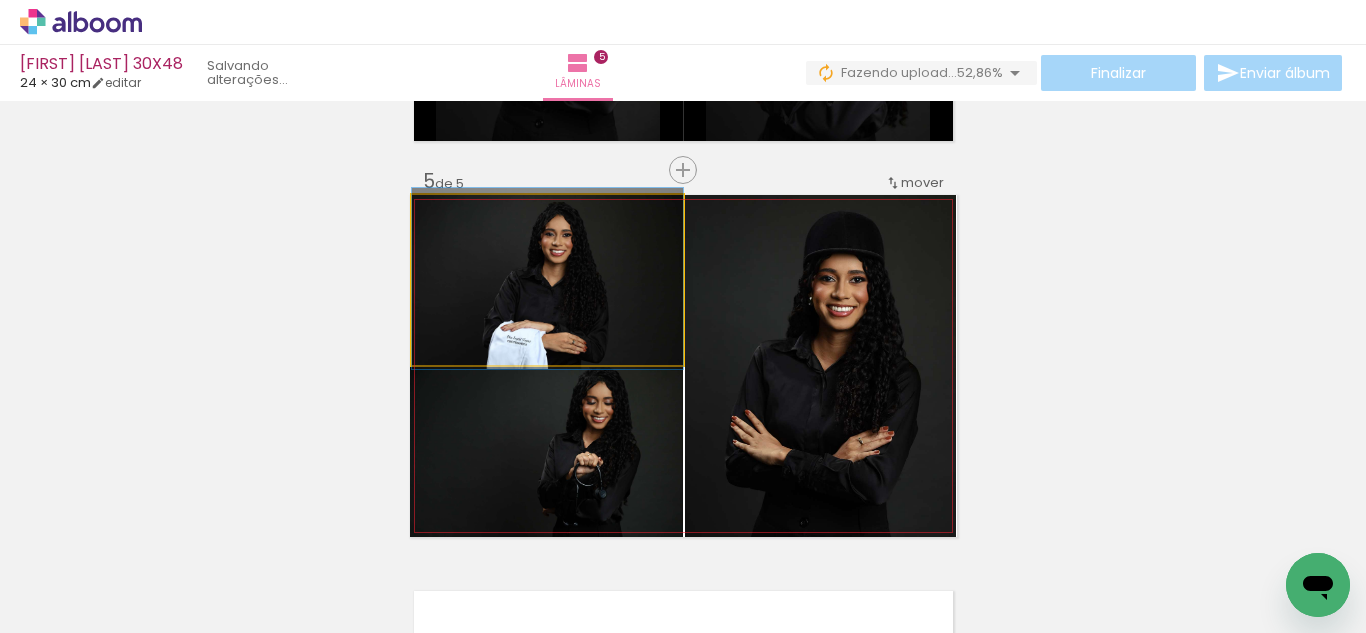 drag, startPoint x: 588, startPoint y: 282, endPoint x: 606, endPoint y: 281, distance: 18.027756 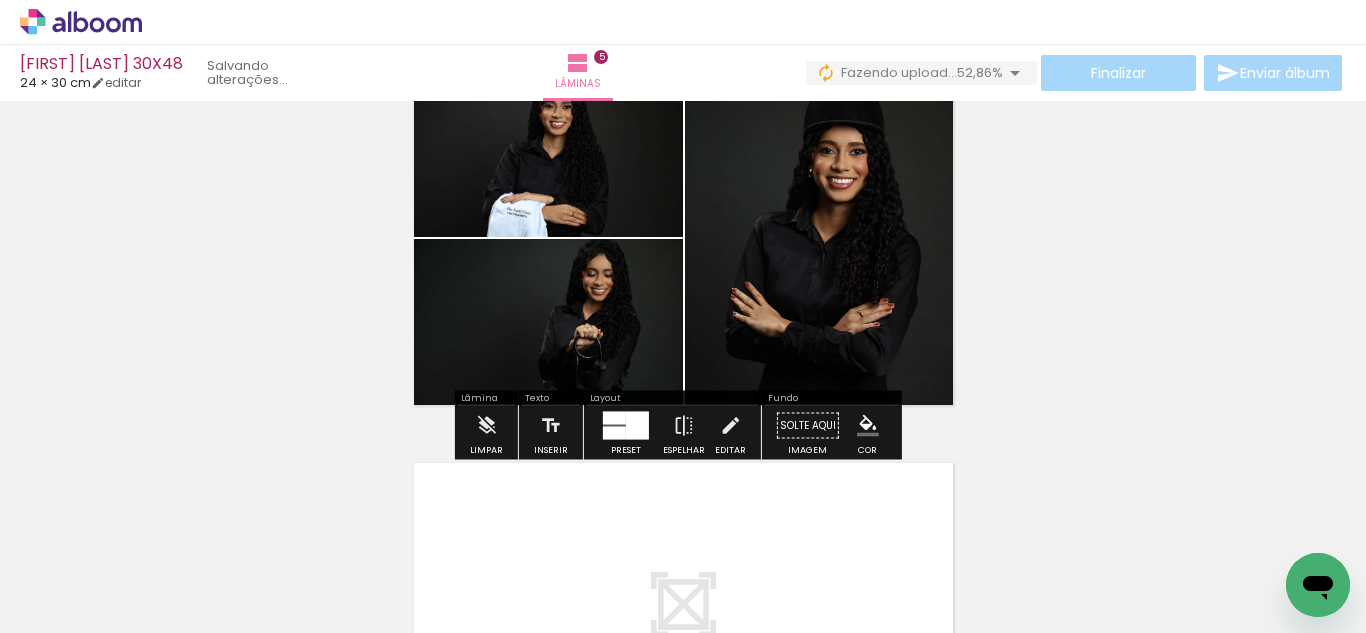 scroll, scrollTop: 1661, scrollLeft: 0, axis: vertical 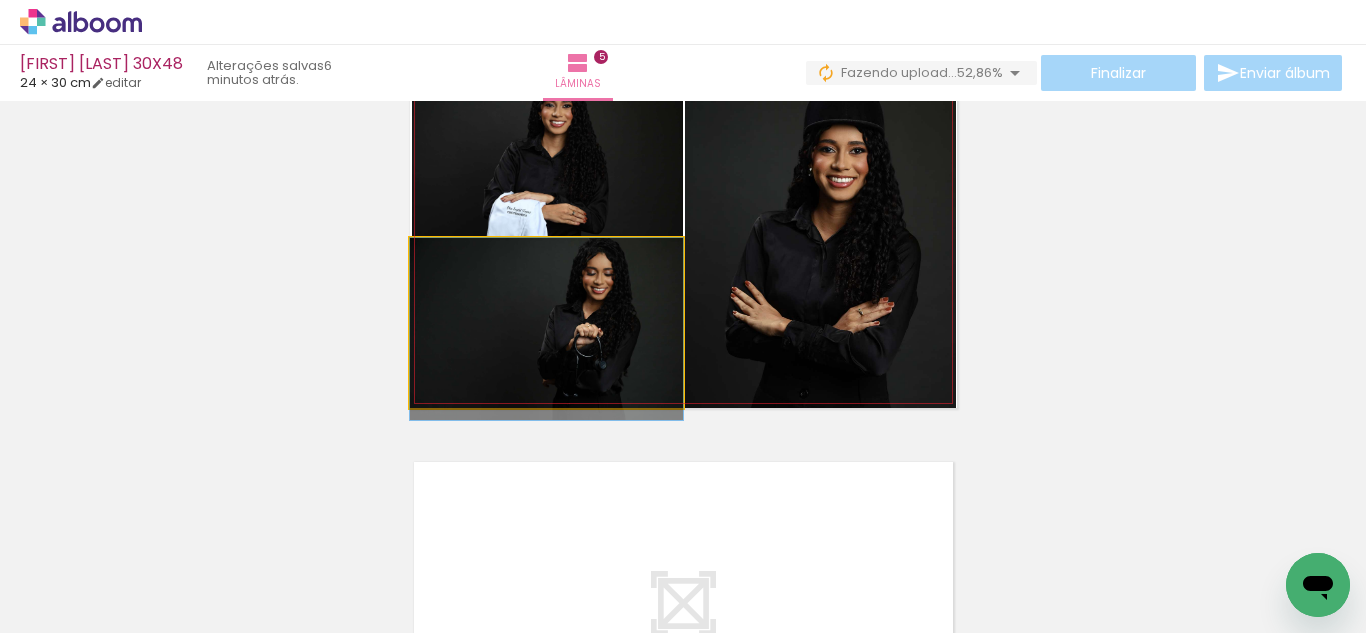 drag, startPoint x: 626, startPoint y: 345, endPoint x: 630, endPoint y: 361, distance: 16.492422 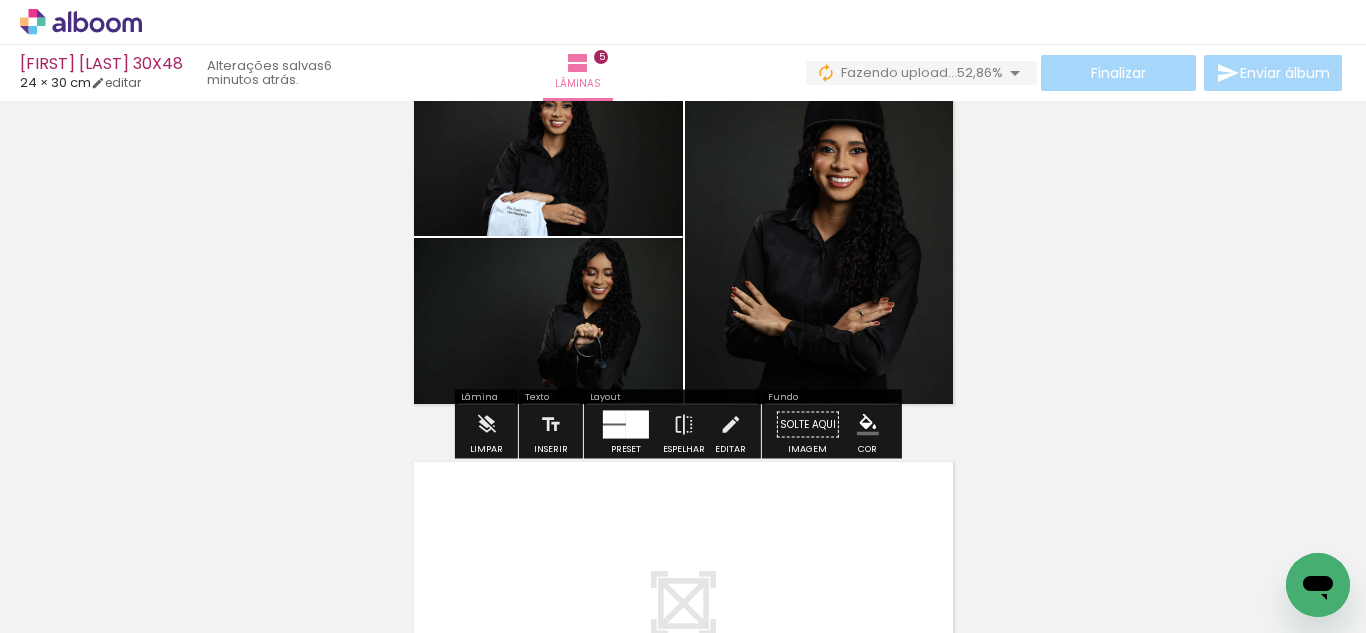 click 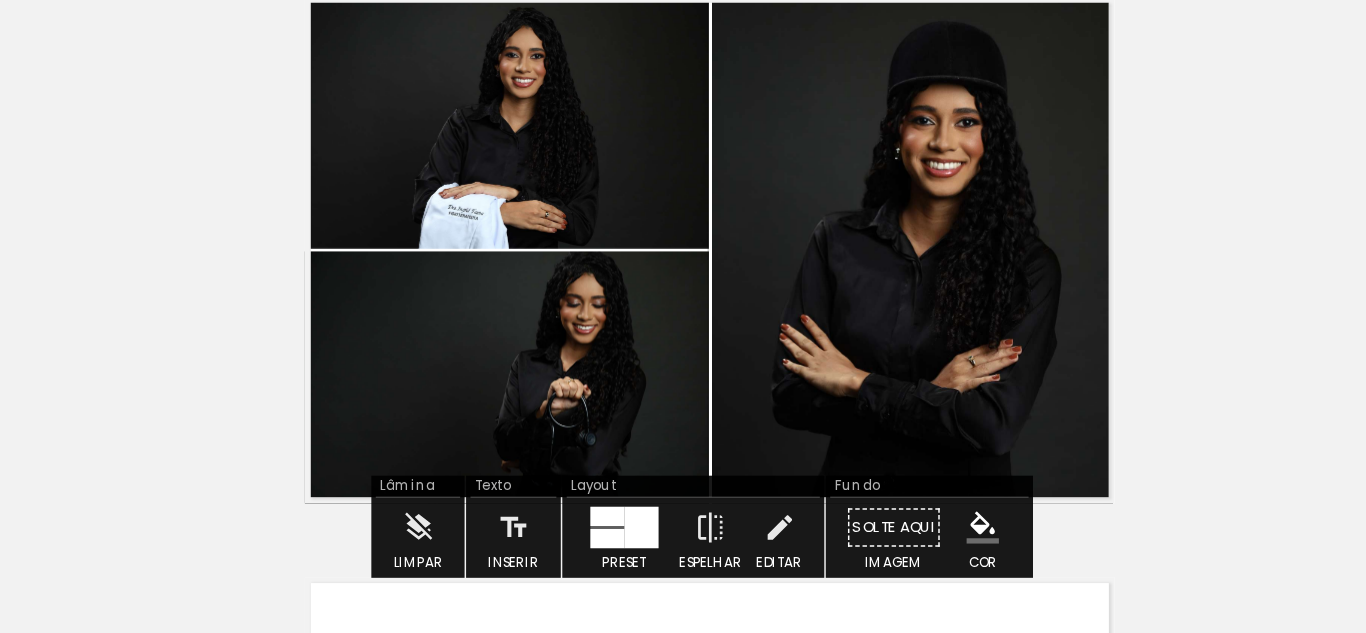 scroll, scrollTop: 1613, scrollLeft: 0, axis: vertical 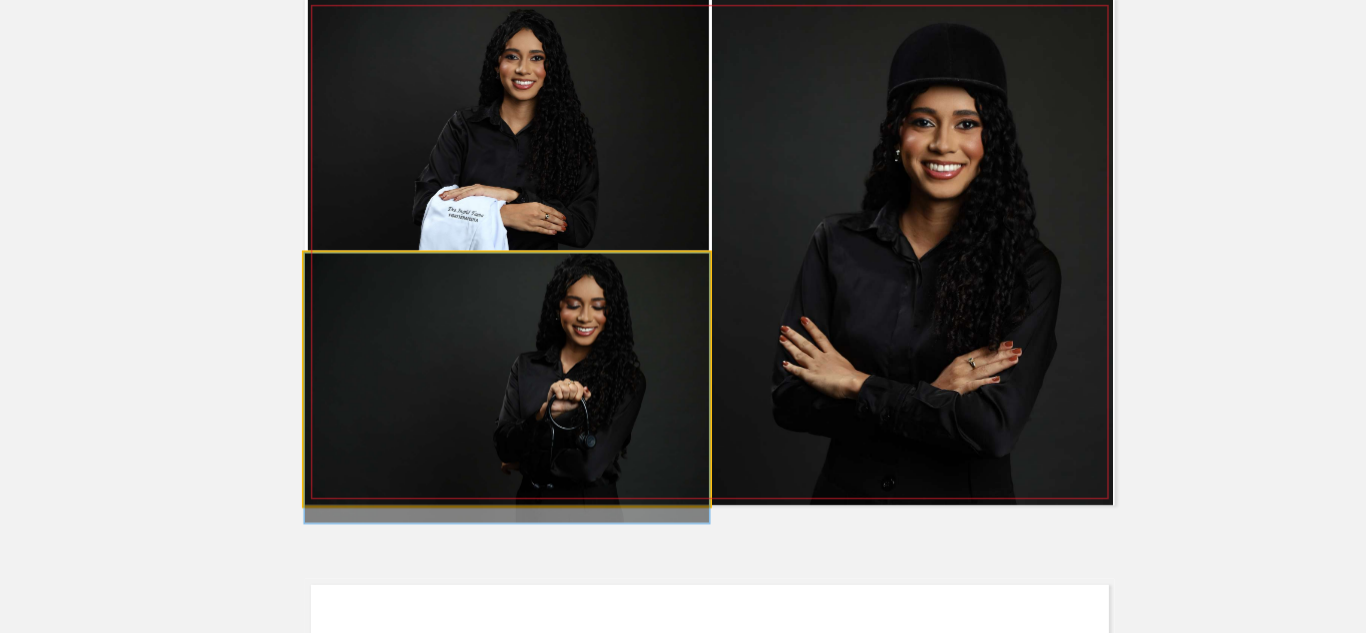 click 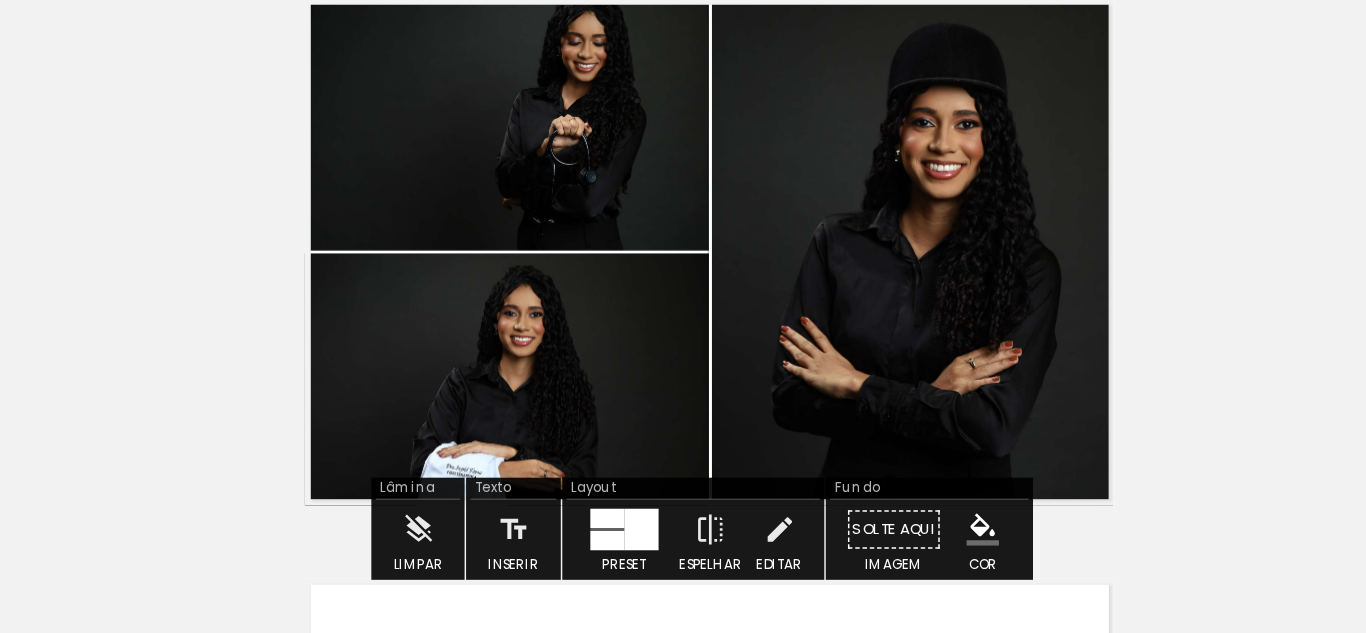 scroll, scrollTop: 1563, scrollLeft: 0, axis: vertical 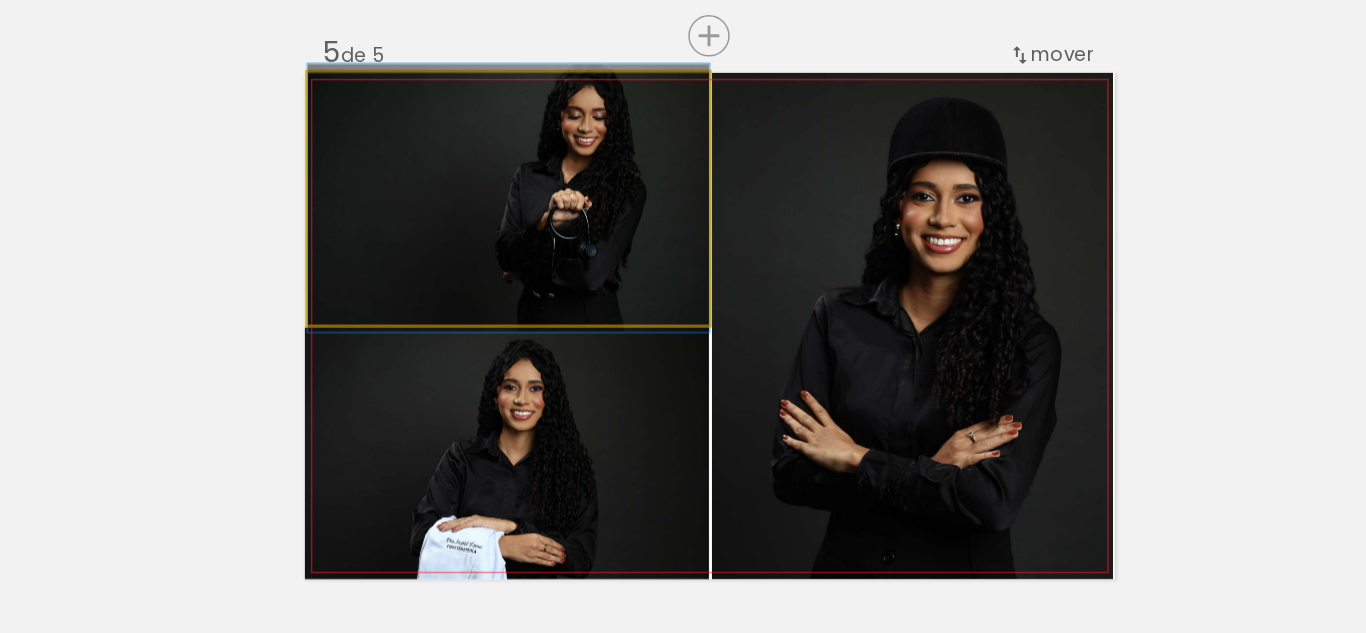 click 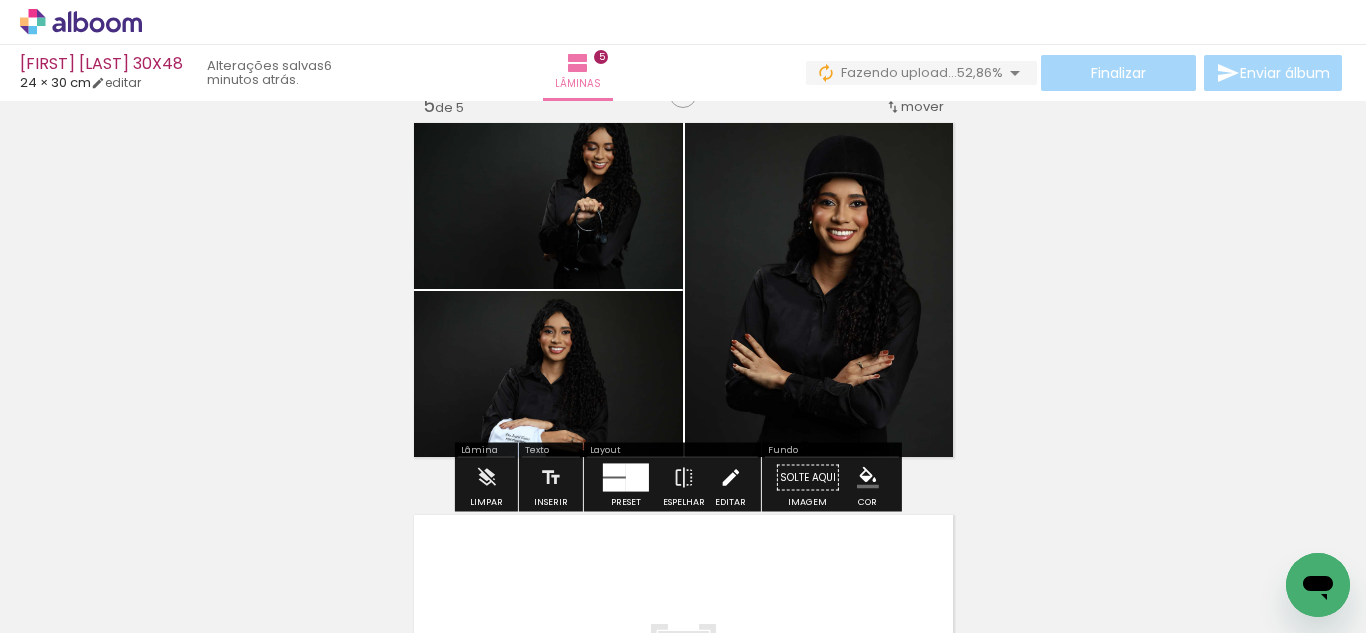 click at bounding box center (730, 478) 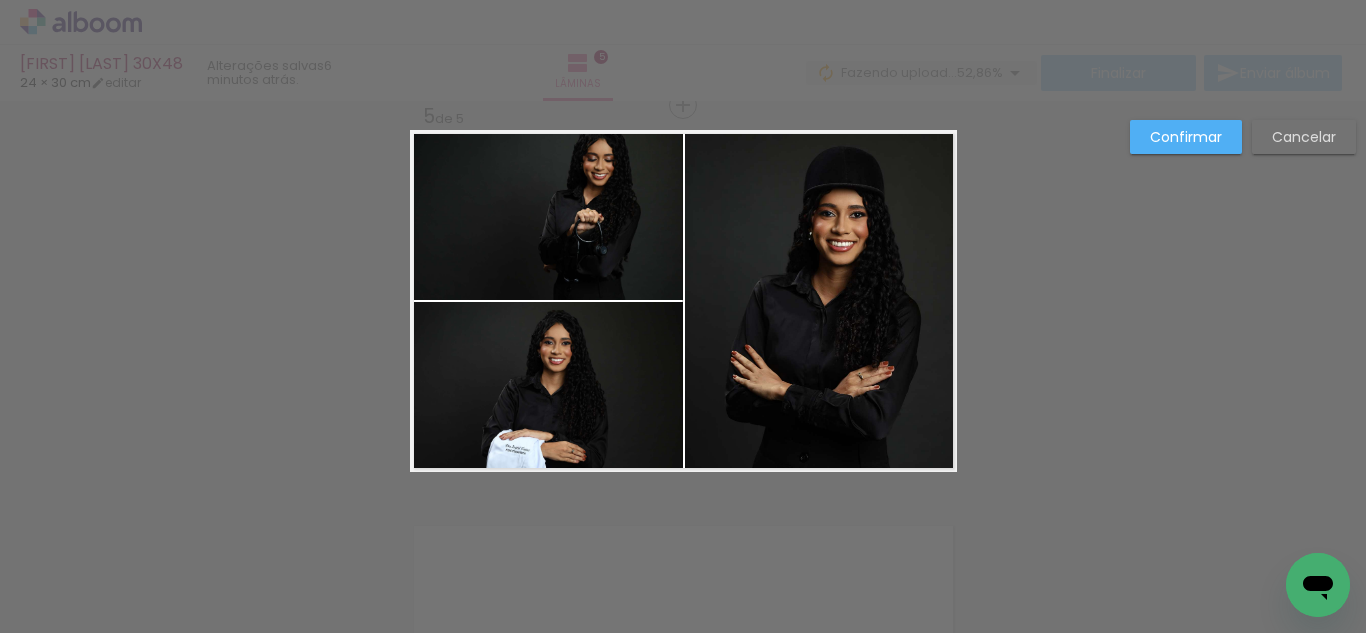 scroll, scrollTop: 1594, scrollLeft: 0, axis: vertical 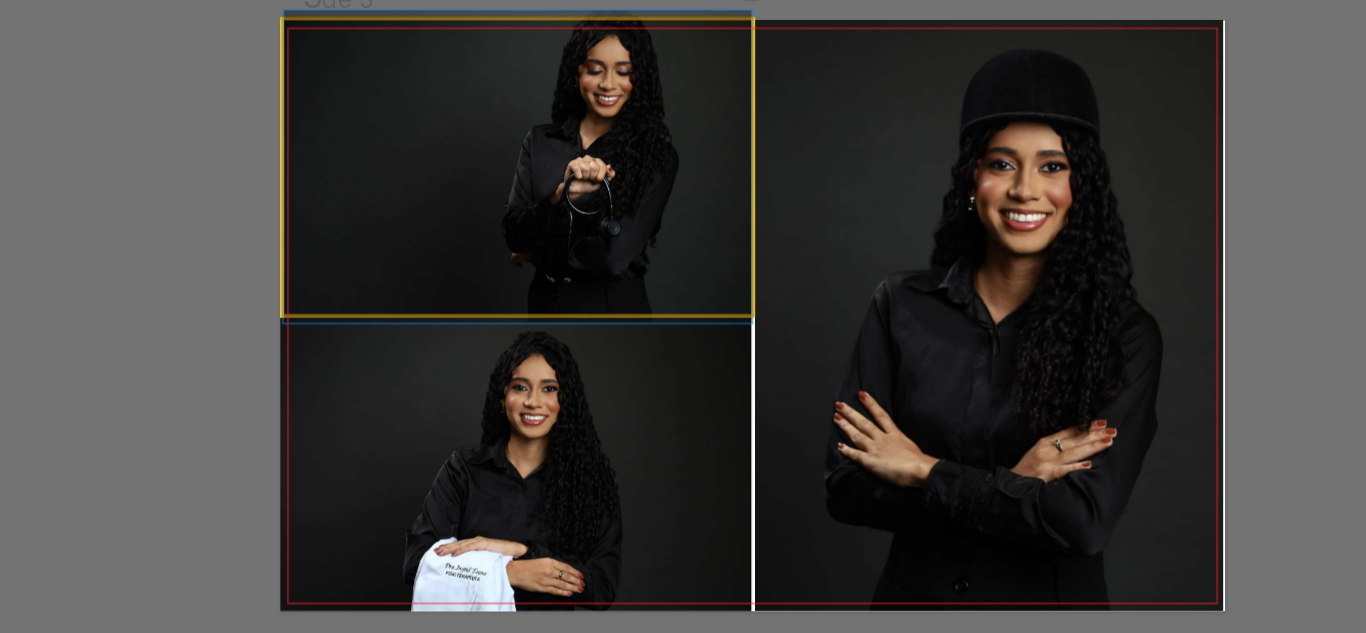 click 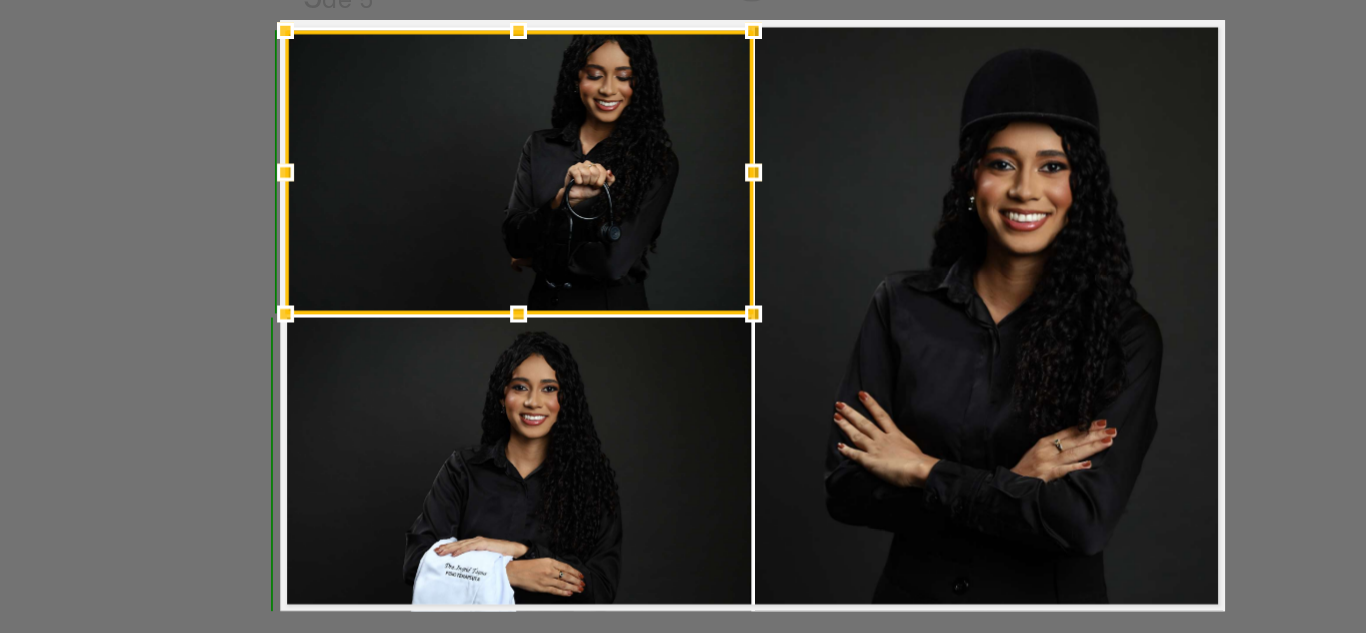 drag, startPoint x: 537, startPoint y: 136, endPoint x: 534, endPoint y: 118, distance: 18.248287 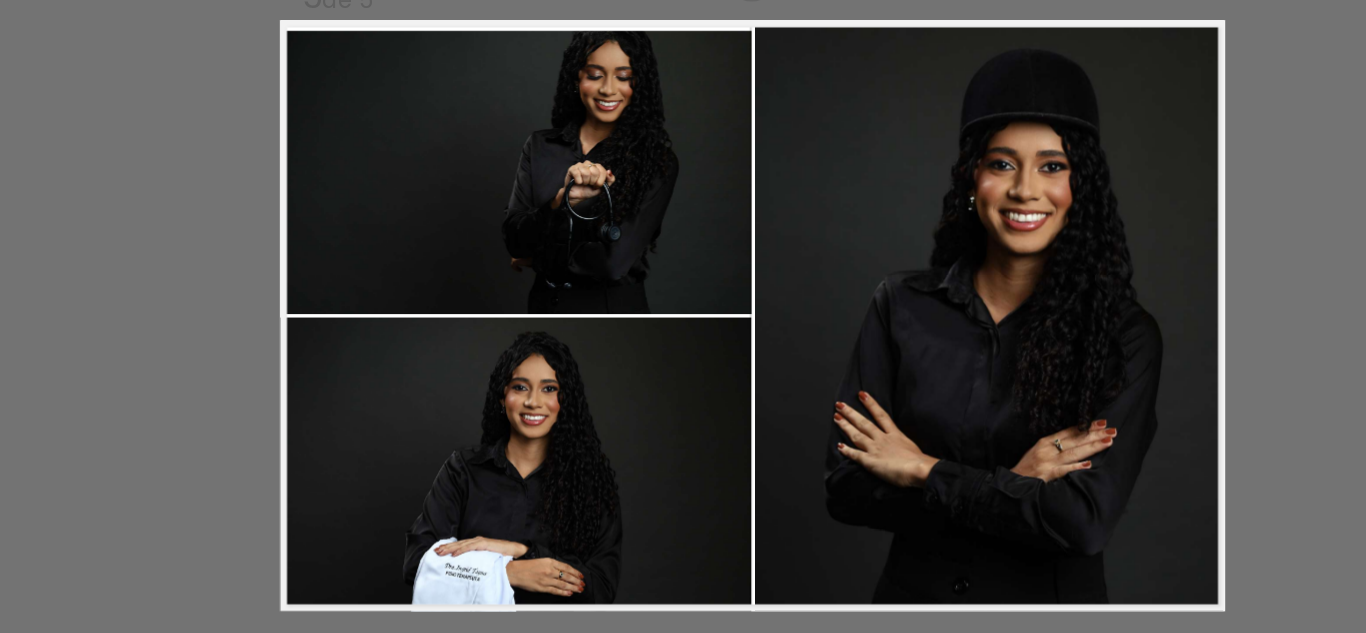 click 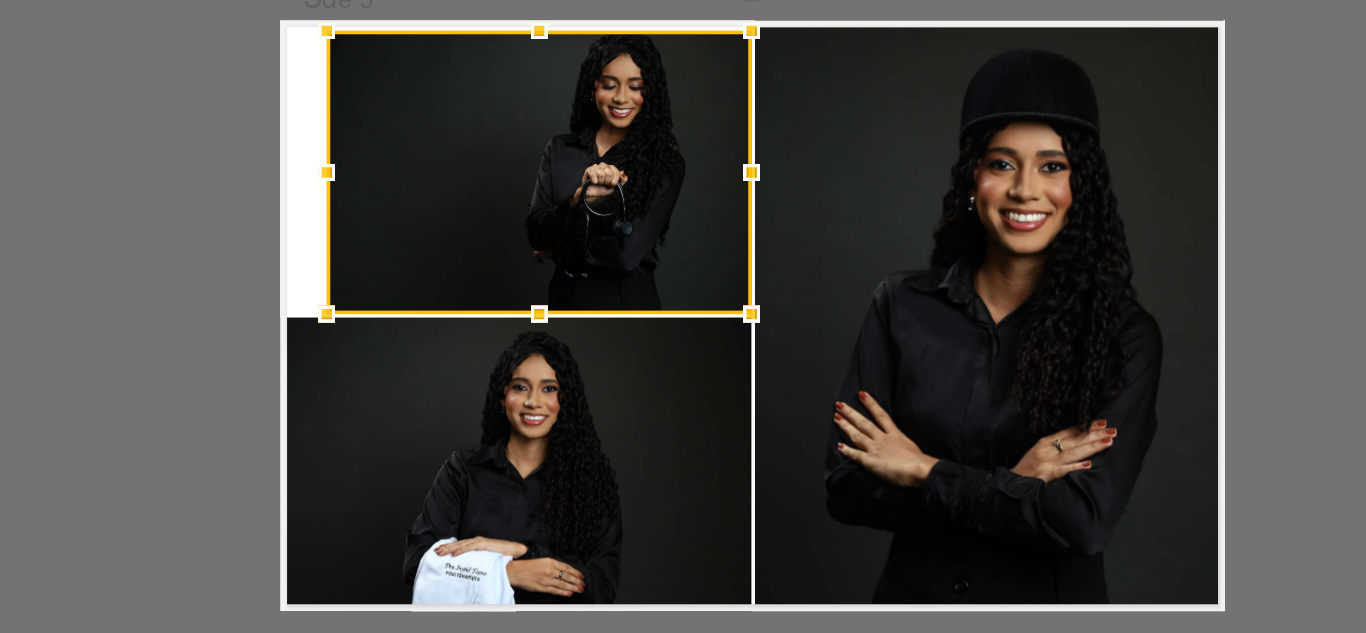 drag, startPoint x: 408, startPoint y: 220, endPoint x: 432, endPoint y: 219, distance: 24.020824 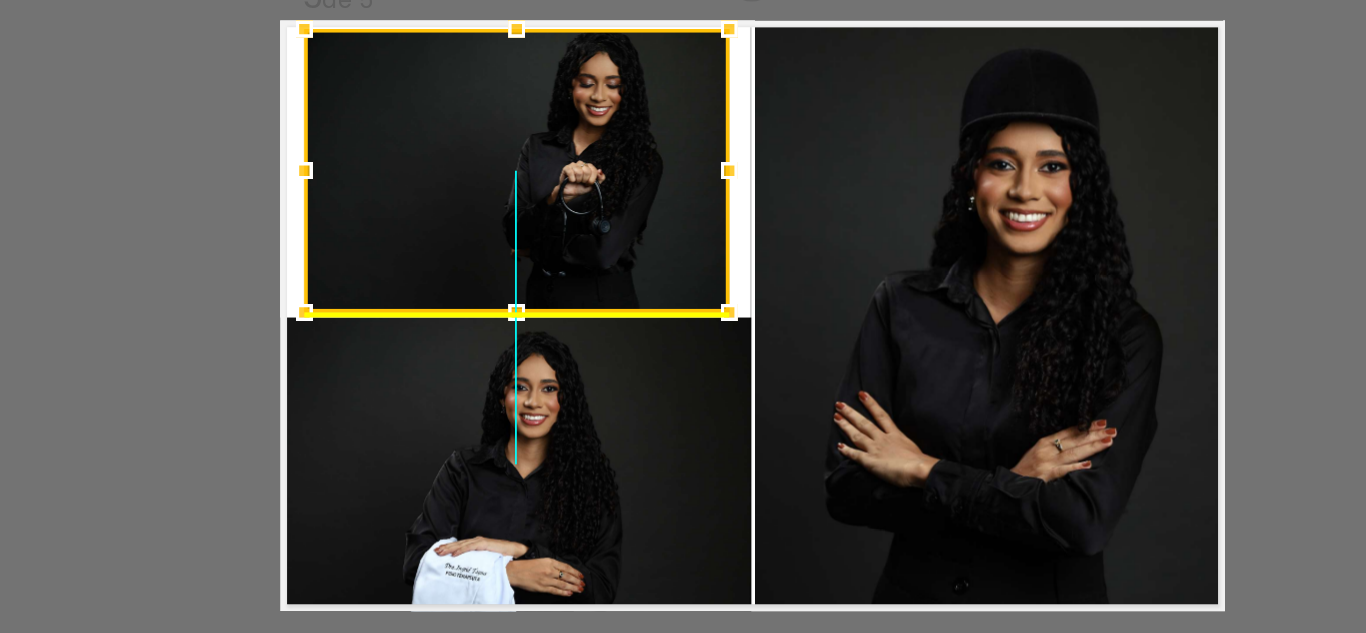 drag, startPoint x: 598, startPoint y: 220, endPoint x: 580, endPoint y: 222, distance: 18.110771 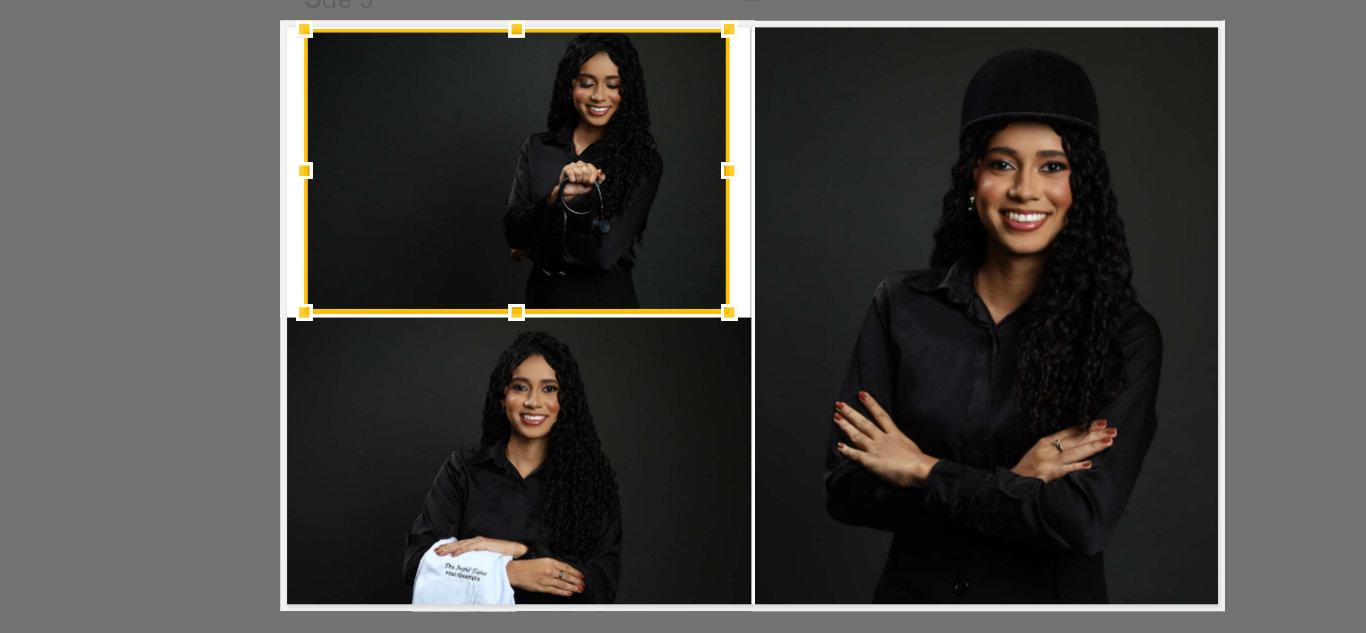 click 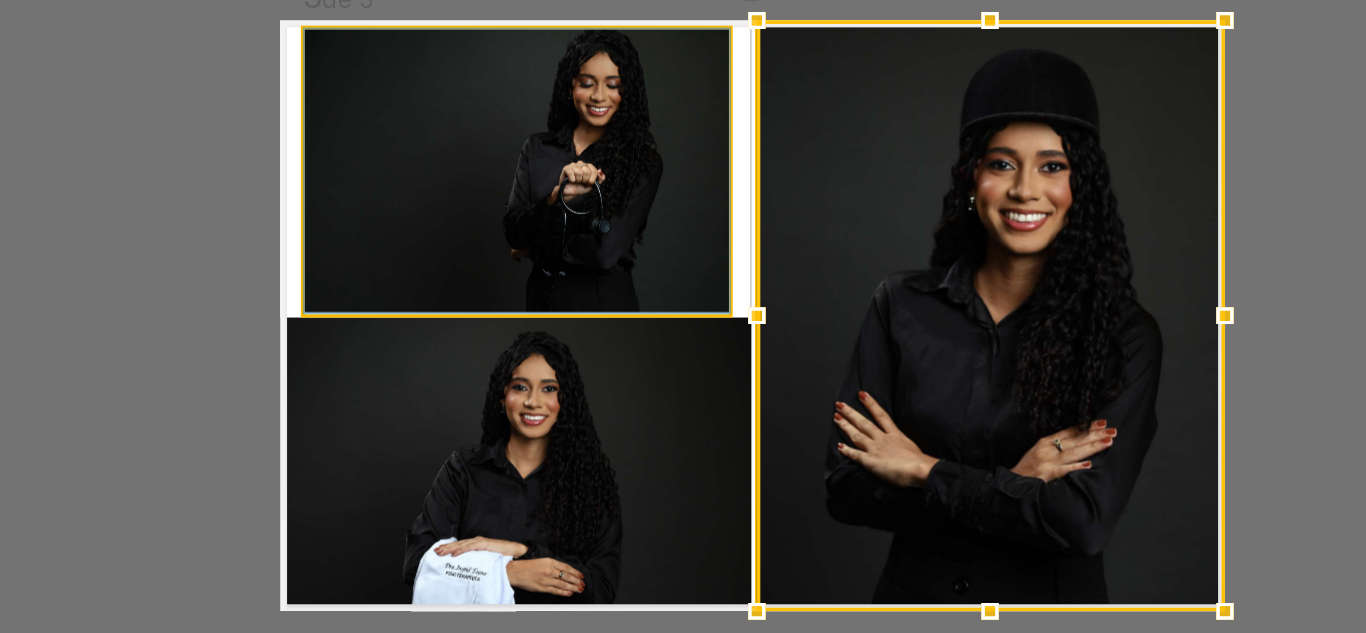 click 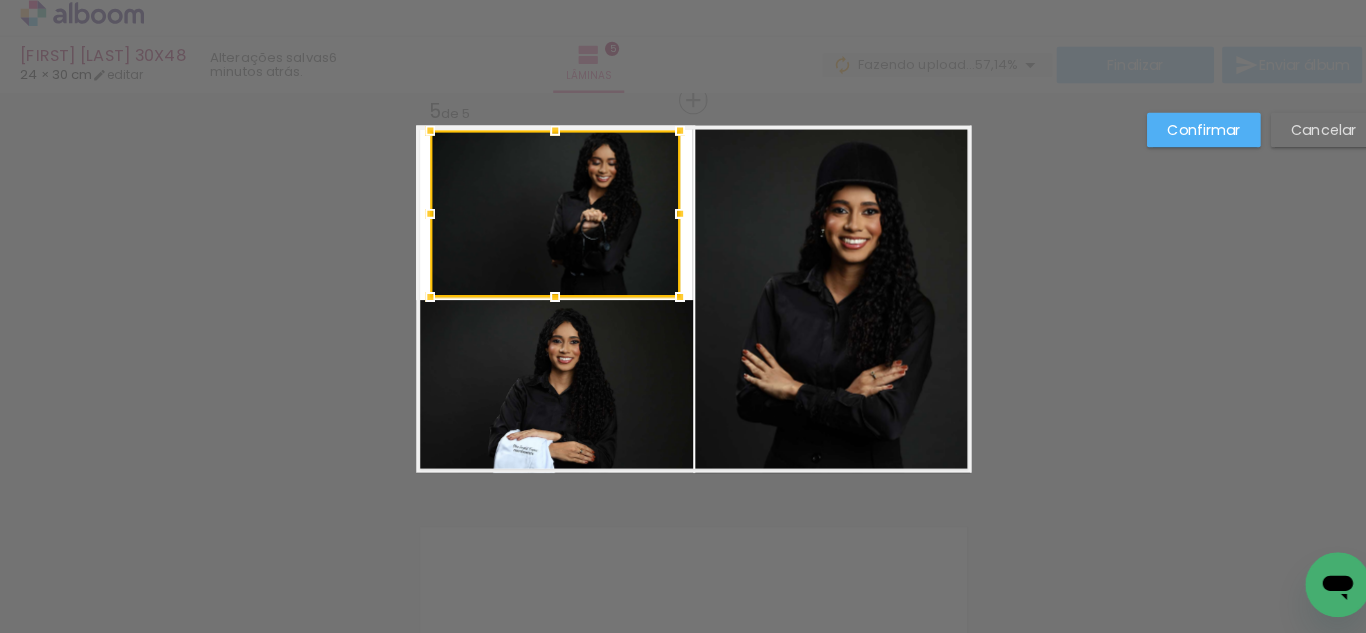 scroll, scrollTop: 0, scrollLeft: 0, axis: both 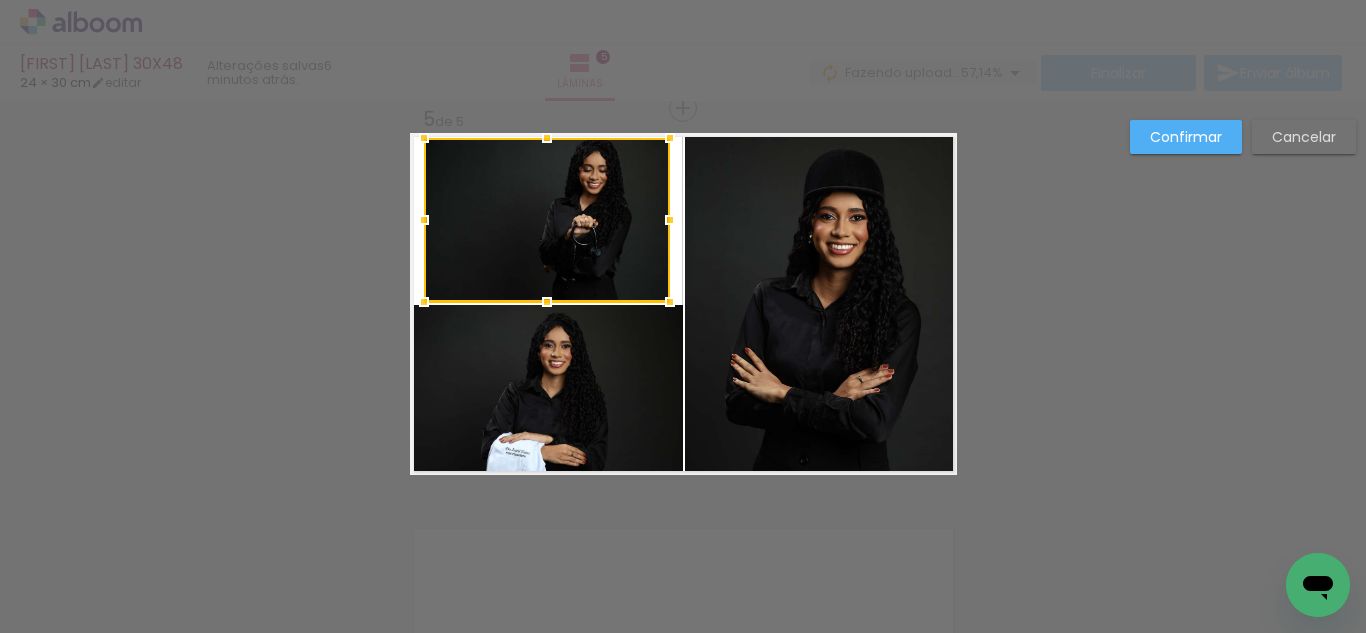 click on "Cancelar" at bounding box center [0, 0] 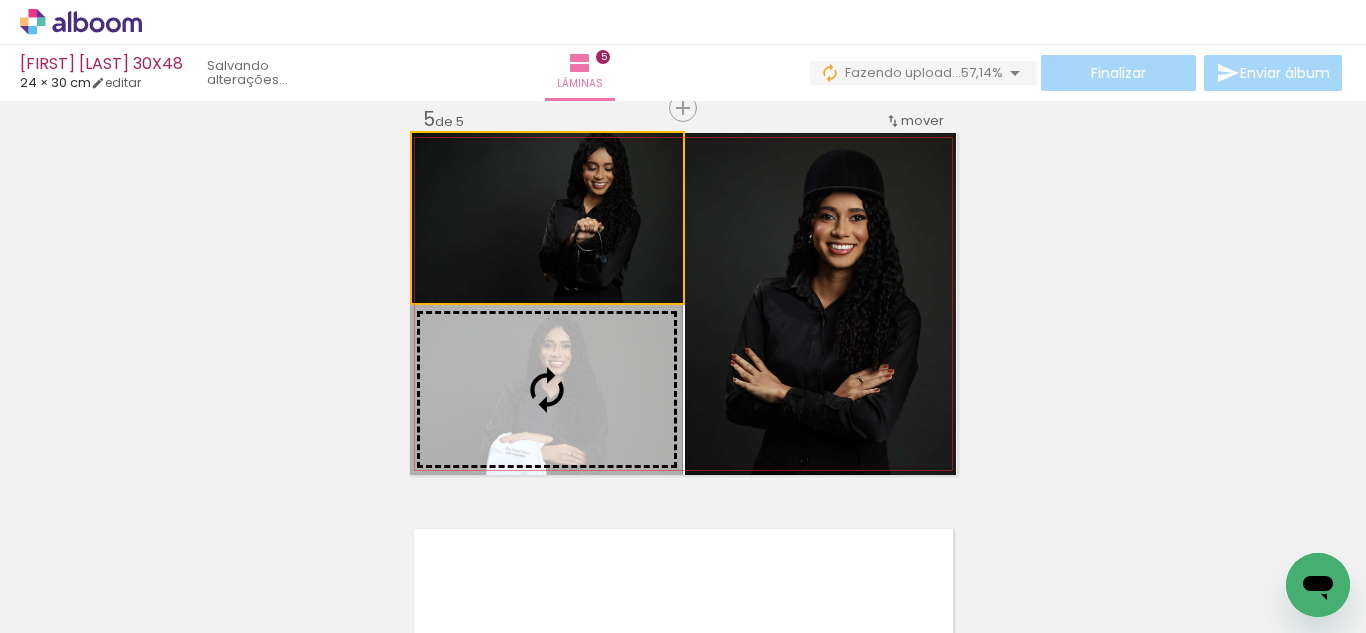 drag, startPoint x: 595, startPoint y: 251, endPoint x: 605, endPoint y: 364, distance: 113.44161 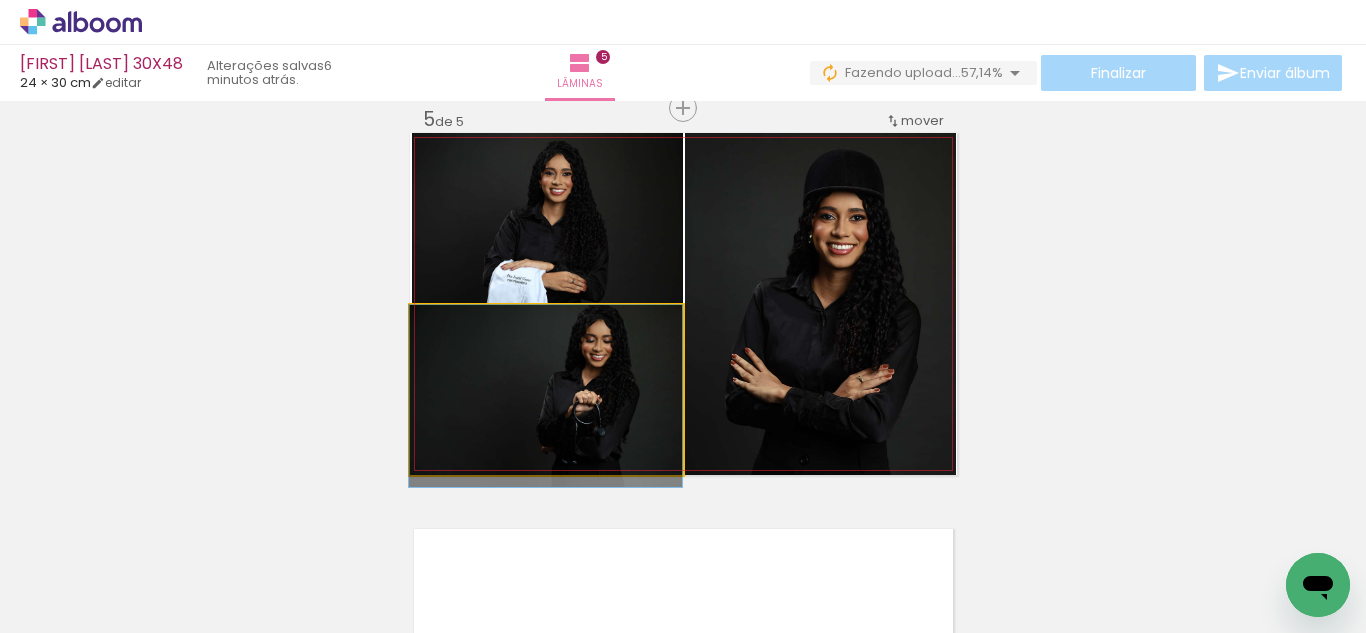drag, startPoint x: 550, startPoint y: 369, endPoint x: 524, endPoint y: 383, distance: 29.529646 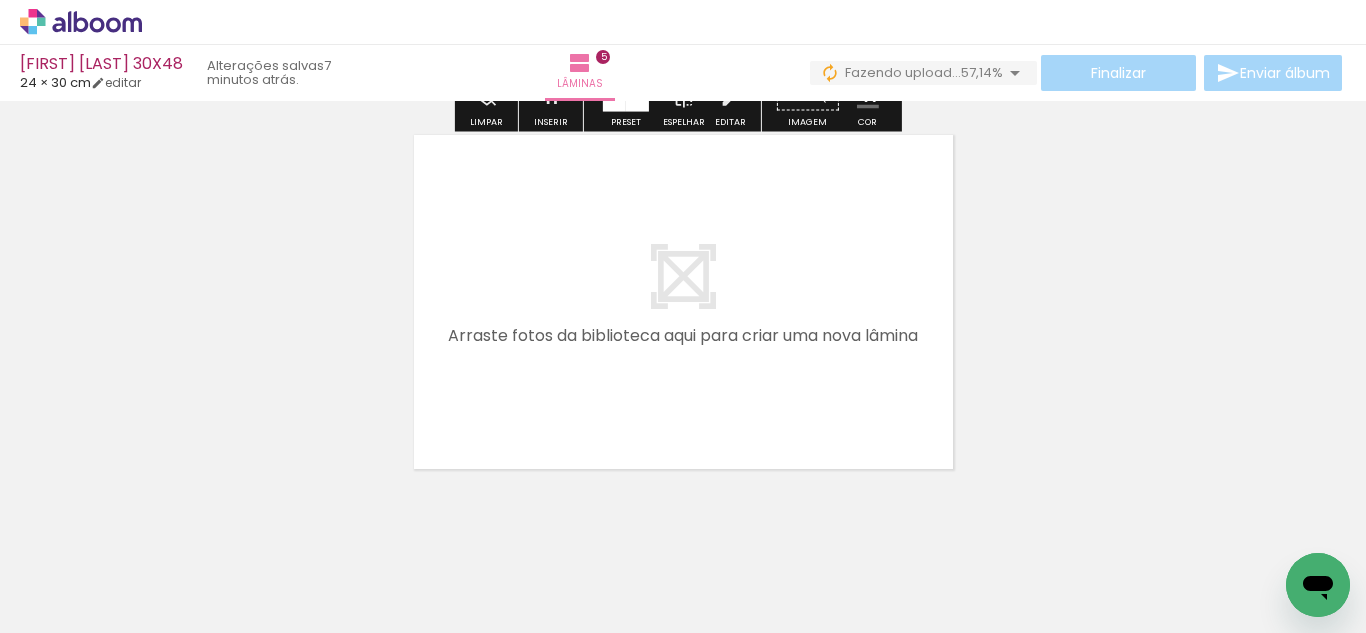 scroll, scrollTop: 1989, scrollLeft: 0, axis: vertical 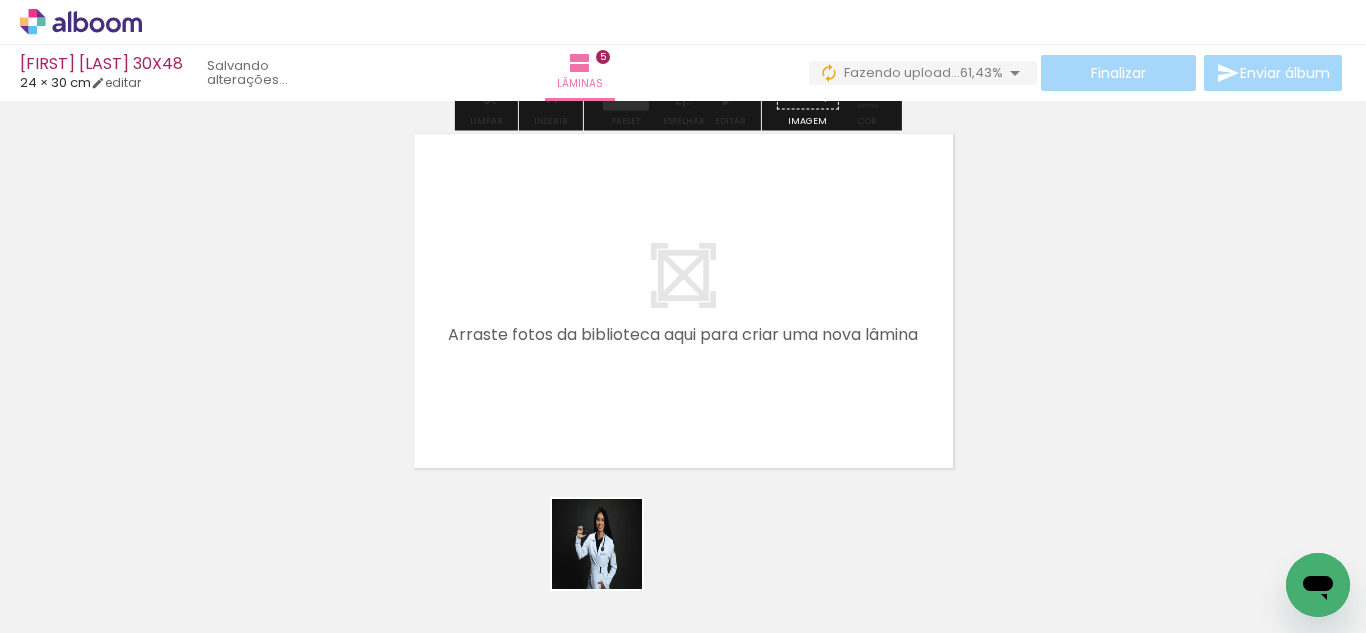 drag, startPoint x: 612, startPoint y: 559, endPoint x: 619, endPoint y: 409, distance: 150.16324 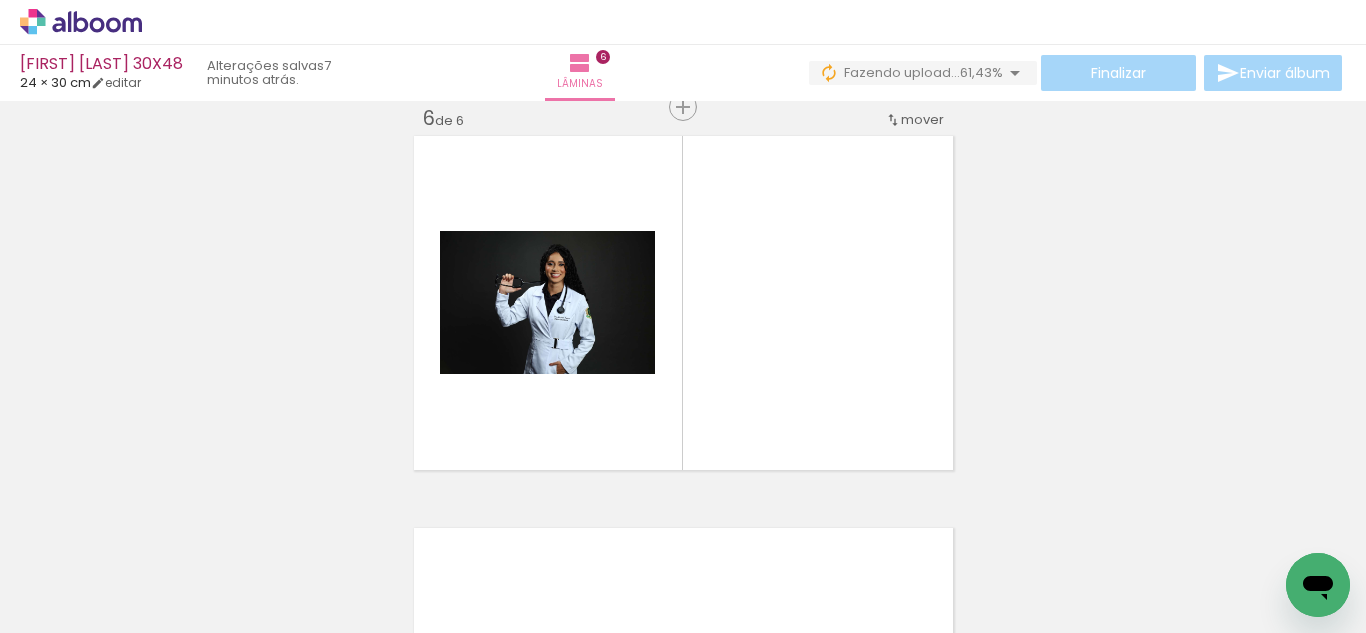 scroll, scrollTop: 1986, scrollLeft: 0, axis: vertical 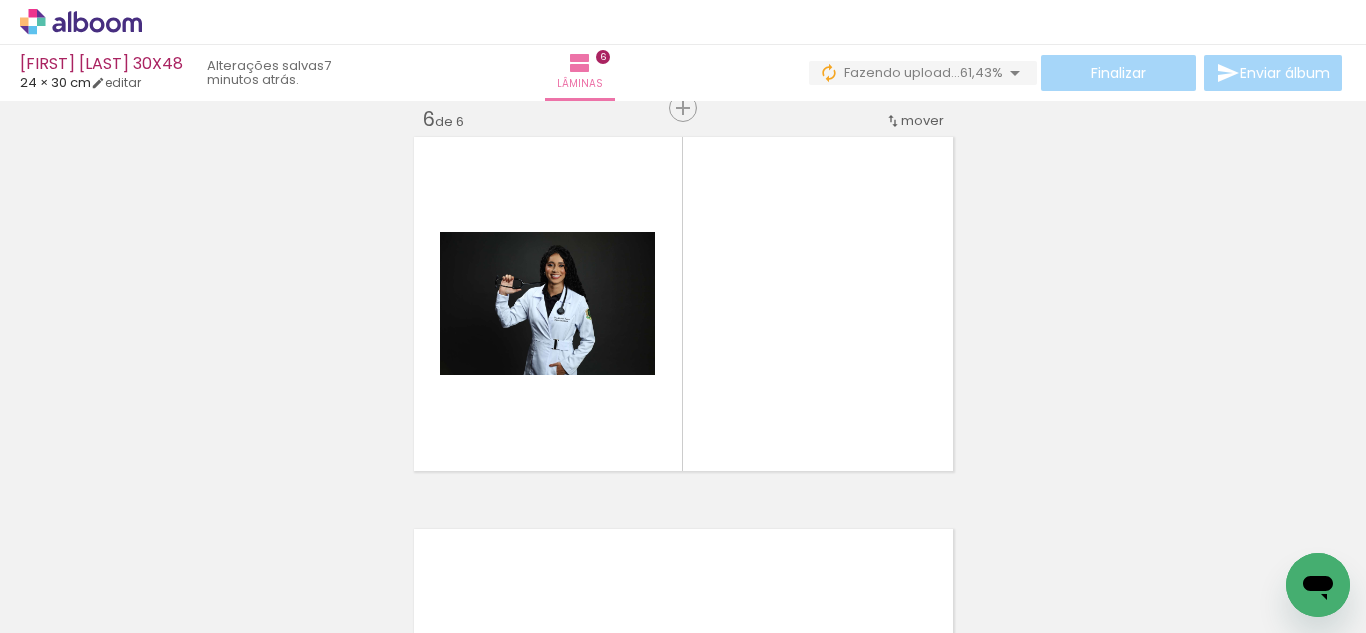 drag, startPoint x: 746, startPoint y: 479, endPoint x: 656, endPoint y: 429, distance: 102.9563 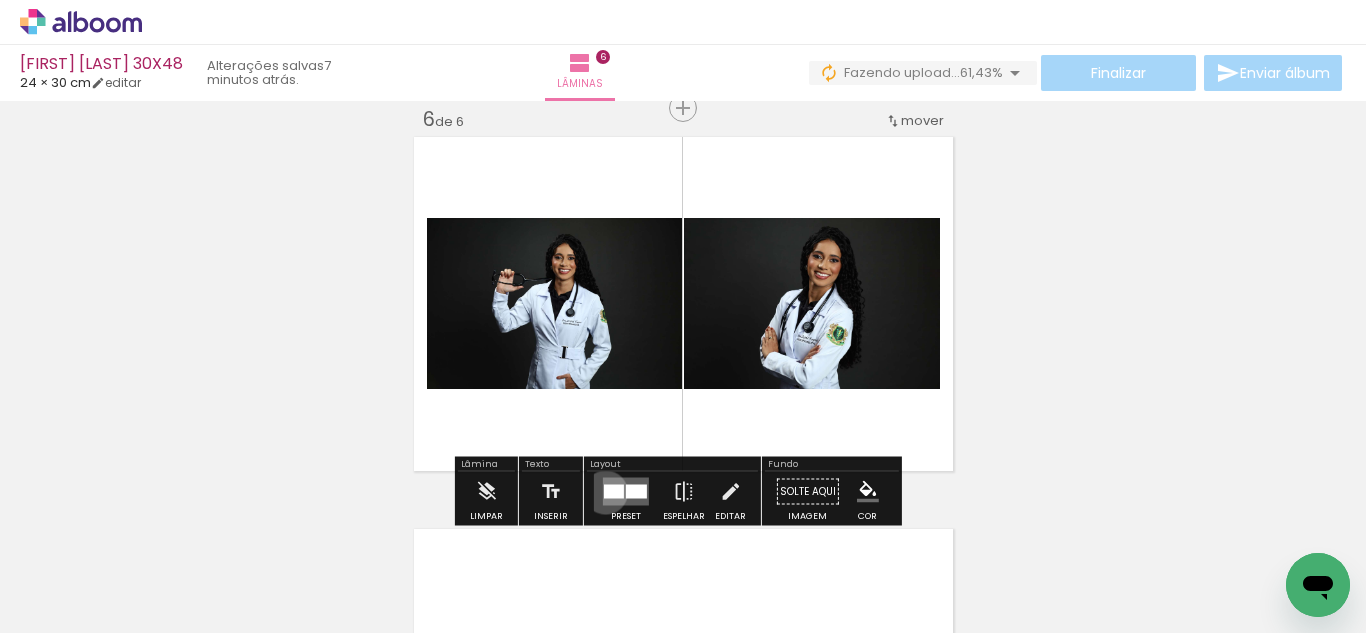 click at bounding box center (614, 492) 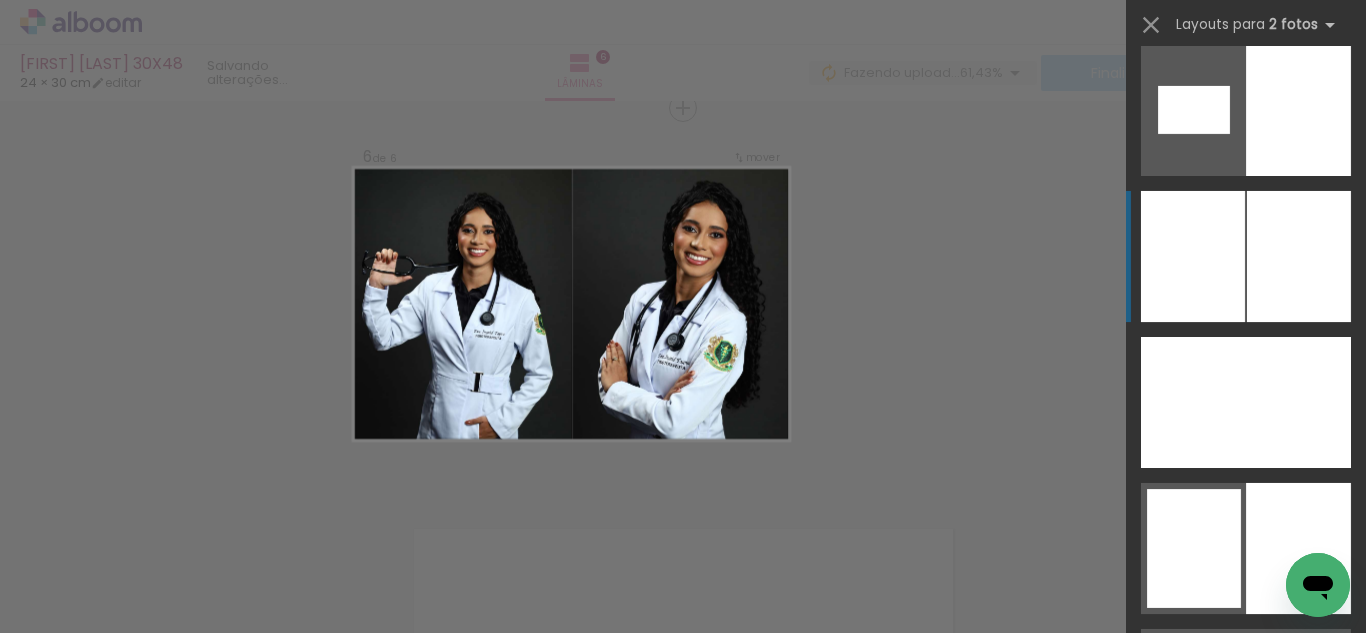 scroll, scrollTop: 3229, scrollLeft: 0, axis: vertical 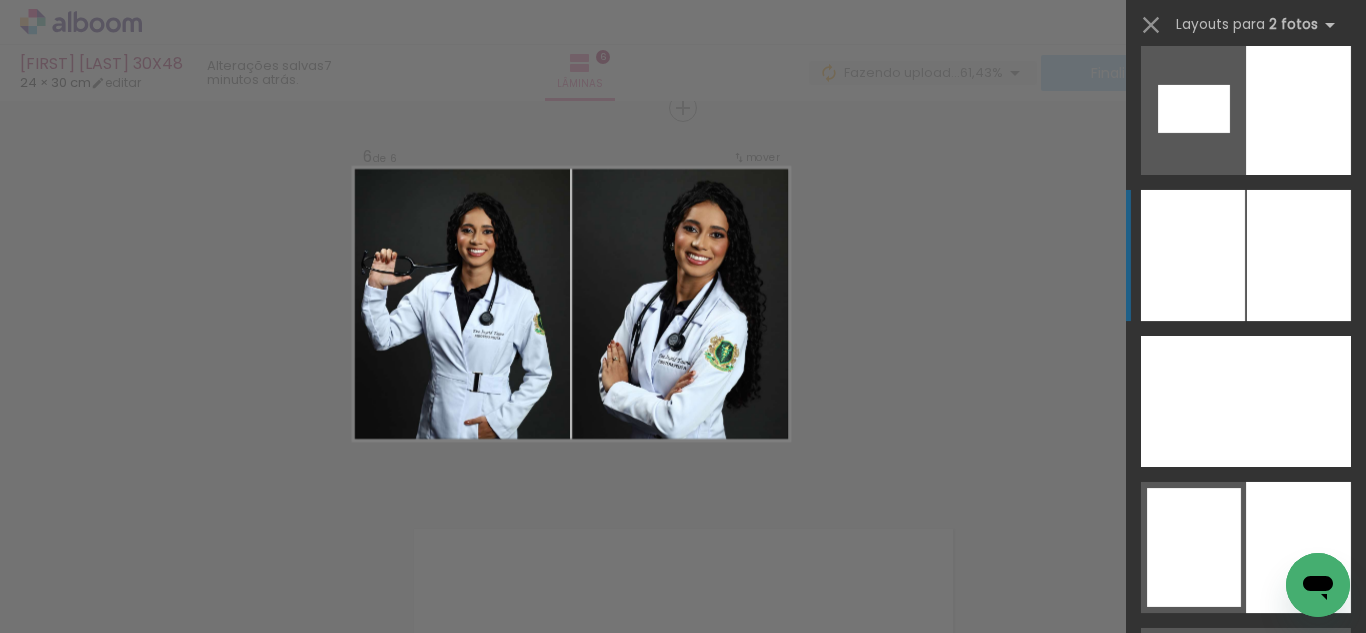 click at bounding box center (1246, 547) 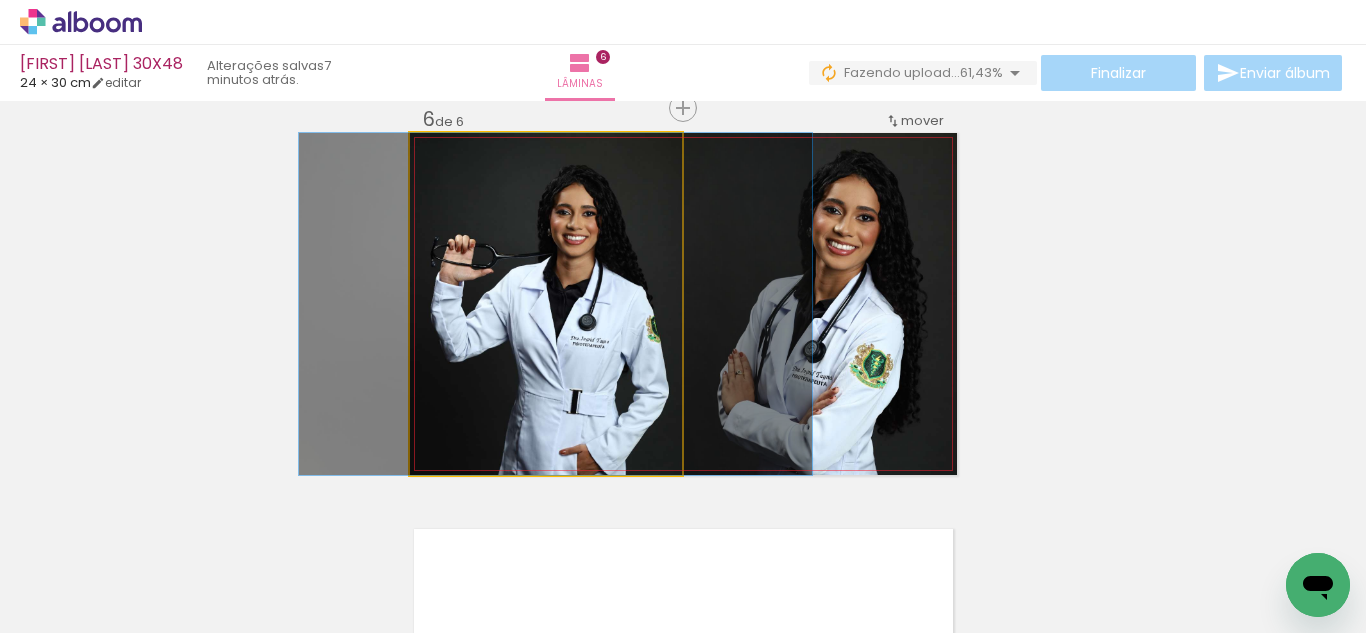 drag, startPoint x: 581, startPoint y: 333, endPoint x: 591, endPoint y: 334, distance: 10.049875 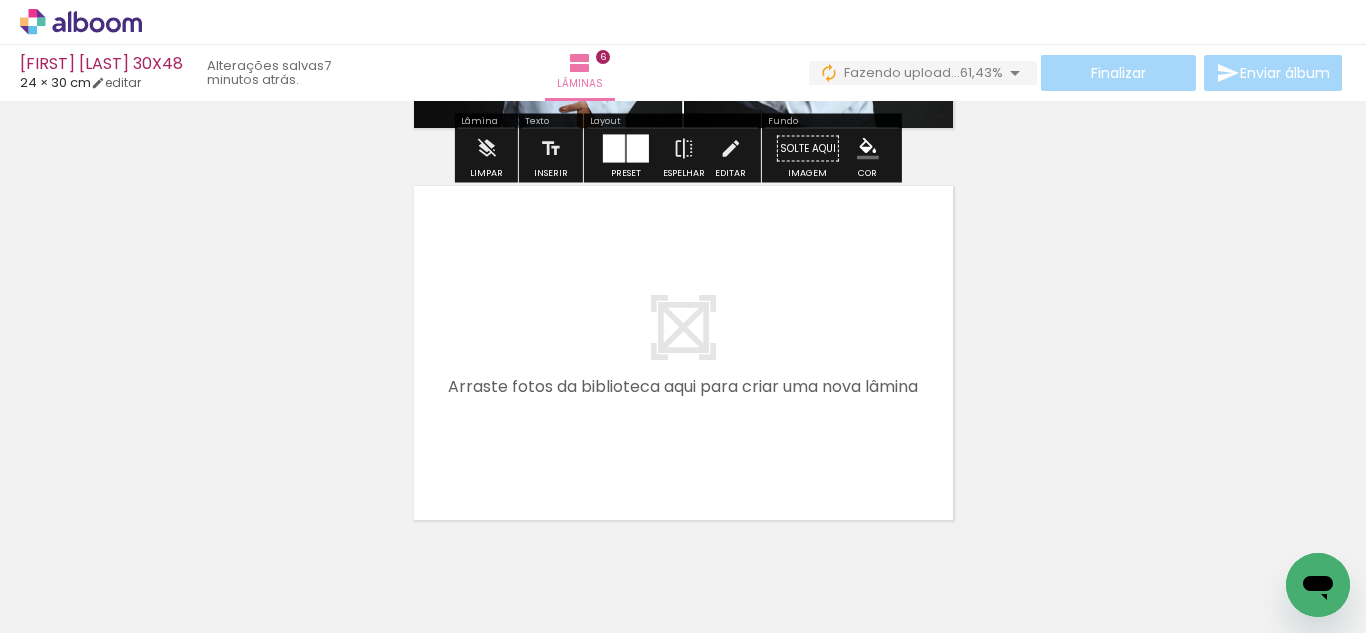 drag, startPoint x: 855, startPoint y: 574, endPoint x: 917, endPoint y: 513, distance: 86.977005 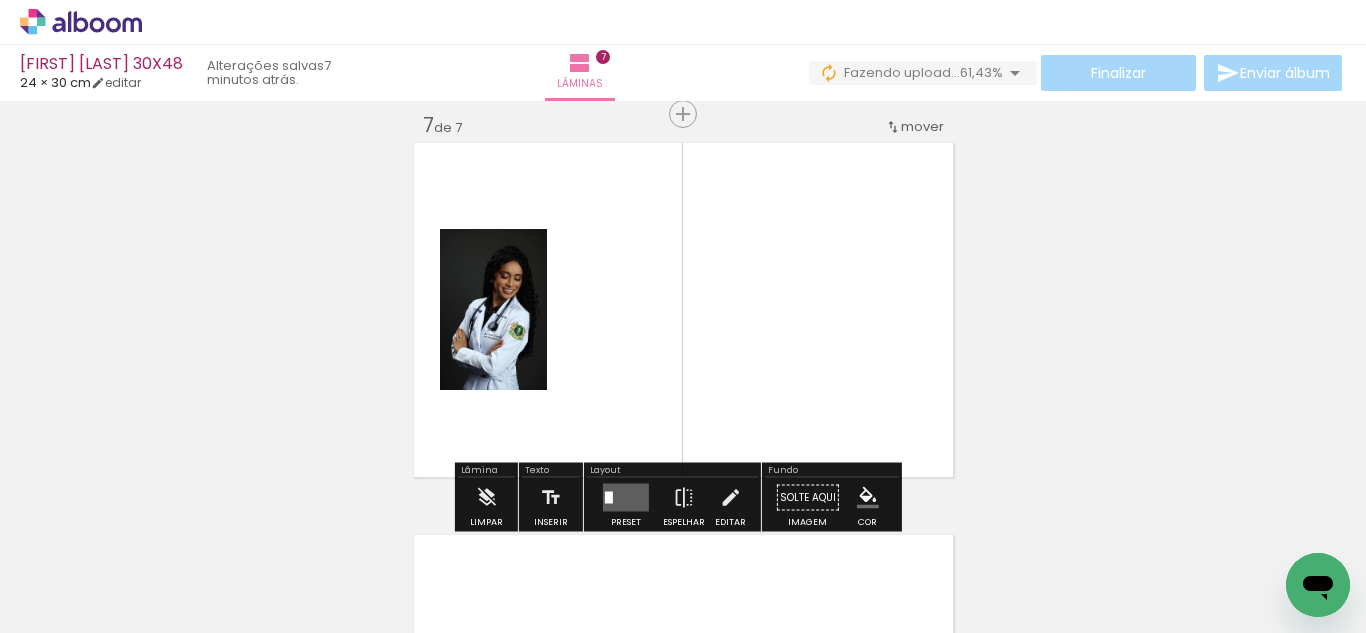 scroll, scrollTop: 2378, scrollLeft: 0, axis: vertical 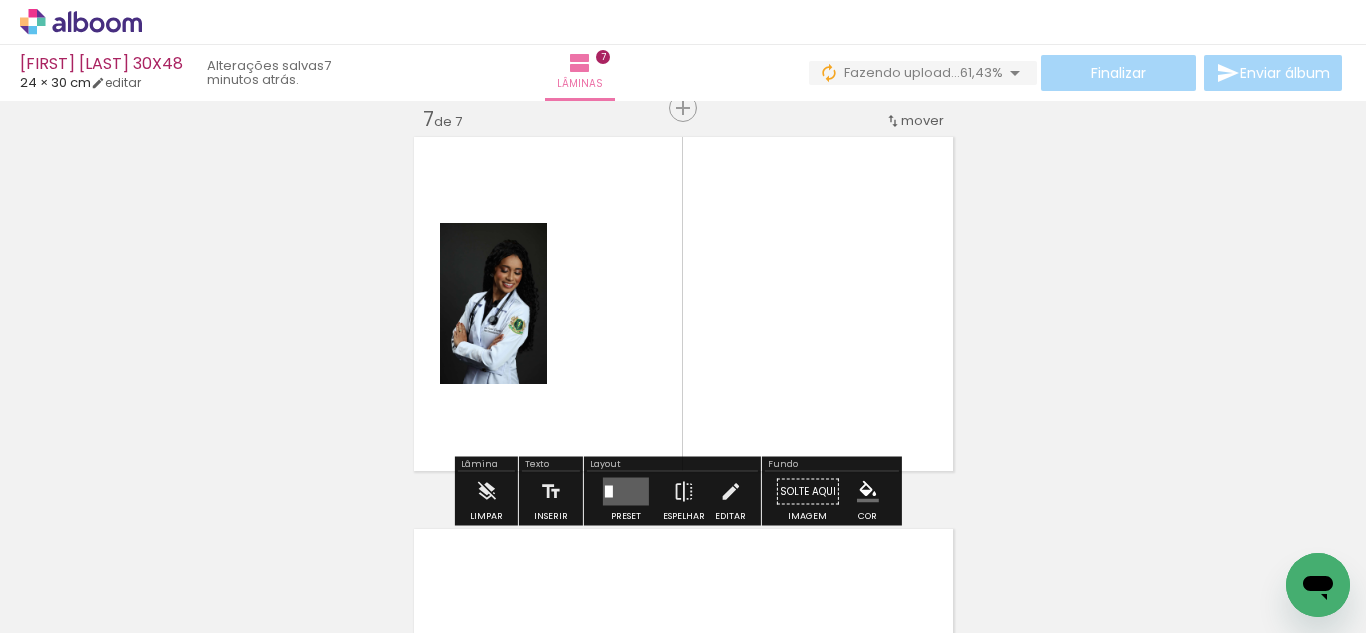 drag, startPoint x: 993, startPoint y: 560, endPoint x: 938, endPoint y: 467, distance: 108.04629 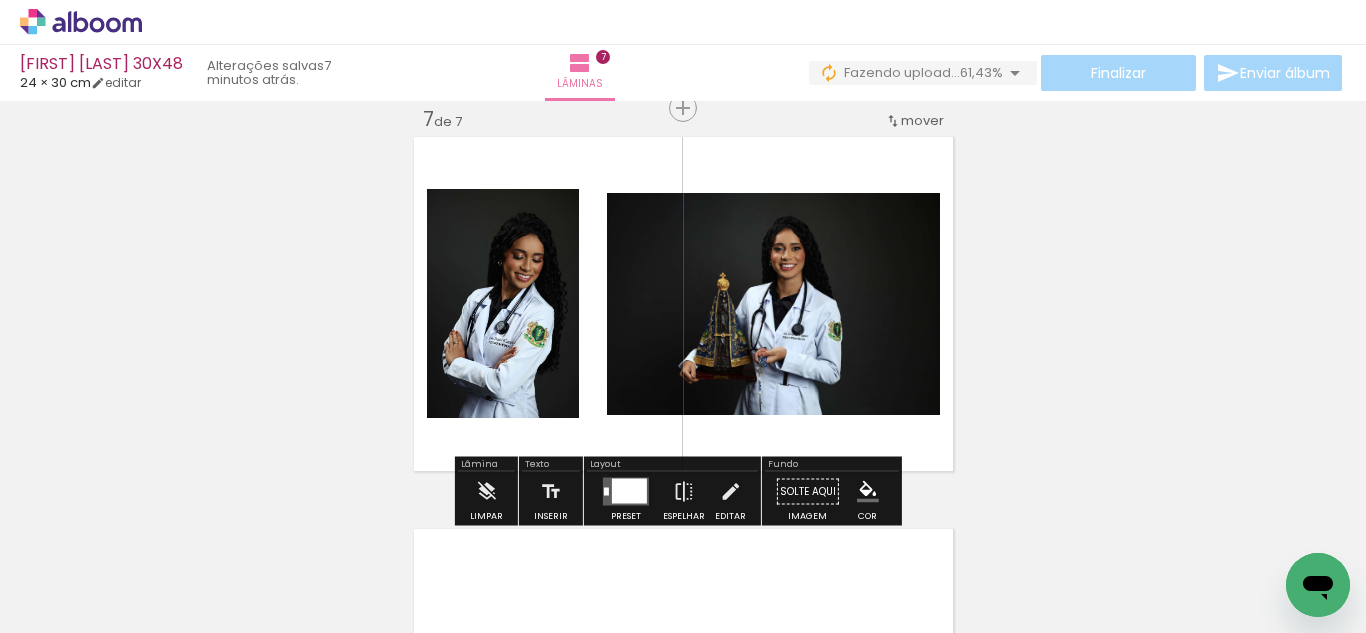 scroll, scrollTop: 0, scrollLeft: 6644, axis: horizontal 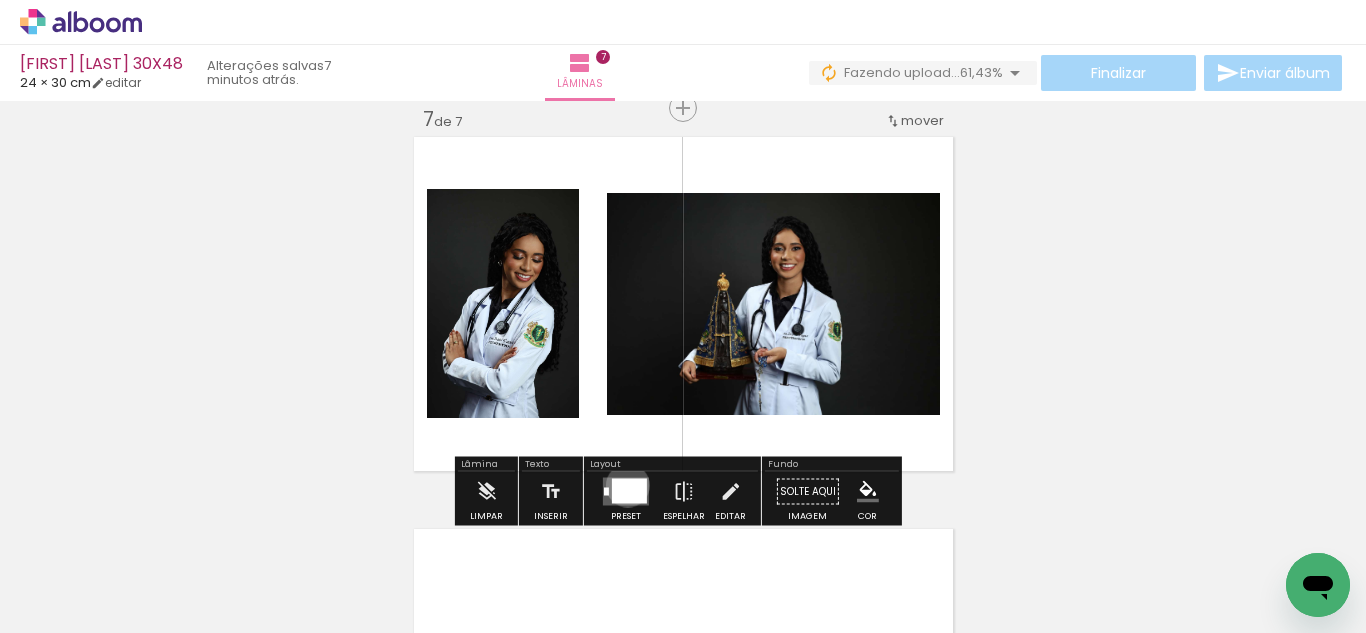 click at bounding box center [629, 491] 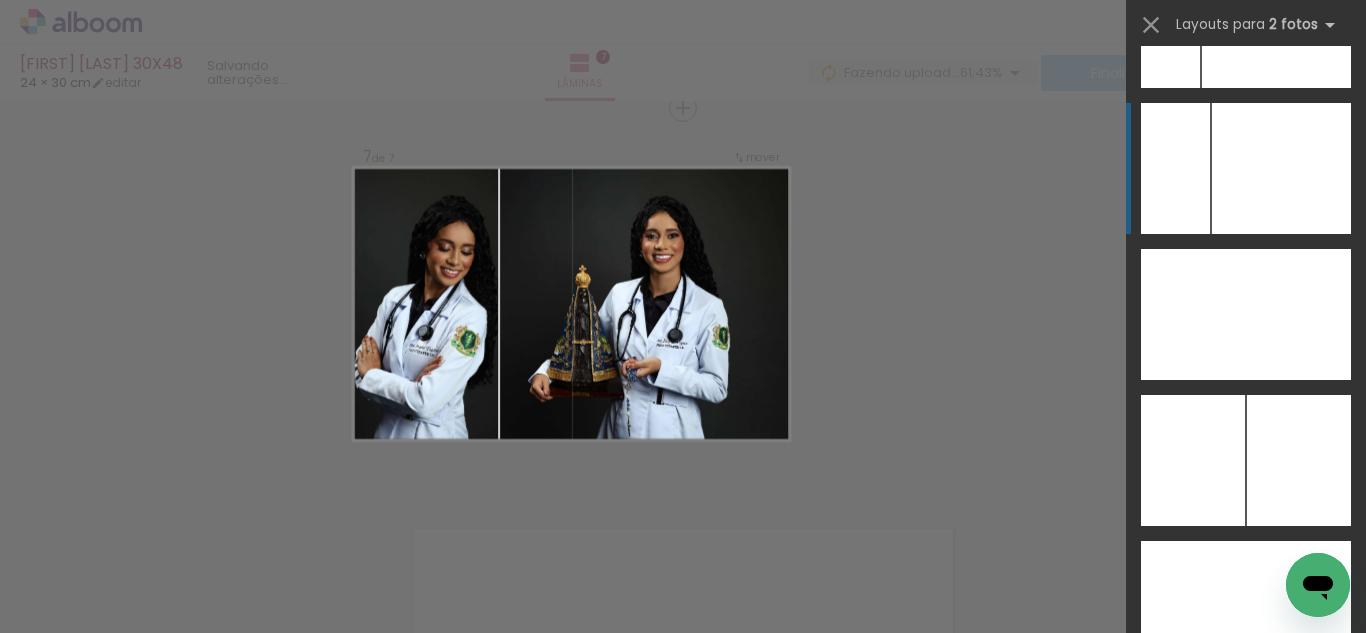 scroll, scrollTop: 10885, scrollLeft: 0, axis: vertical 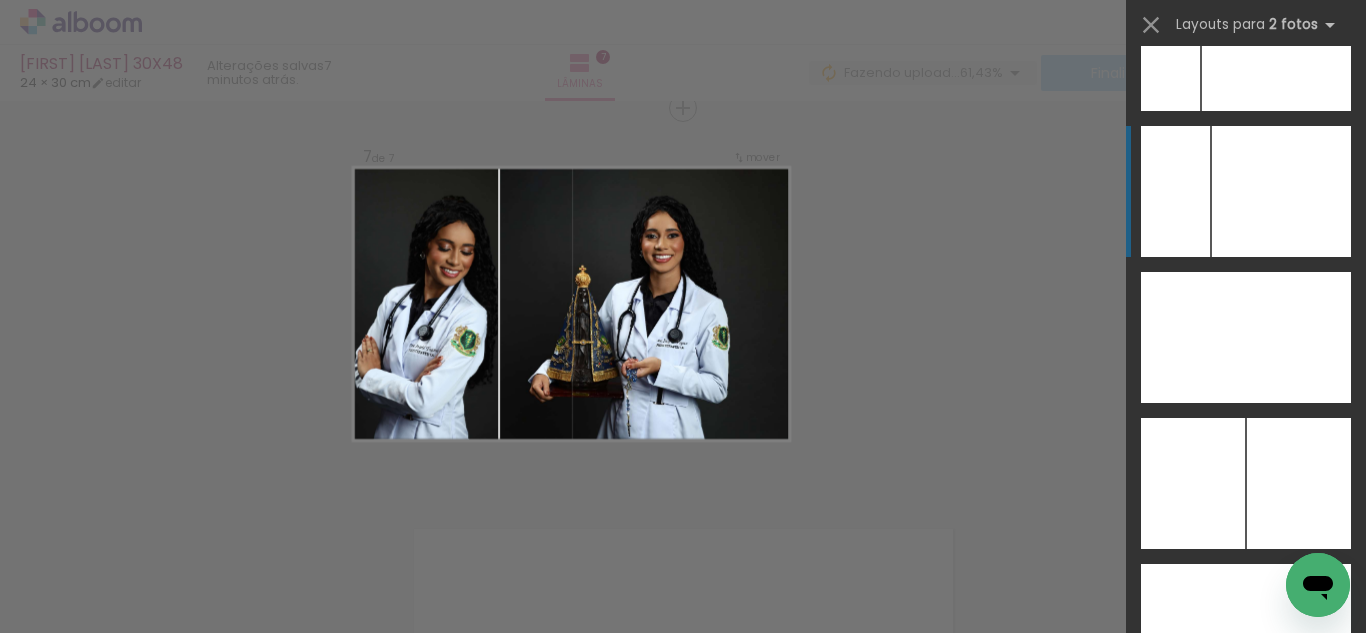 click at bounding box center [1276, 45] 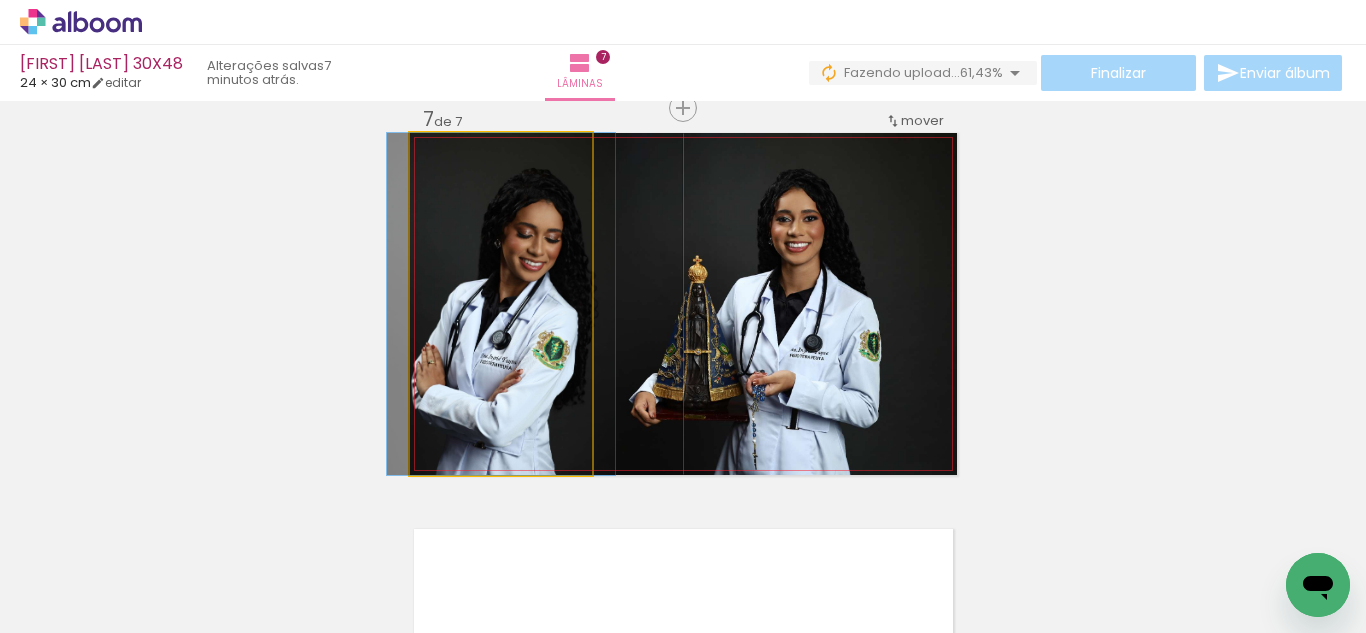 click 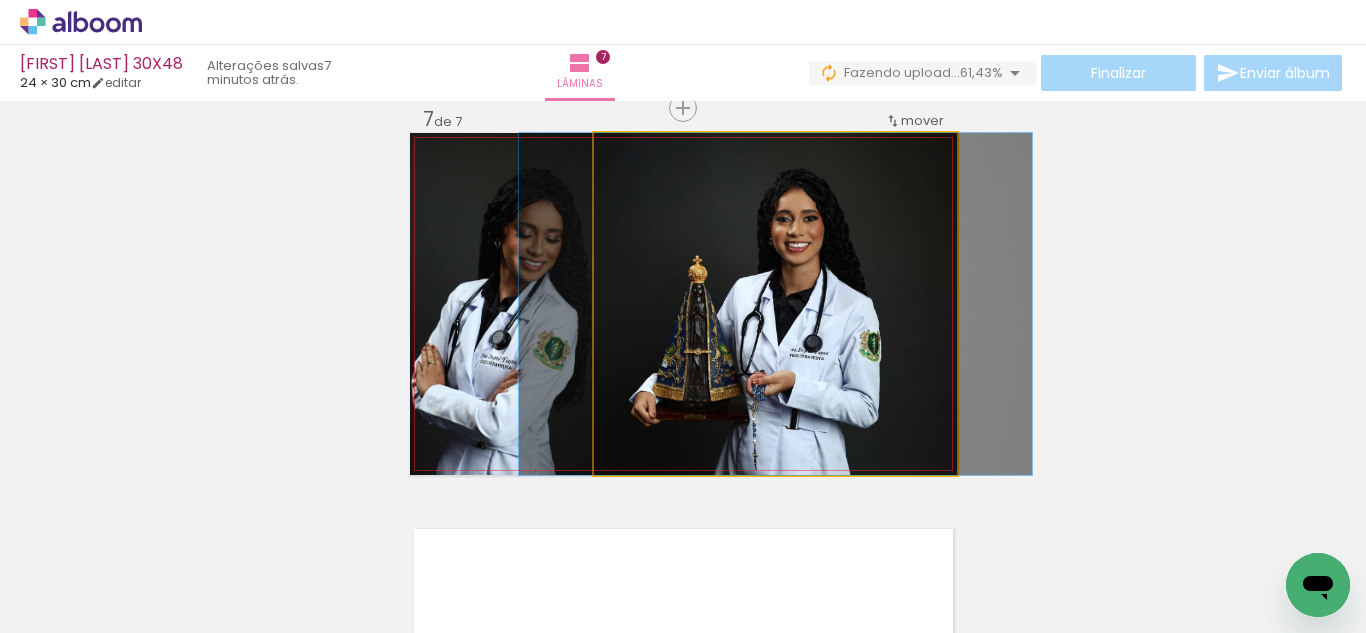 click 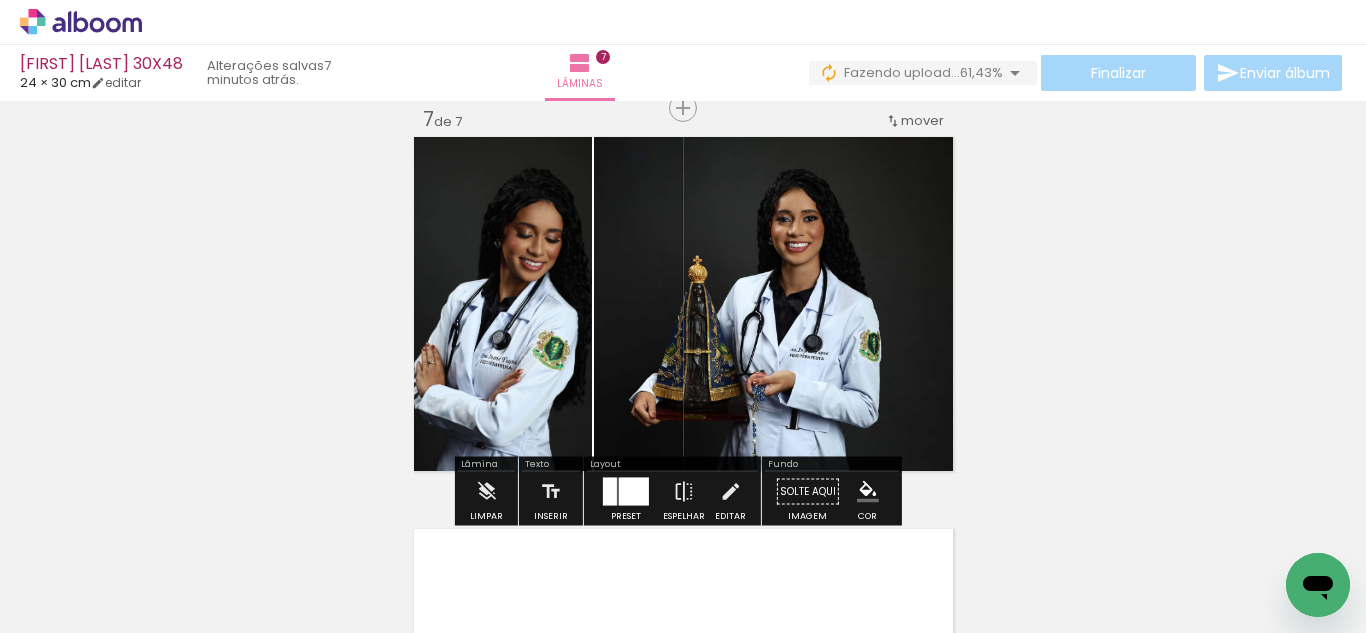 click at bounding box center [634, 492] 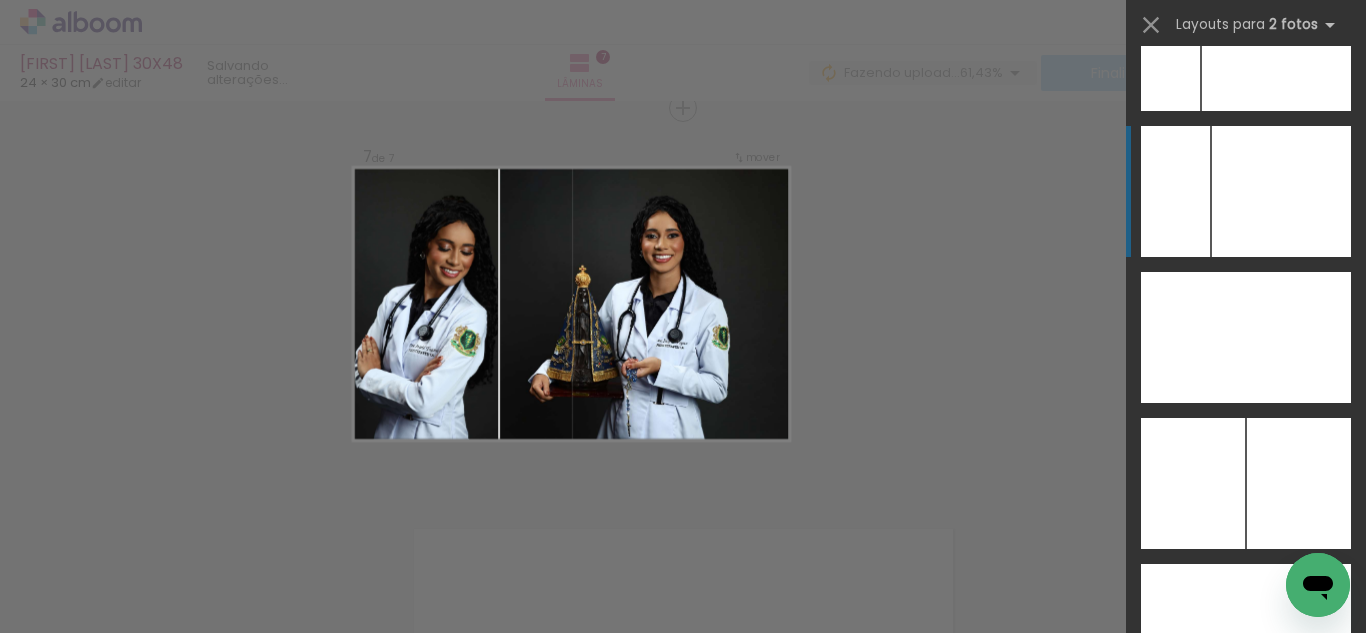 scroll, scrollTop: 10950, scrollLeft: 0, axis: vertical 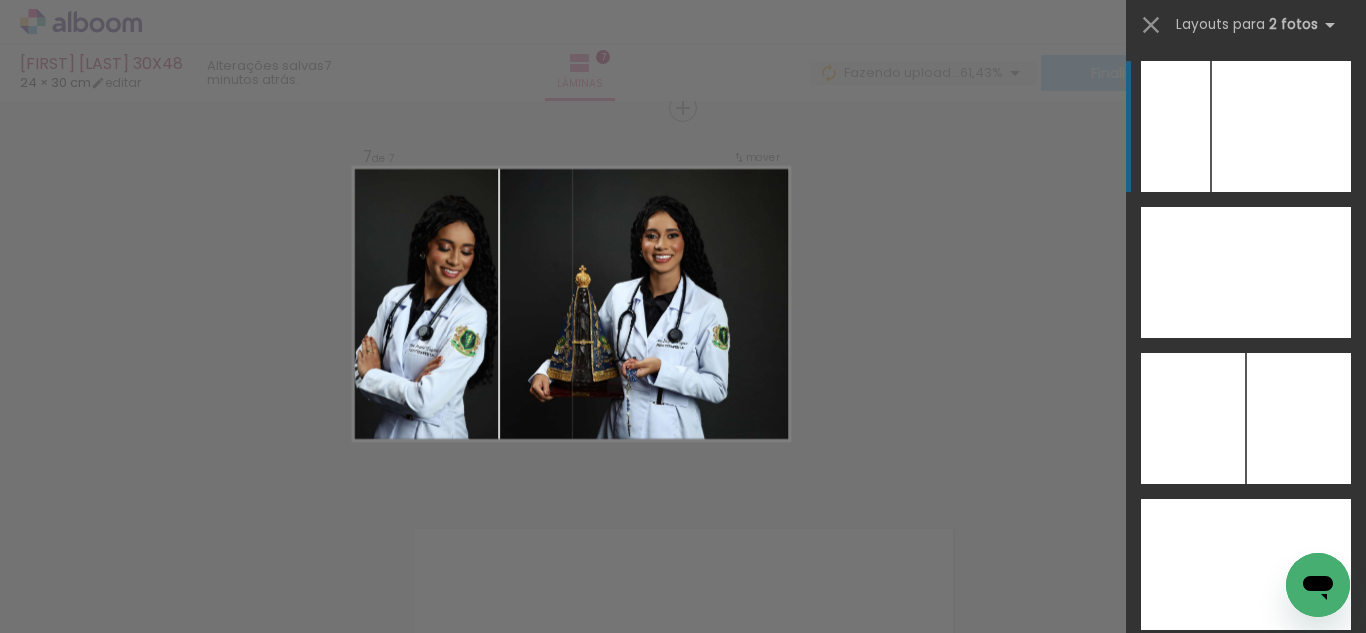 click at bounding box center [1210, -166] 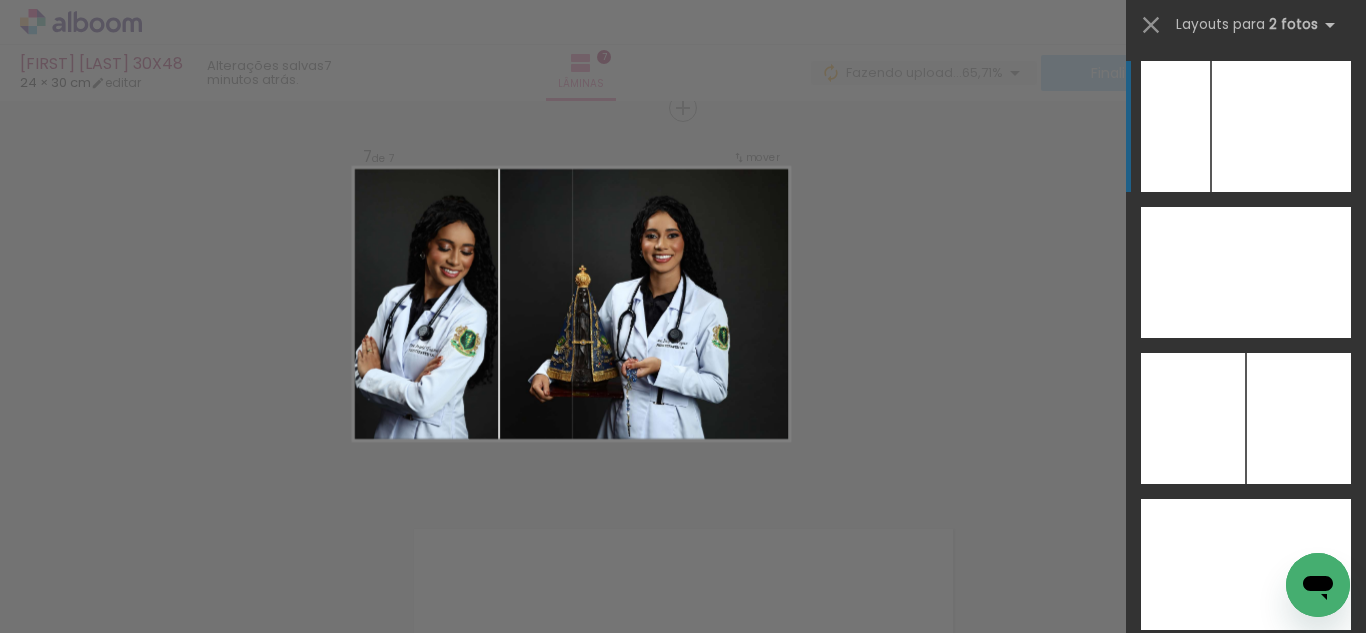 click at bounding box center (1276, -20) 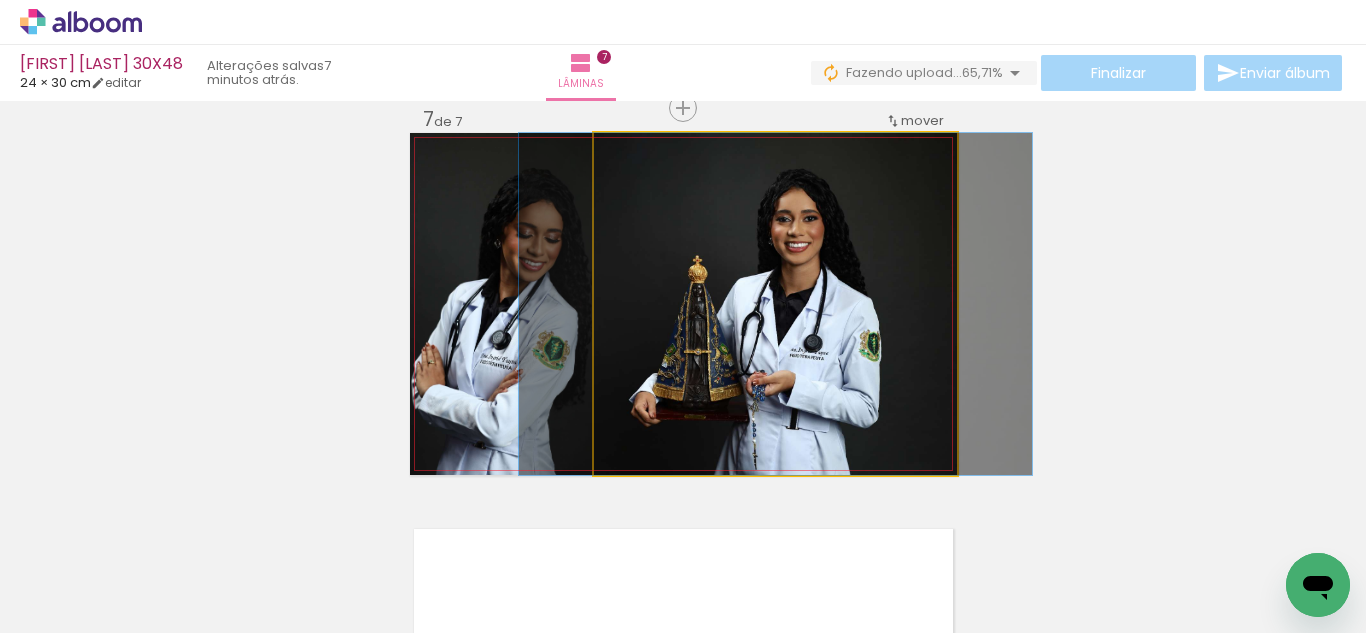 click 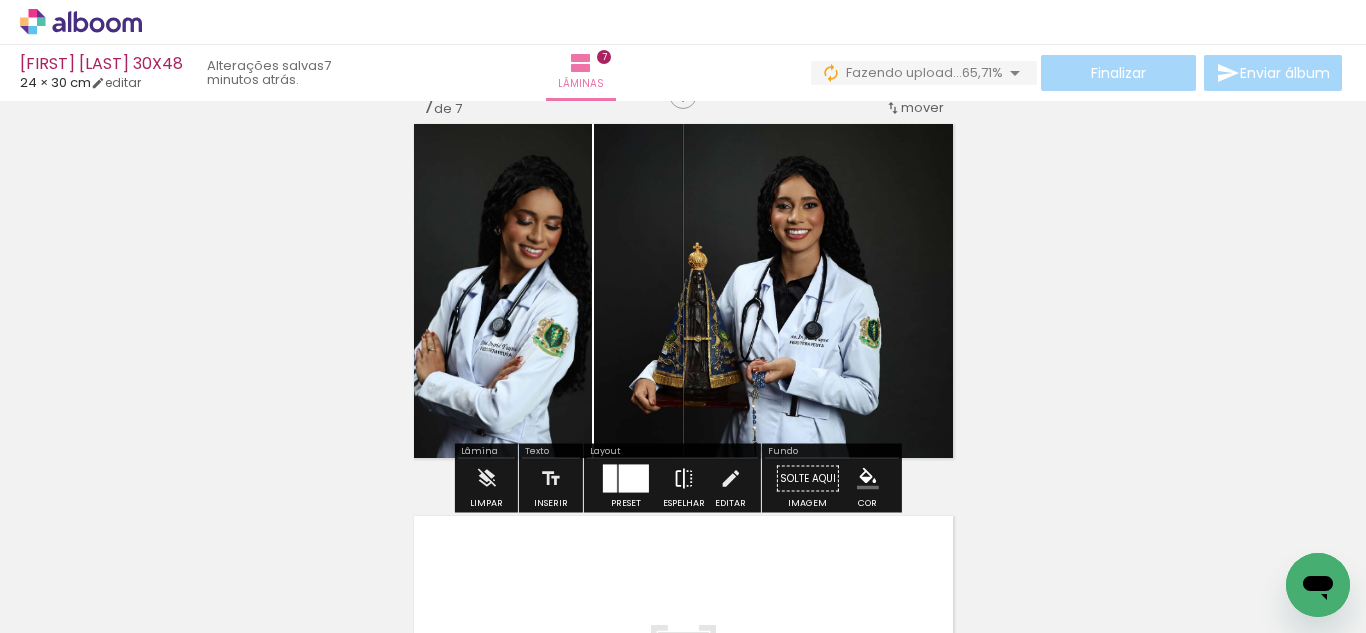scroll, scrollTop: 2392, scrollLeft: 0, axis: vertical 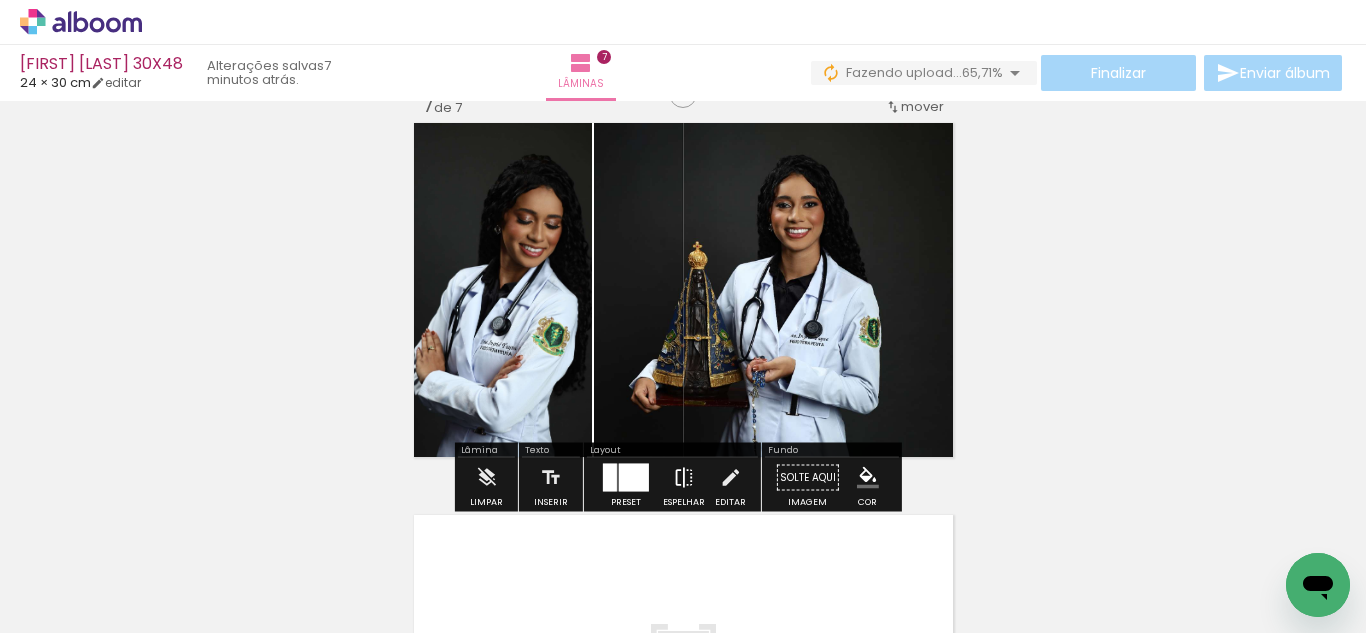 click at bounding box center (684, 478) 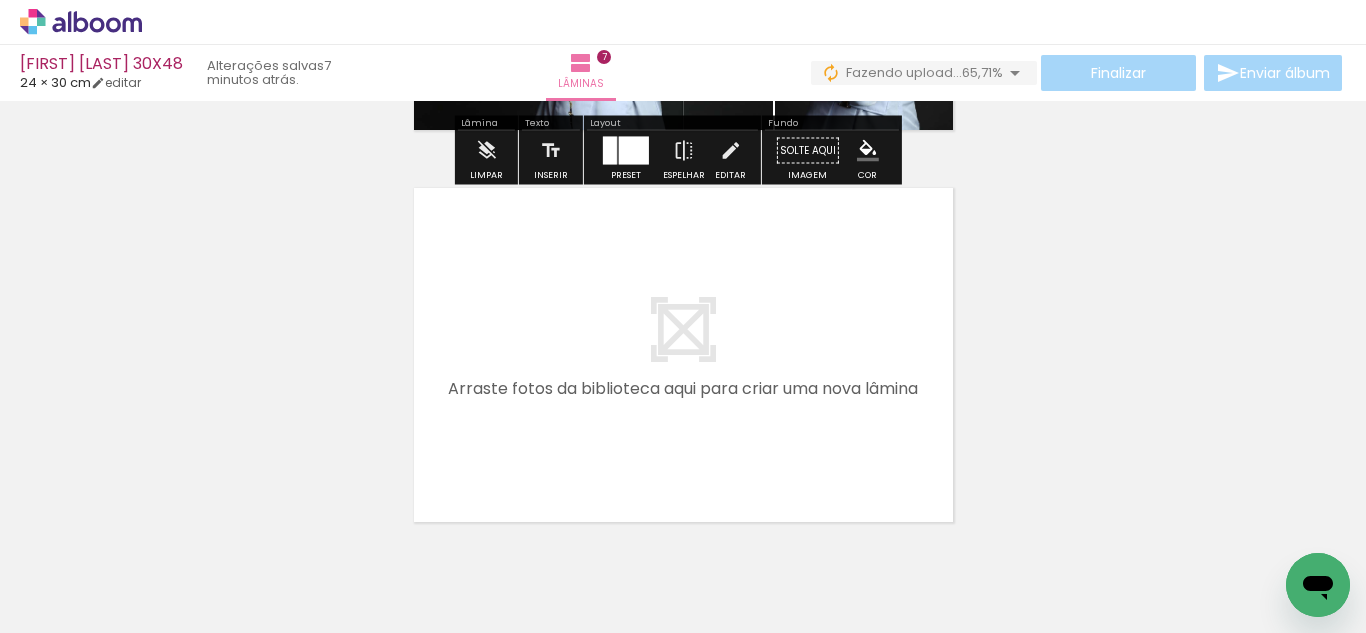 scroll, scrollTop: 2720, scrollLeft: 0, axis: vertical 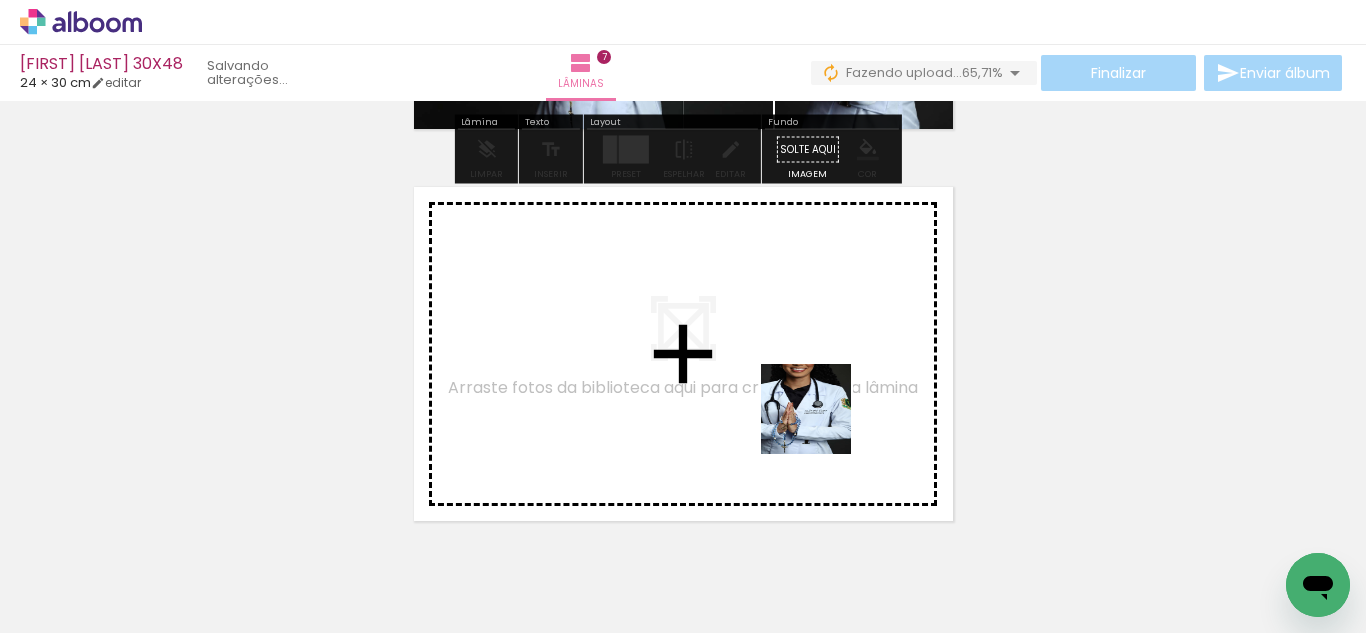 drag, startPoint x: 922, startPoint y: 574, endPoint x: 1041, endPoint y: 576, distance: 119.01681 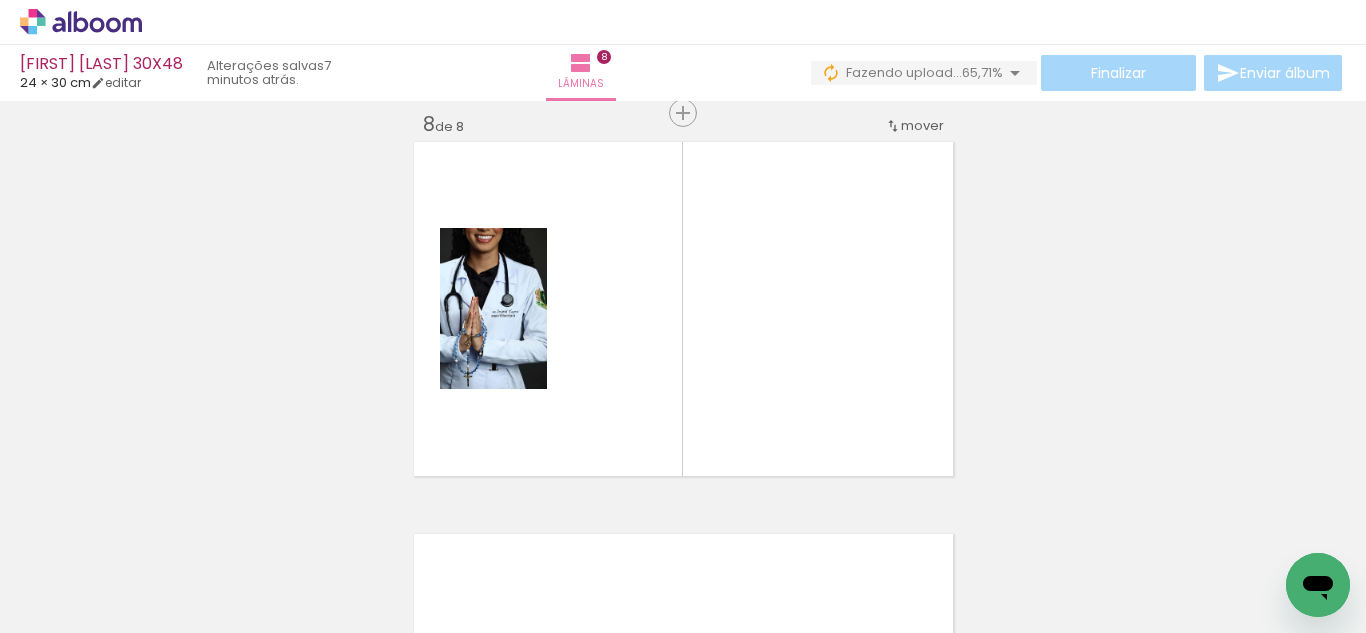 scroll, scrollTop: 2770, scrollLeft: 0, axis: vertical 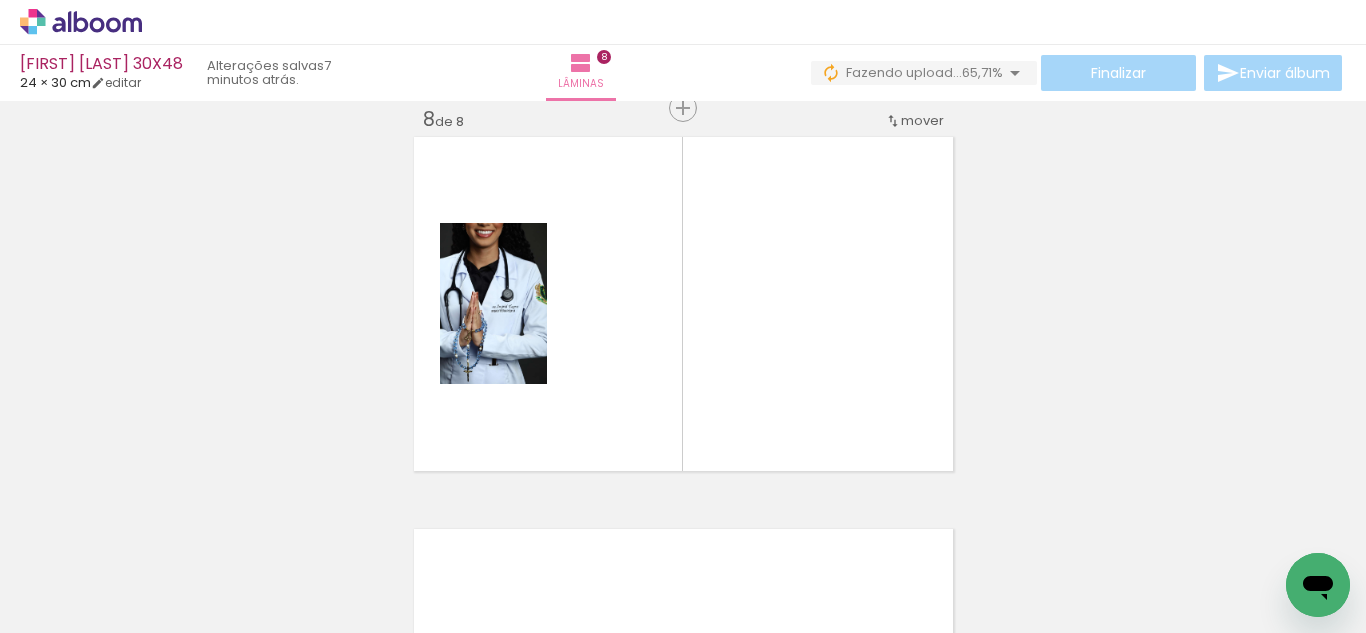 drag, startPoint x: 1084, startPoint y: 599, endPoint x: 749, endPoint y: 340, distance: 423.4454 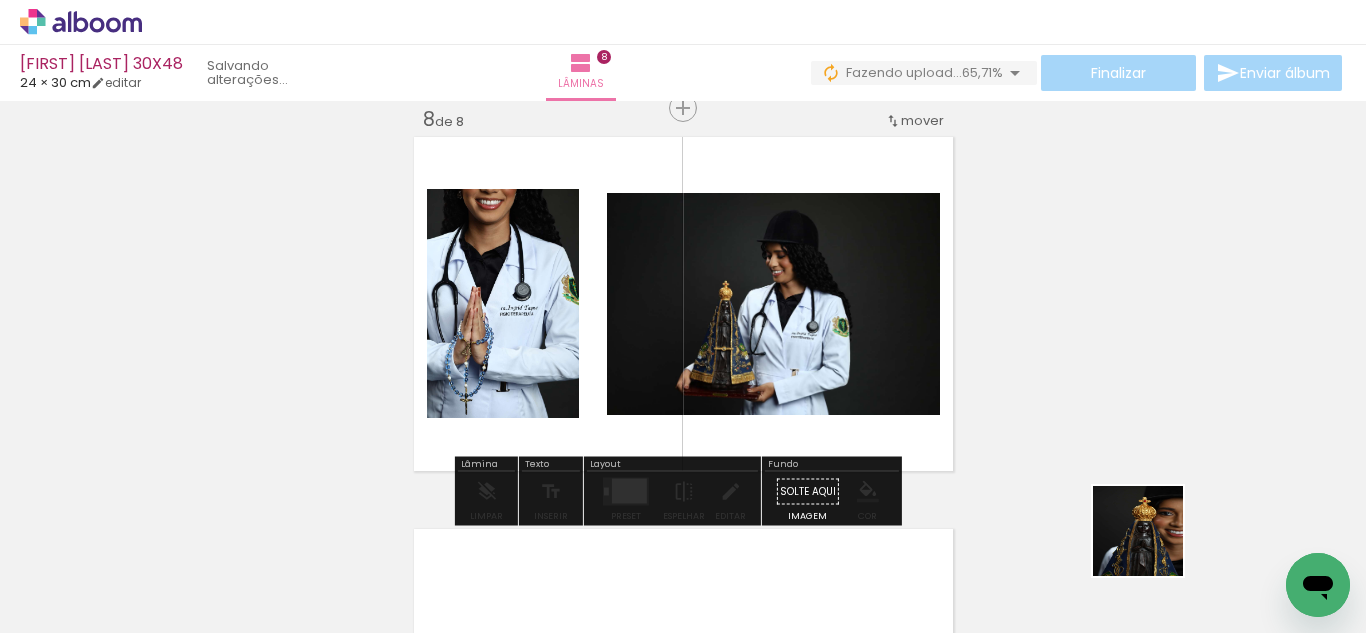 drag, startPoint x: 1177, startPoint y: 558, endPoint x: 1064, endPoint y: 491, distance: 131.3697 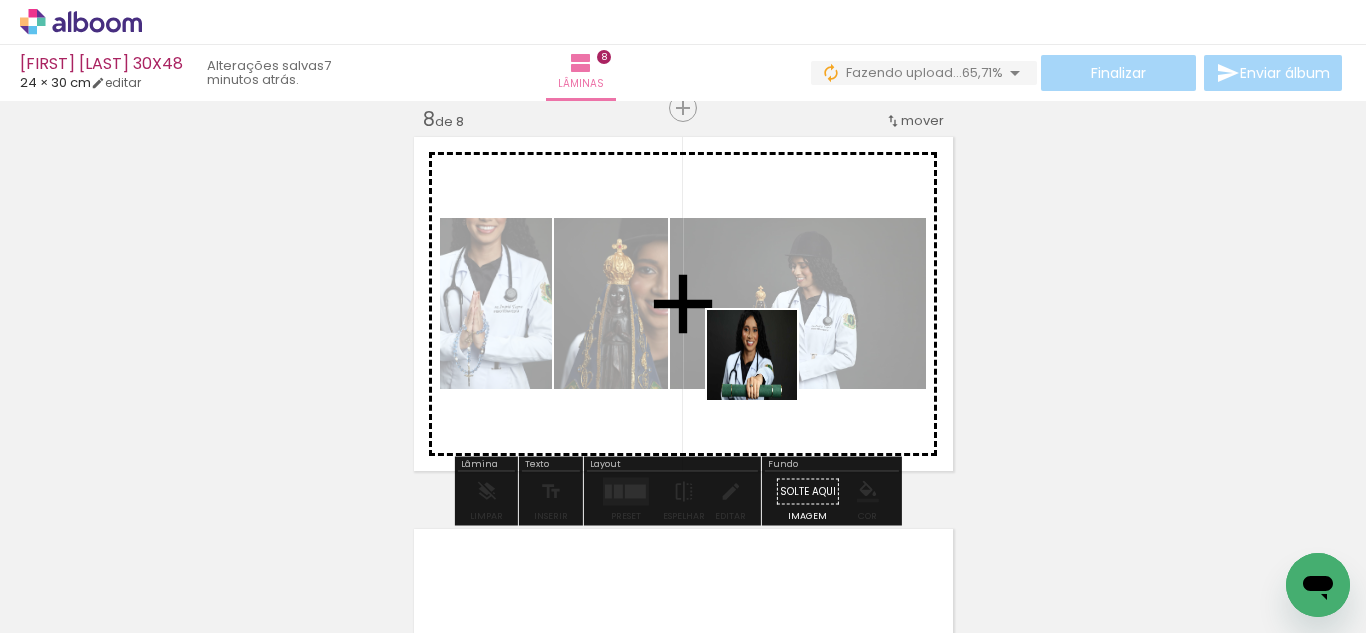 drag, startPoint x: 1268, startPoint y: 563, endPoint x: 690, endPoint y: 402, distance: 600.00415 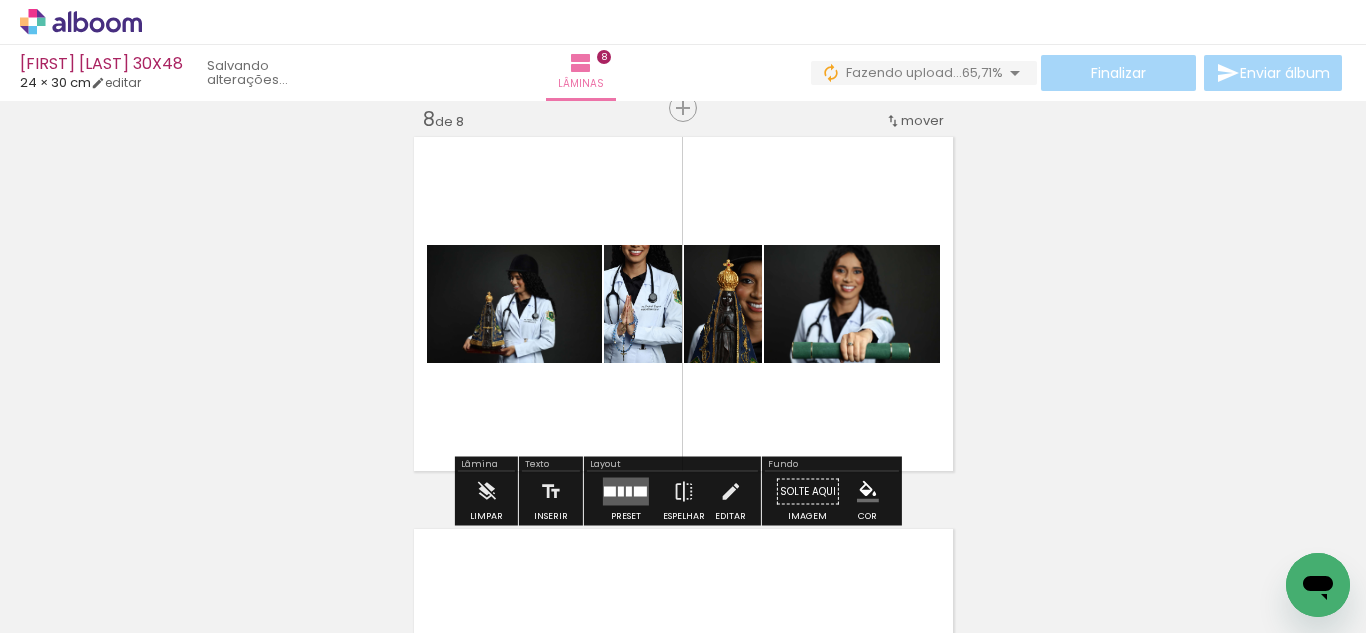 click at bounding box center (626, 492) 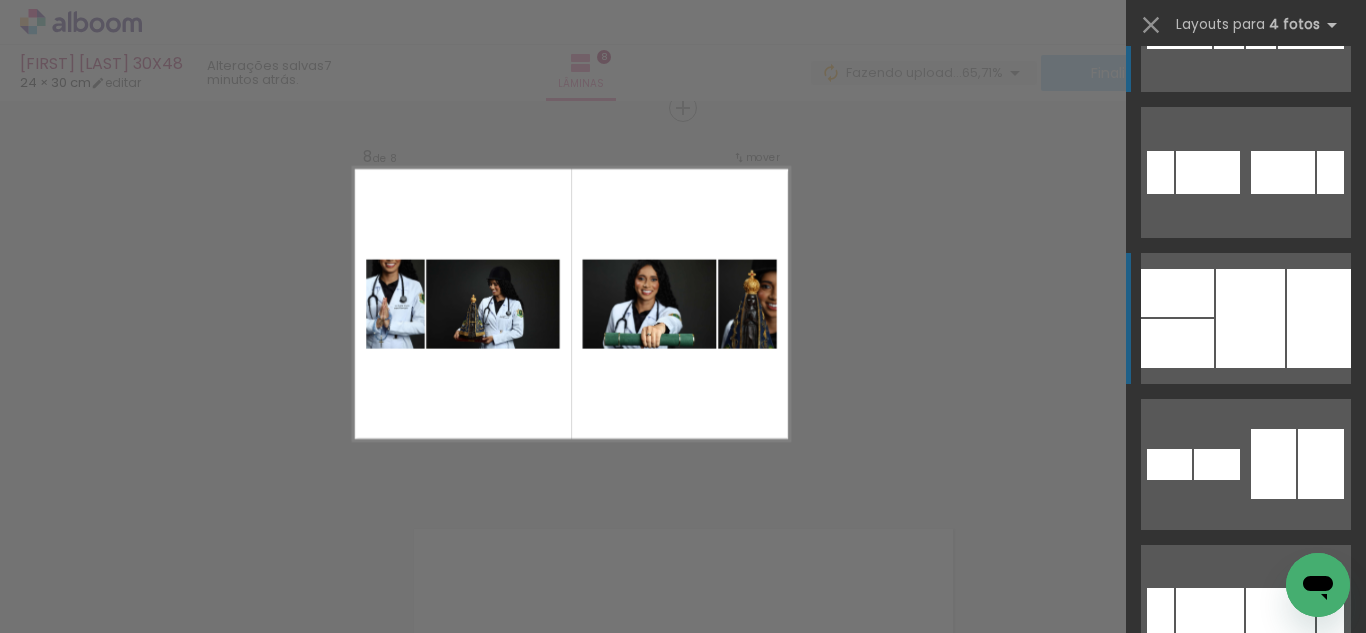 scroll, scrollTop: 104, scrollLeft: 0, axis: vertical 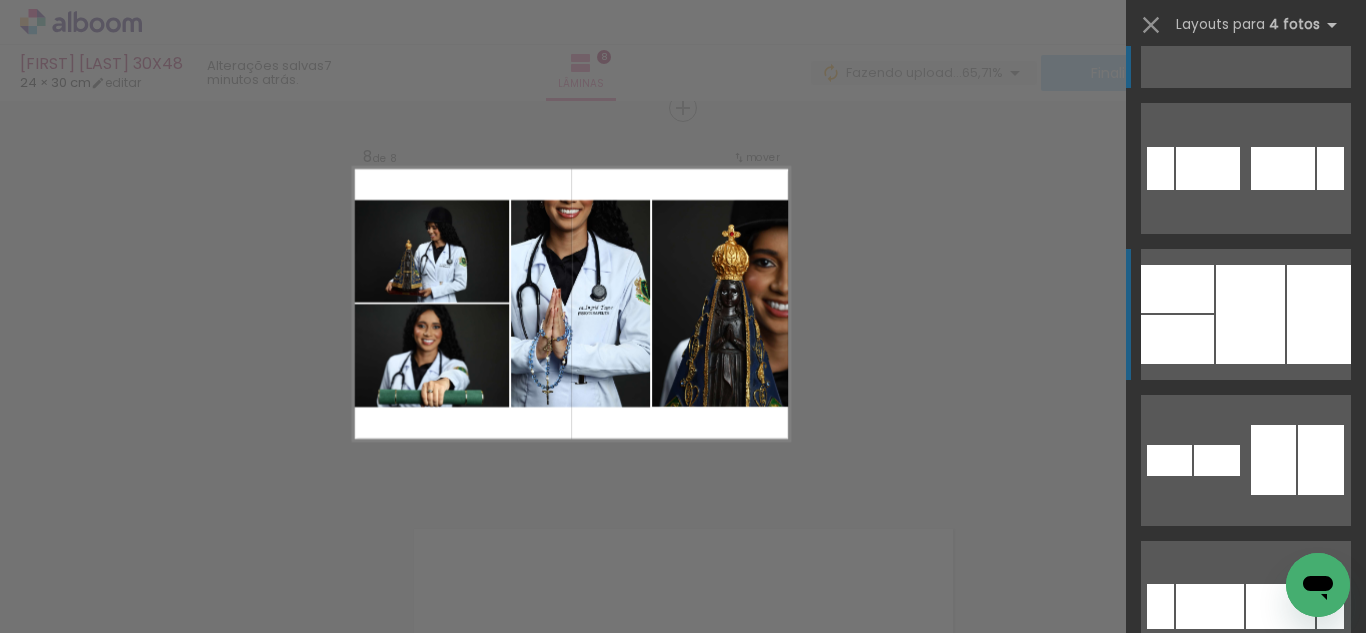 click at bounding box center [1250, 314] 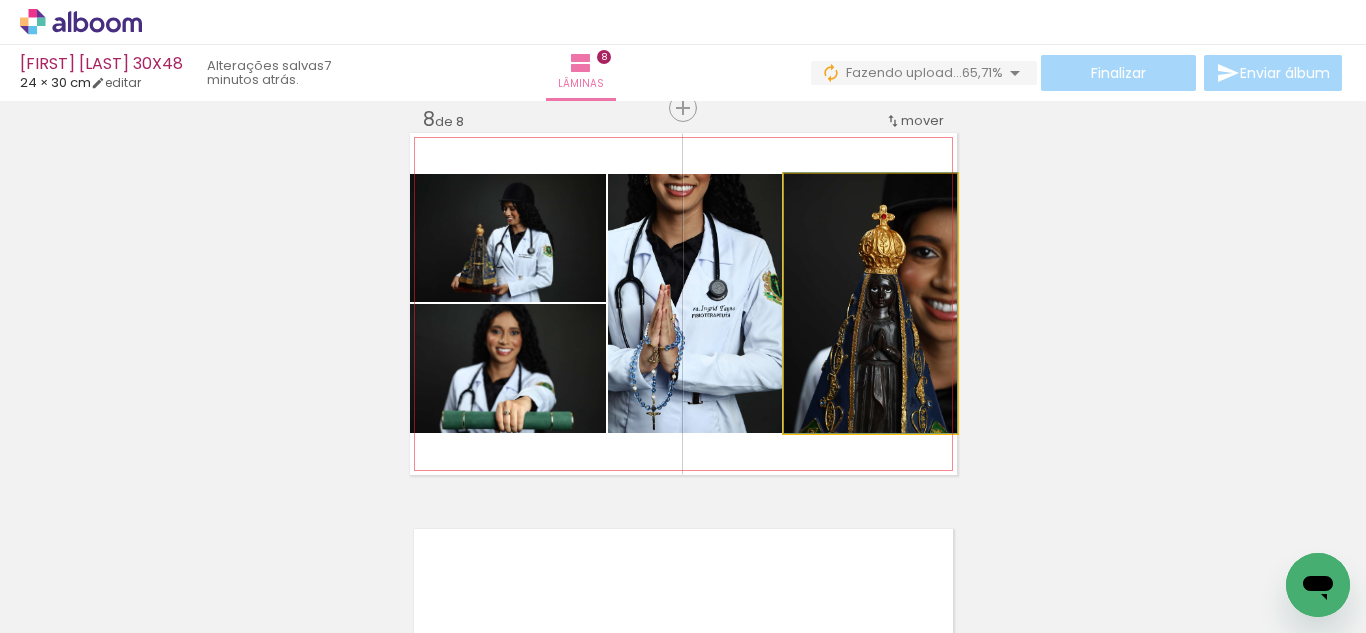 drag, startPoint x: 828, startPoint y: 315, endPoint x: 458, endPoint y: 368, distance: 373.77667 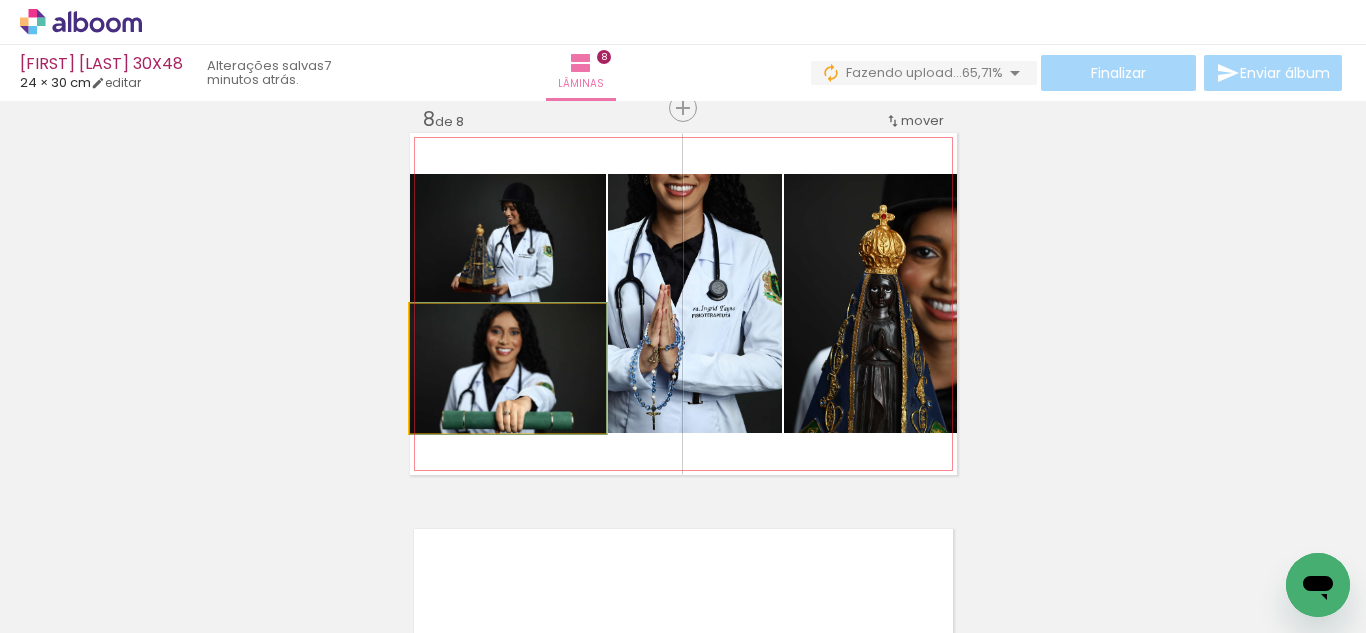click 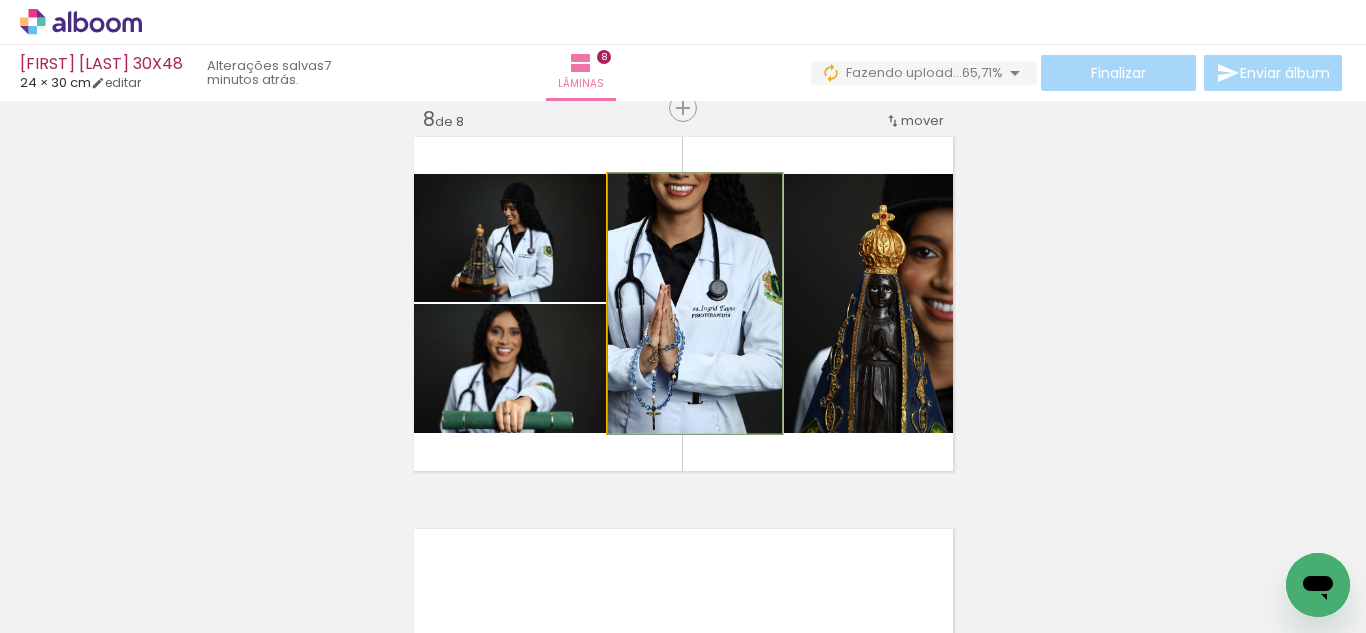 click 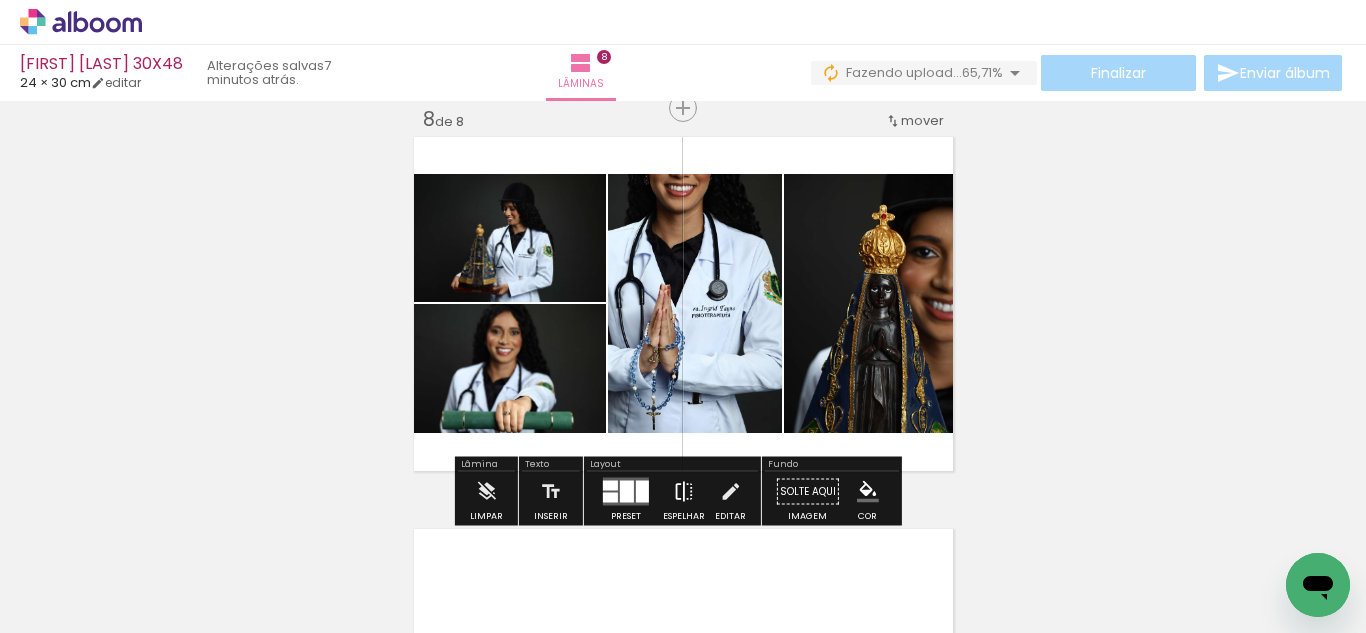 click at bounding box center (684, 492) 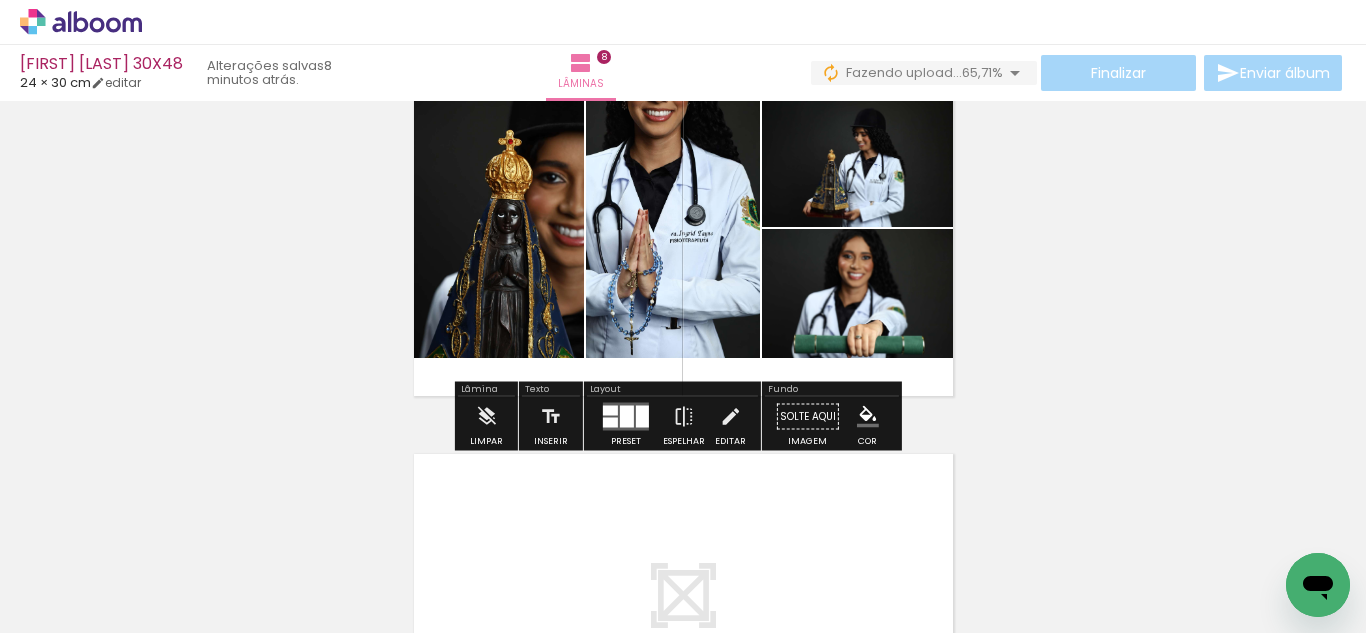 scroll, scrollTop: 2846, scrollLeft: 0, axis: vertical 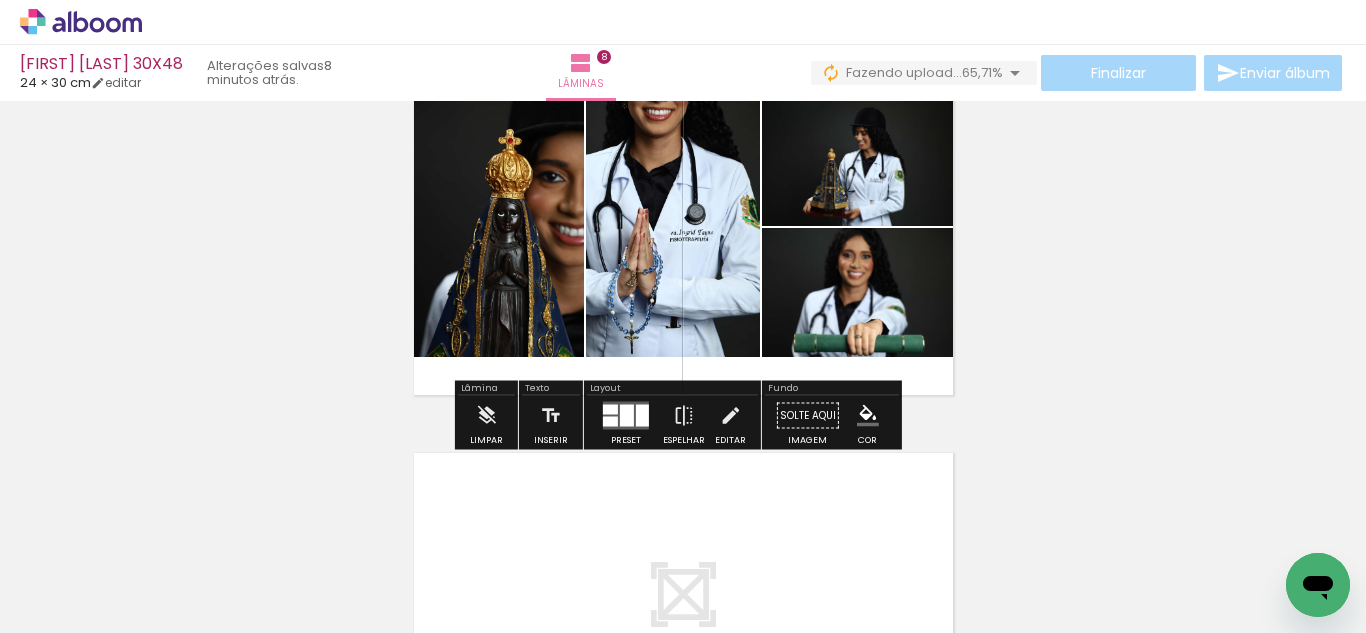 click at bounding box center [627, 416] 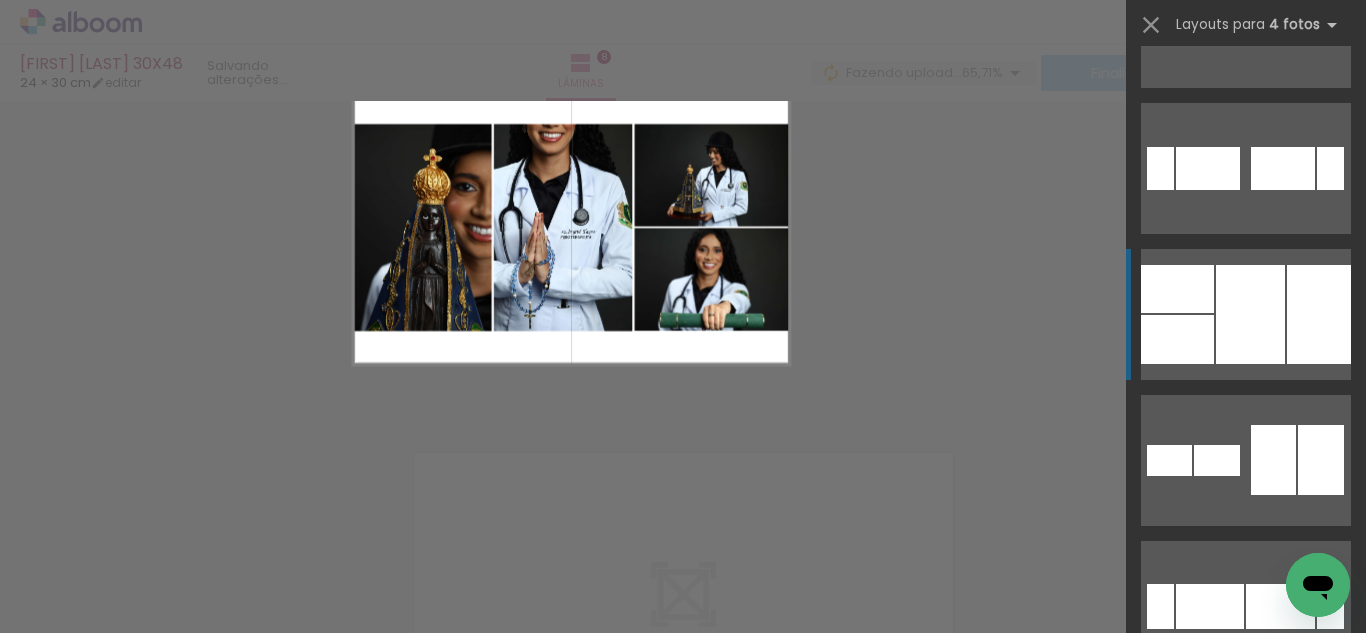 scroll, scrollTop: 292, scrollLeft: 0, axis: vertical 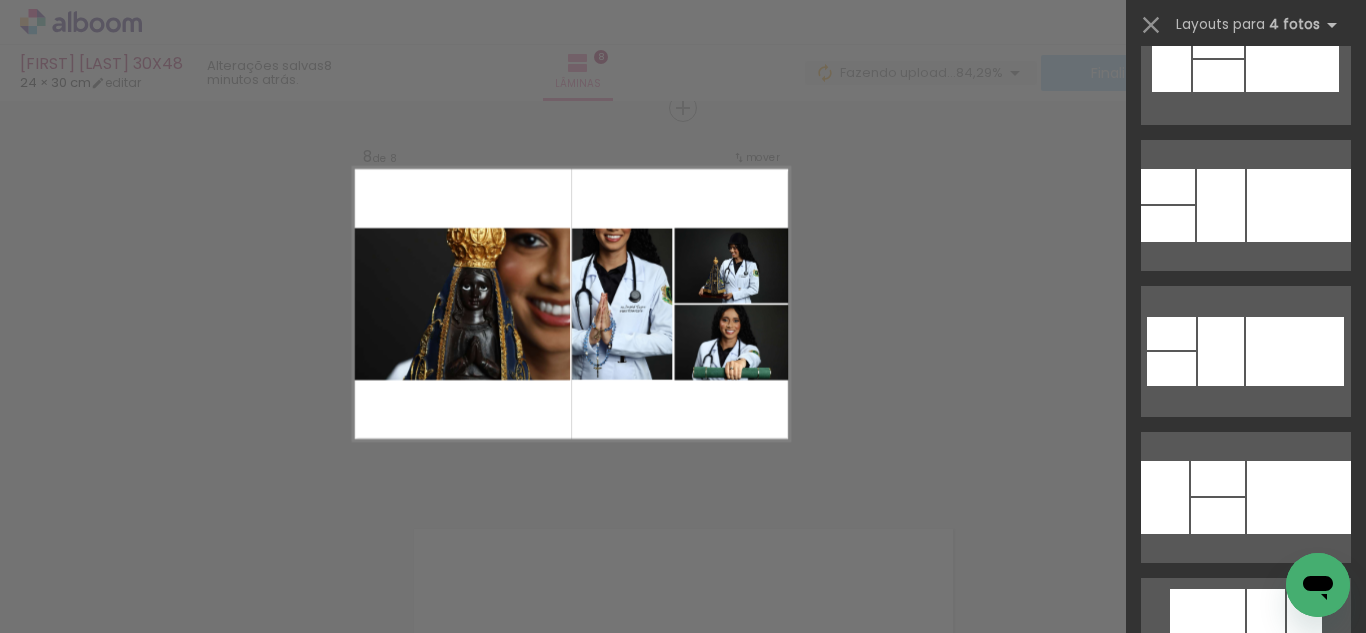 click on "Confirmar Cancelar" at bounding box center [683, -881] 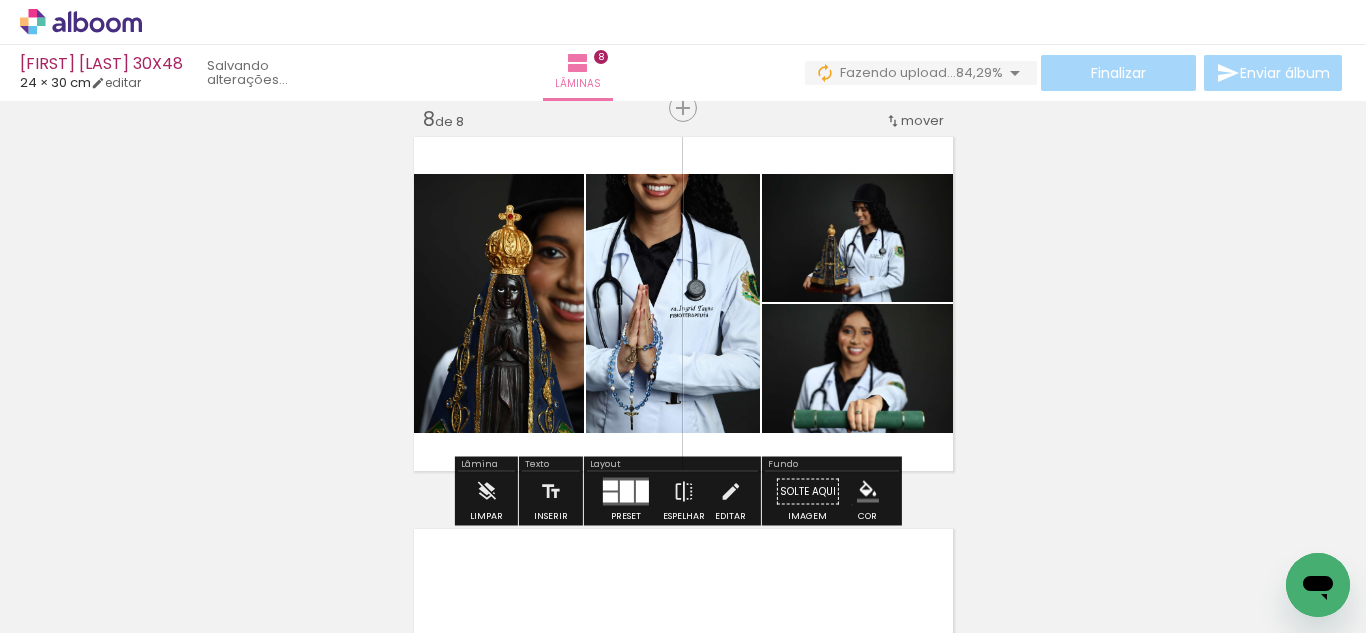 click on "#ffebee #ffcdd2 #ef9a9a #e57373 #ef5350 #f44336 #e53935 #d32f2f #c62828 #b71c1c #fce4ec #f8bbd0 #f48fb1 #f06292 #ec407a #e91e63 #d81b60 #c2185b #ad1457 #880e4f #f3e5f5 #e1bee7 #ce93d8 #ba68c8 #ab47bc #9c27b0 #8e24aa #7b1fa2 #6a1b9a #4a148c #ede7f6 #d1c4e9 #b39ddb #9575cd #7e57c2 #673ab7 #5e35b1 #512da8 #4527a0 #311b92 #e8eaf6 #c5cae9 #9fa8da #7986cb #5c6bc0 #3f51b5 #3949ab #303f9f #283593 #1a237e #e3f2fd #bbdefb #90caf9 #64b5f6 #42a5f5 #2196f3 #1e88e5 #1976d2 #1565c0 #0d47a1 #e1f5fe #b3e5fc #81d4fa #4fc3f7 #29b6f6 #03a9f4 #039be5 #0288d1 #0277bd #01579b #e0f7fa #b2ebf2 #80deea #4dd0e1 #26c6da #00bcd4 #00acc1 #0097a7 #00838f #006064 #e0f2f1 #b2dfdb #80cbc4 #4db6ac #26a69a #009688 #00897b #00796b #00695c #004d40 #e8f5e9 #c8e6c9 #a5d6a7 #81c784 #66bb6a #4caf50 #43a047 #388e3c #2e7d32 #1b5e20 #f1f8e9 #dcedc8 #c5e1a5 #aed581 #9ccc65 #8bc34a #7cb342 #689f38 #558b2f #33691e #f9fbe7 #f0f4c3 #e6ee9c #dce775 #d4e157 #cddc39 #c0ca33 #afb42b #9e9d24 #827717 #fffde7 #fff9c4 #fff59d #fff176 #ffee58 #ffeb3b #fdd835 #fbc02d" at bounding box center [868, 492] 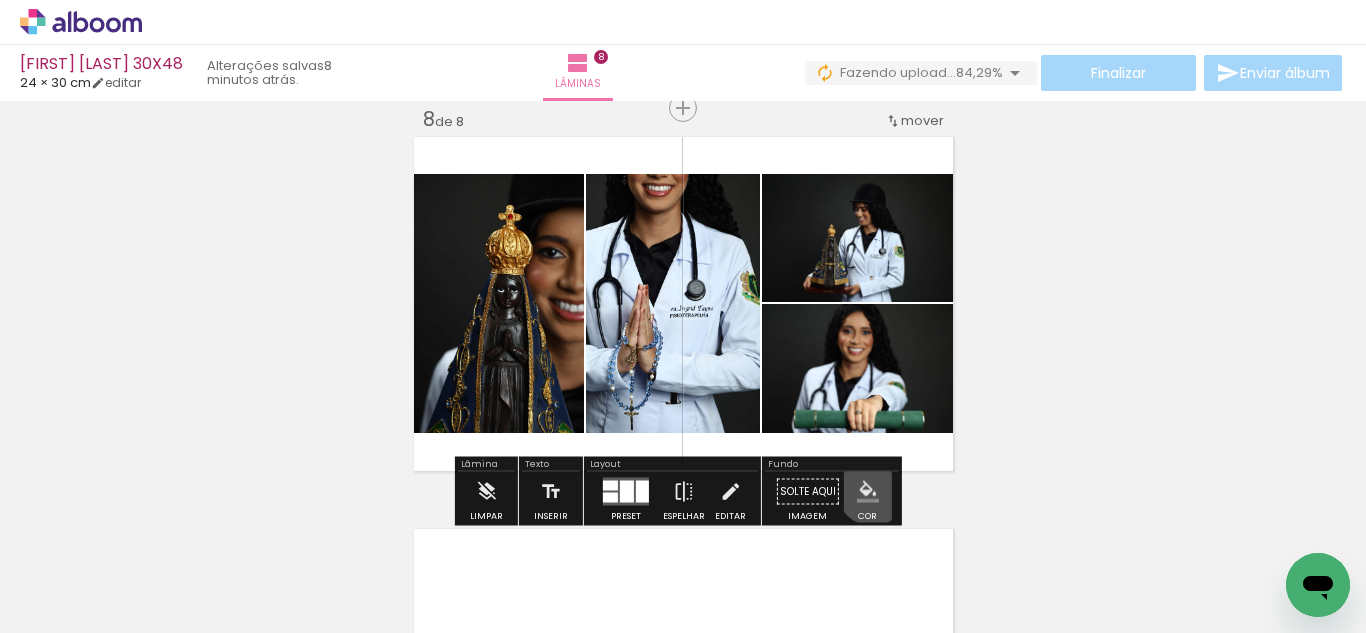 click at bounding box center (868, 492) 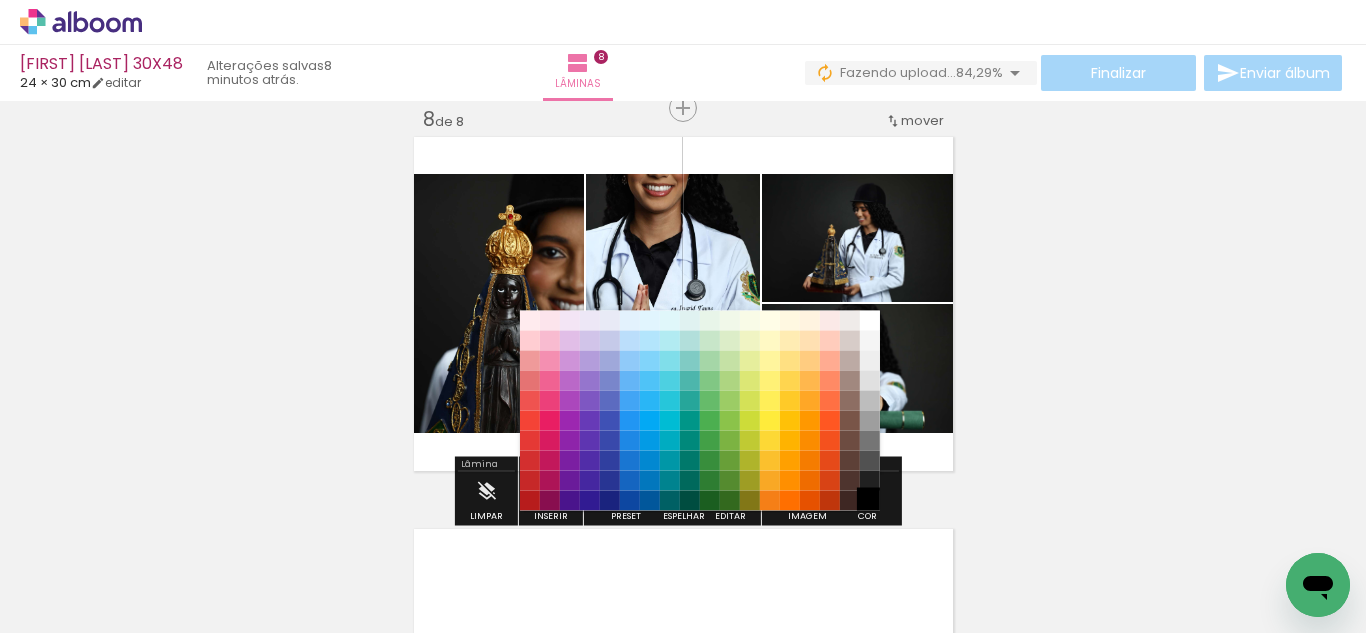 click on "#000000" at bounding box center (870, 501) 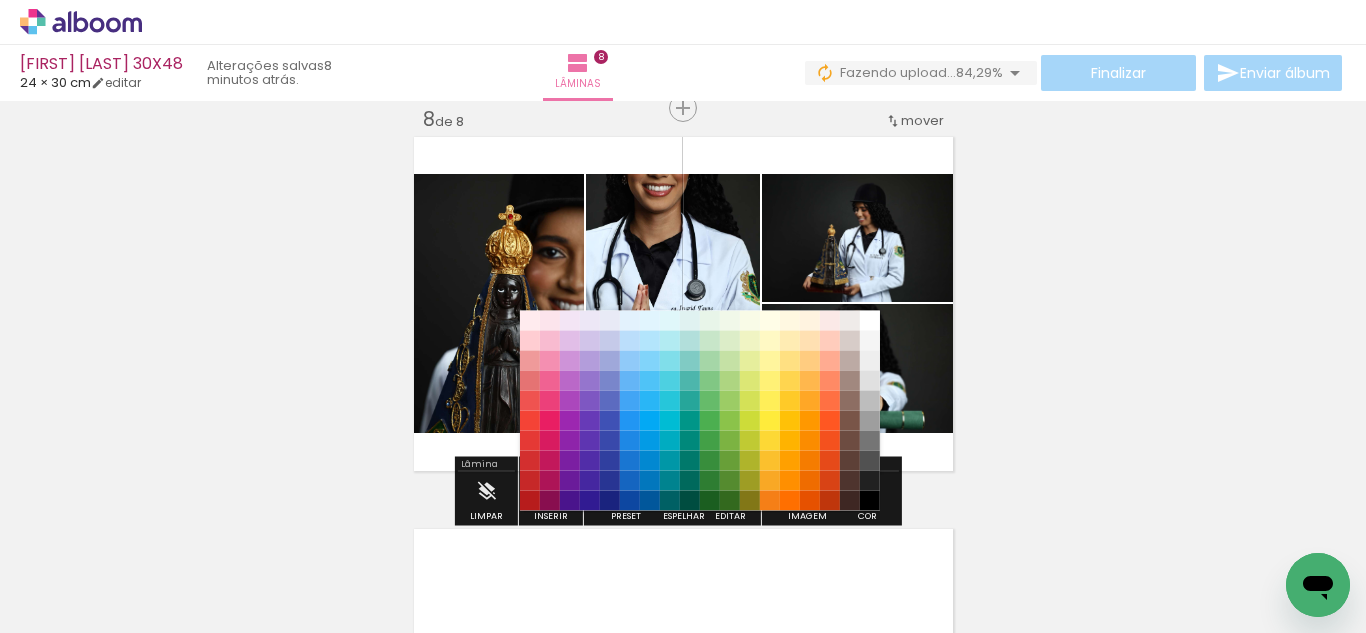 click on "Inserir lâmina 1  de 8  Inserir lâmina 2  de 8  Inserir lâmina 3  de 8  Inserir lâmina 4  de 8  Inserir lâmina 5  de 8  Inserir lâmina 6  de 8  Inserir lâmina 7  de 8  Inserir lâmina 8  de 8" at bounding box center [683, -898] 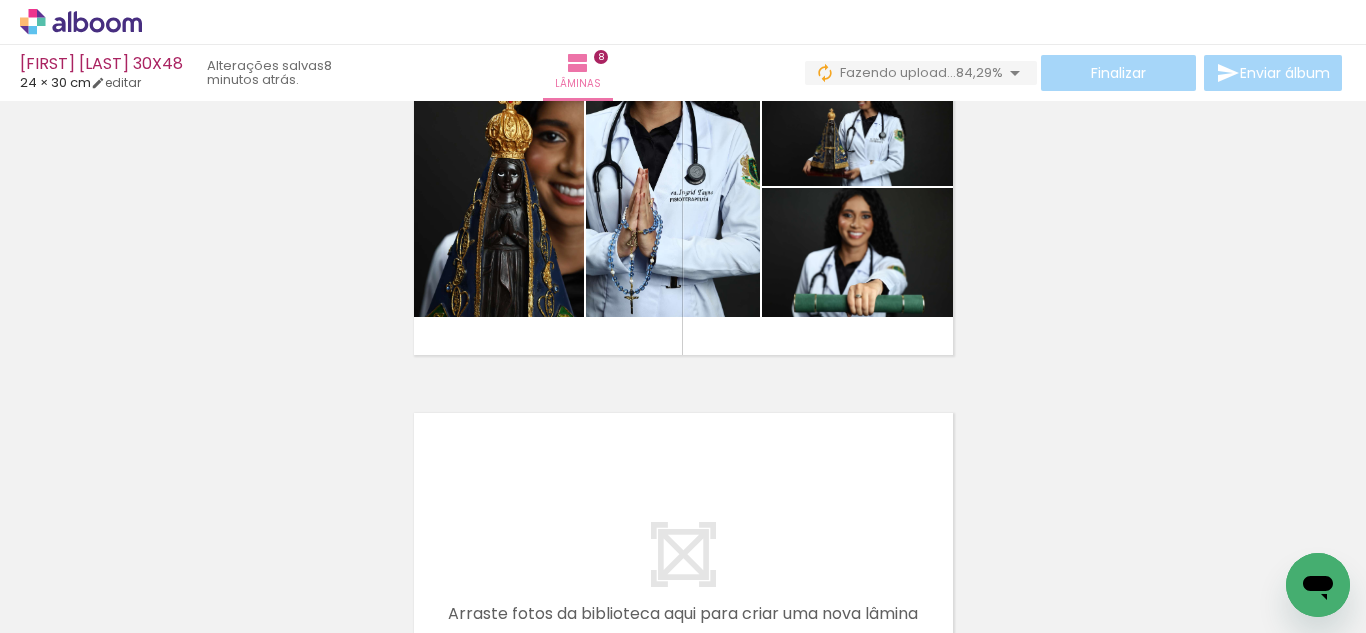scroll, scrollTop: 2887, scrollLeft: 0, axis: vertical 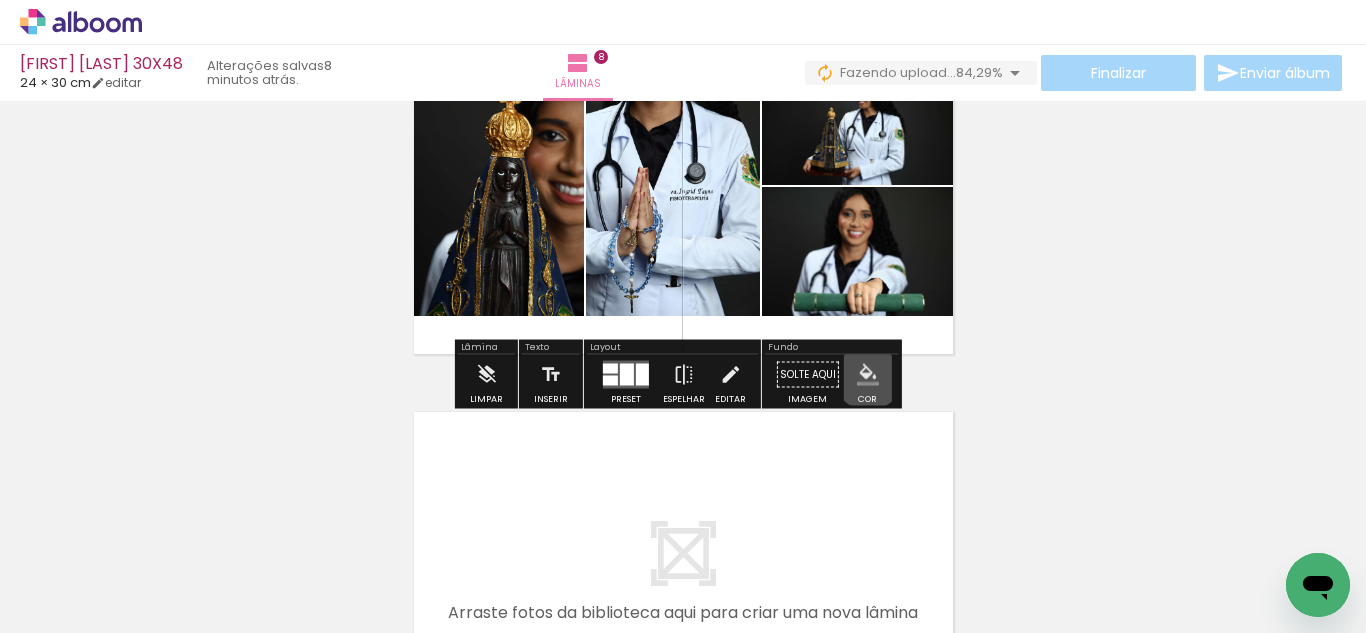 click at bounding box center (868, 375) 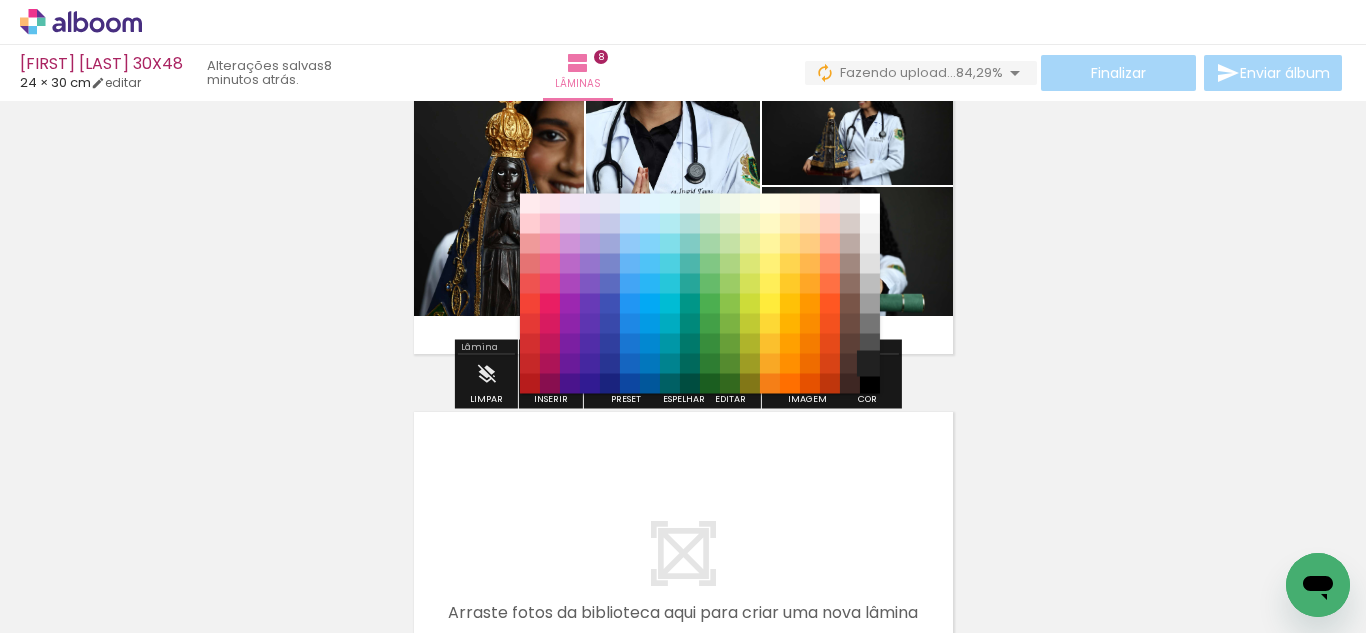click on "#212121" at bounding box center [870, 364] 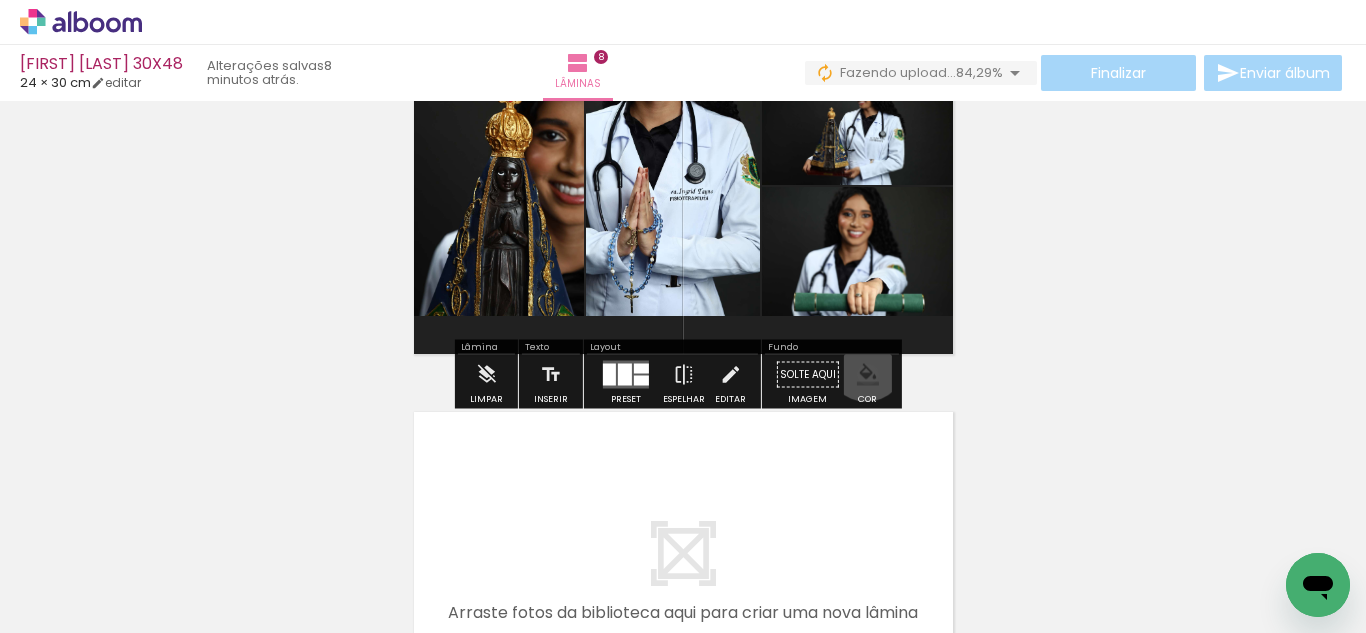click at bounding box center [868, 375] 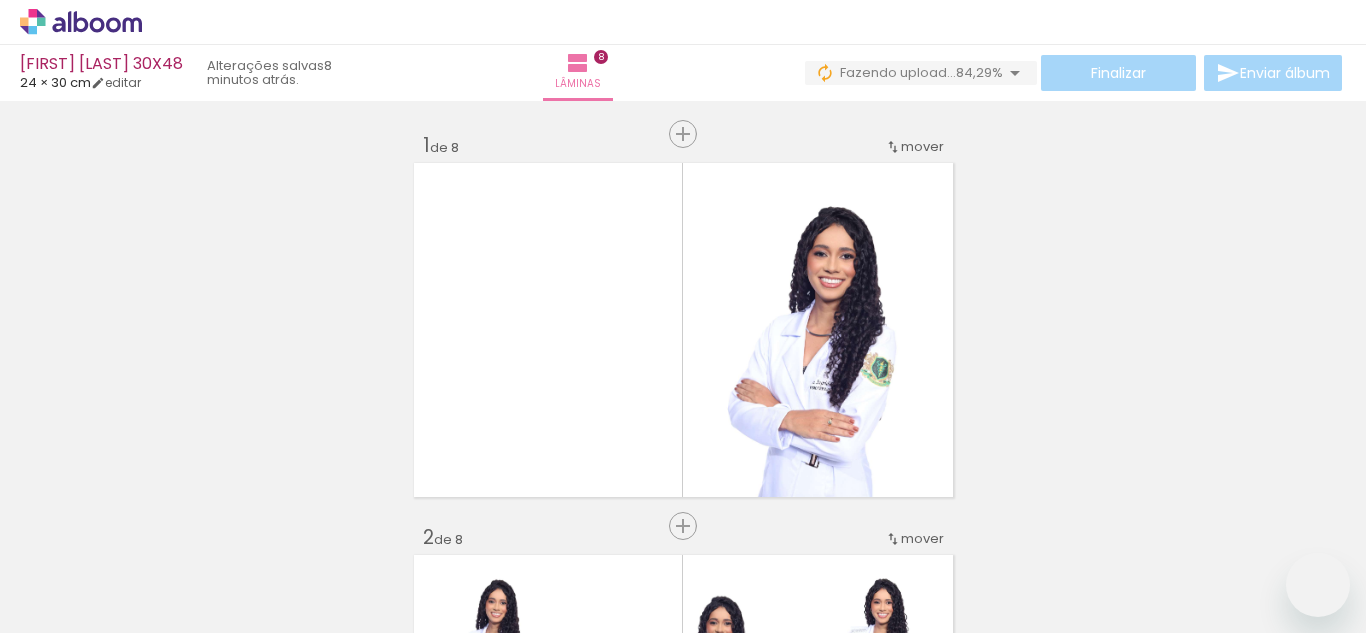 click on "#000000" at bounding box center [870, 3271] 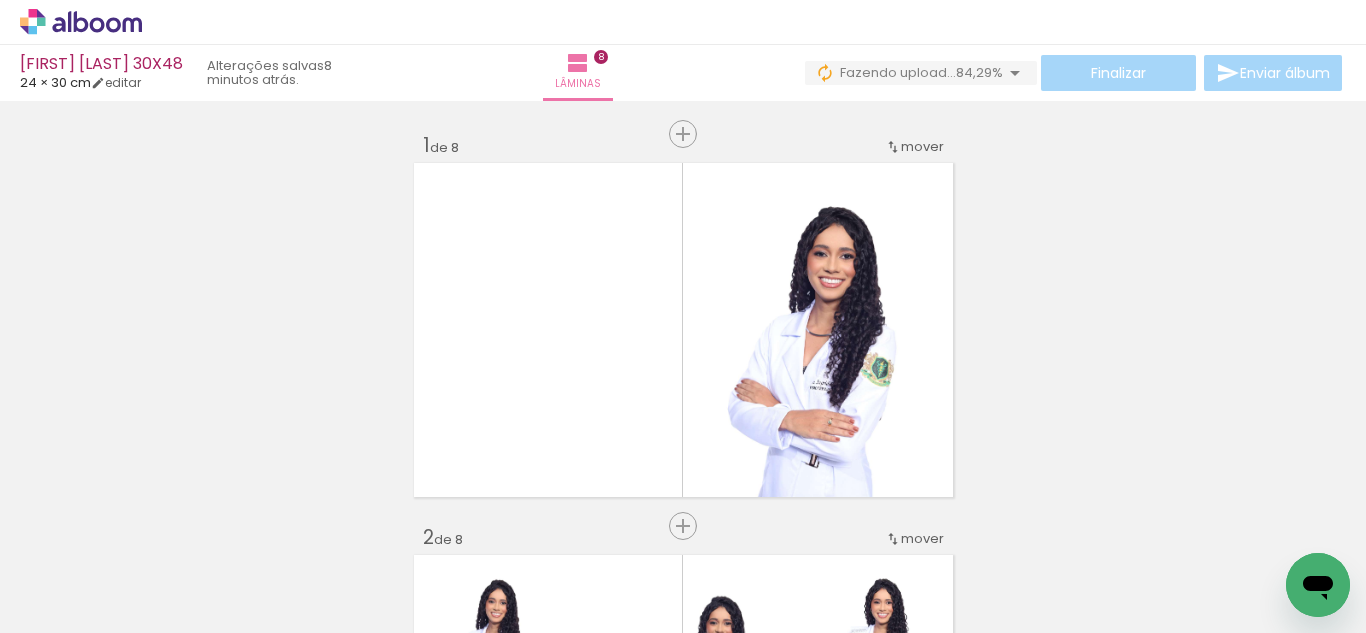 scroll, scrollTop: 2887, scrollLeft: 0, axis: vertical 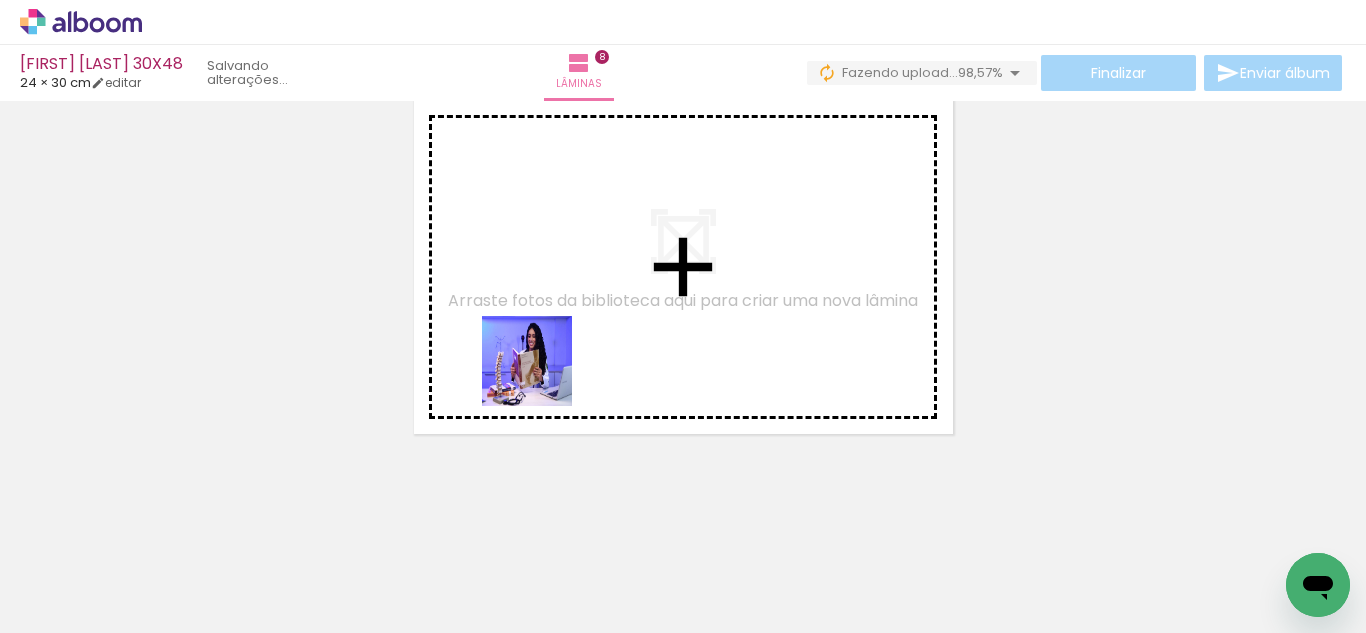 drag, startPoint x: 391, startPoint y: 539, endPoint x: 582, endPoint y: 374, distance: 252.40048 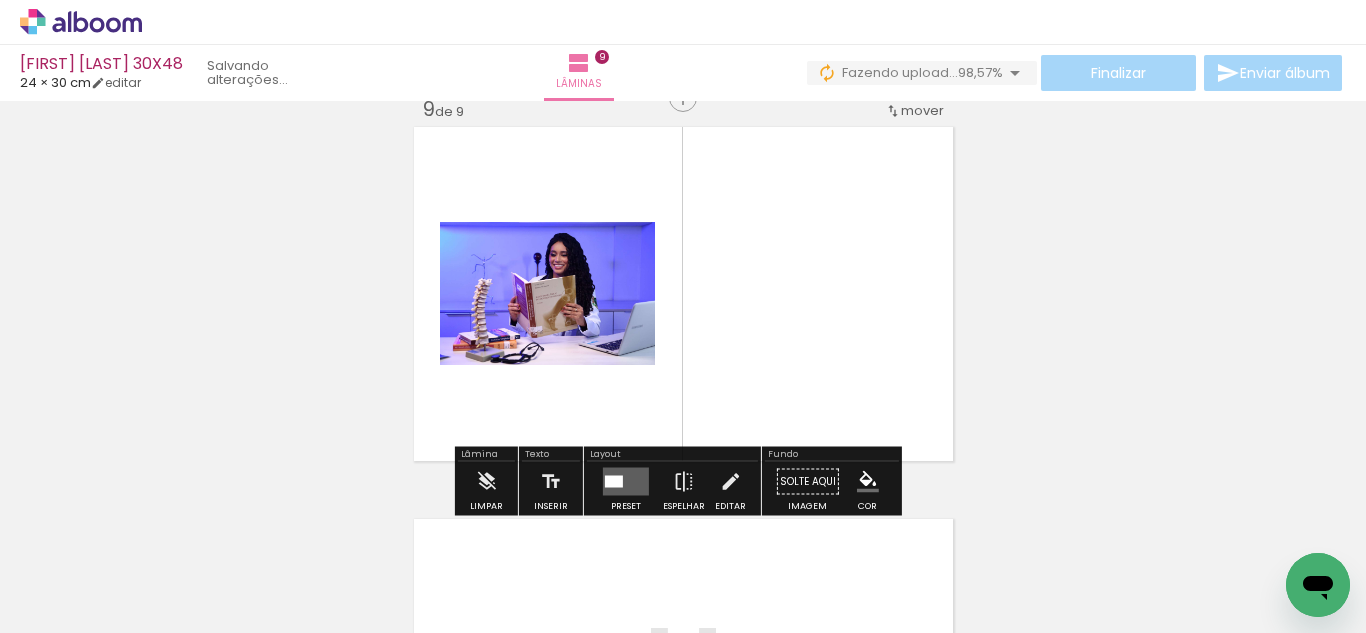 scroll, scrollTop: 3162, scrollLeft: 0, axis: vertical 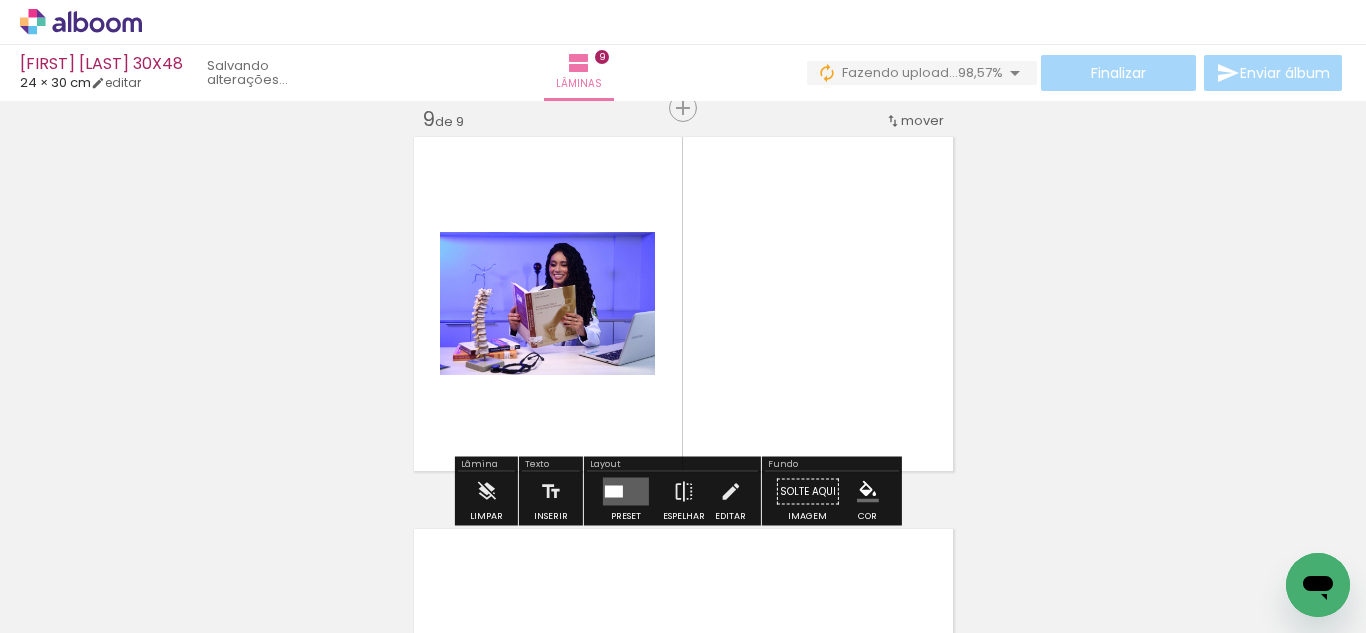 click at bounding box center (614, 492) 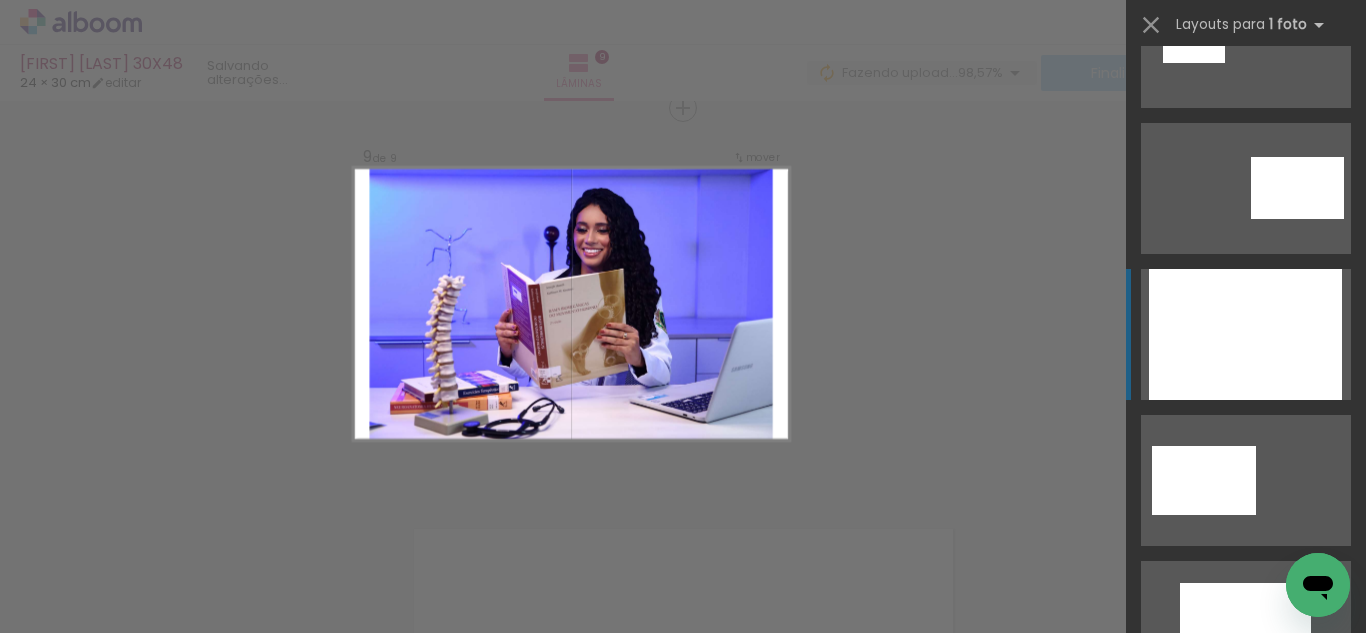 scroll, scrollTop: 231, scrollLeft: 0, axis: vertical 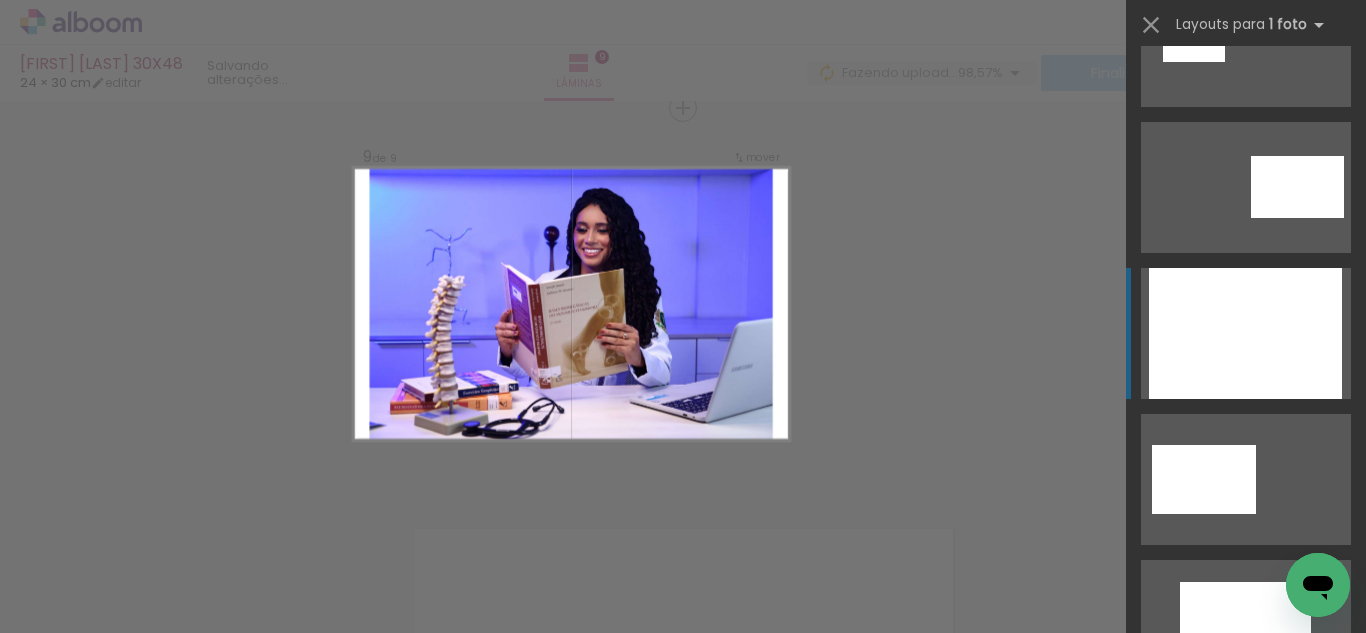 click at bounding box center (1245, 333) 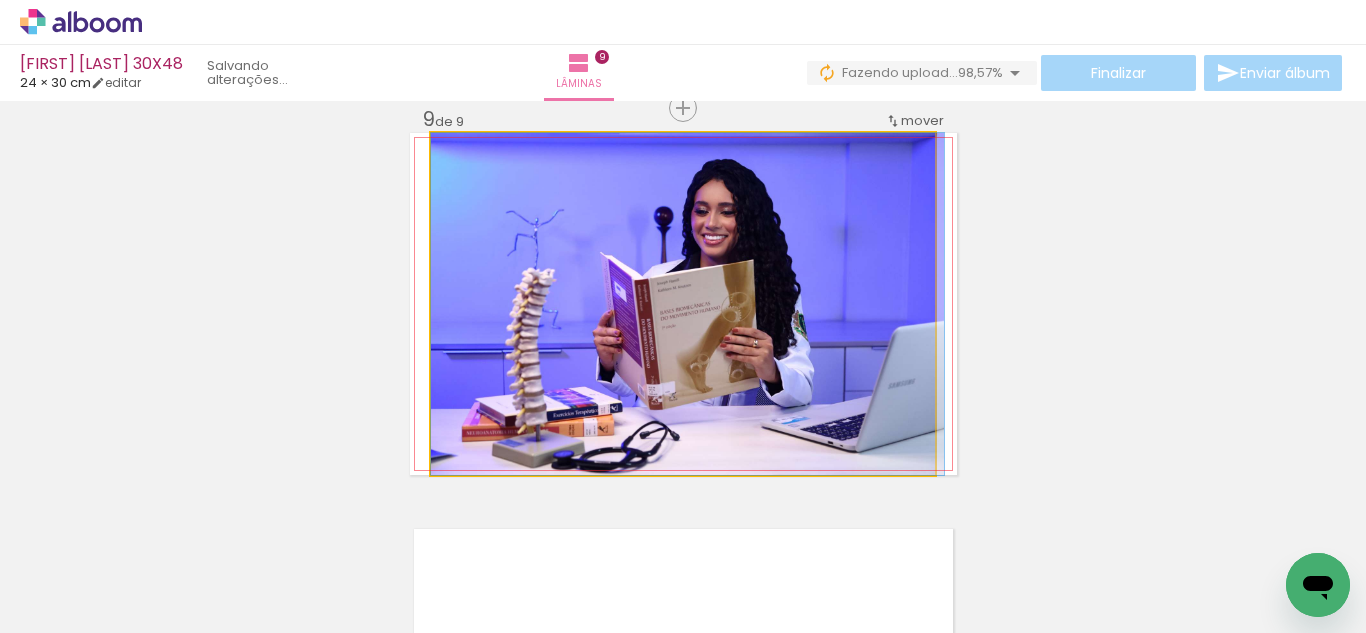 drag, startPoint x: 831, startPoint y: 350, endPoint x: 851, endPoint y: 349, distance: 20.024984 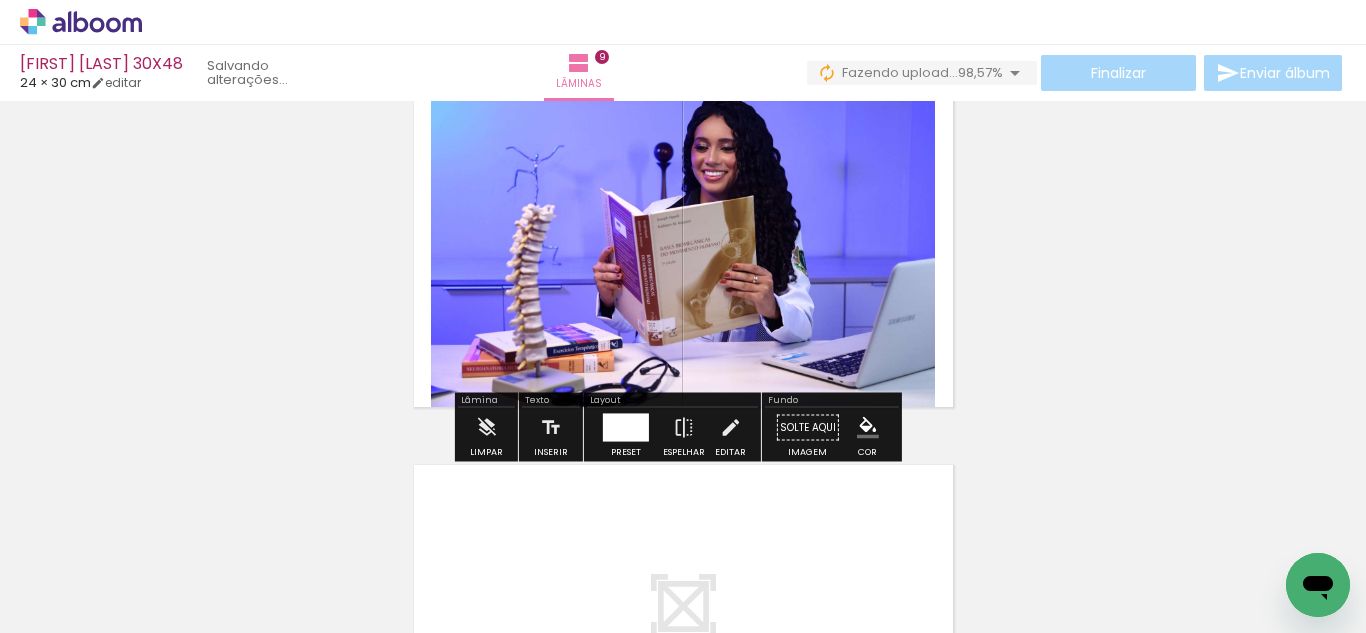 scroll, scrollTop: 3227, scrollLeft: 0, axis: vertical 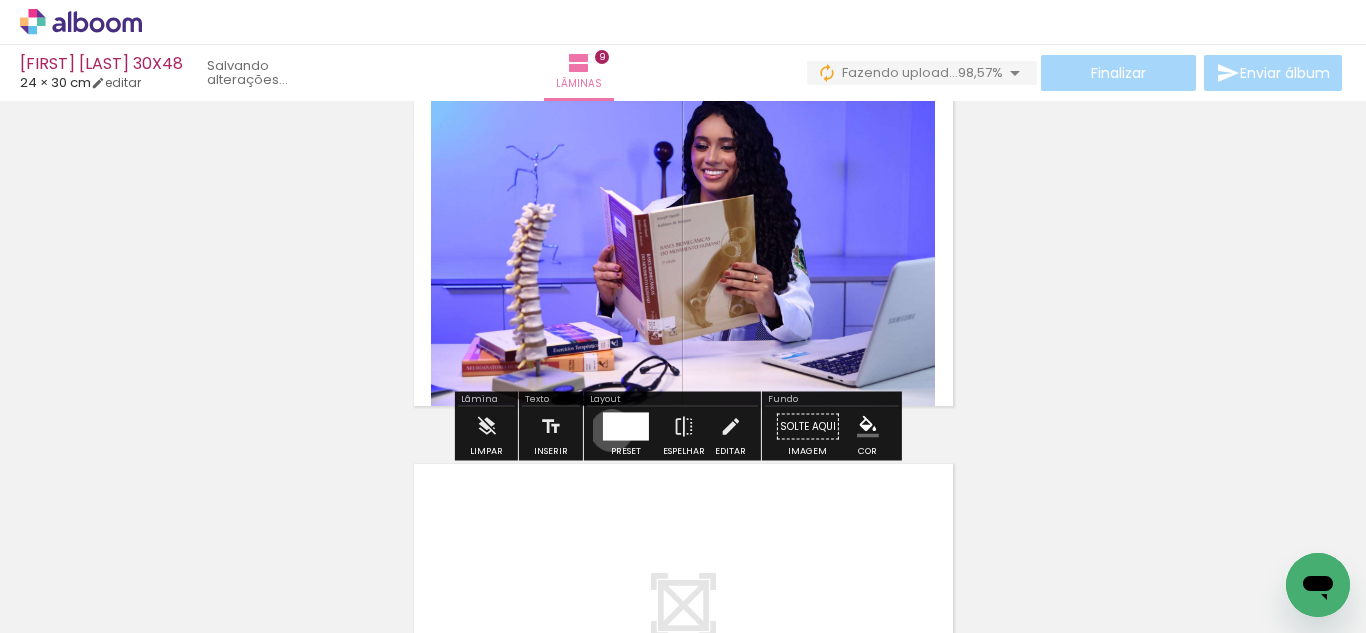 click at bounding box center (626, 427) 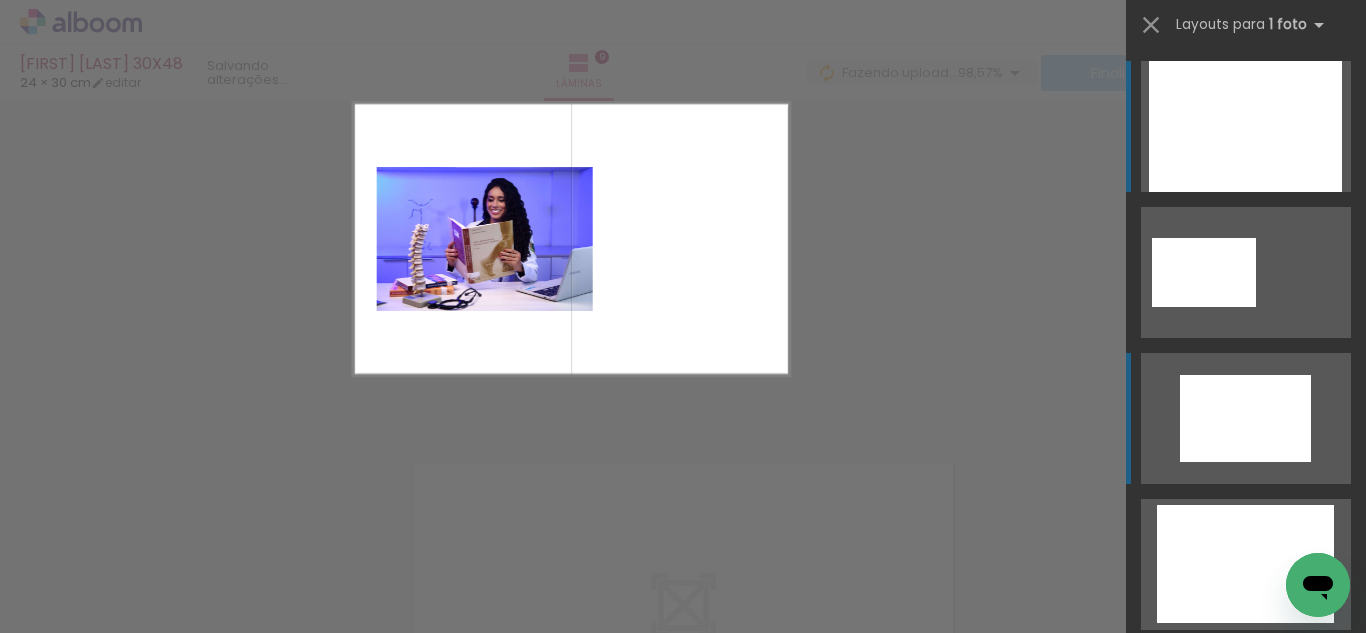 scroll, scrollTop: 3208, scrollLeft: 0, axis: vertical 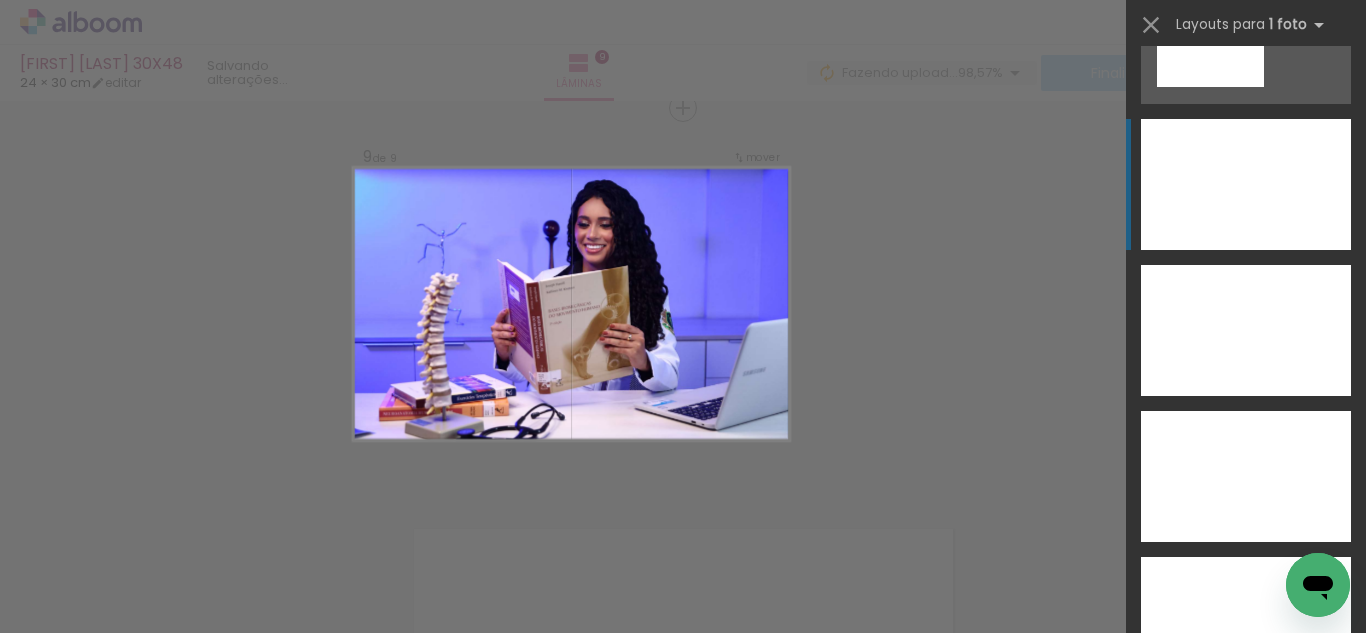 click at bounding box center [1246, 184] 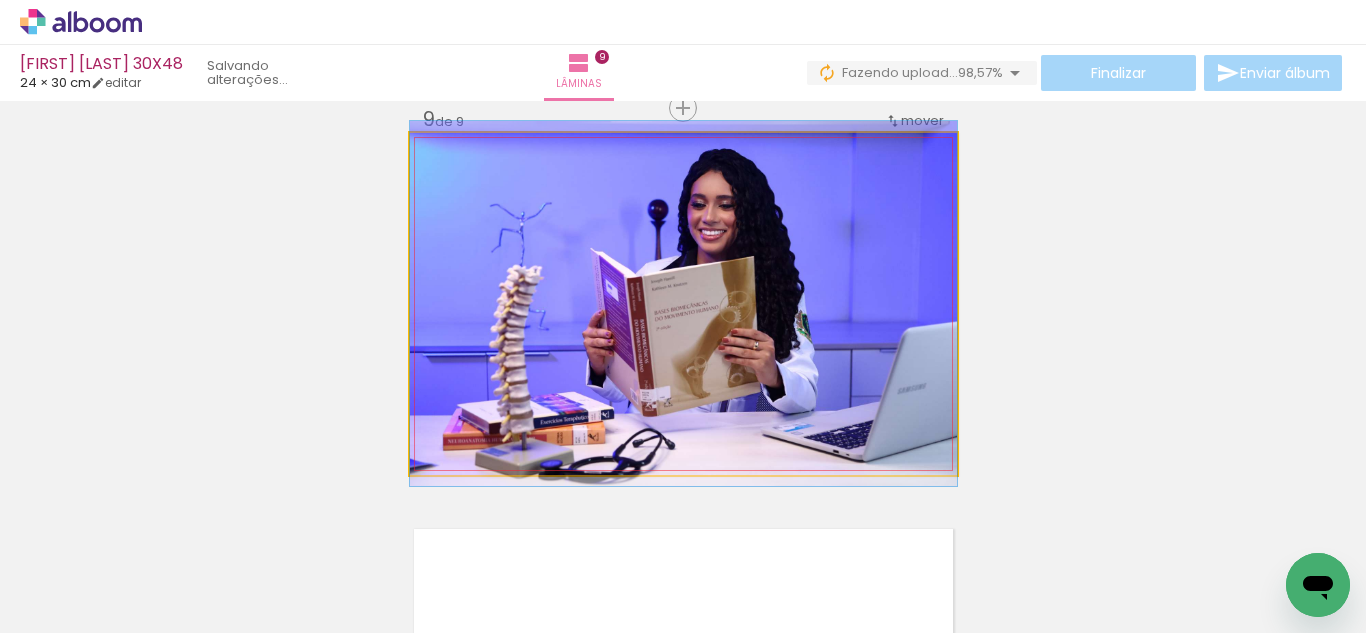 drag, startPoint x: 663, startPoint y: 313, endPoint x: 703, endPoint y: 312, distance: 40.012497 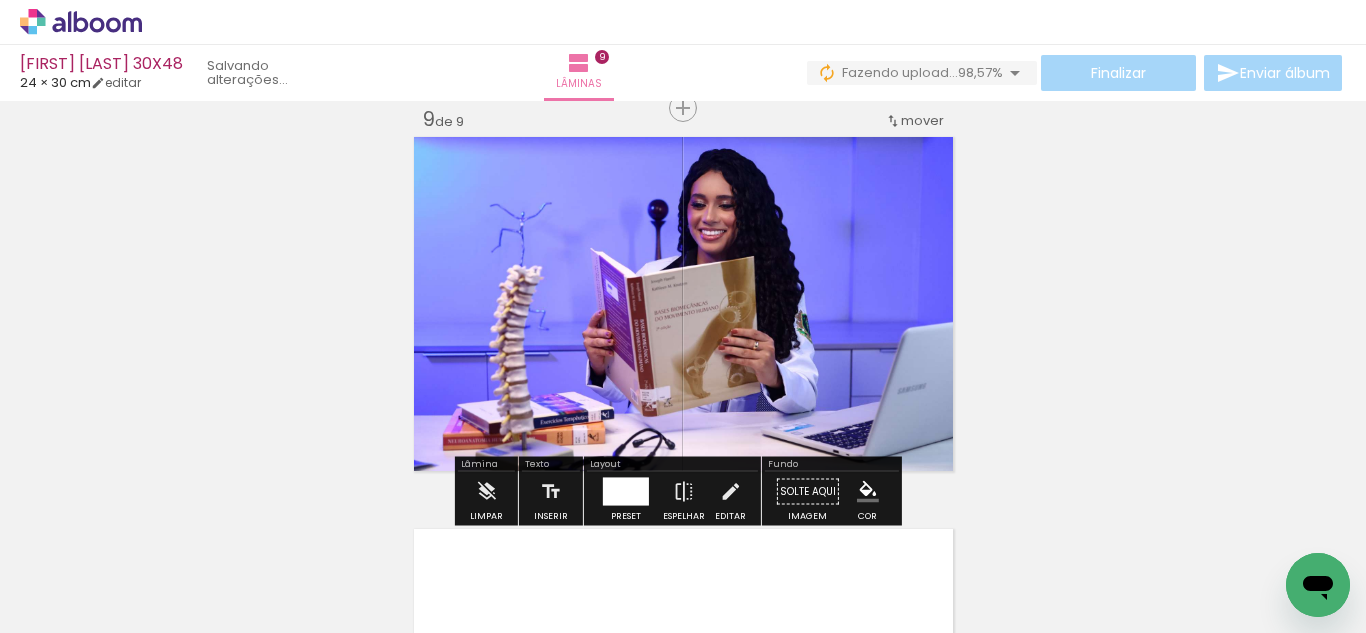 click 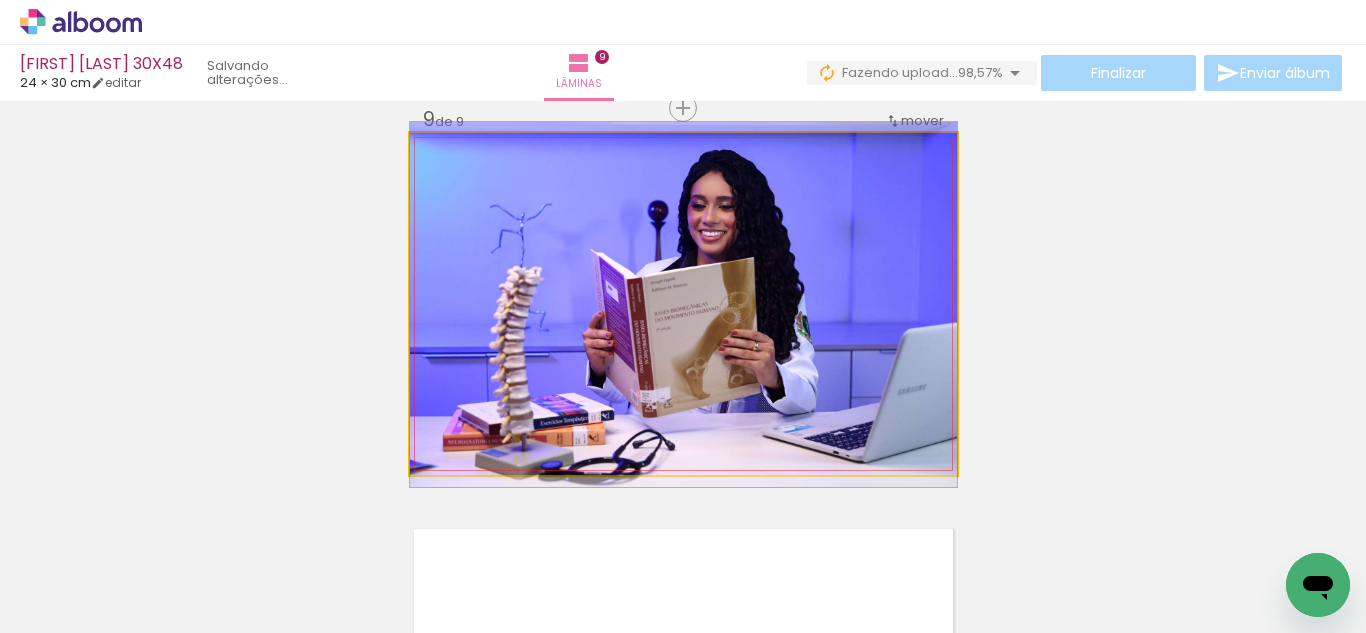 drag, startPoint x: 724, startPoint y: 394, endPoint x: 669, endPoint y: 395, distance: 55.00909 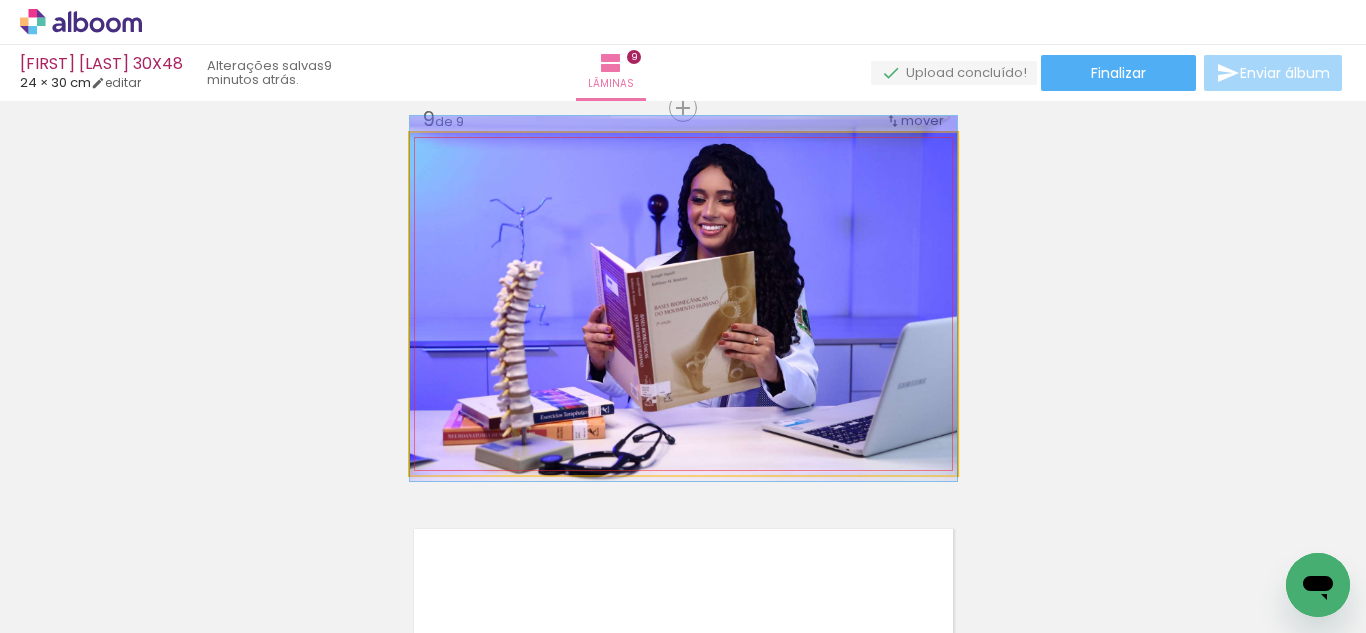 click 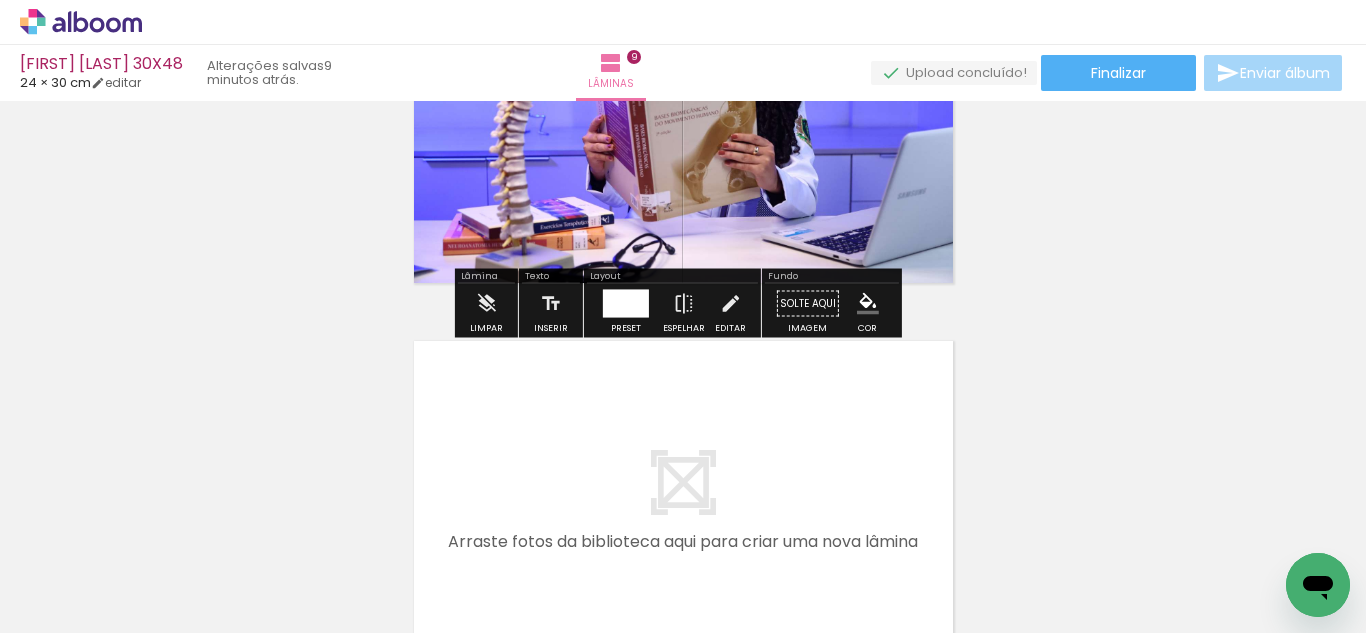 scroll, scrollTop: 3466, scrollLeft: 0, axis: vertical 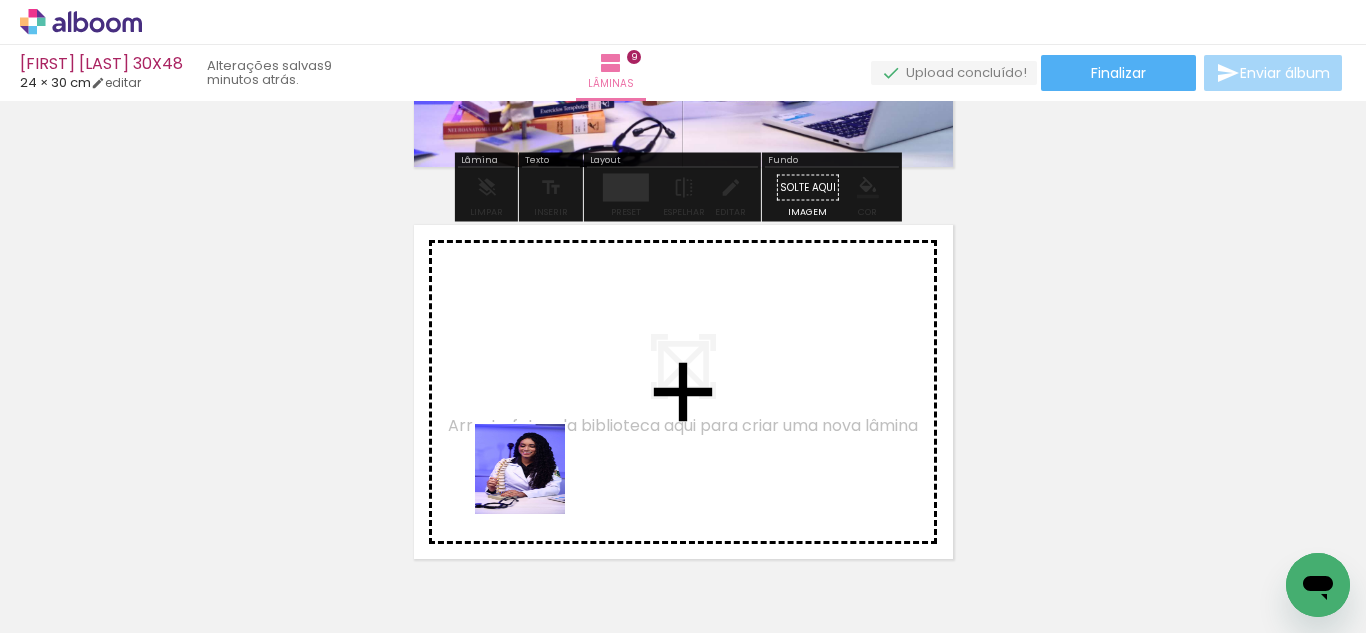 drag, startPoint x: 535, startPoint y: 484, endPoint x: 632, endPoint y: 616, distance: 163.80782 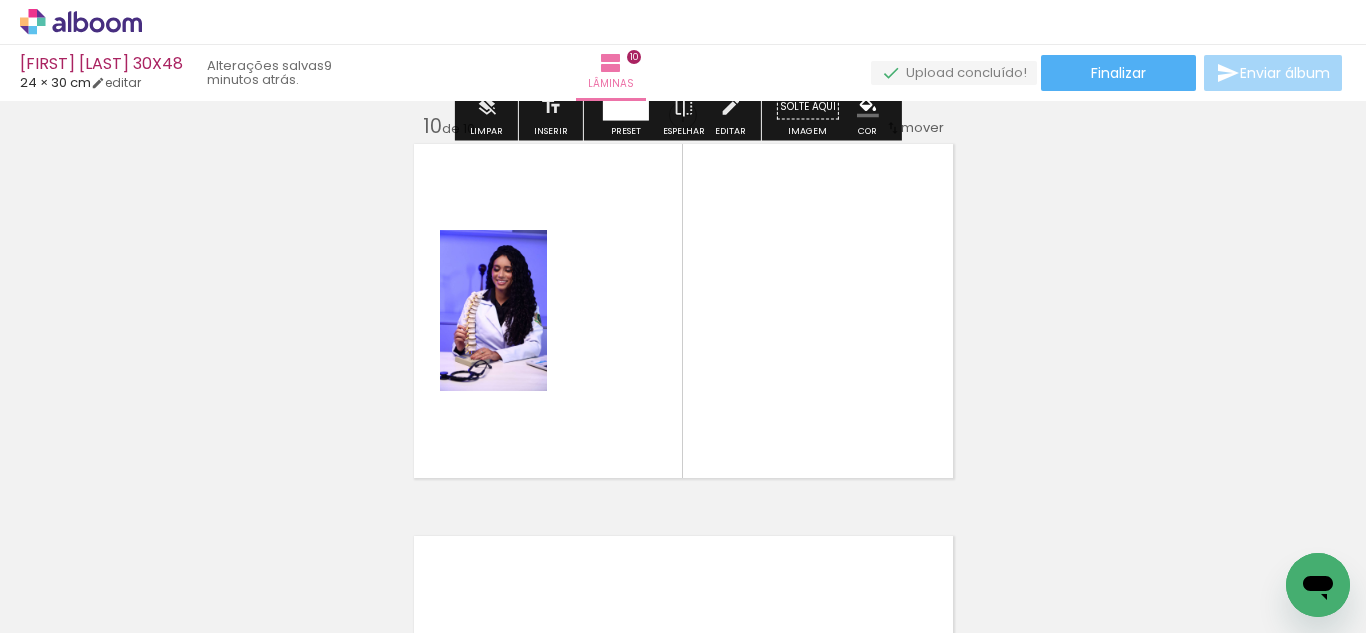 scroll, scrollTop: 3554, scrollLeft: 0, axis: vertical 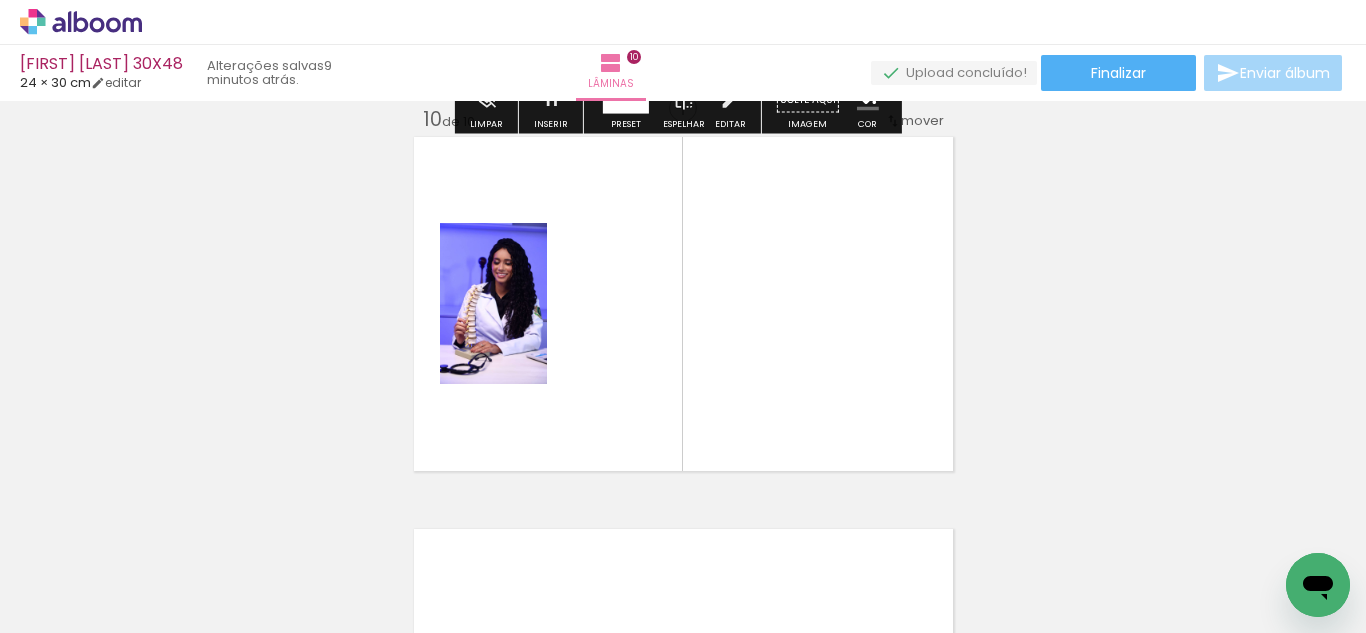 drag, startPoint x: 599, startPoint y: 519, endPoint x: 701, endPoint y: 563, distance: 111.085556 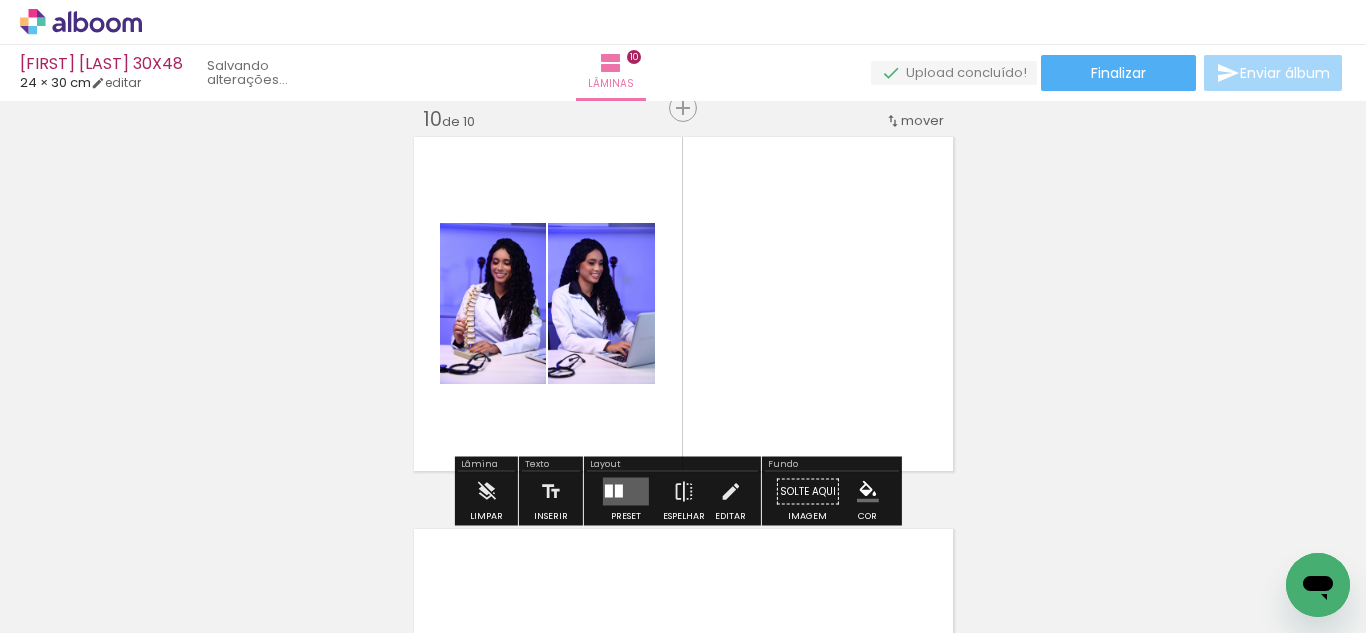 drag, startPoint x: 707, startPoint y: 545, endPoint x: 686, endPoint y: 401, distance: 145.5232 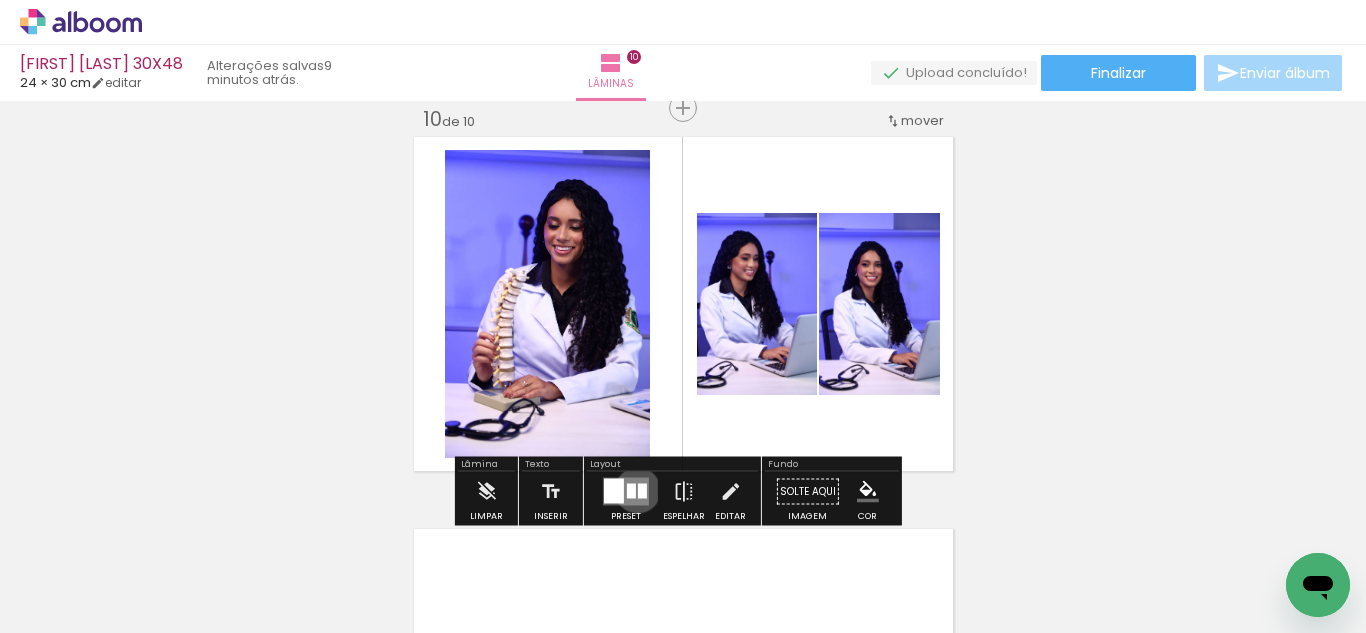 click at bounding box center [642, 491] 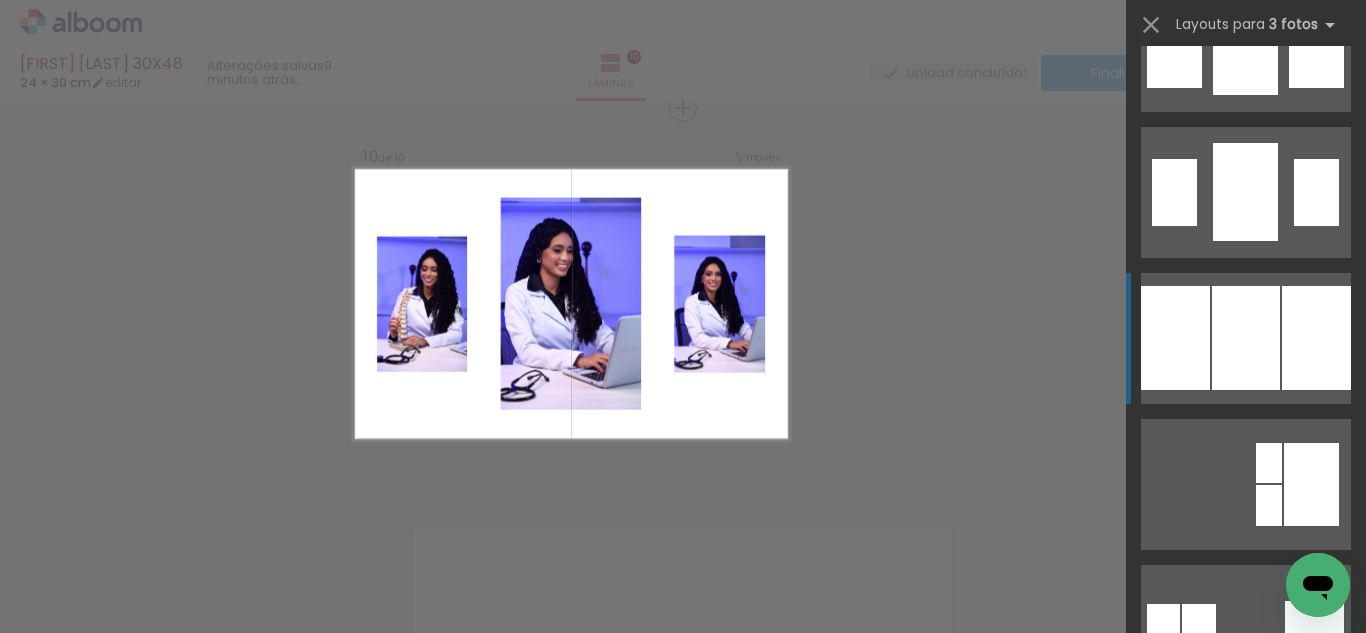 scroll, scrollTop: 1987, scrollLeft: 0, axis: vertical 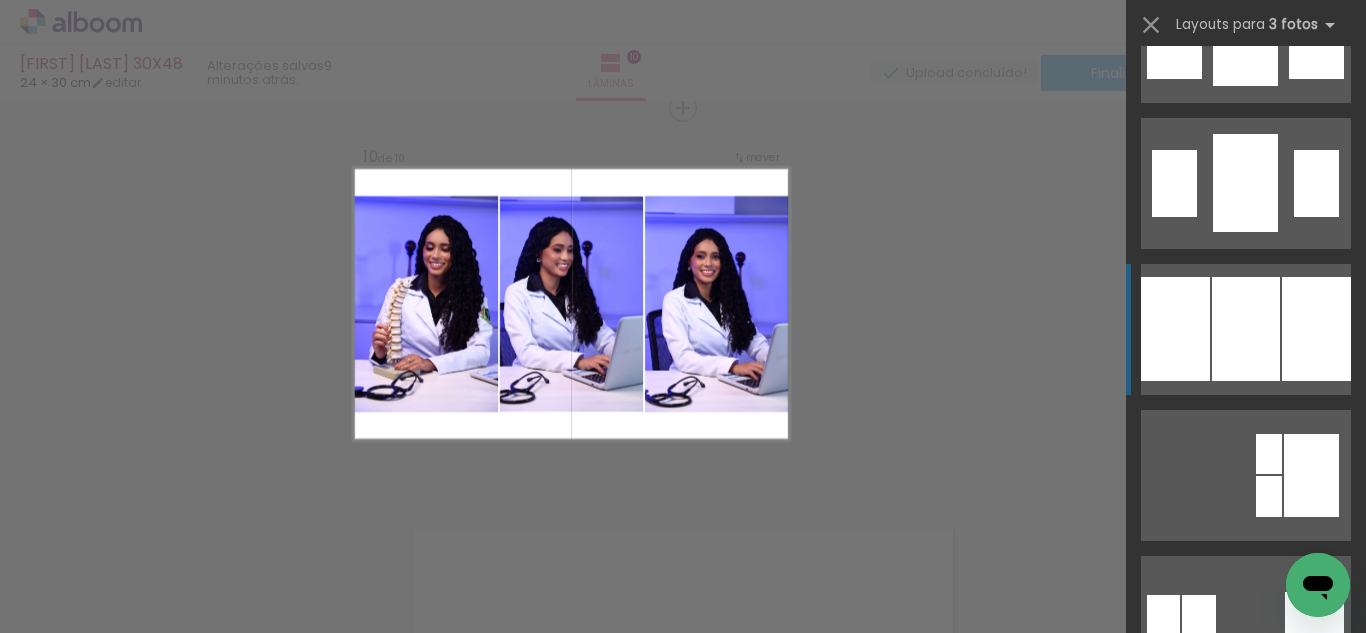 click at bounding box center (1175, 329) 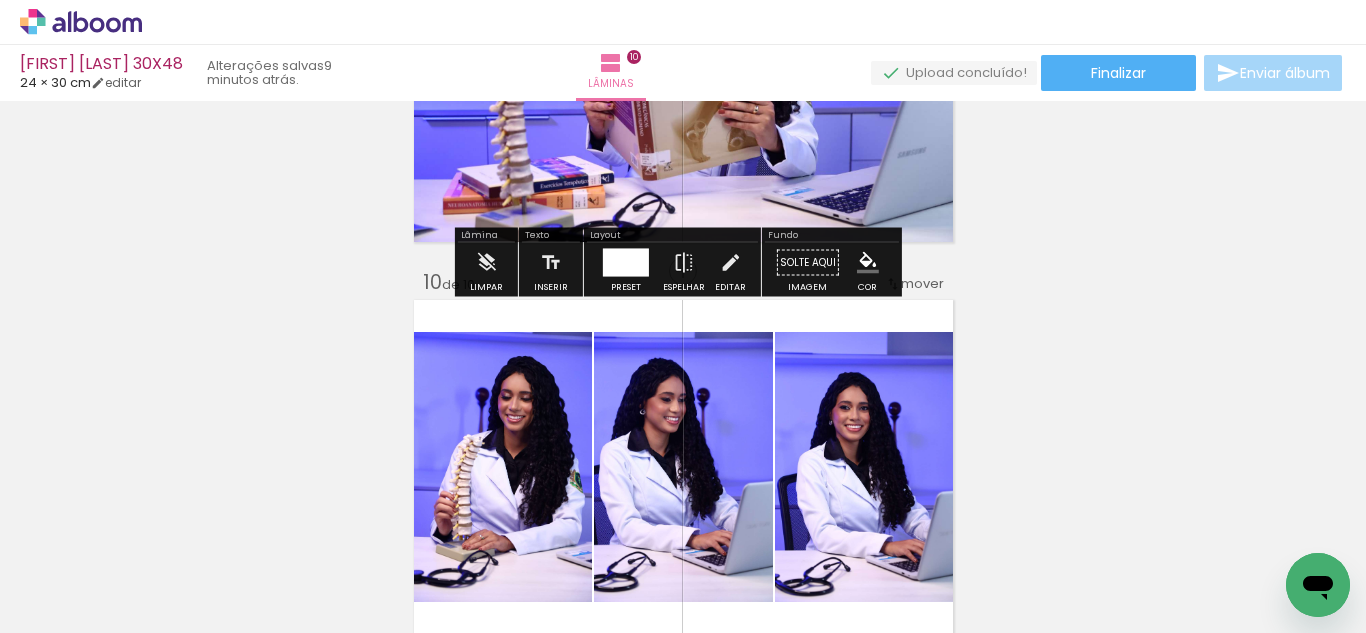 scroll, scrollTop: 3390, scrollLeft: 0, axis: vertical 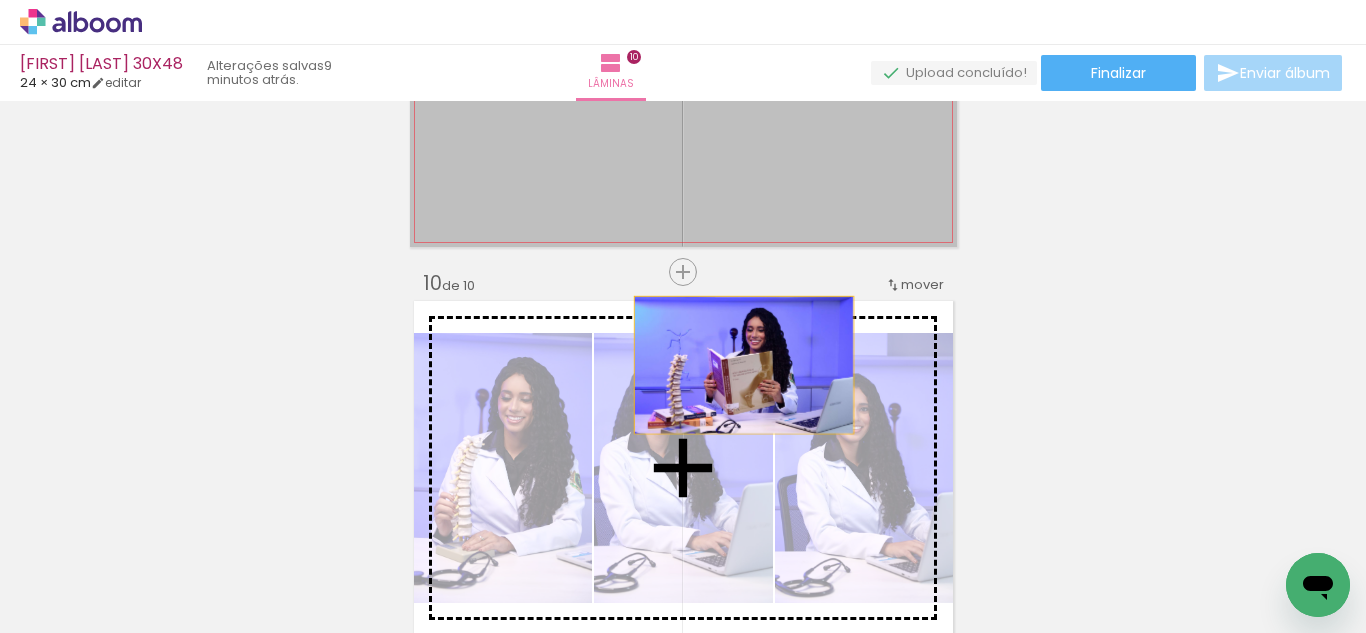 drag, startPoint x: 785, startPoint y: 141, endPoint x: 736, endPoint y: 373, distance: 237.11812 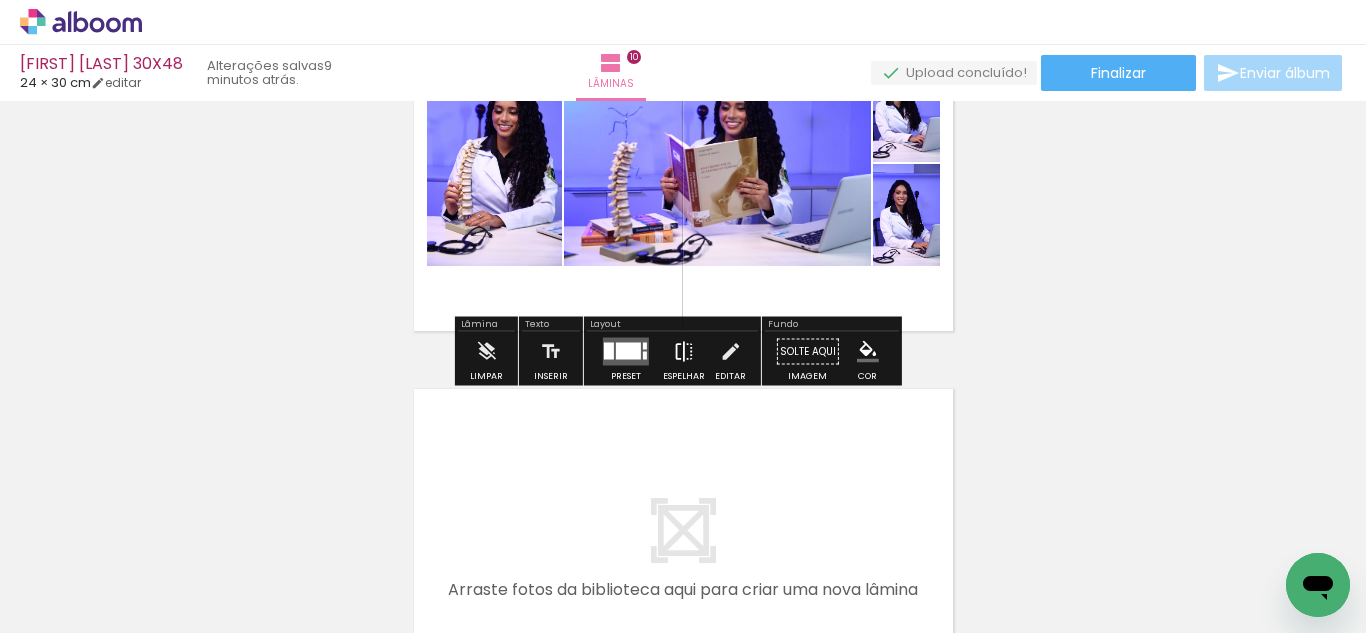scroll, scrollTop: 3695, scrollLeft: 0, axis: vertical 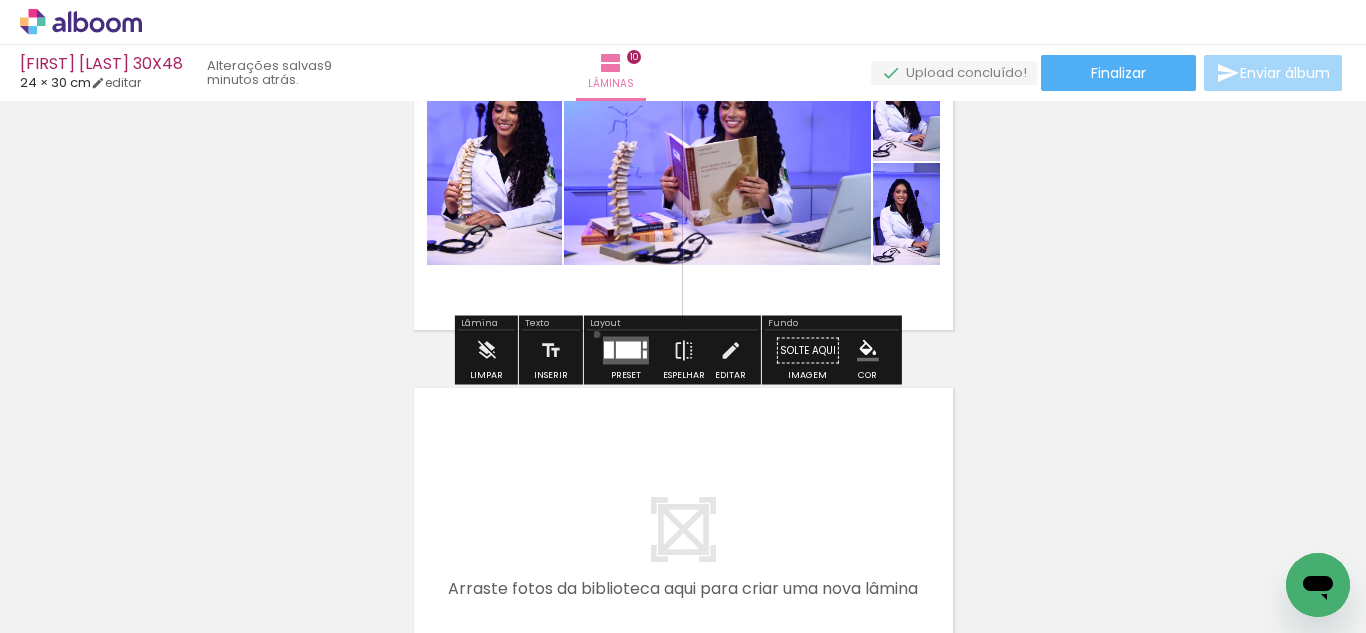 click on "Preset" at bounding box center (626, 356) 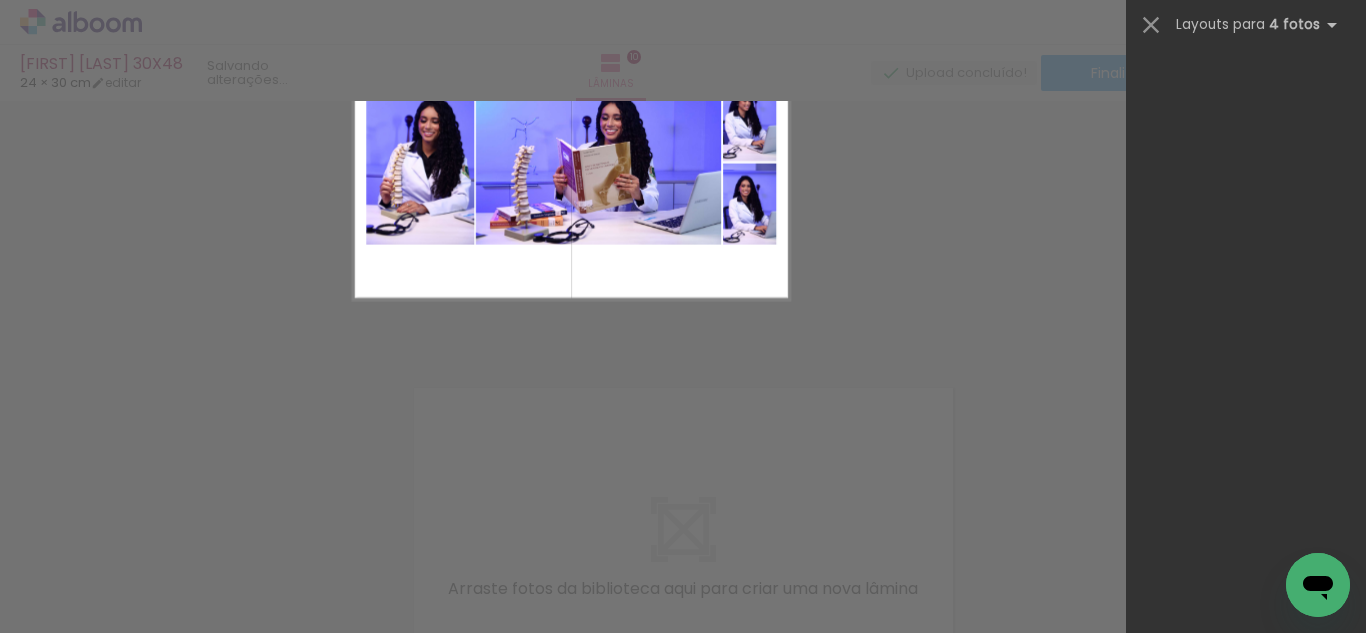 scroll, scrollTop: 0, scrollLeft: 0, axis: both 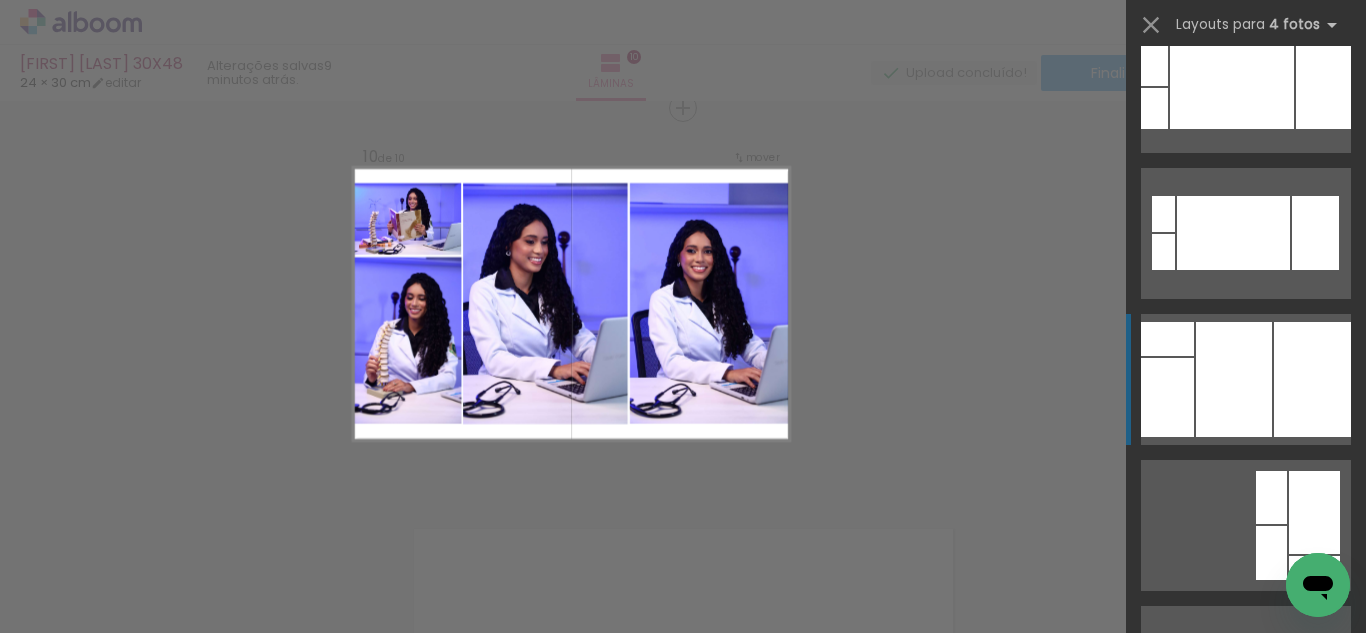 click at bounding box center (1234, 379) 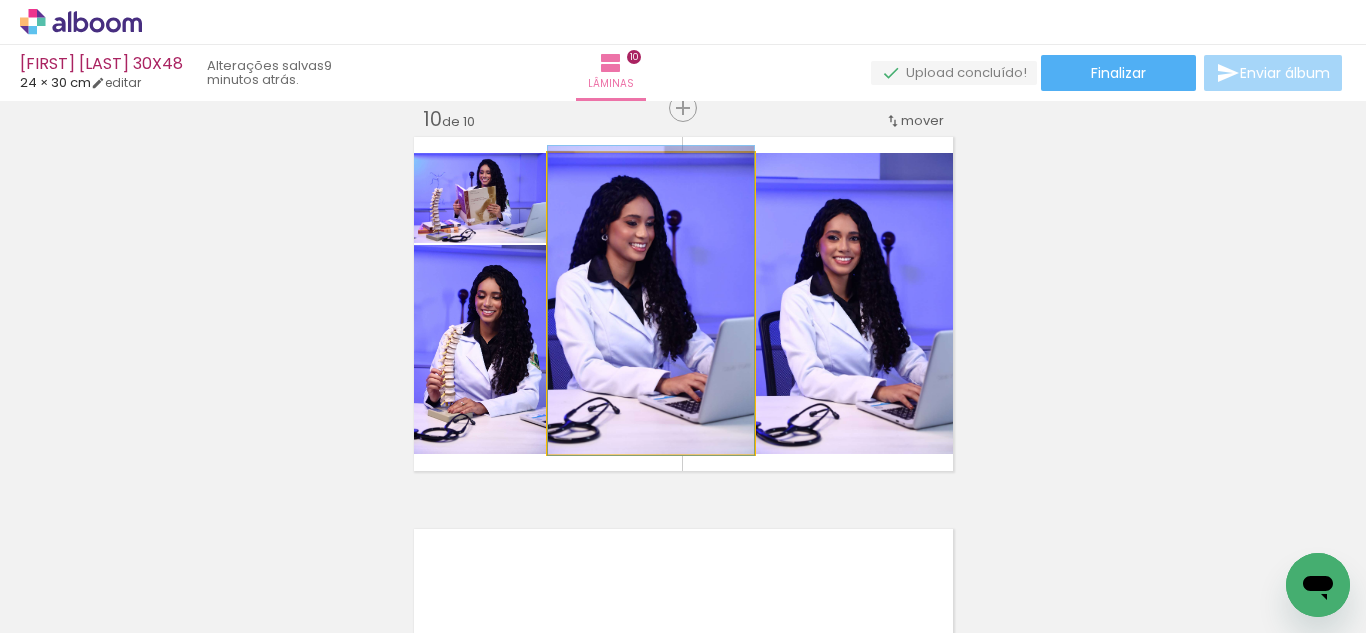 drag, startPoint x: 628, startPoint y: 334, endPoint x: 501, endPoint y: 331, distance: 127.03543 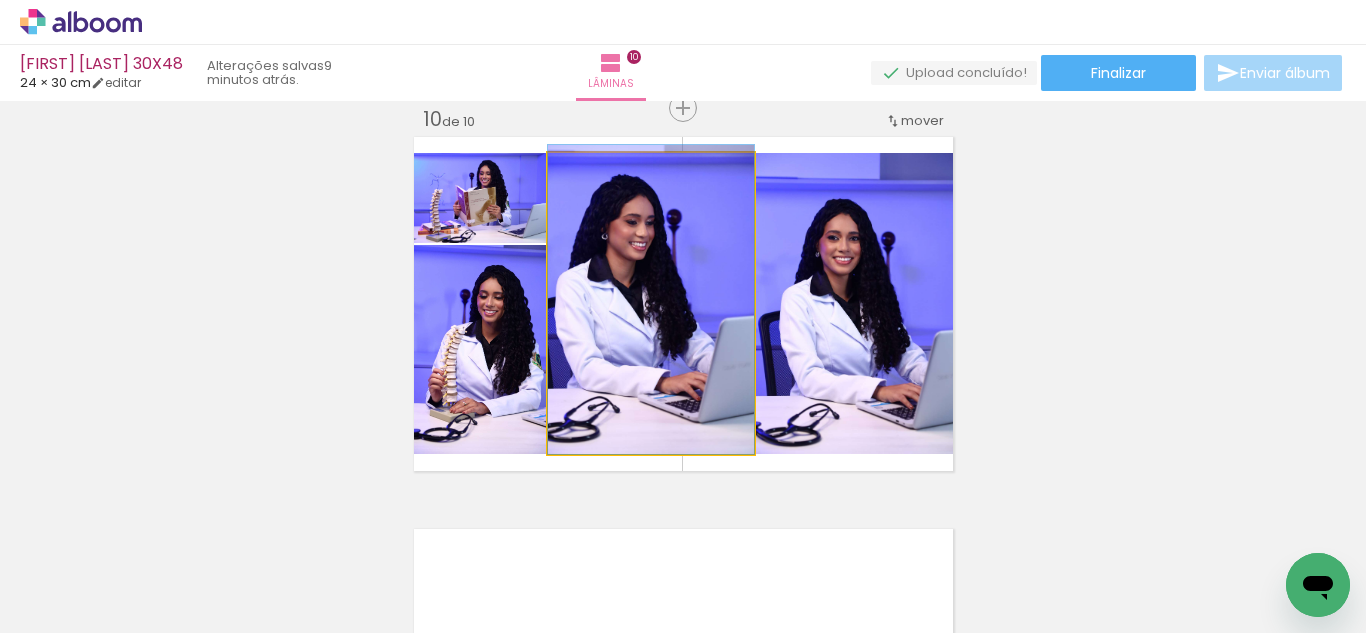 click 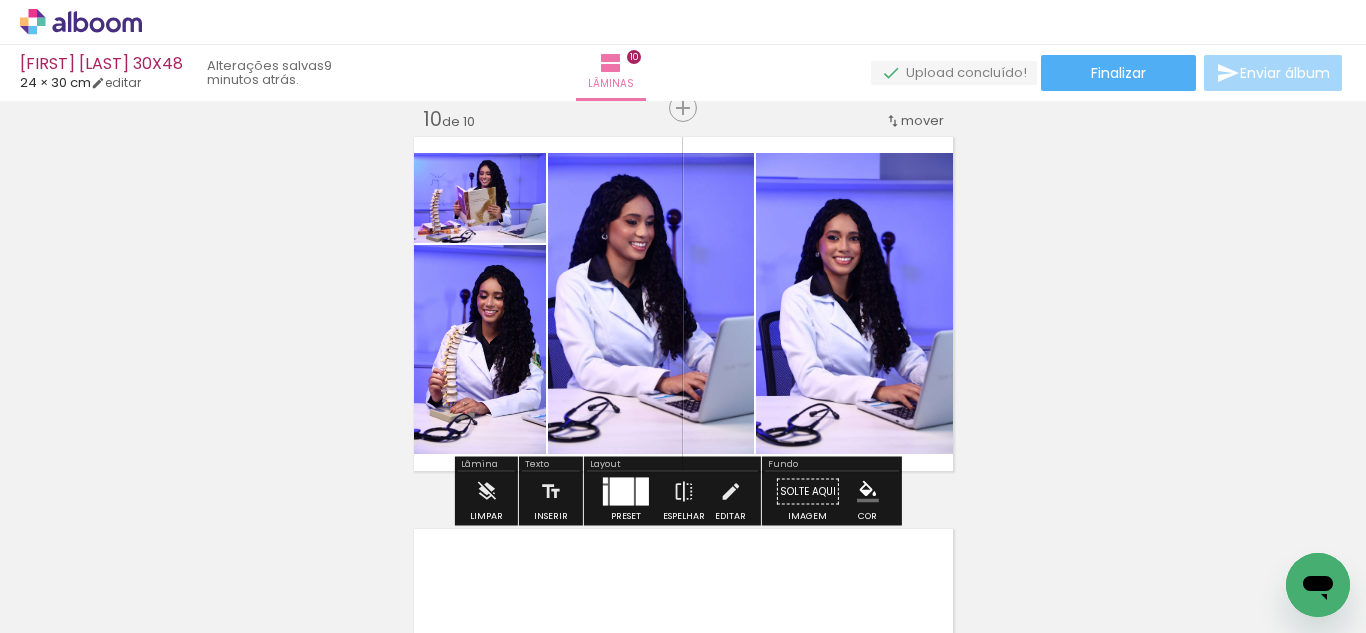 click at bounding box center (642, 492) 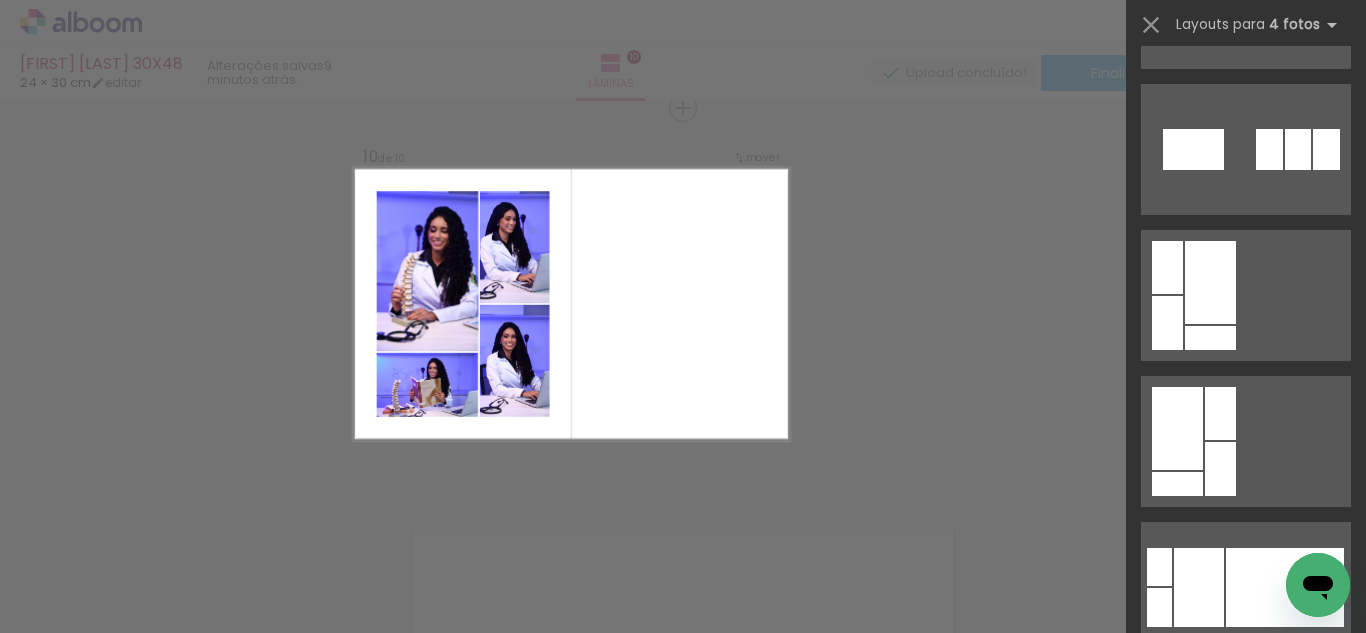 click on "Confirmar Cancelar" at bounding box center (683, -1273) 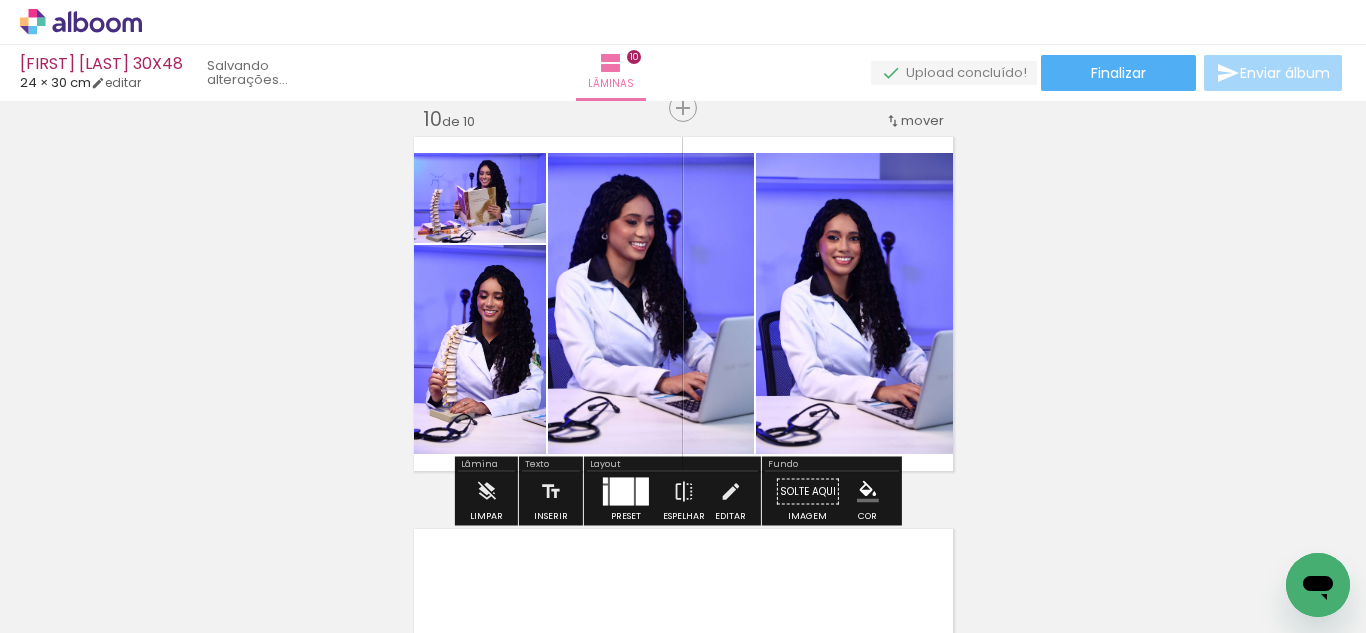scroll, scrollTop: 4062, scrollLeft: 0, axis: vertical 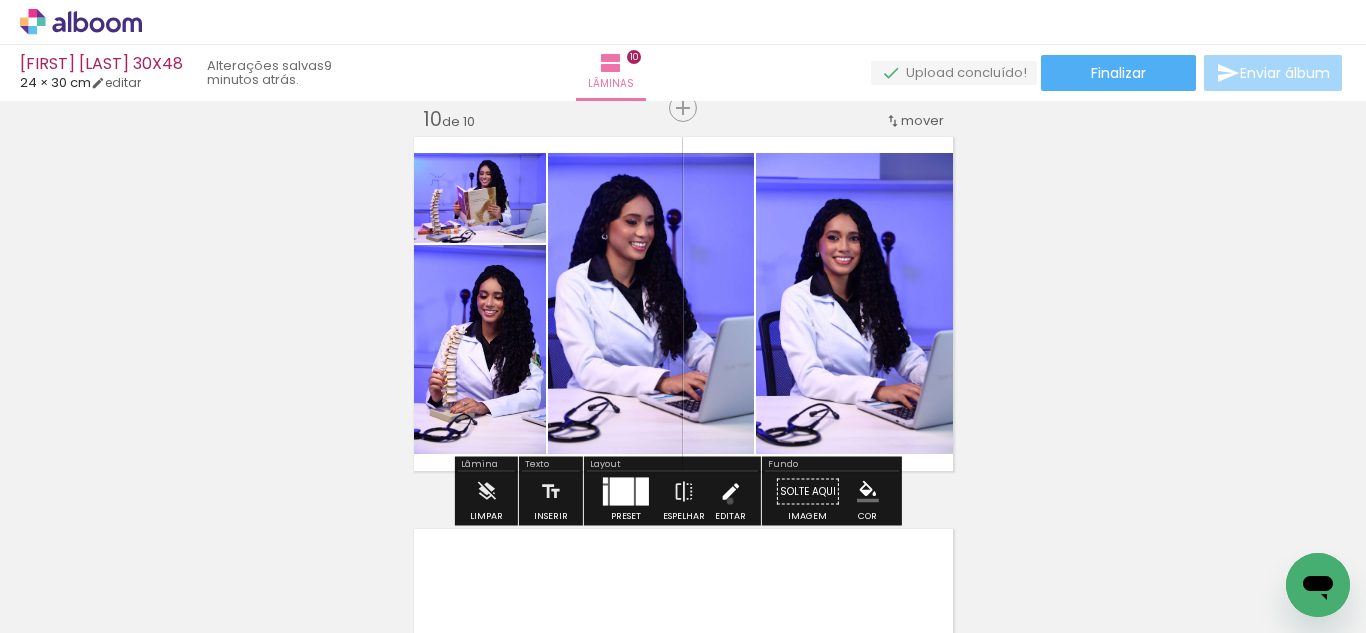 click at bounding box center [730, 492] 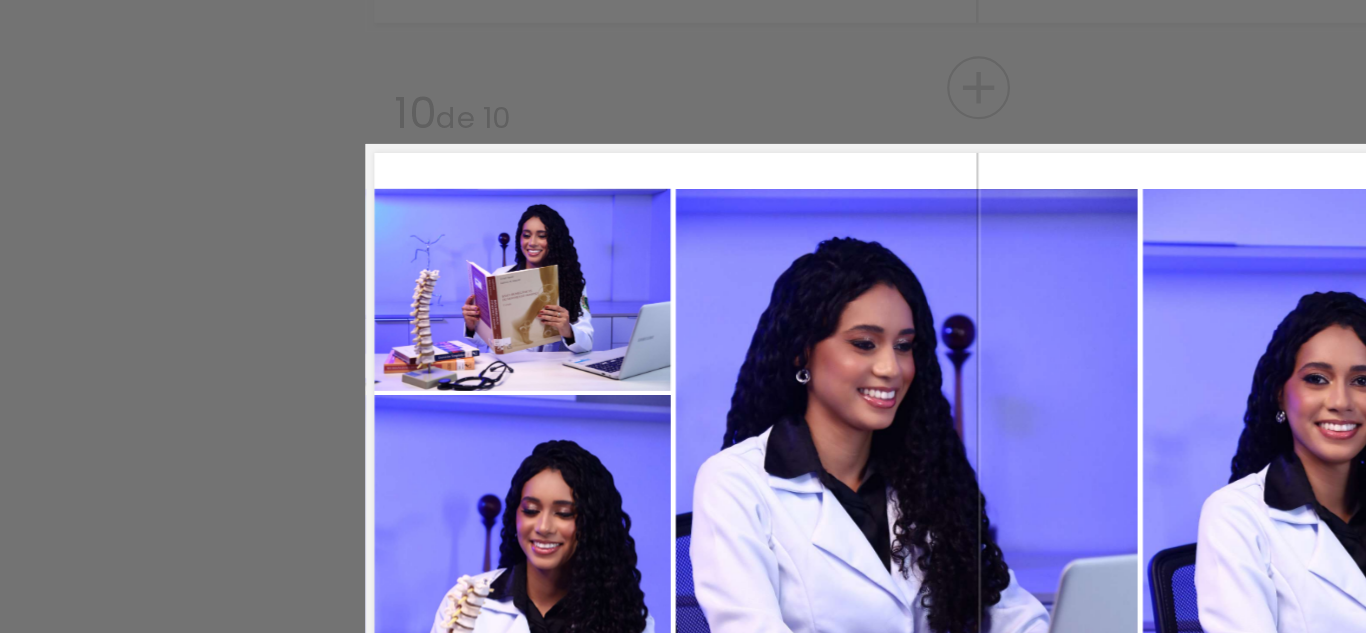 scroll, scrollTop: 3496, scrollLeft: 0, axis: vertical 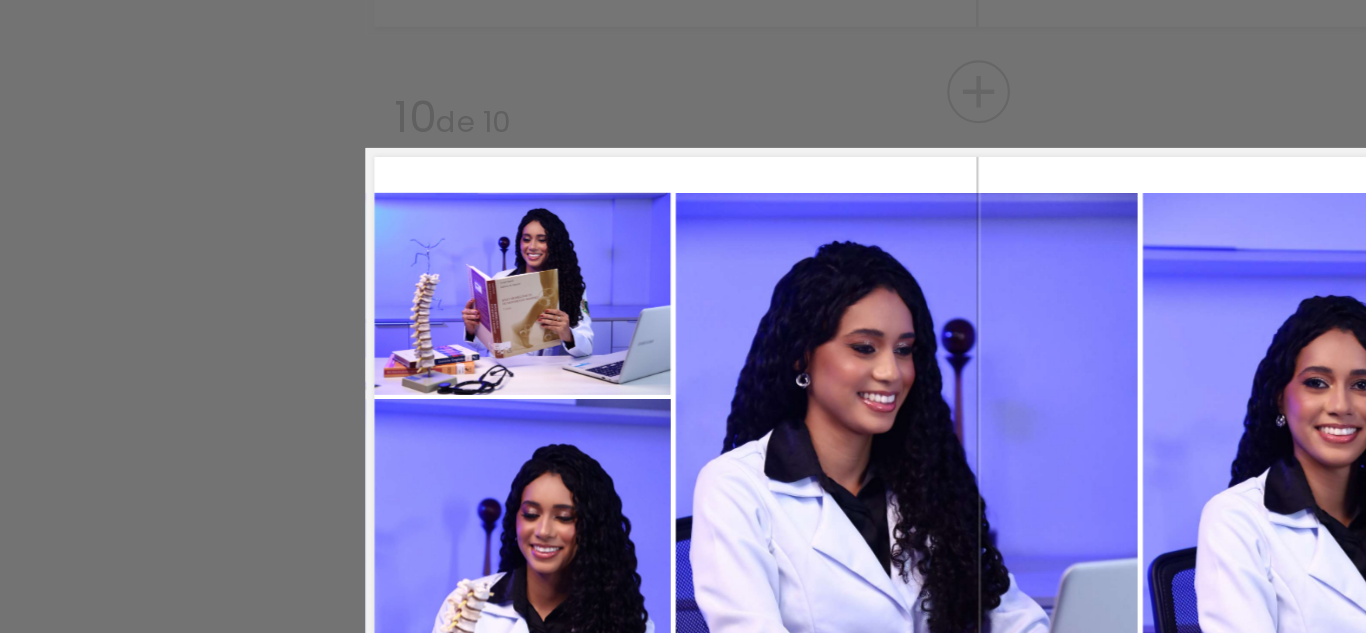 click at bounding box center (547, 278) 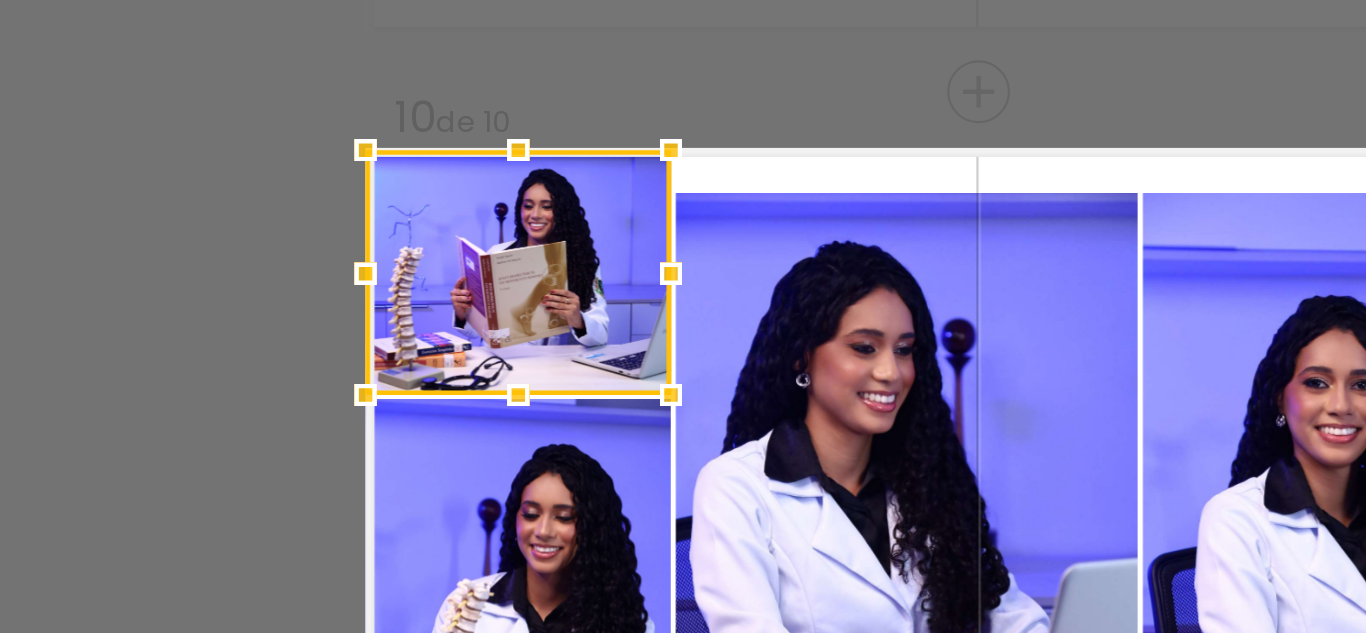drag, startPoint x: 474, startPoint y: 213, endPoint x: 478, endPoint y: 192, distance: 21.377558 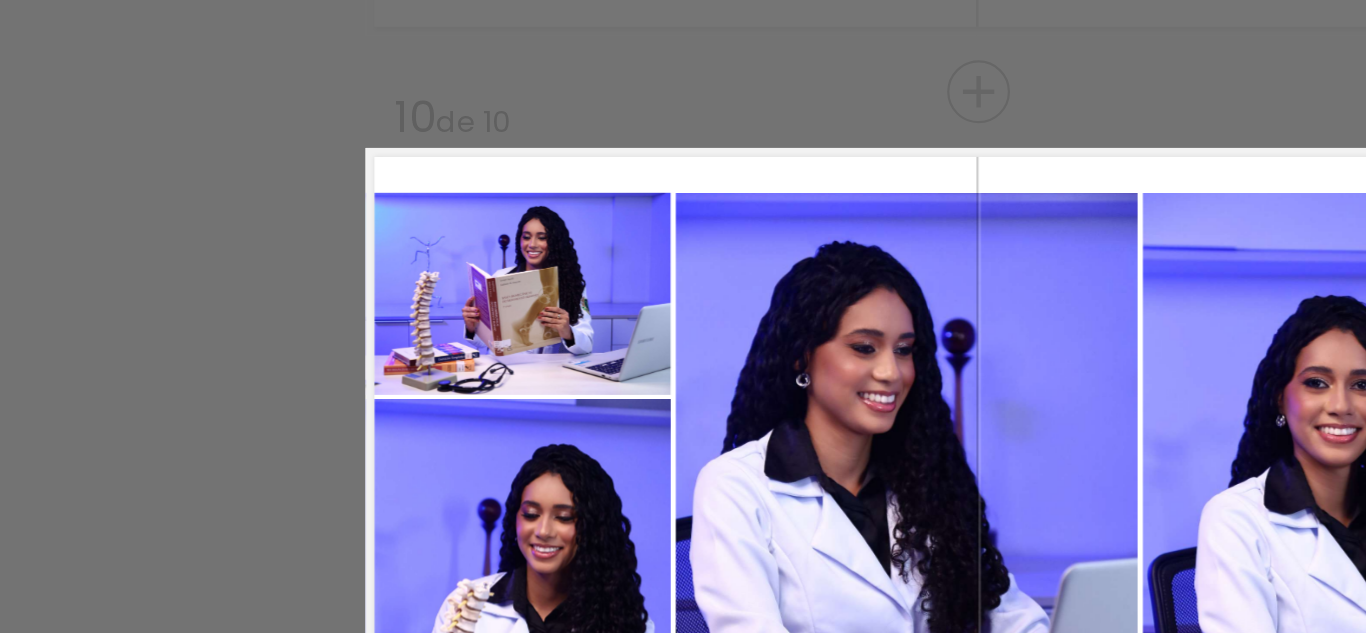 click 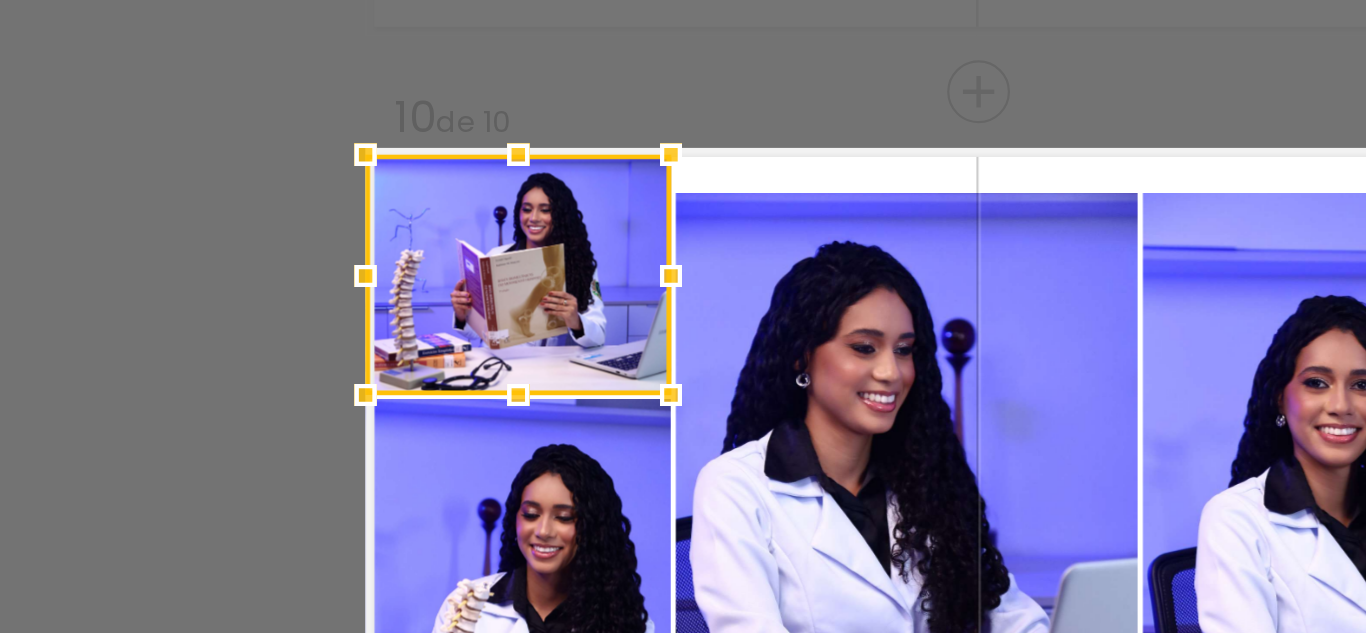 drag, startPoint x: 471, startPoint y: 203, endPoint x: 475, endPoint y: 189, distance: 14.56022 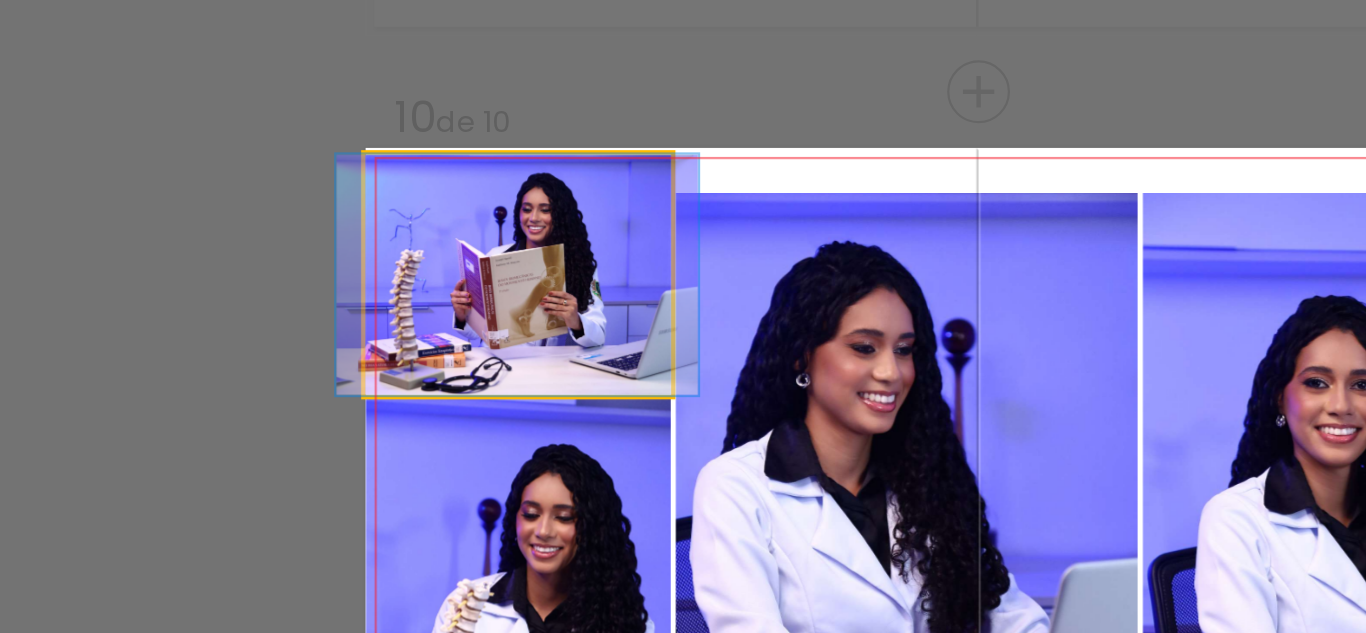 click 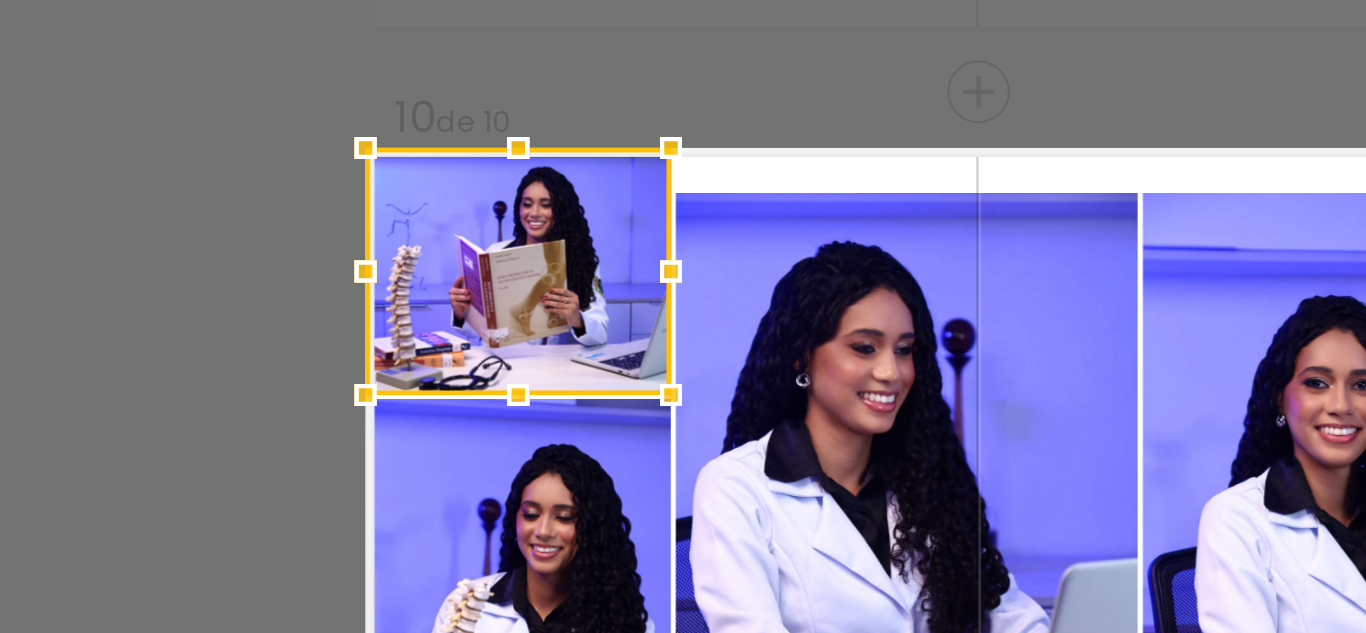 click at bounding box center [478, 191] 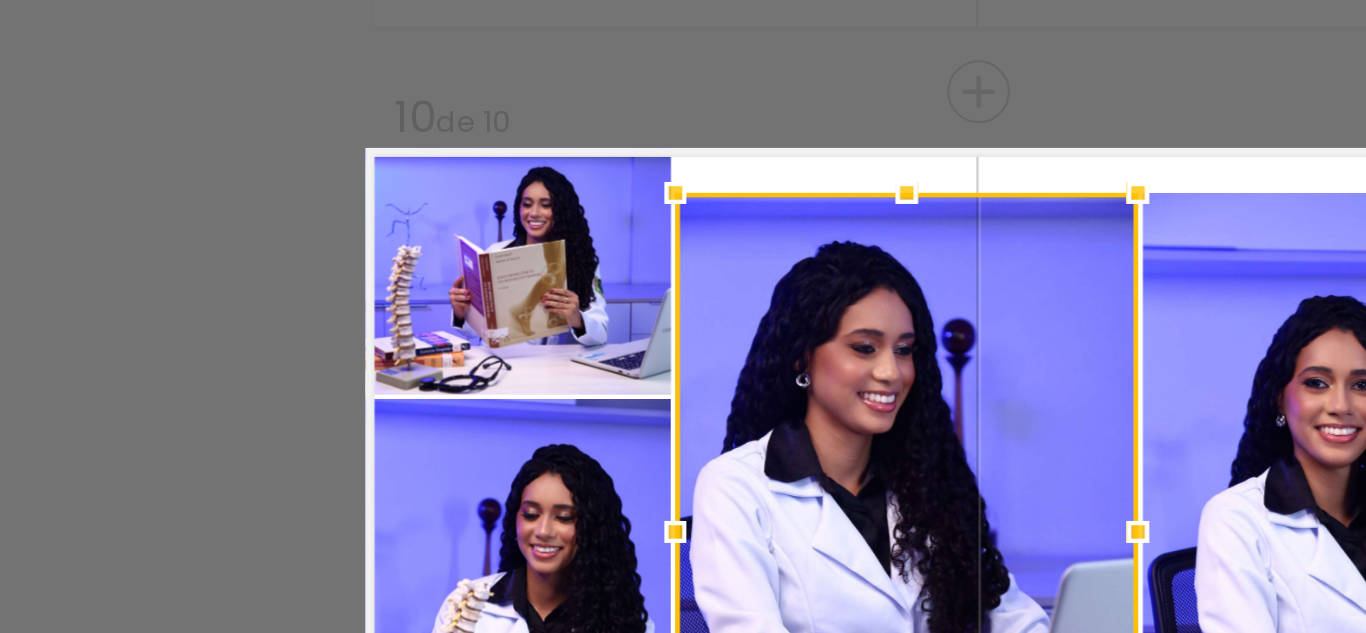 scroll, scrollTop: 3502, scrollLeft: 0, axis: vertical 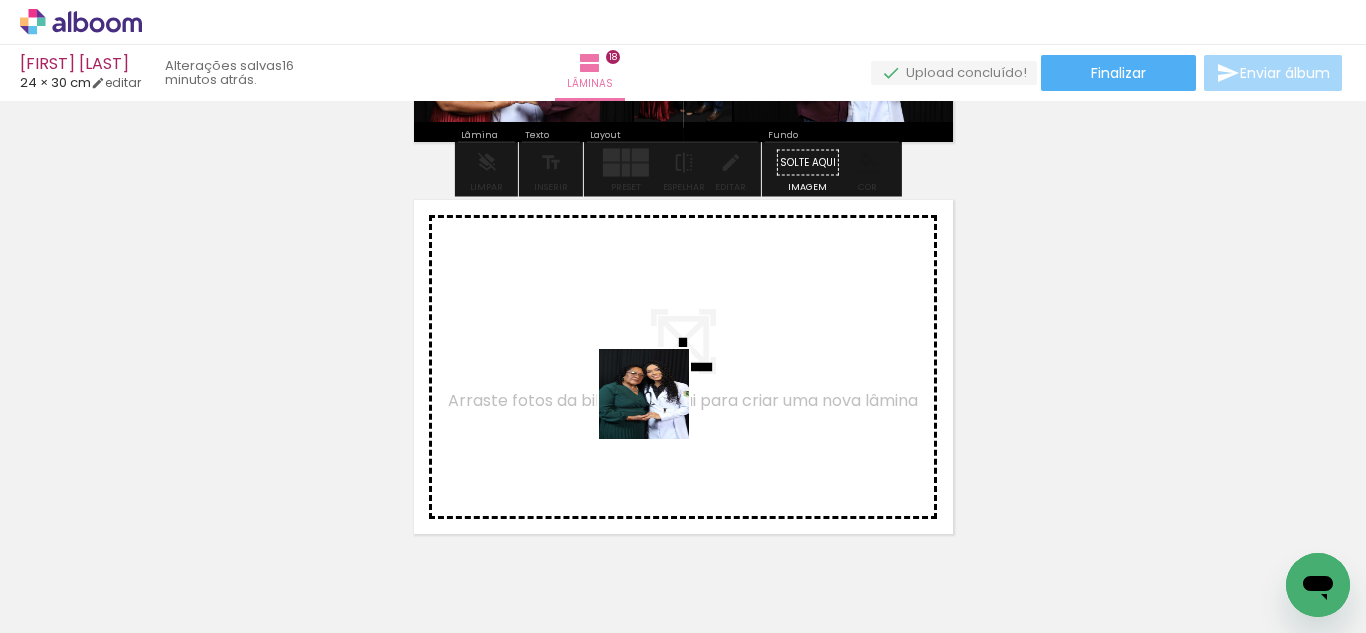 drag, startPoint x: 669, startPoint y: 581, endPoint x: 814, endPoint y: 600, distance: 146.23953 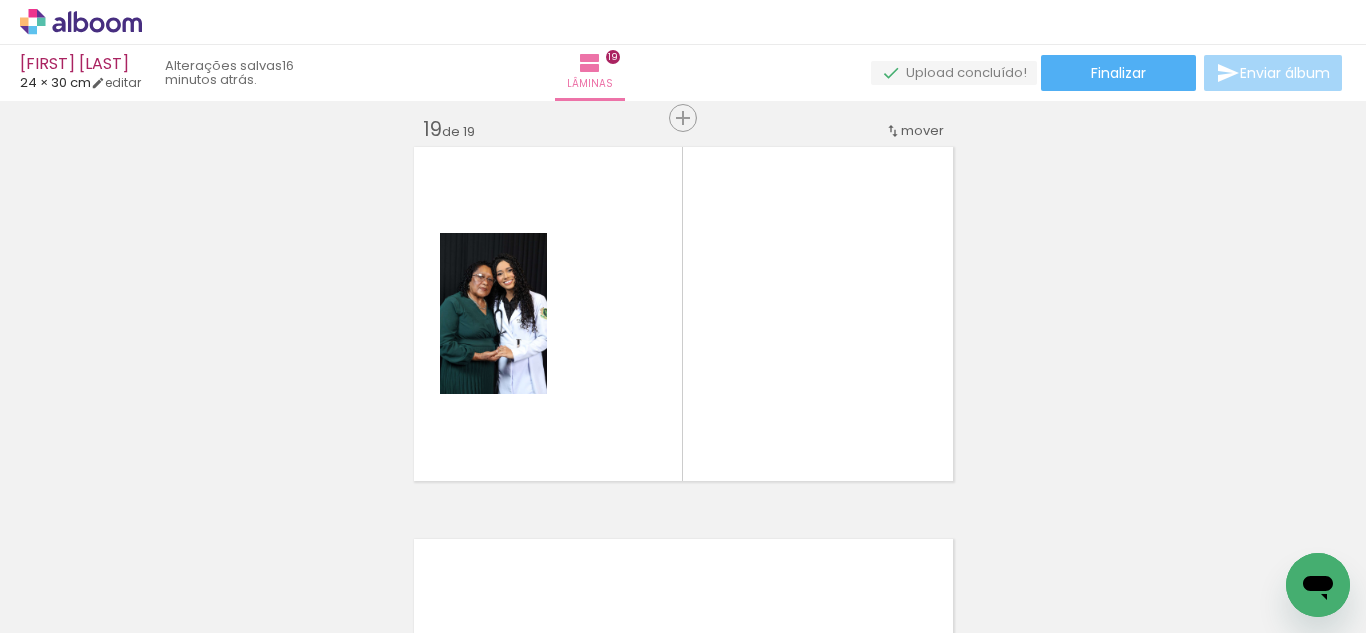 scroll, scrollTop: 7082, scrollLeft: 0, axis: vertical 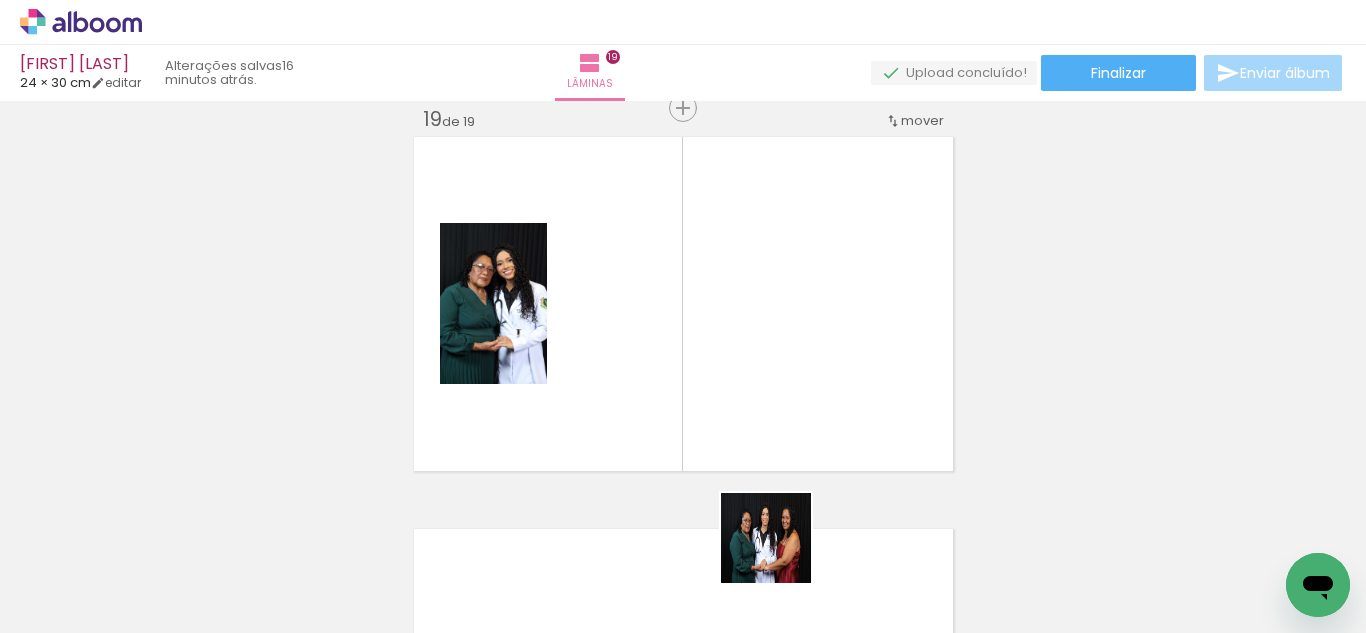 drag, startPoint x: 784, startPoint y: 579, endPoint x: 925, endPoint y: 576, distance: 141.0319 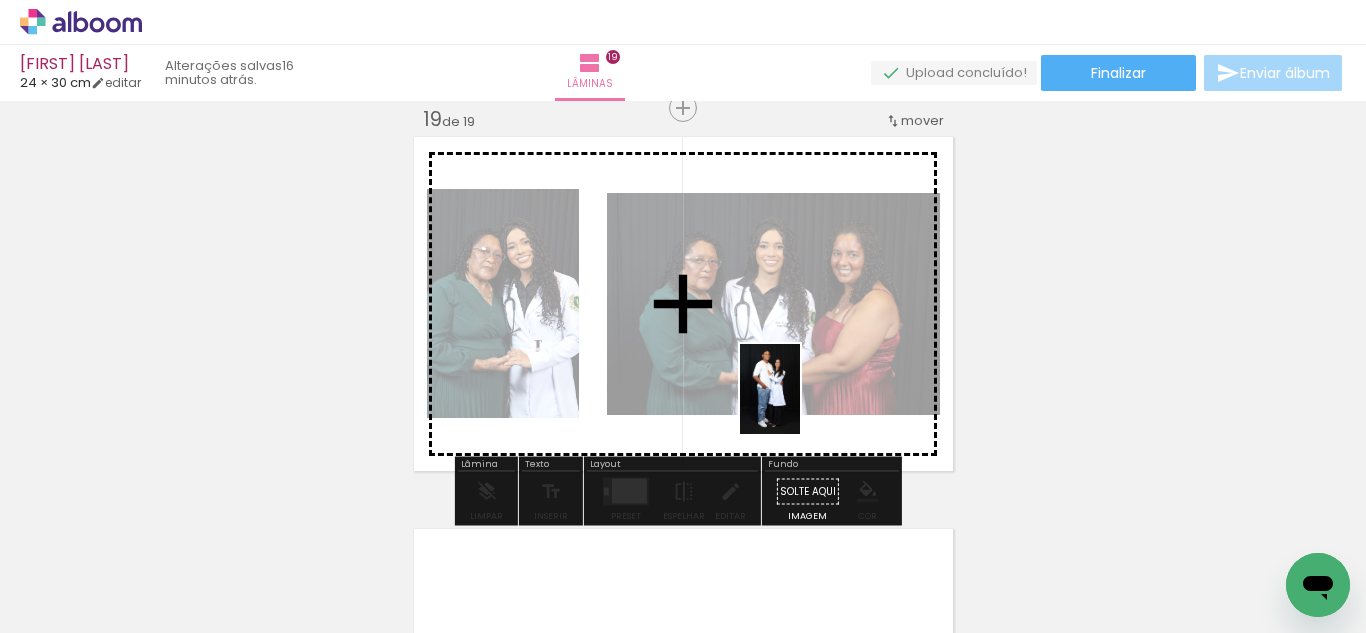 drag, startPoint x: 904, startPoint y: 580, endPoint x: 800, endPoint y: 404, distance: 204.43092 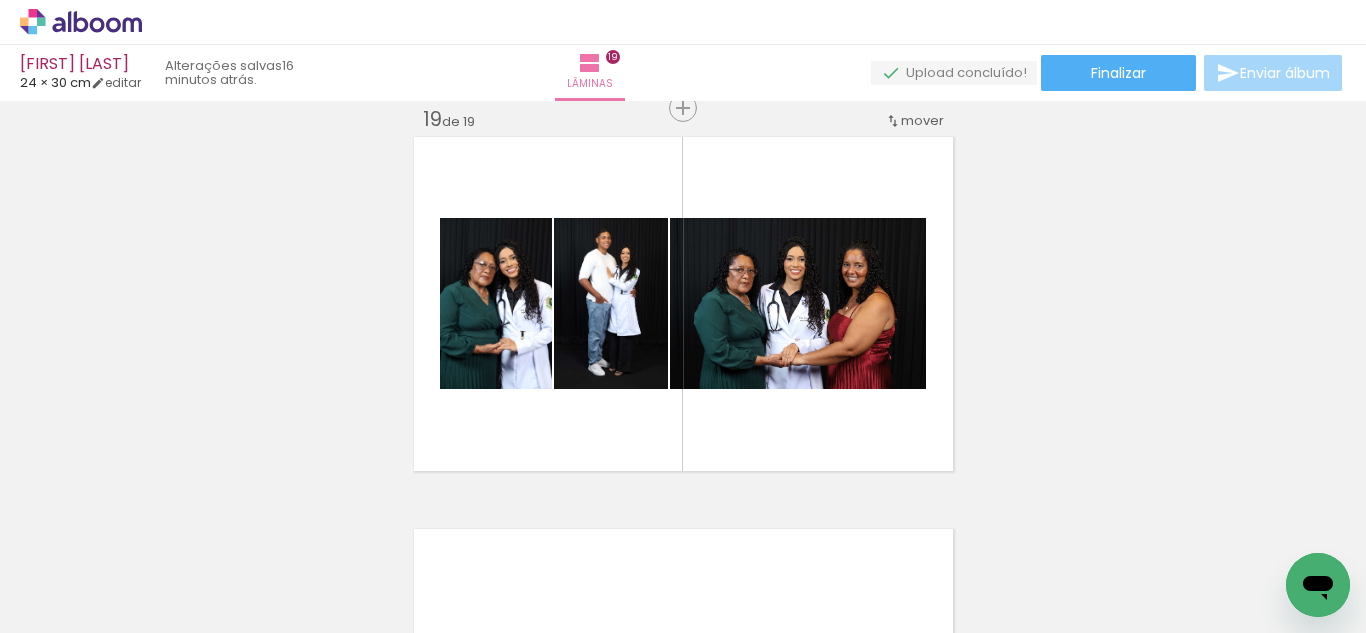 scroll, scrollTop: 0, scrollLeft: 2408, axis: horizontal 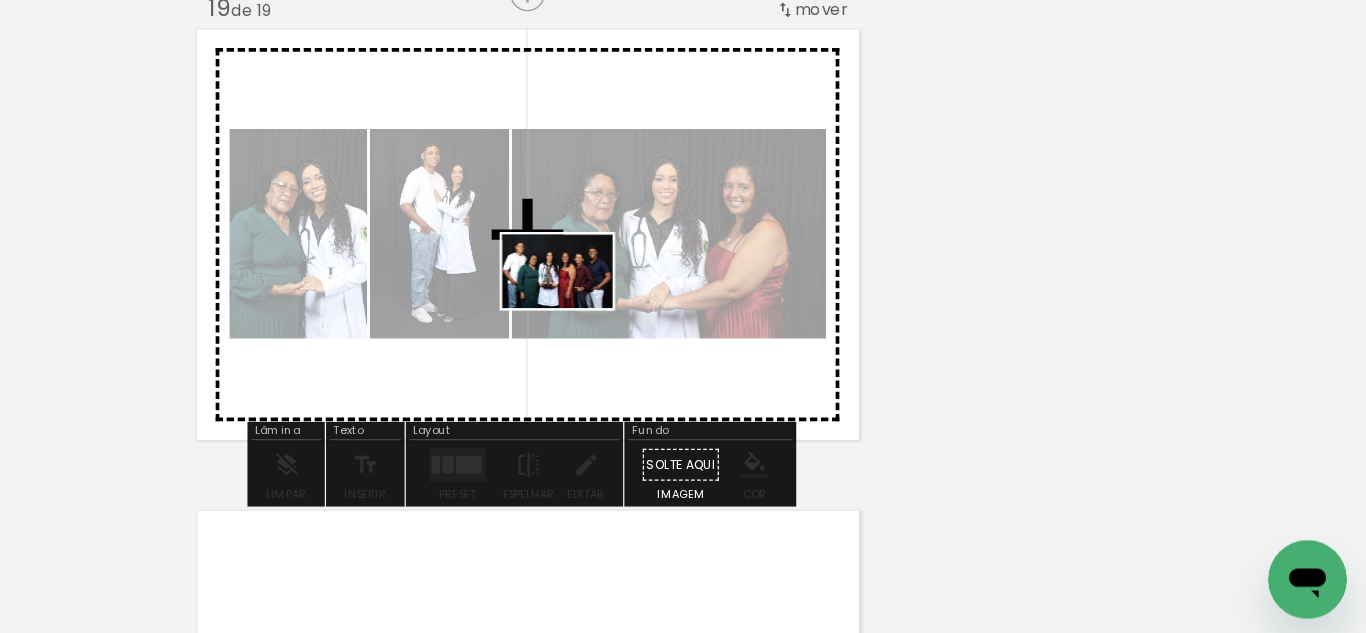 drag, startPoint x: 806, startPoint y: 571, endPoint x: 722, endPoint y: 364, distance: 223.39427 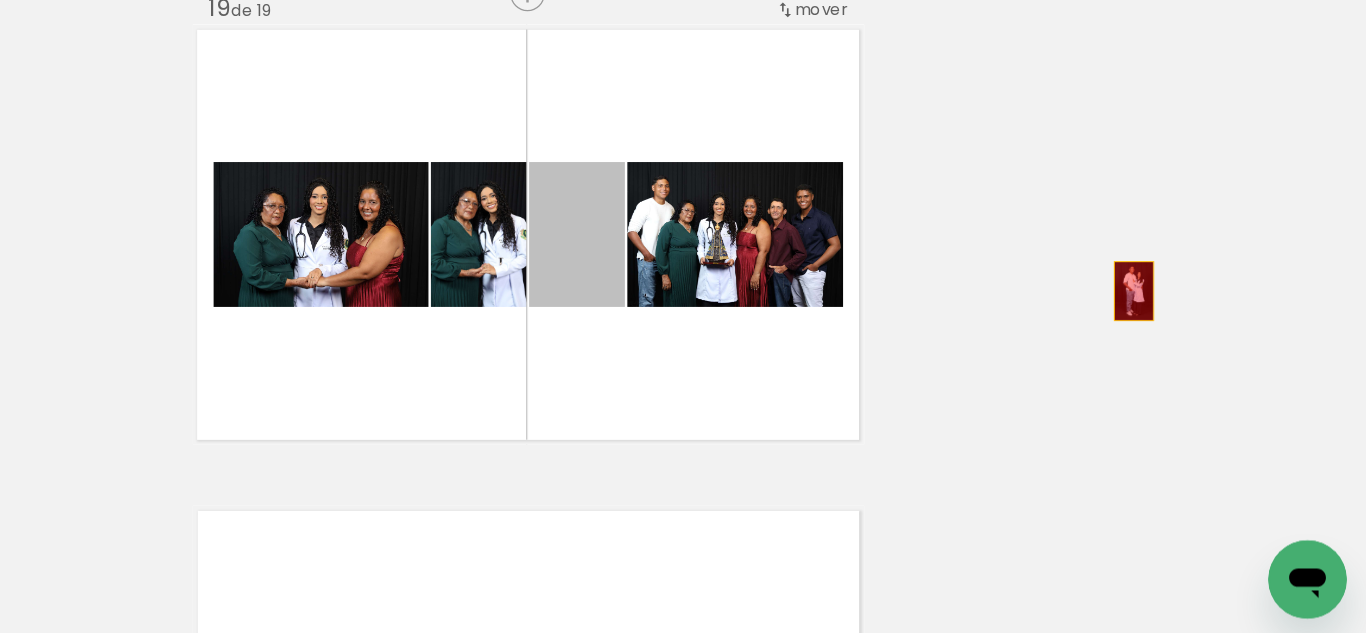 drag, startPoint x: 719, startPoint y: 350, endPoint x: 1174, endPoint y: 351, distance: 455.0011 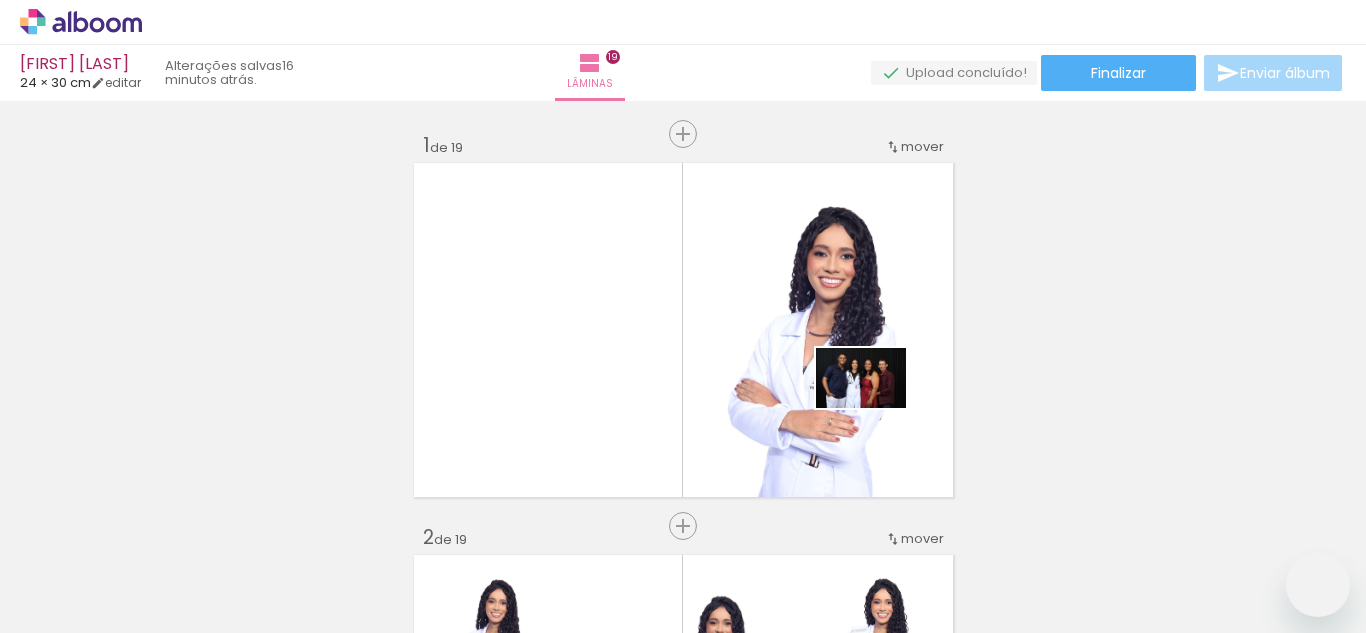 click at bounding box center (683, 316) 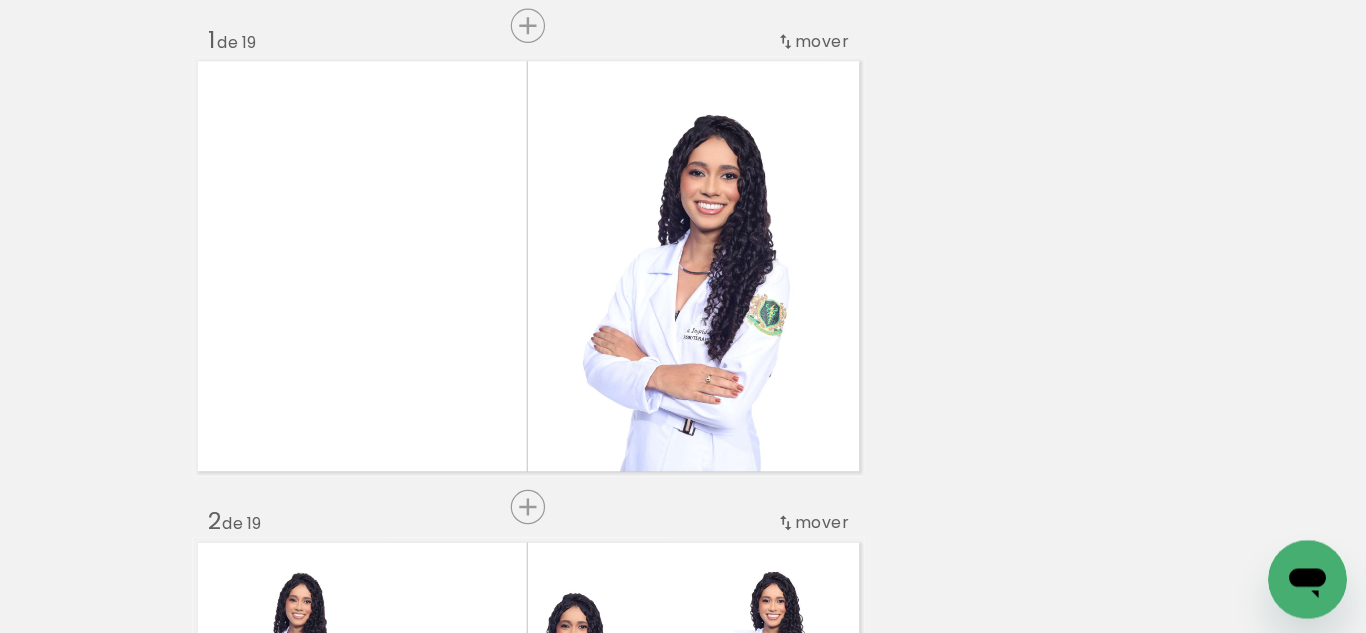 scroll, scrollTop: 0, scrollLeft: 0, axis: both 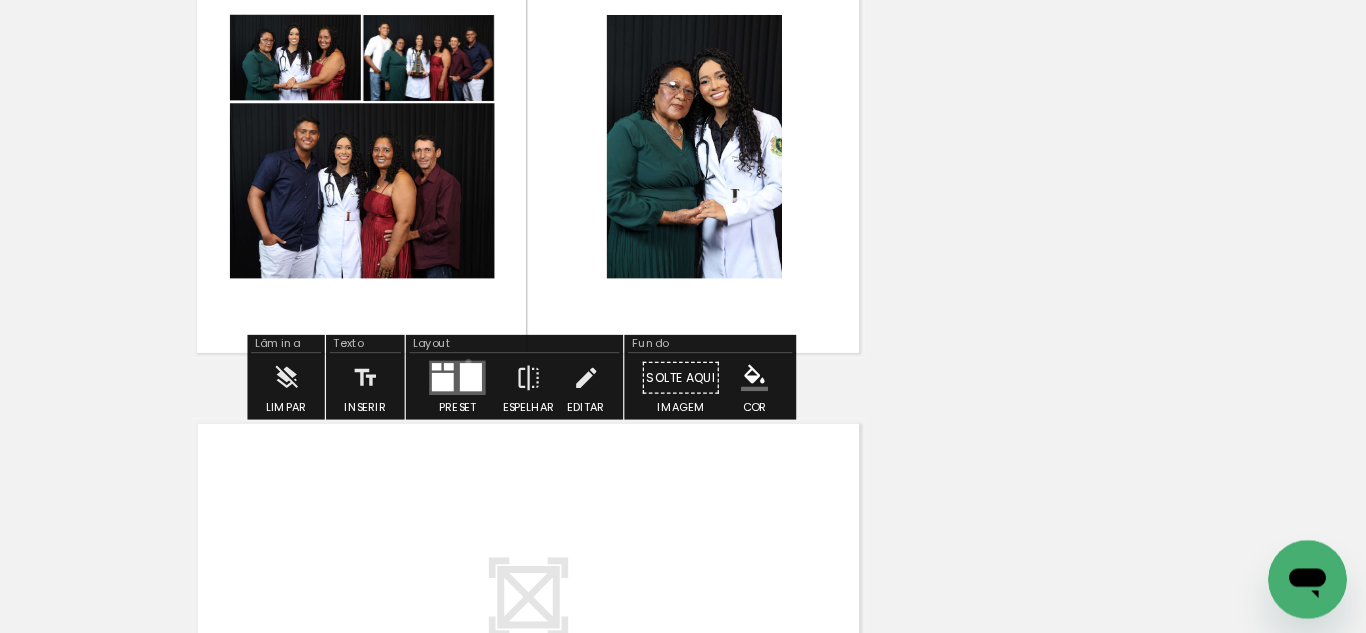 click at bounding box center [626, 421] 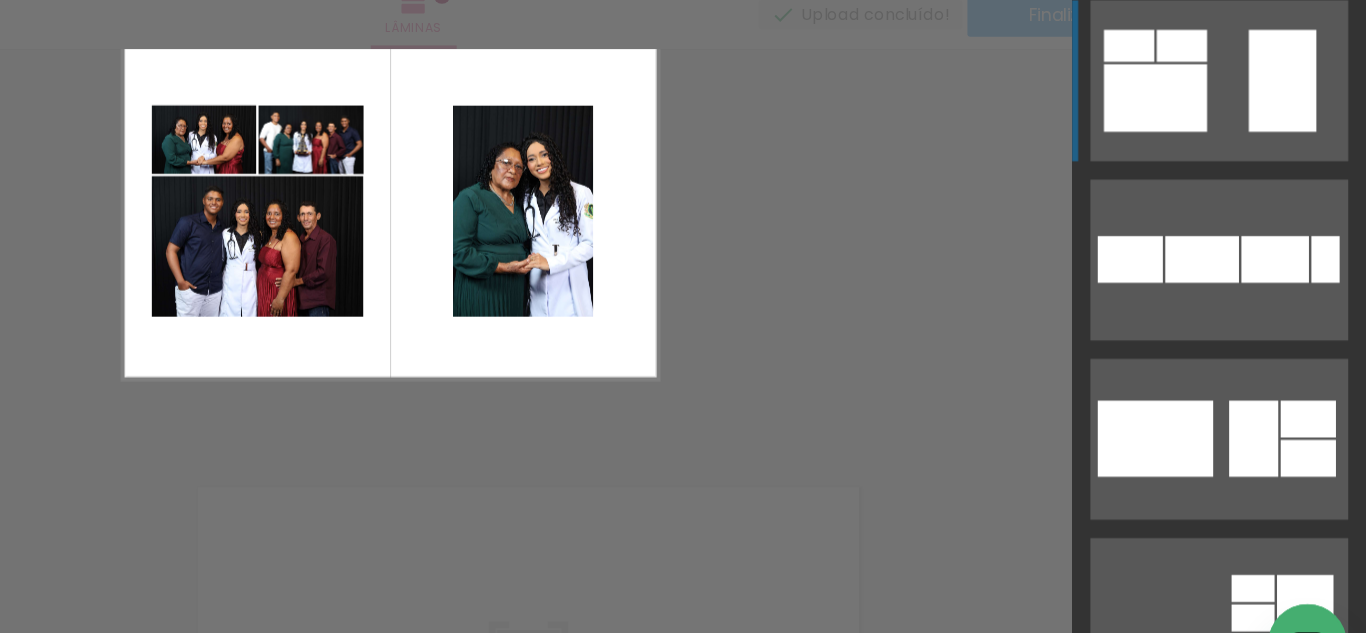 scroll, scrollTop: 0, scrollLeft: 0, axis: both 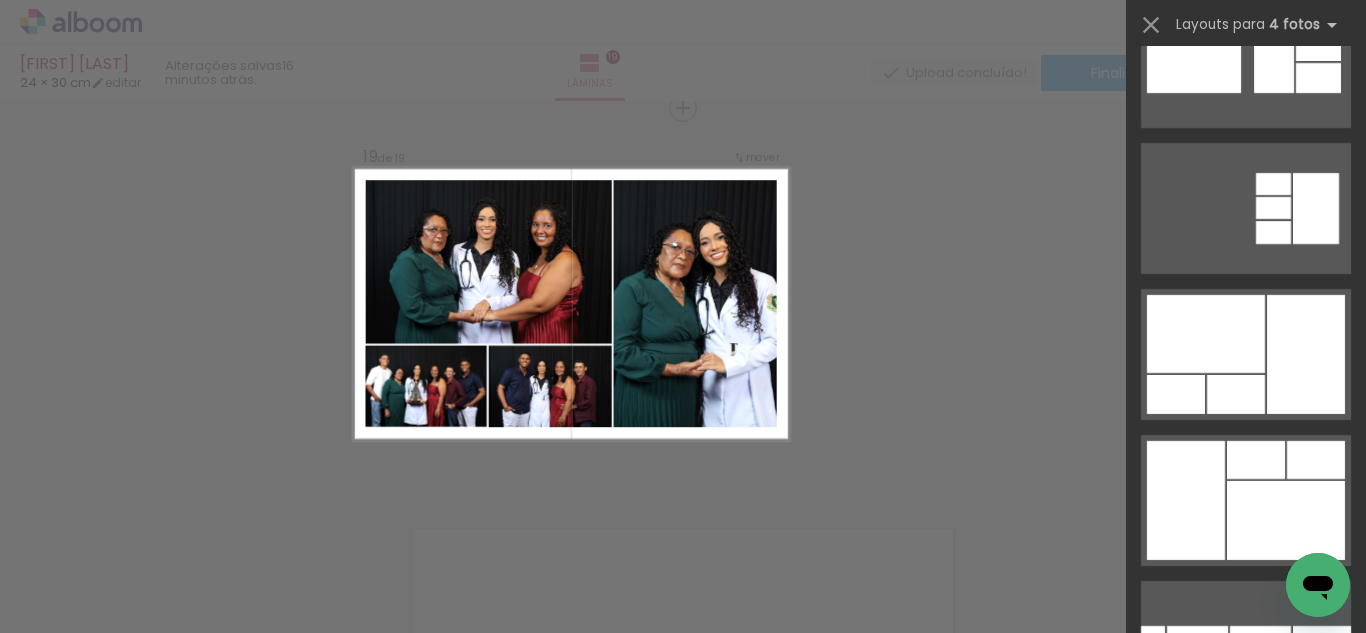 click at bounding box center (1208, 920) 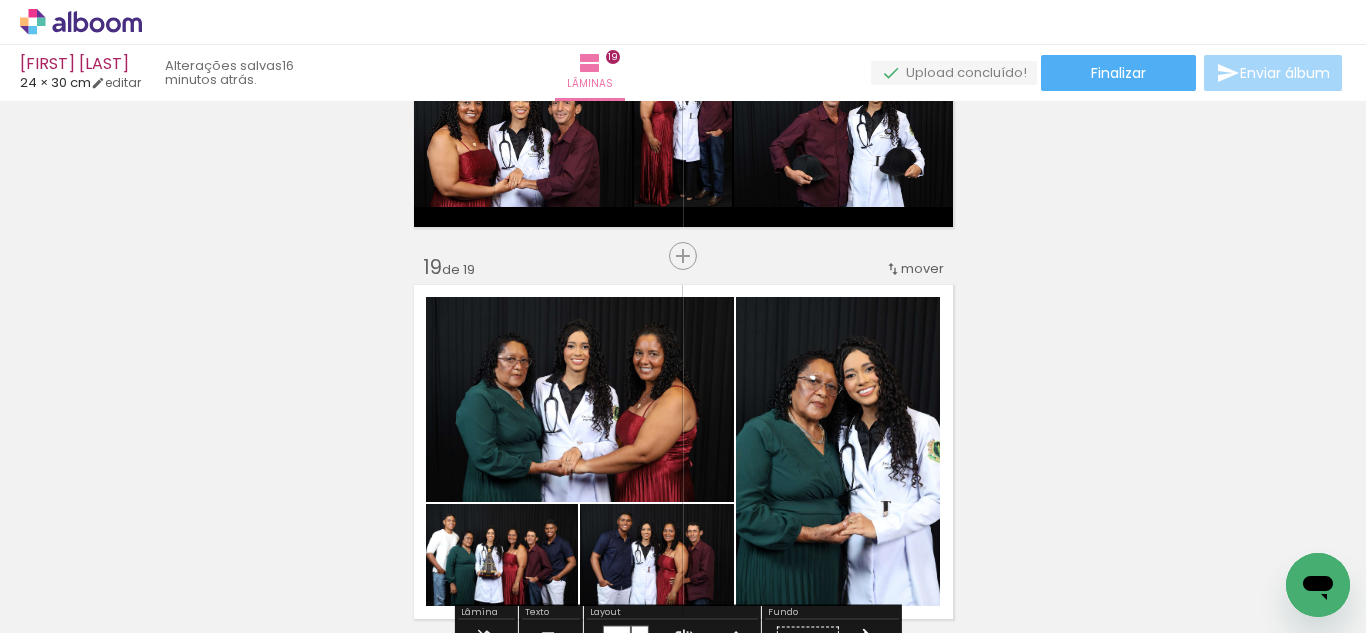 scroll, scrollTop: 7205, scrollLeft: 0, axis: vertical 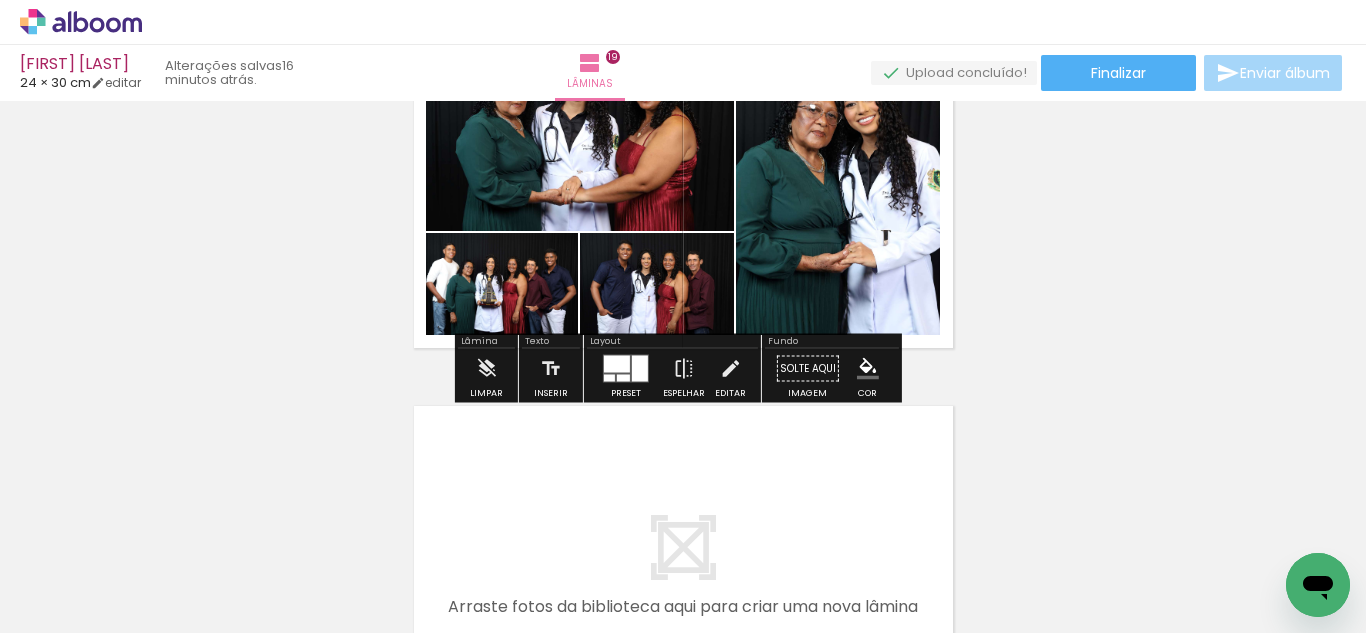 click at bounding box center [617, 364] 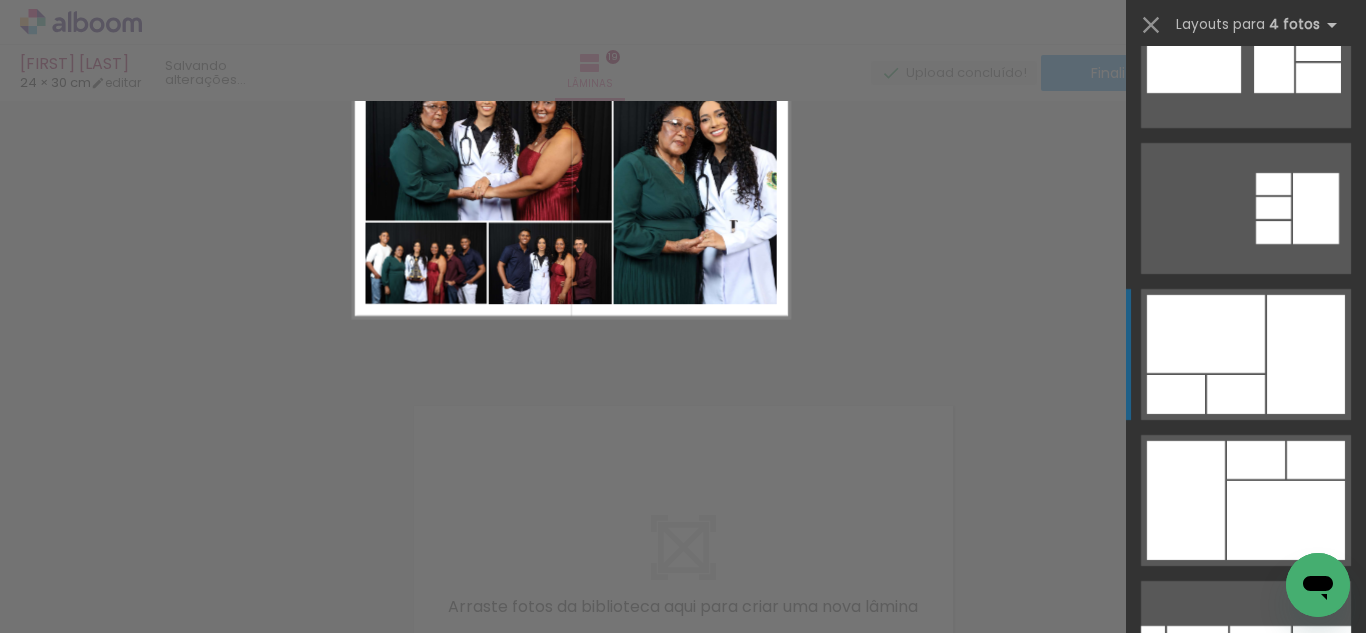 scroll, scrollTop: 584, scrollLeft: 0, axis: vertical 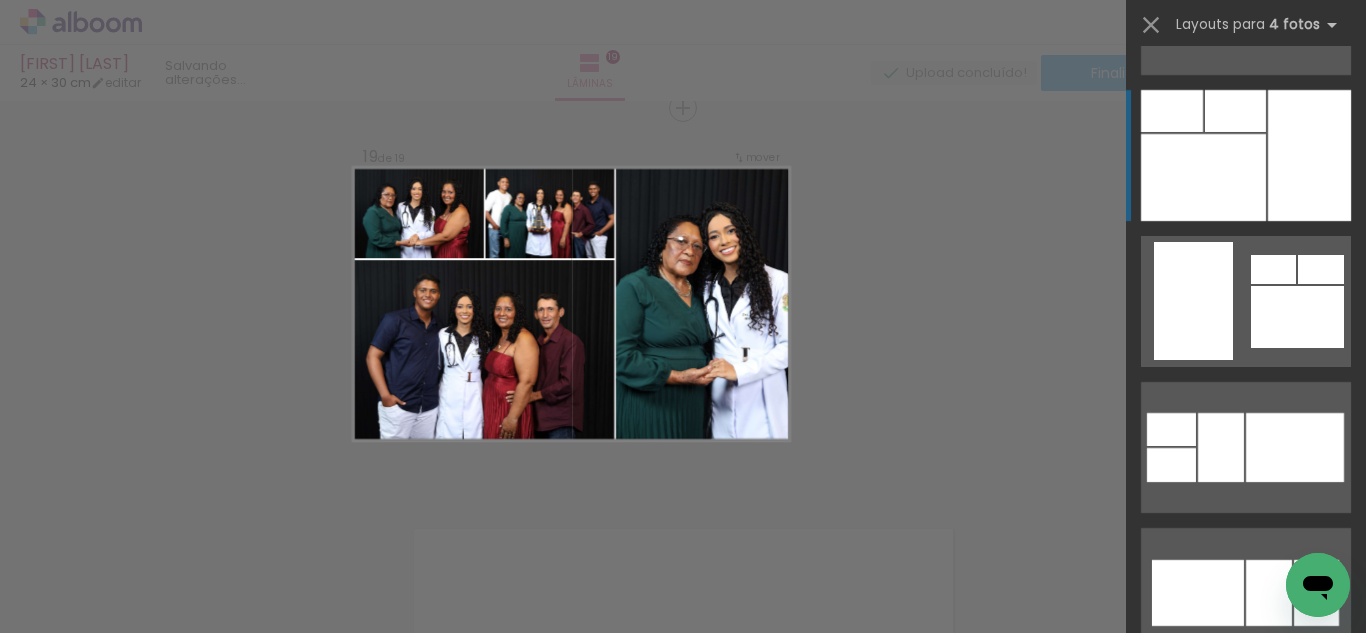 click at bounding box center [1322, 9] 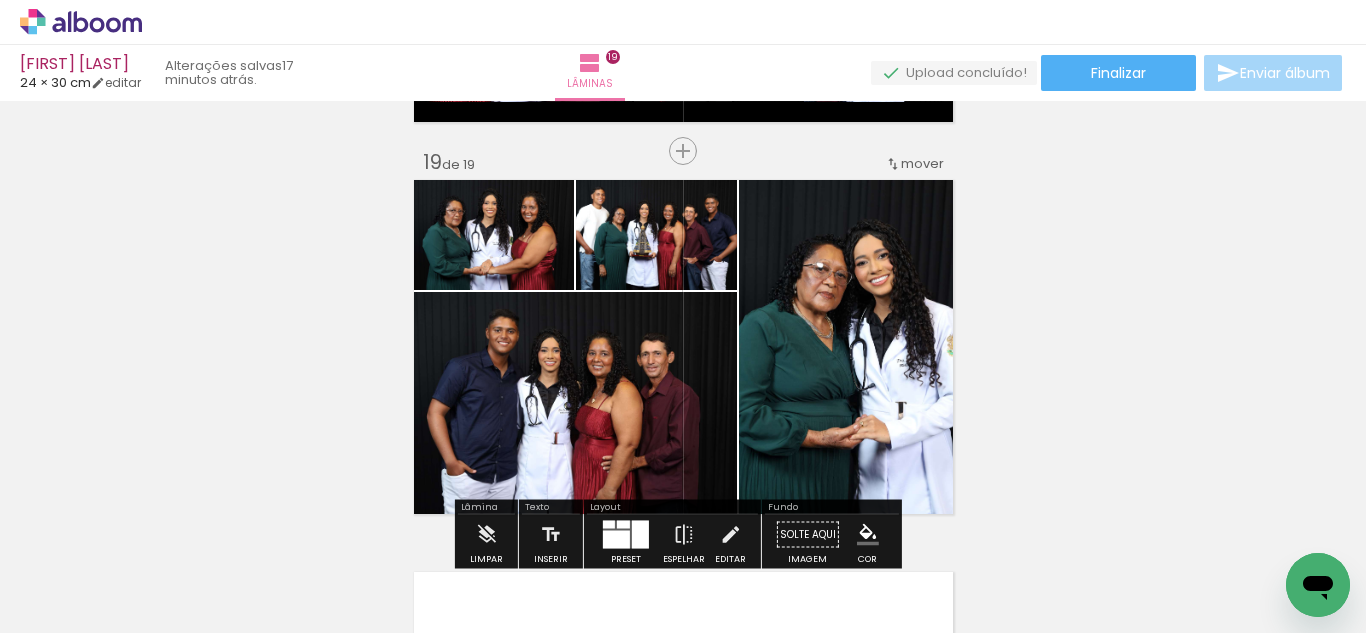 scroll, scrollTop: 7040, scrollLeft: 0, axis: vertical 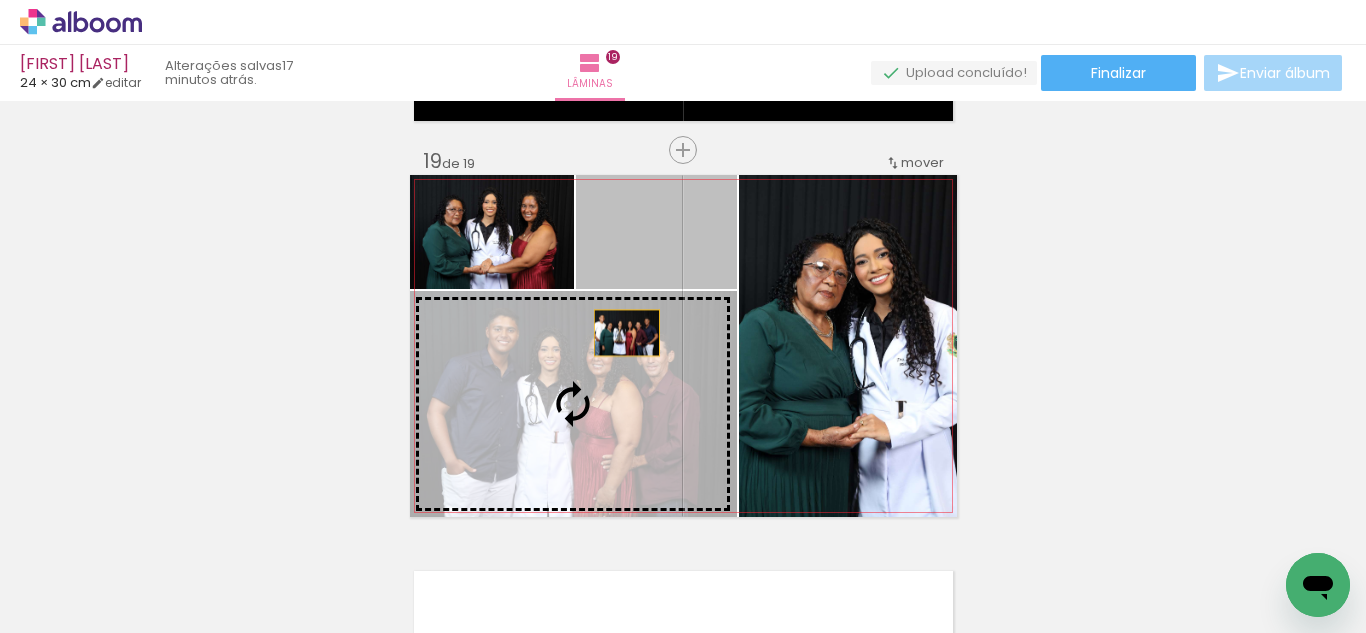drag, startPoint x: 630, startPoint y: 254, endPoint x: 611, endPoint y: 383, distance: 130.39172 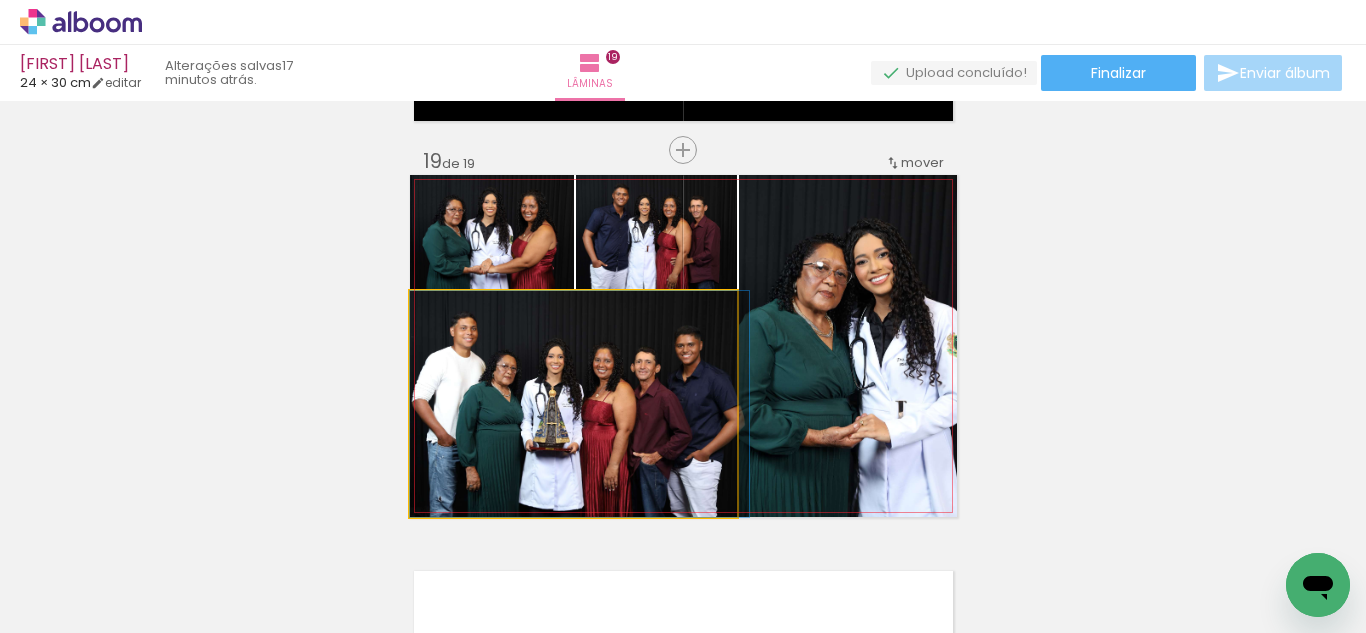 drag, startPoint x: 591, startPoint y: 383, endPoint x: 603, endPoint y: 384, distance: 12.0415945 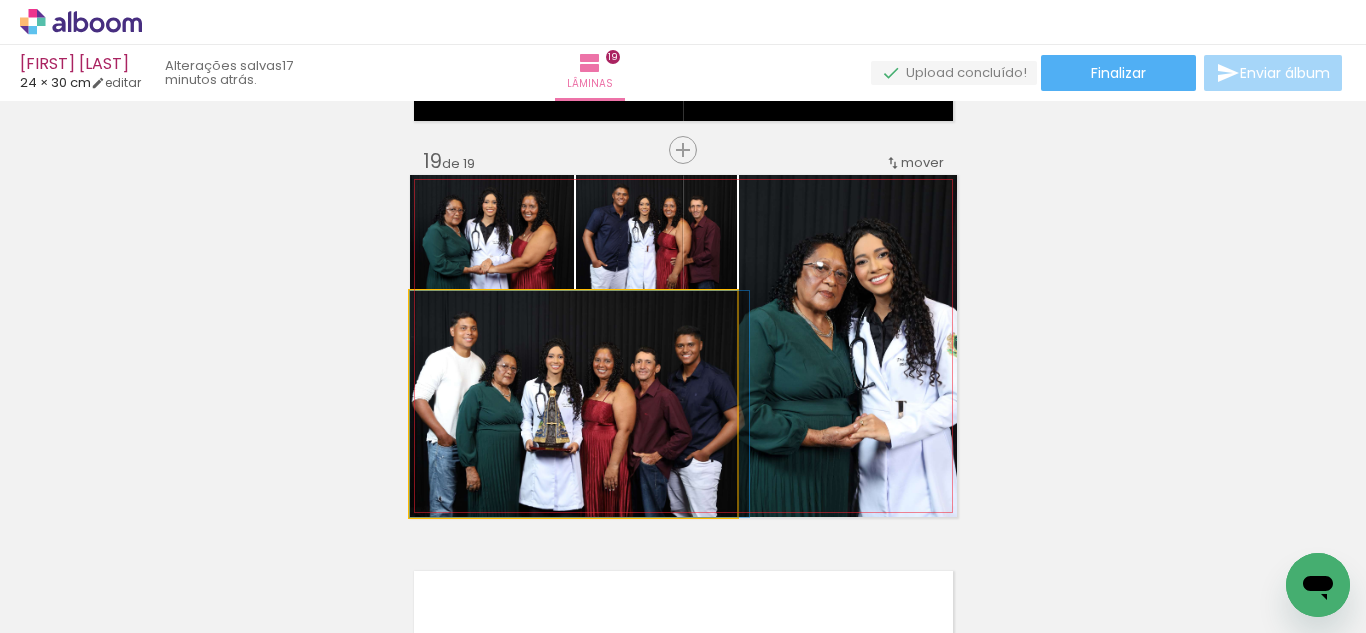 drag, startPoint x: 603, startPoint y: 382, endPoint x: 618, endPoint y: 376, distance: 16.155495 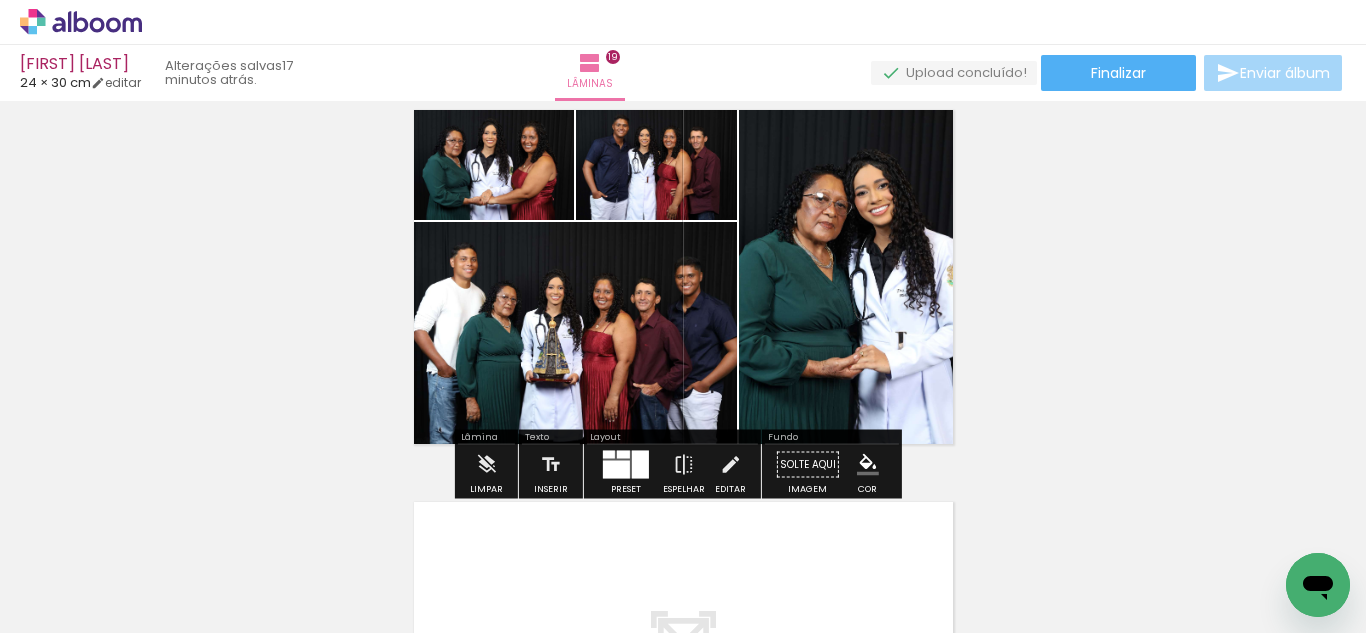 scroll, scrollTop: 7110, scrollLeft: 0, axis: vertical 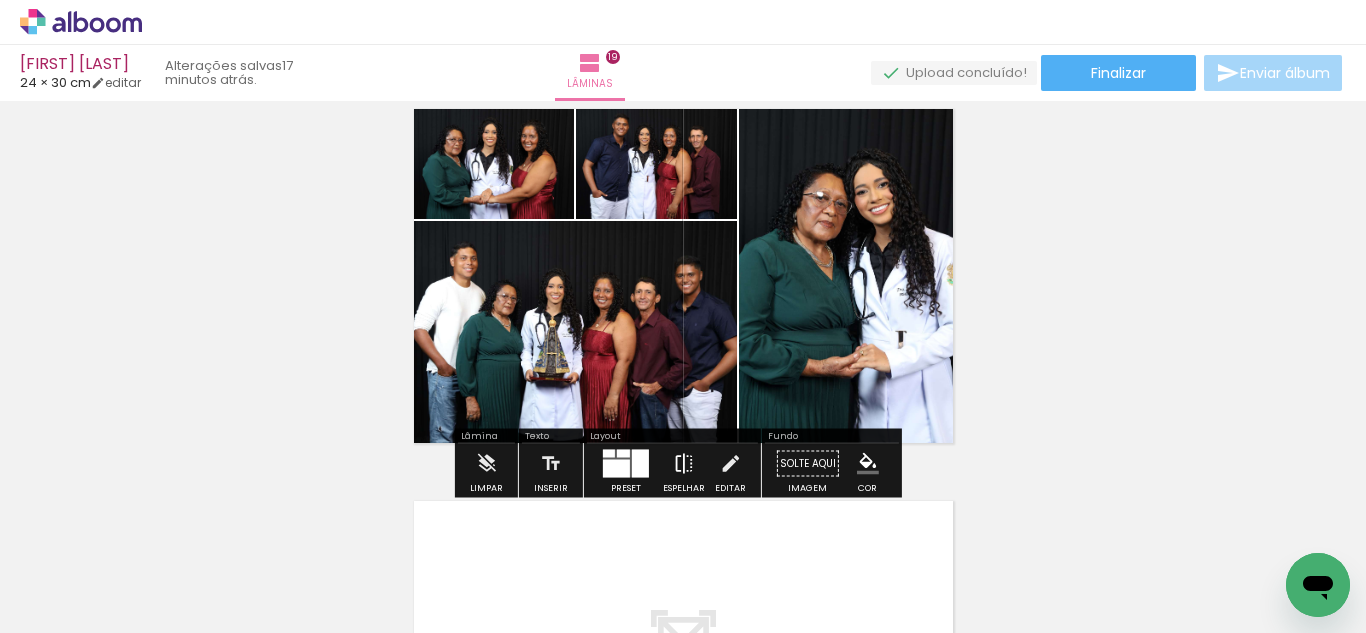 click at bounding box center (684, 464) 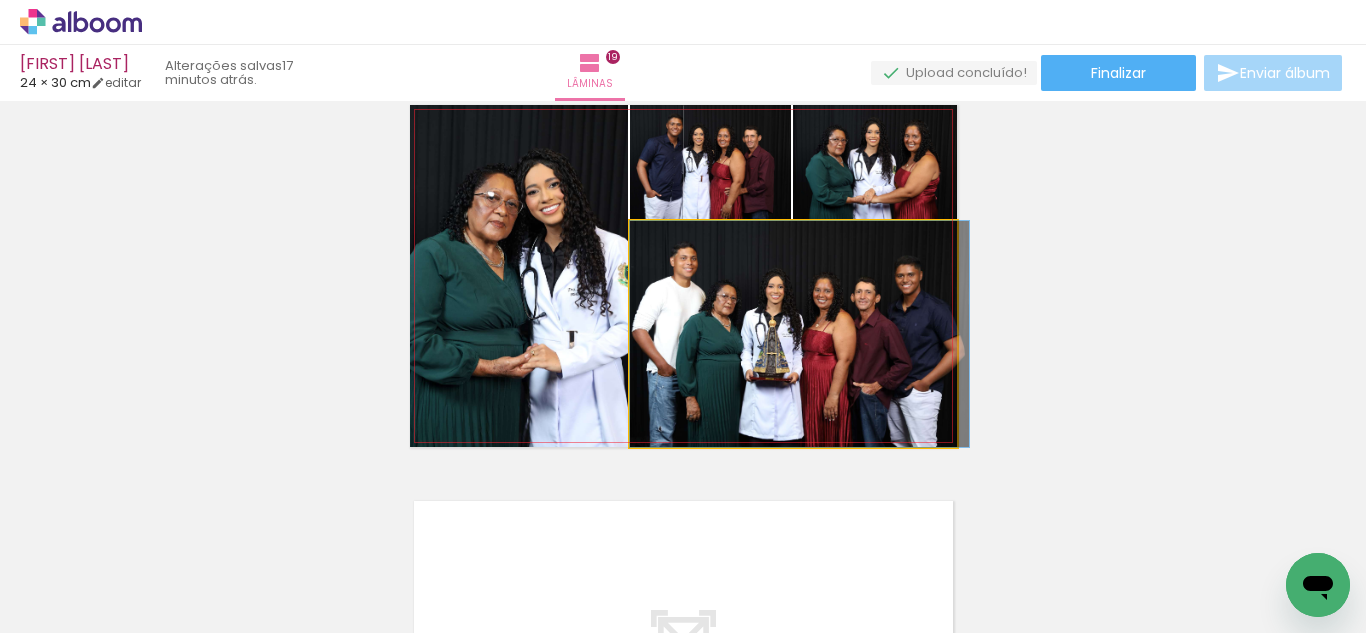 drag, startPoint x: 776, startPoint y: 320, endPoint x: 802, endPoint y: 317, distance: 26.172504 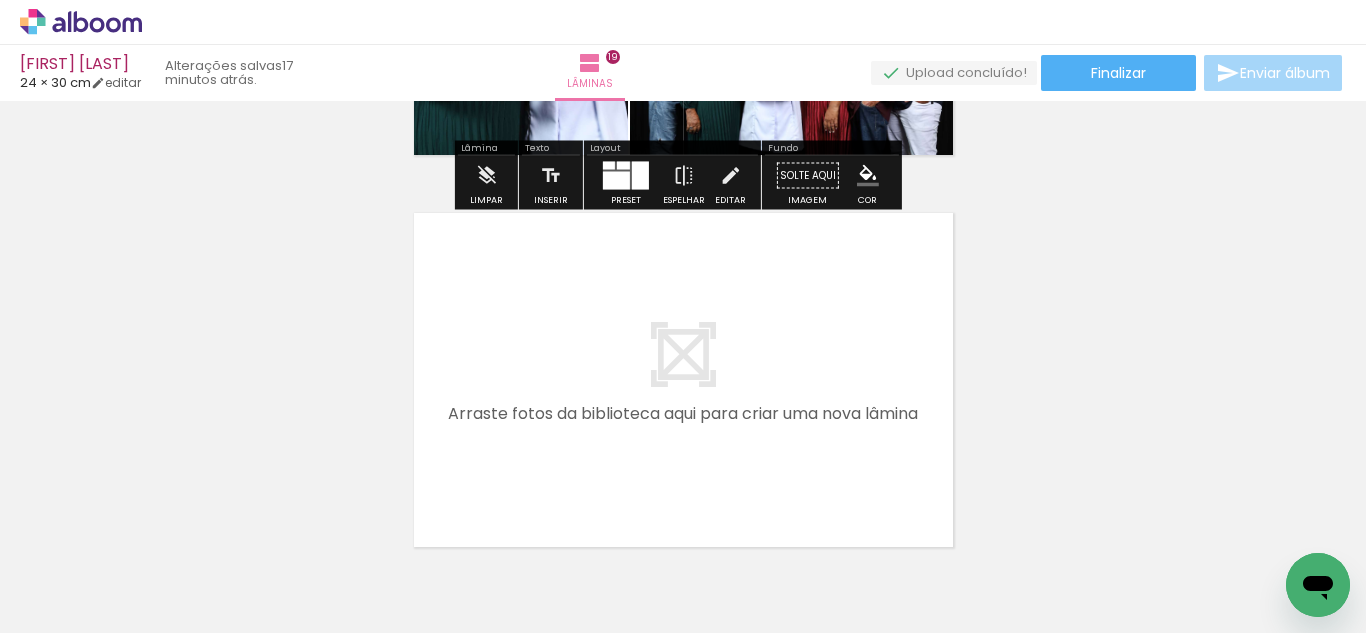 scroll, scrollTop: 7399, scrollLeft: 0, axis: vertical 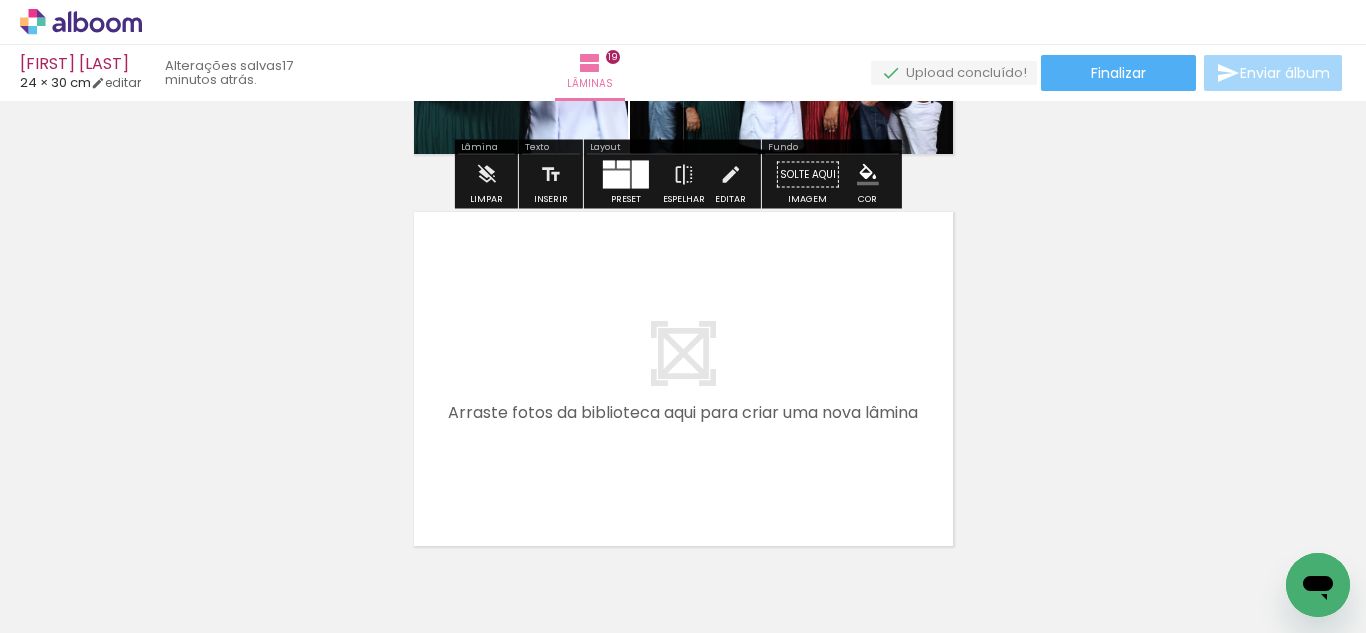 click at bounding box center (683, 316) 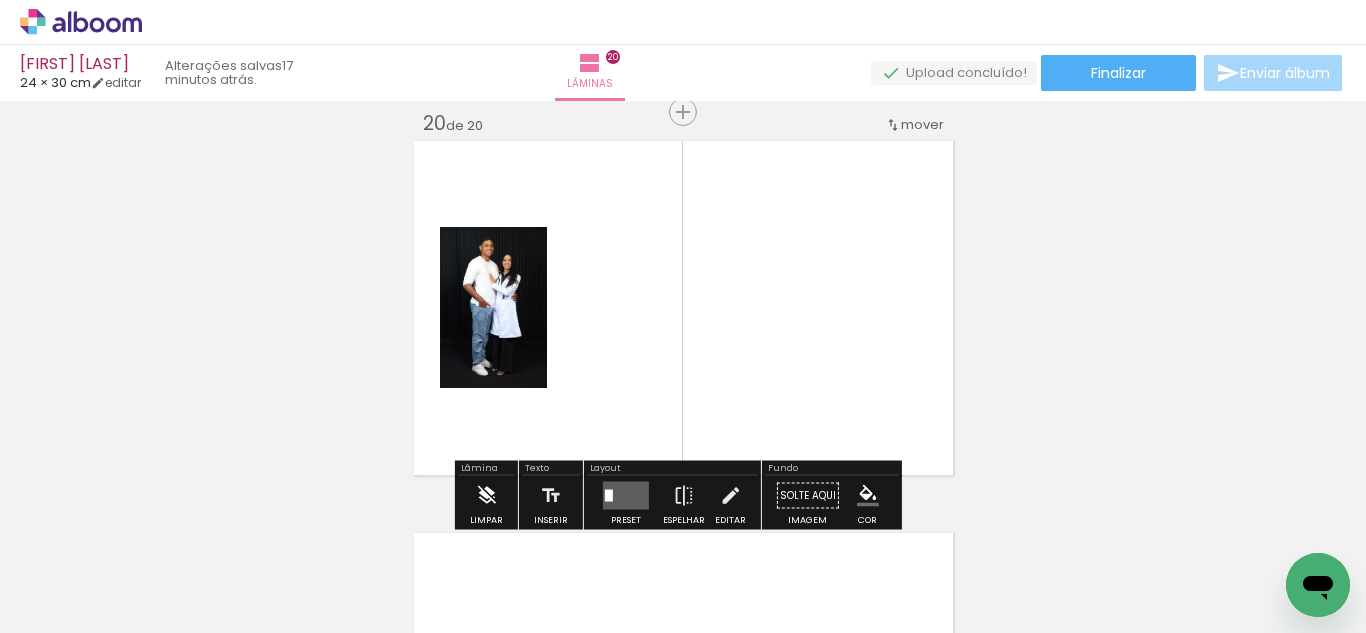 scroll, scrollTop: 7474, scrollLeft: 0, axis: vertical 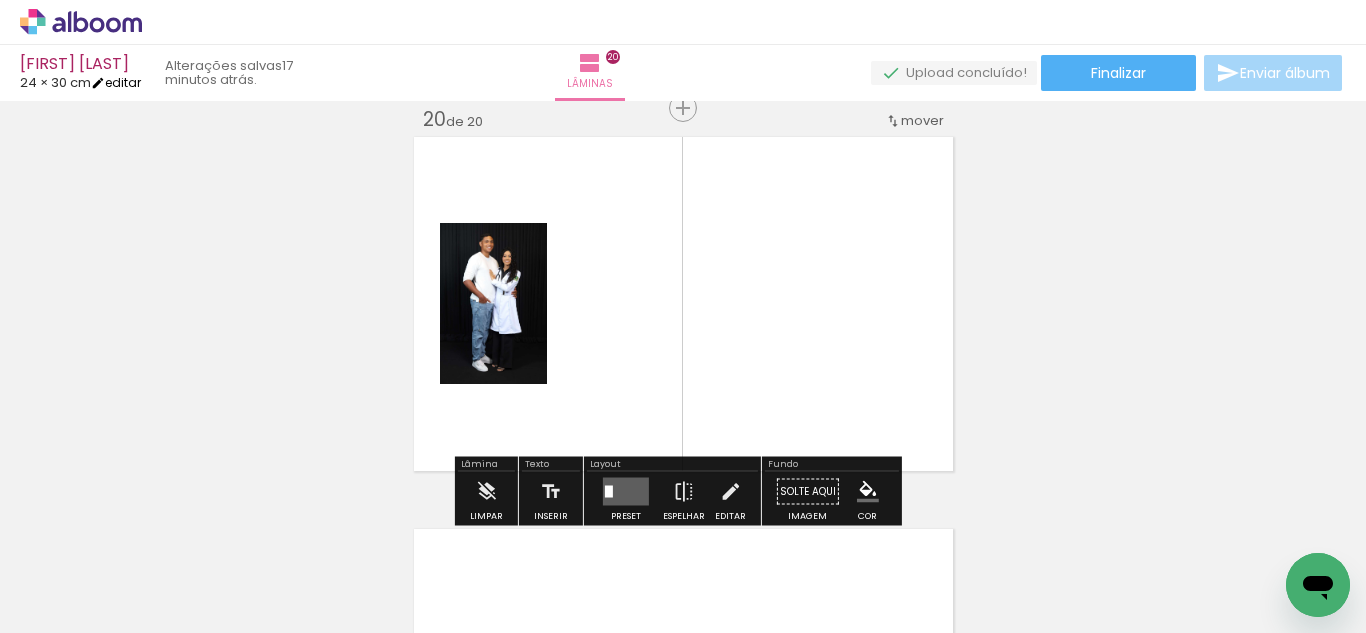 click on "editar" at bounding box center (116, 82) 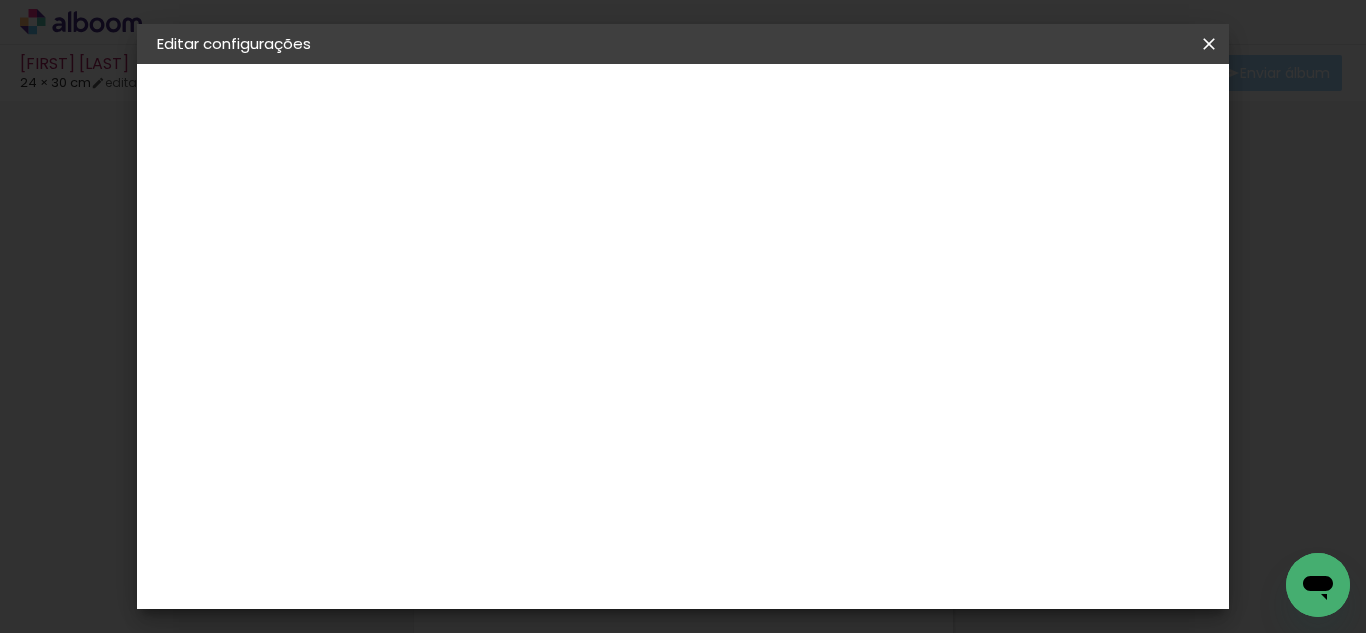 click on "Mostrar sangria" at bounding box center [718, 230] 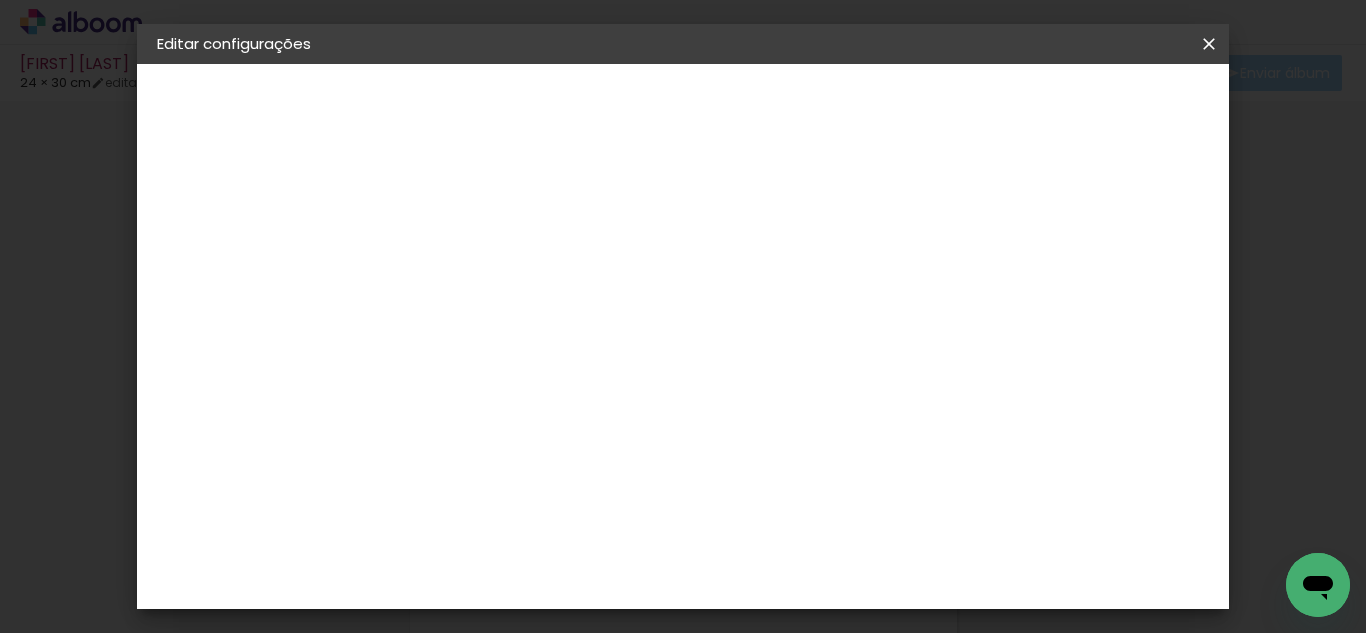 click on "Salvar configurações" at bounding box center [717, 113] 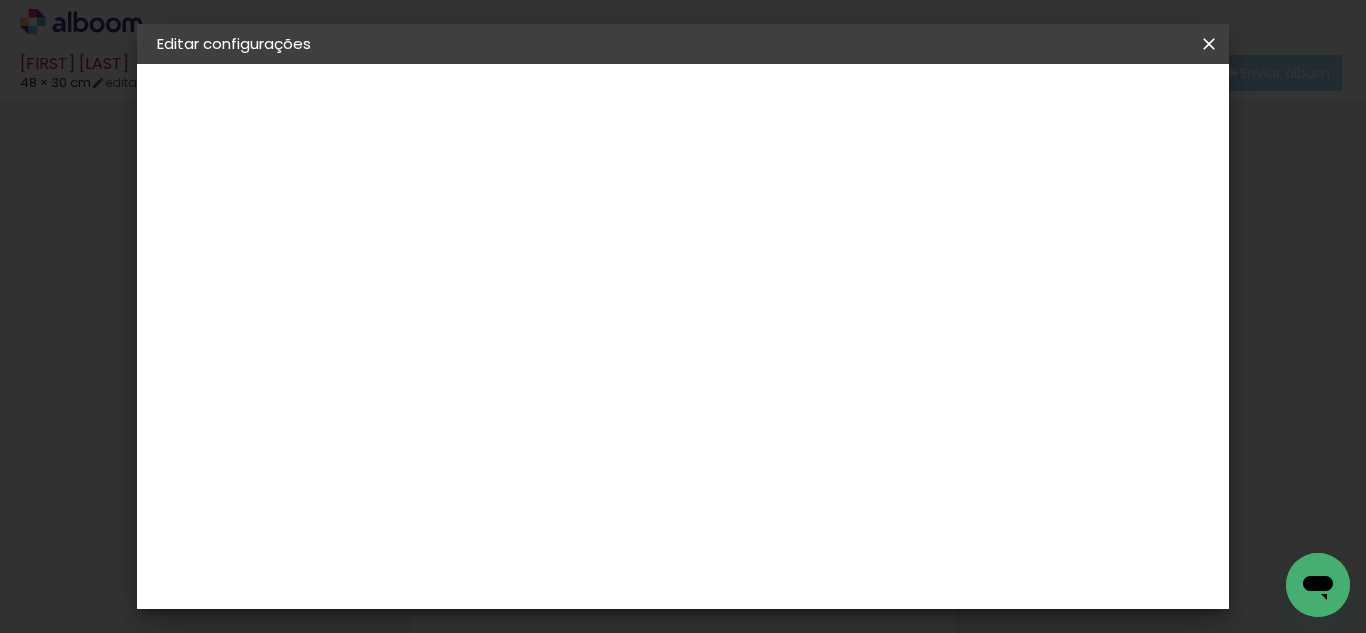 scroll, scrollTop: 0, scrollLeft: 0, axis: both 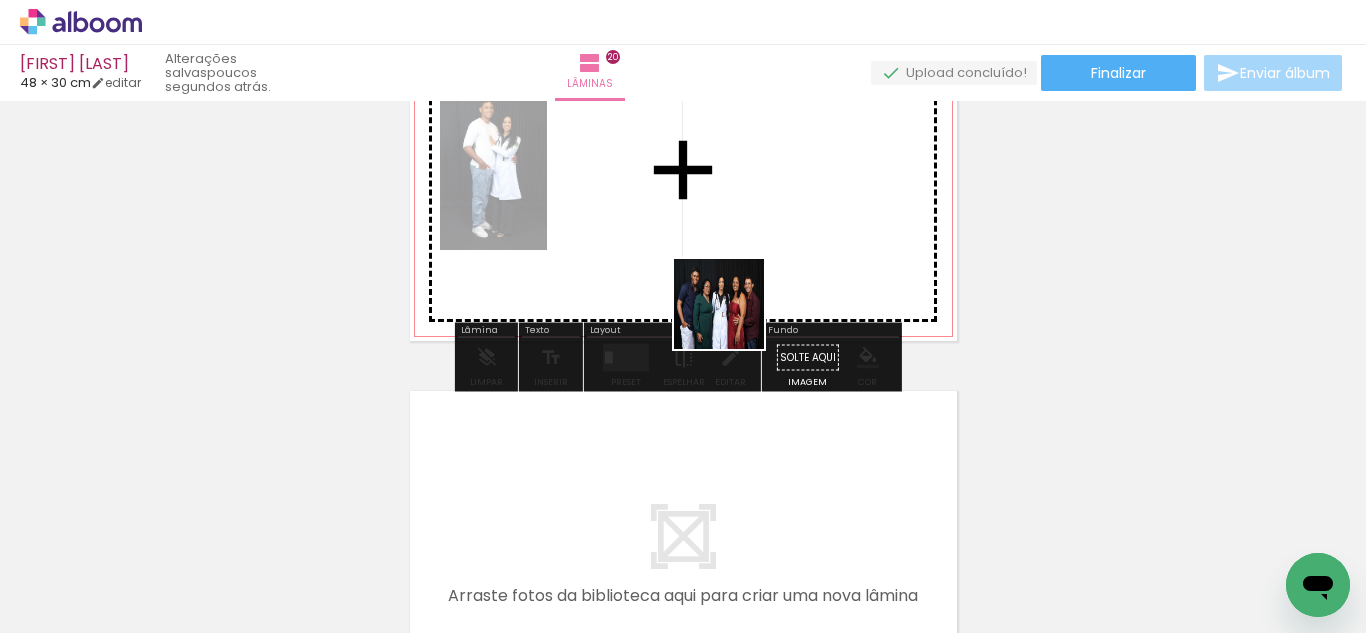 drag, startPoint x: 825, startPoint y: 571, endPoint x: 668, endPoint y: 366, distance: 258.2131 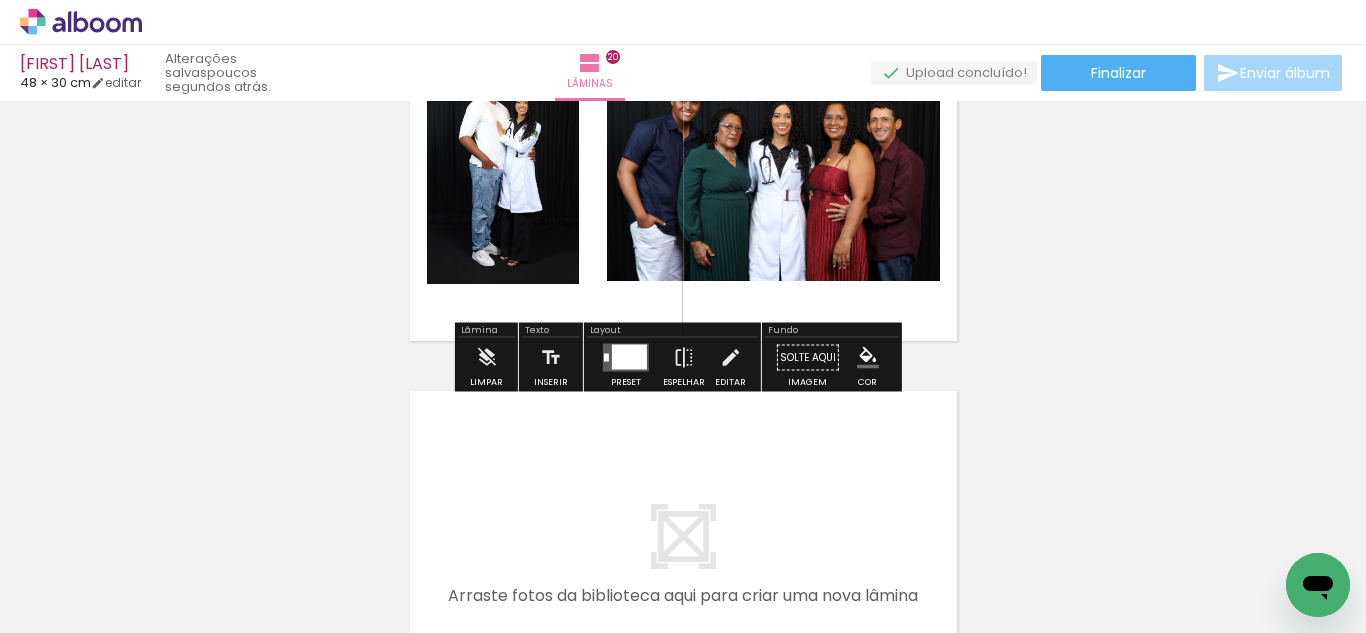 click at bounding box center [629, 357] 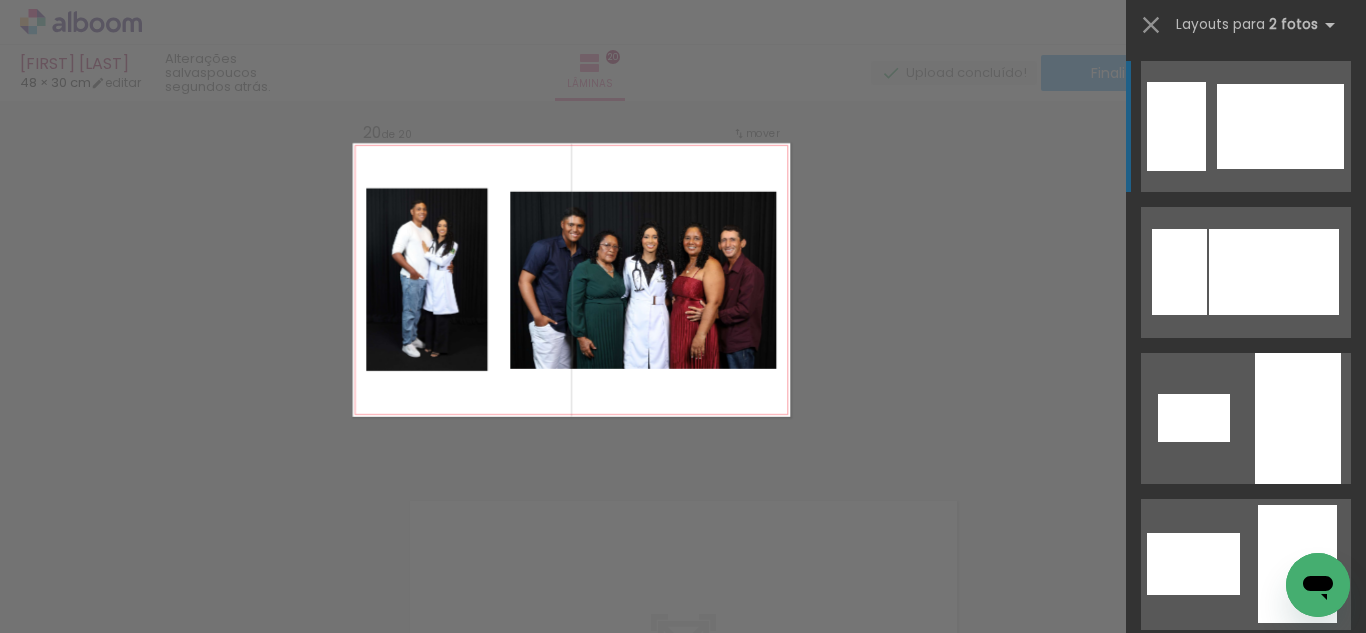 scroll, scrollTop: 7474, scrollLeft: 0, axis: vertical 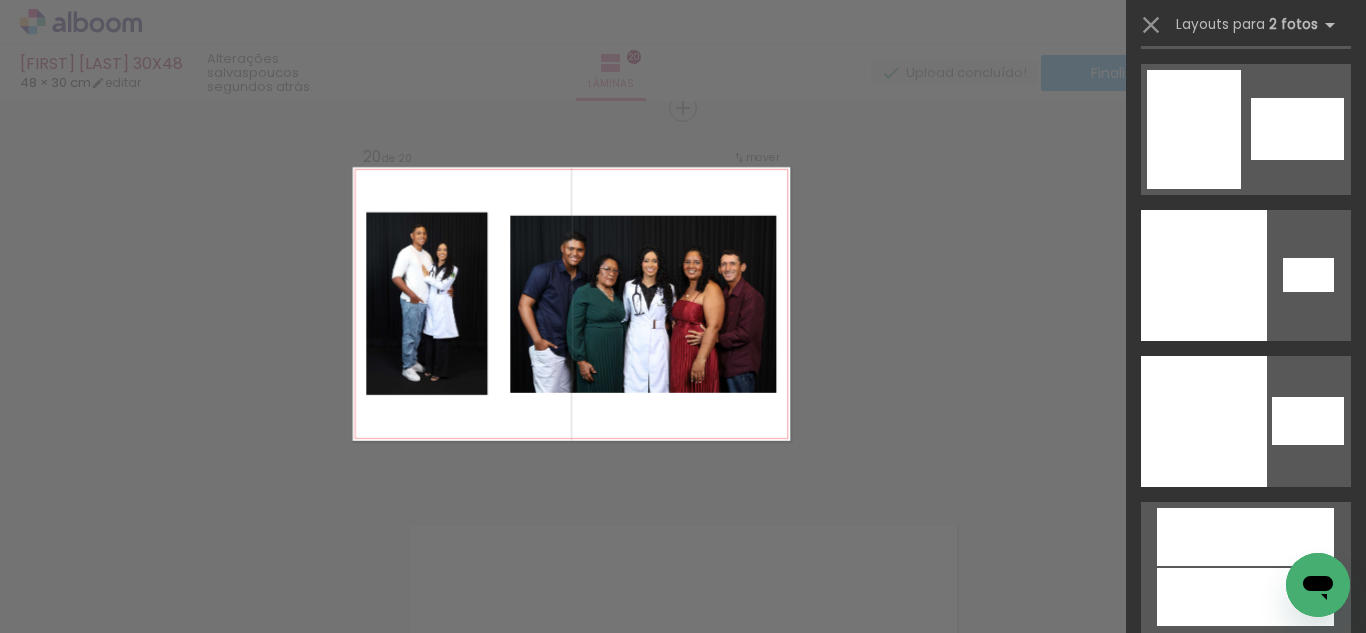 drag, startPoint x: 1357, startPoint y: 547, endPoint x: 58, endPoint y: 23, distance: 1400.7059 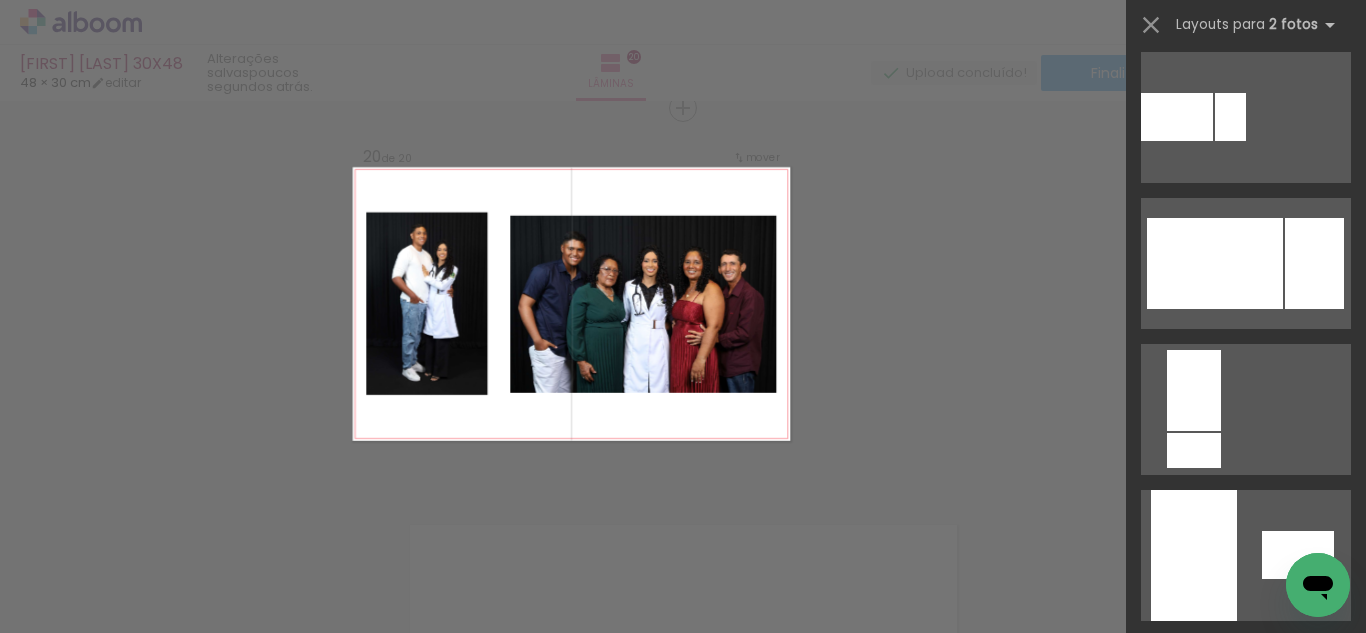 scroll, scrollTop: 0, scrollLeft: 0, axis: both 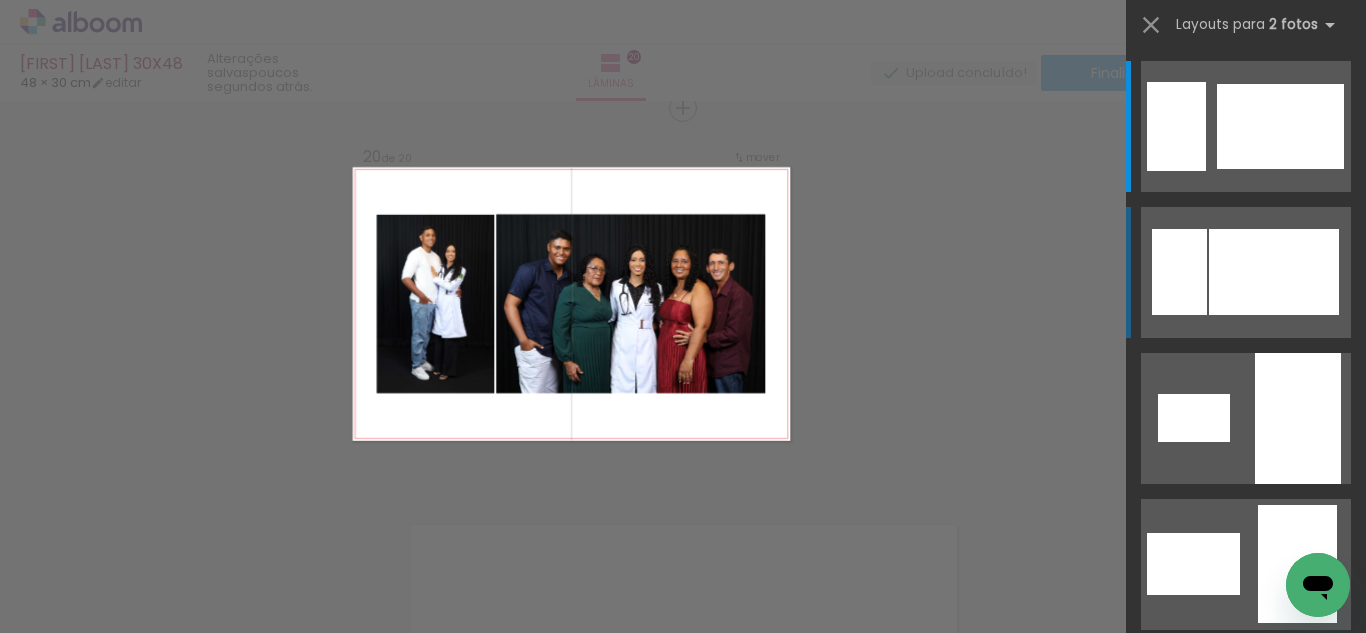 click at bounding box center (1215, 1294) 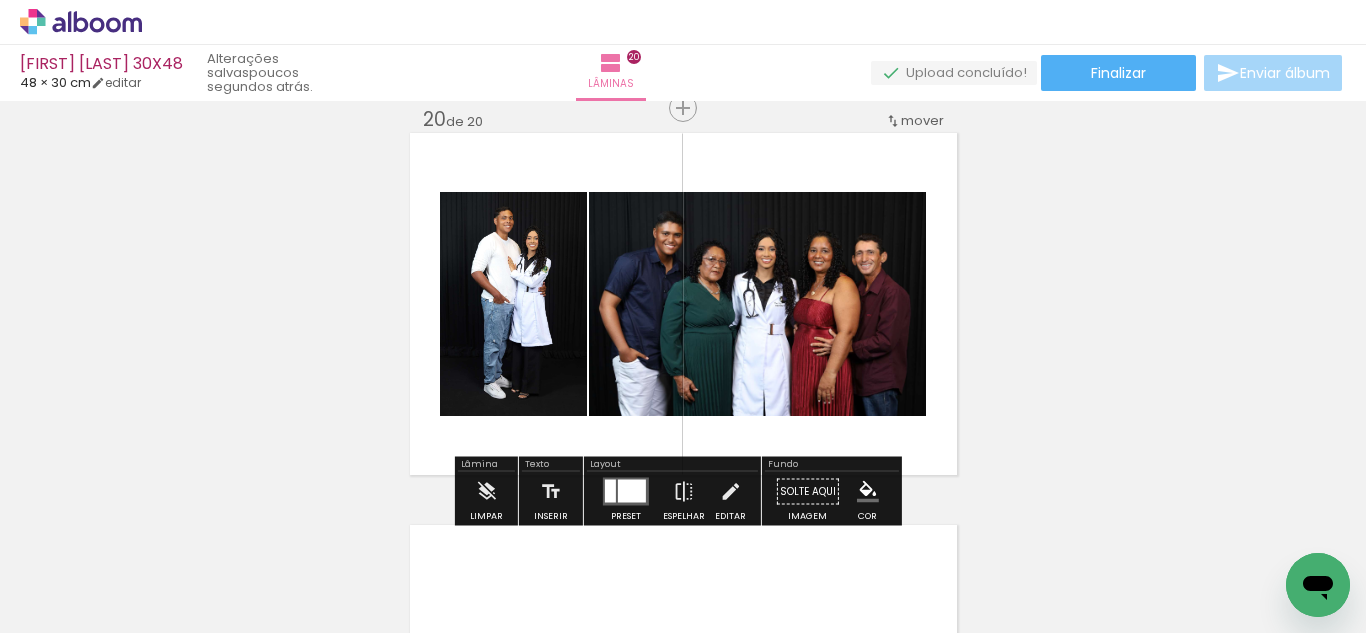 drag, startPoint x: 722, startPoint y: 486, endPoint x: 705, endPoint y: 391, distance: 96.50906 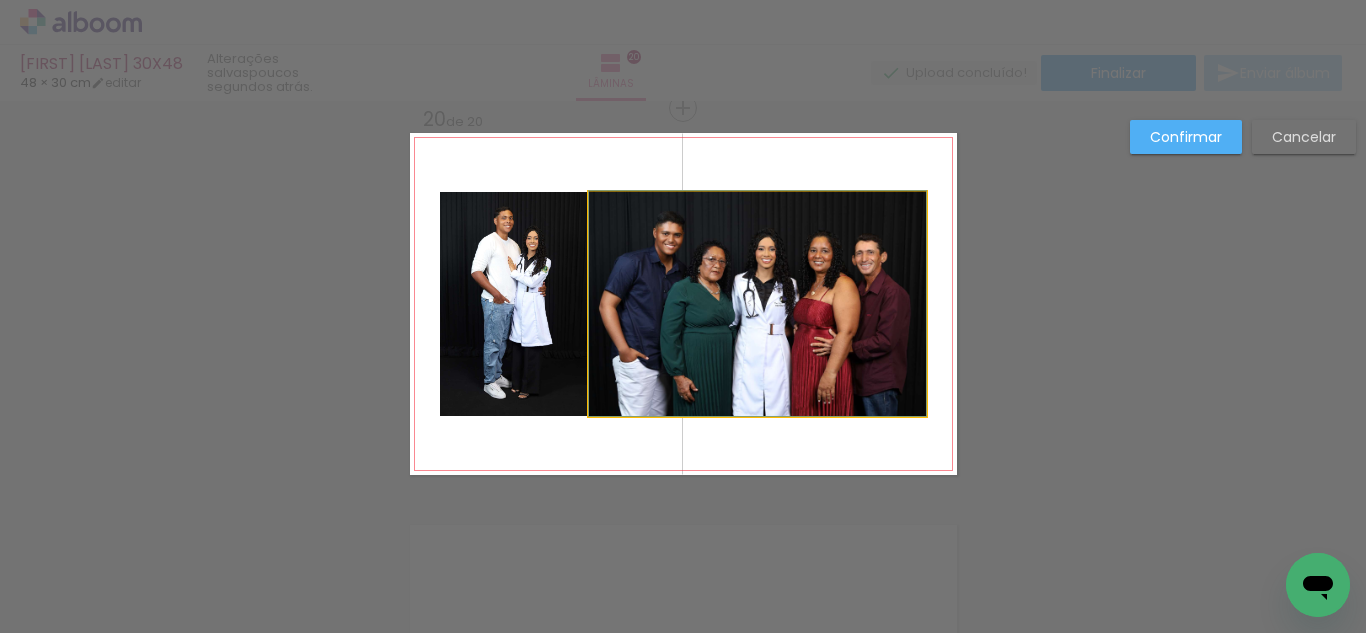 click 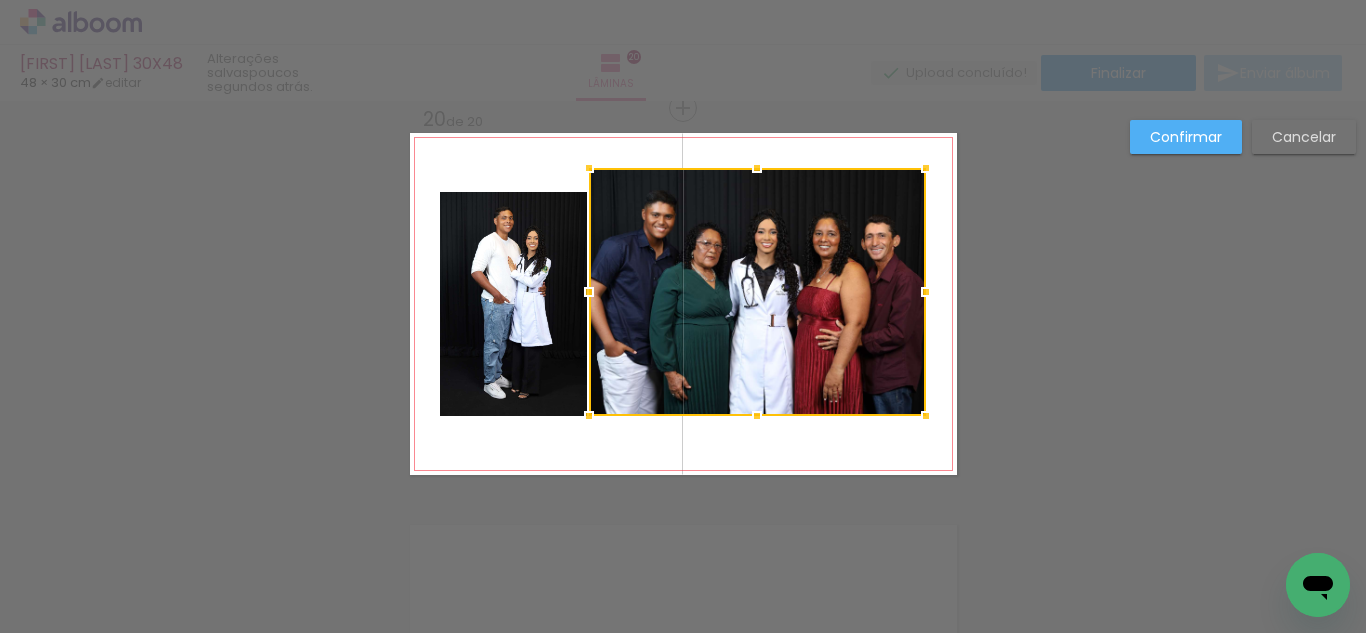 drag, startPoint x: 756, startPoint y: 197, endPoint x: 754, endPoint y: 172, distance: 25.079872 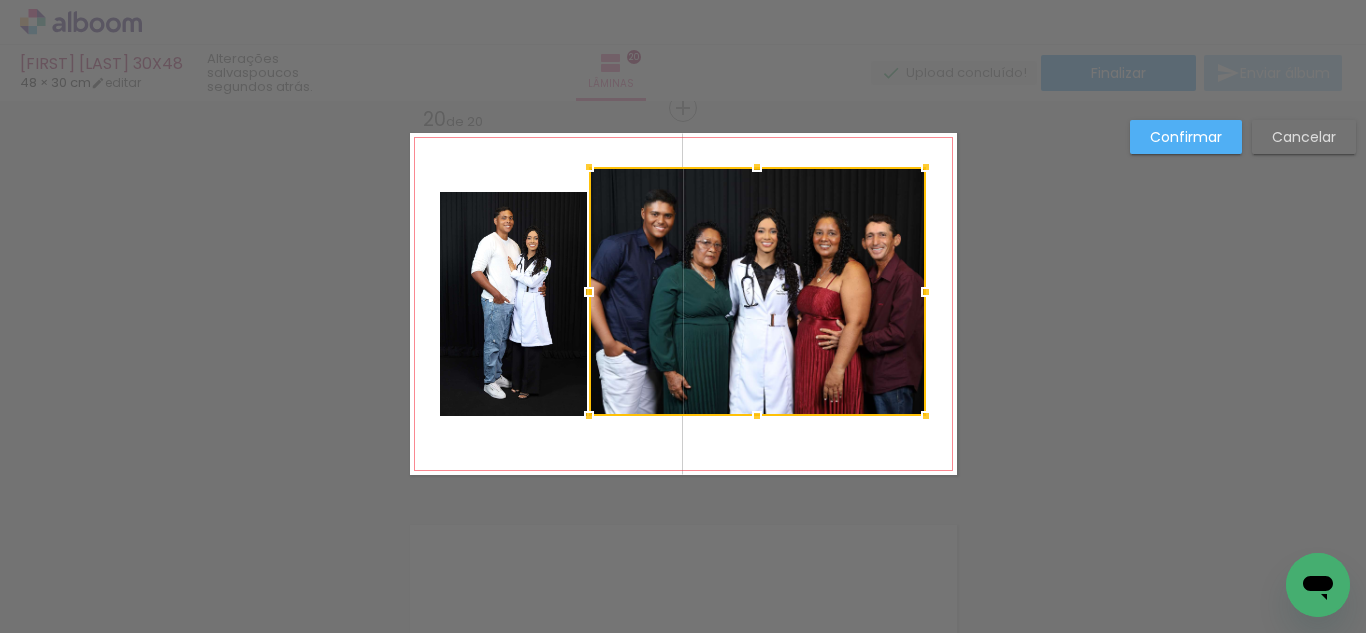 drag, startPoint x: 864, startPoint y: 296, endPoint x: 898, endPoint y: 303, distance: 34.713108 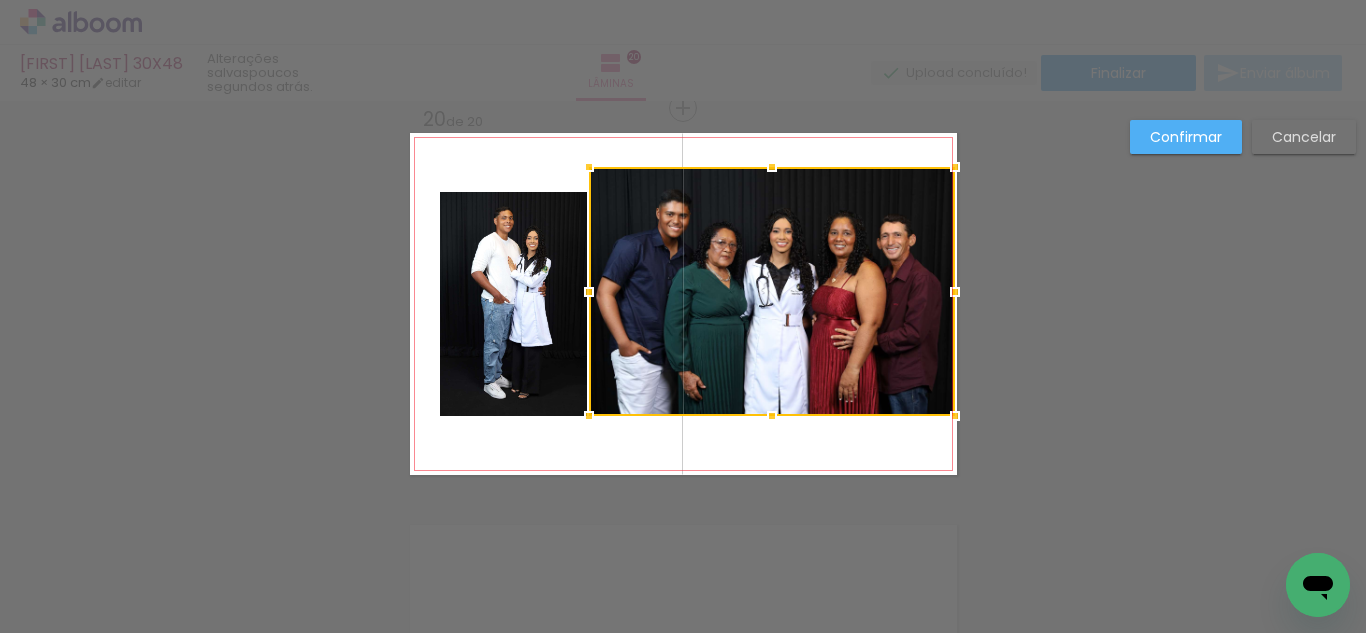 drag, startPoint x: 920, startPoint y: 300, endPoint x: 956, endPoint y: 300, distance: 36 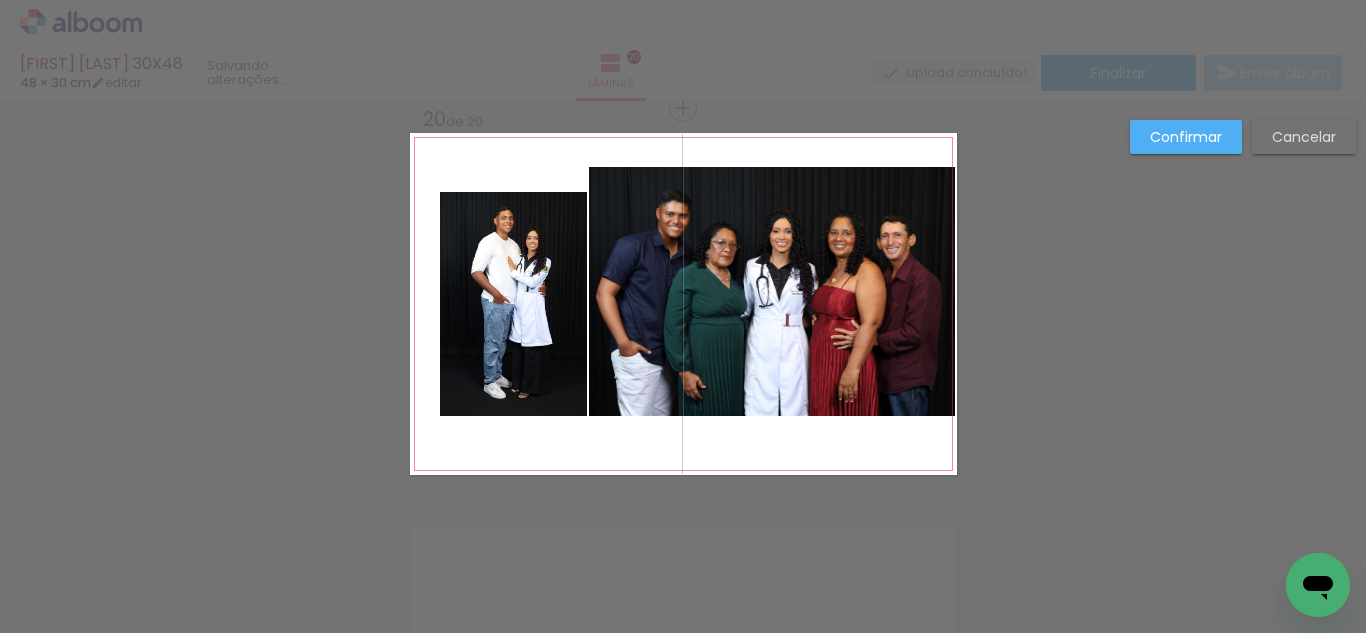 click 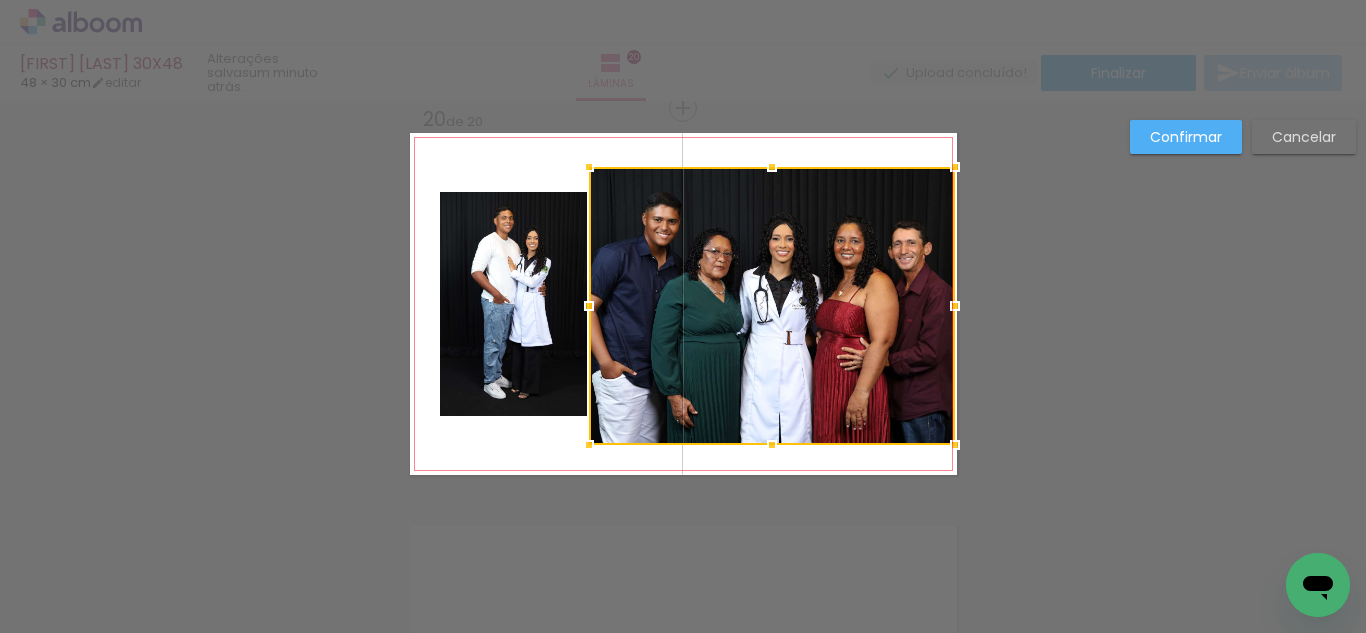drag, startPoint x: 770, startPoint y: 425, endPoint x: 774, endPoint y: 454, distance: 29.274563 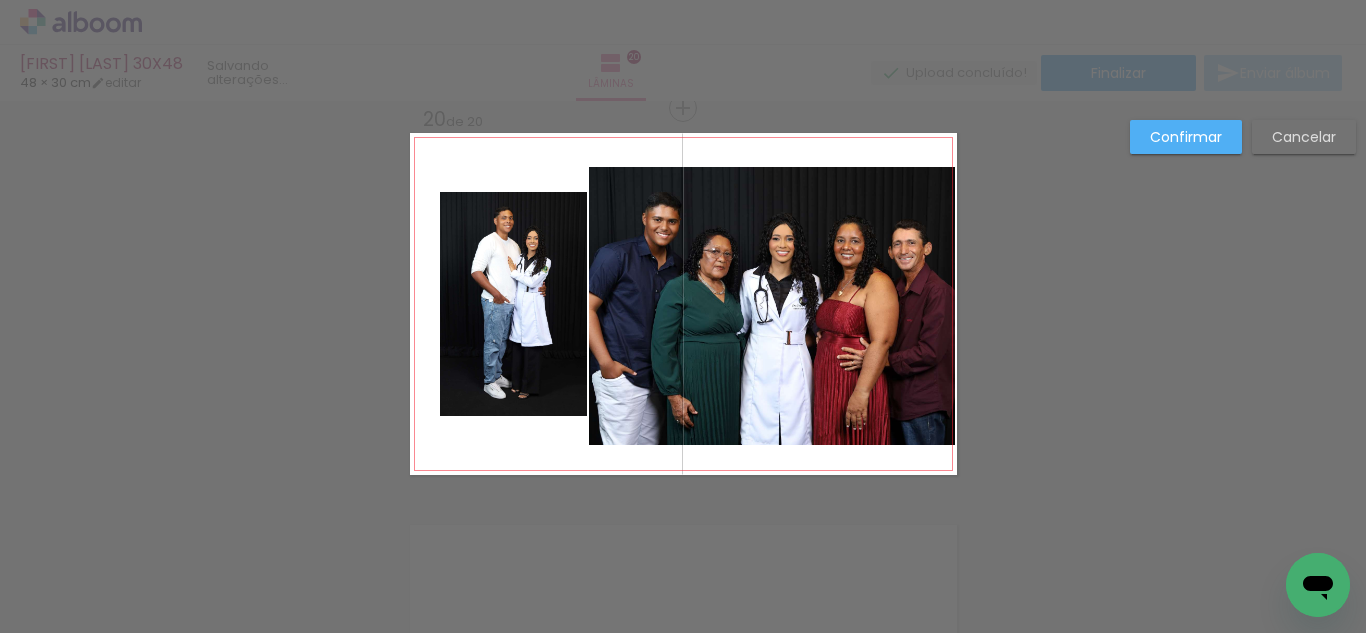 click 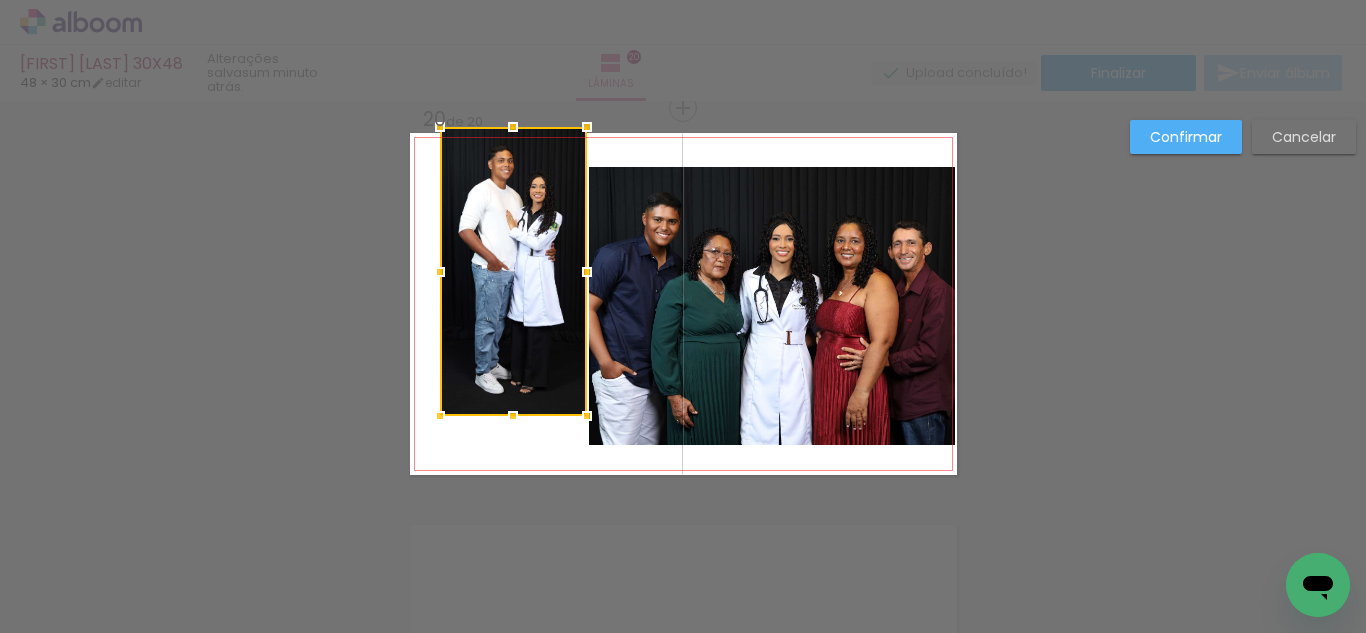 drag, startPoint x: 511, startPoint y: 197, endPoint x: 512, endPoint y: 130, distance: 67.00746 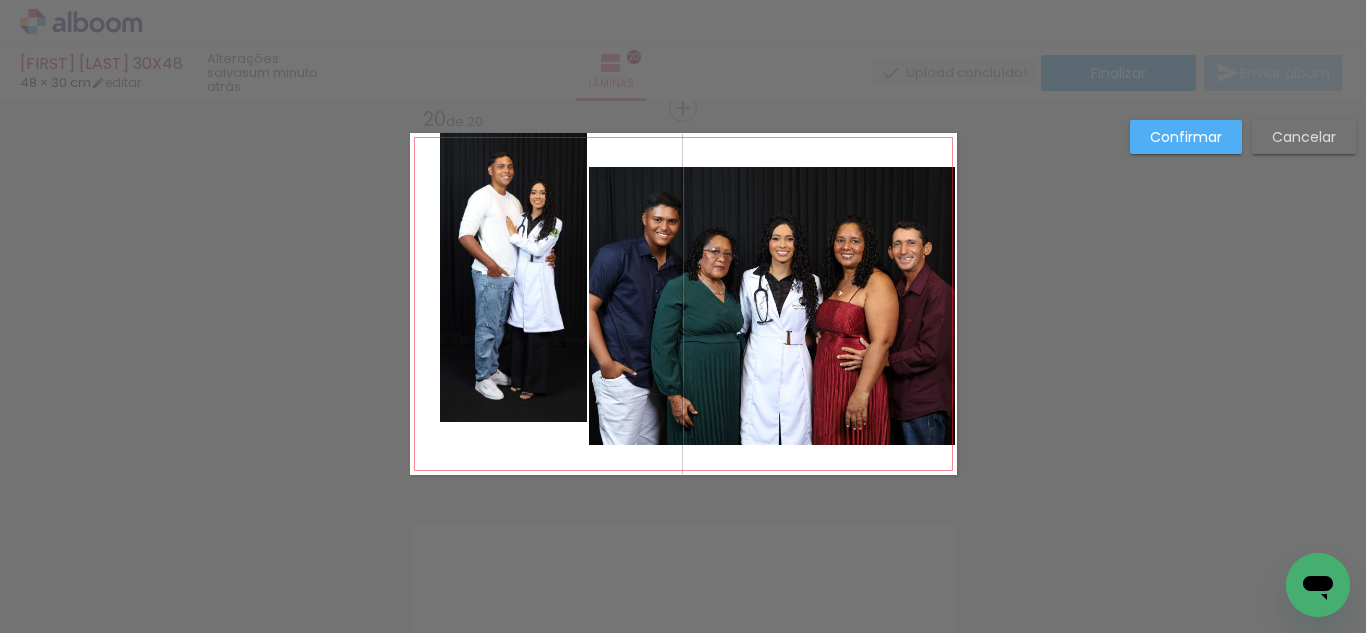 click 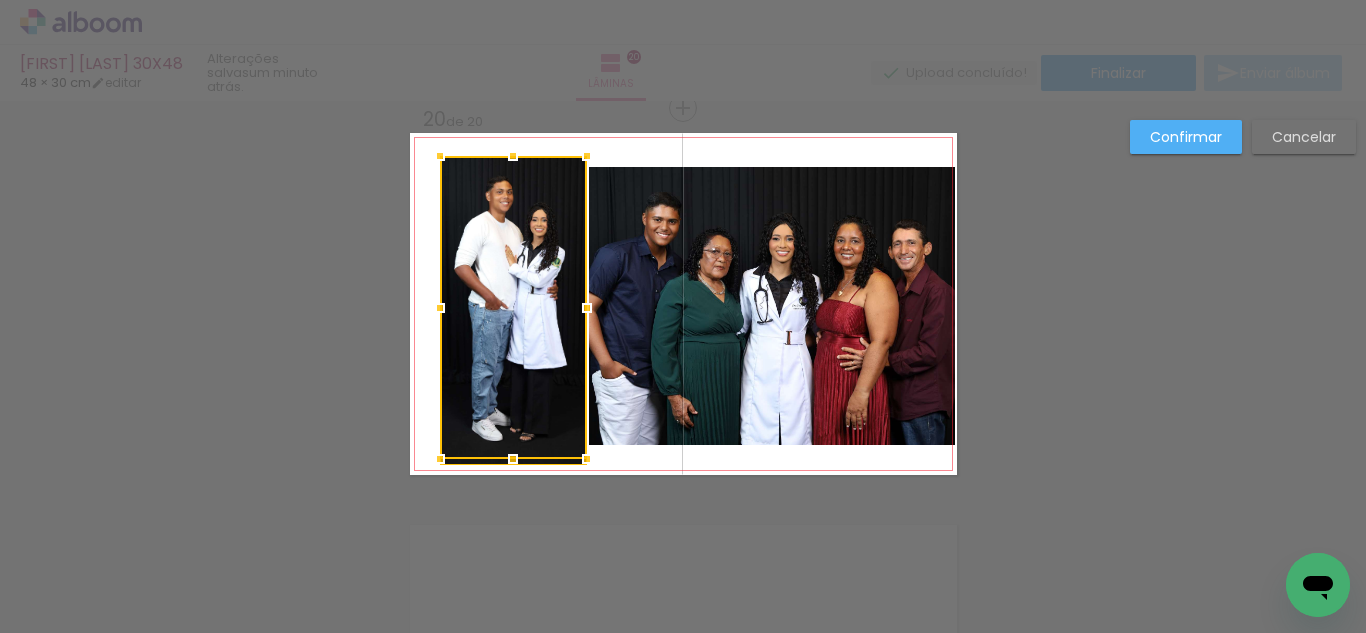 drag, startPoint x: 505, startPoint y: 130, endPoint x: 504, endPoint y: 152, distance: 22.022715 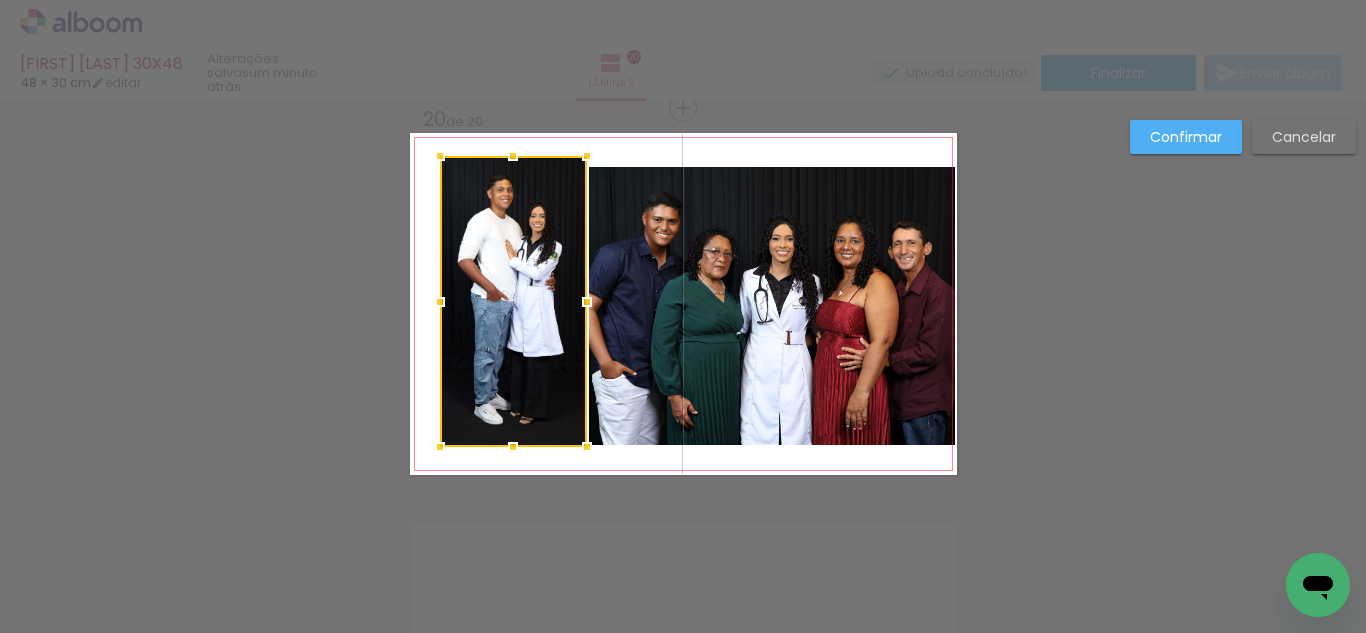 drag, startPoint x: 508, startPoint y: 456, endPoint x: 513, endPoint y: 440, distance: 16.763054 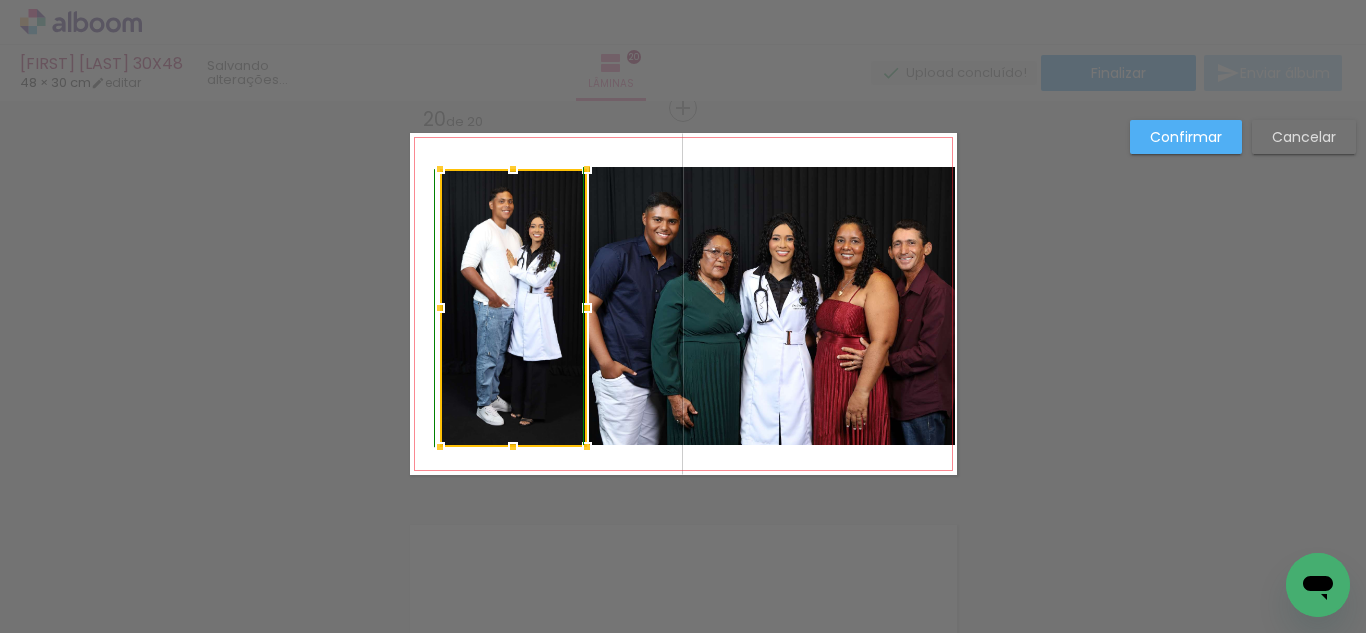 click at bounding box center (513, 169) 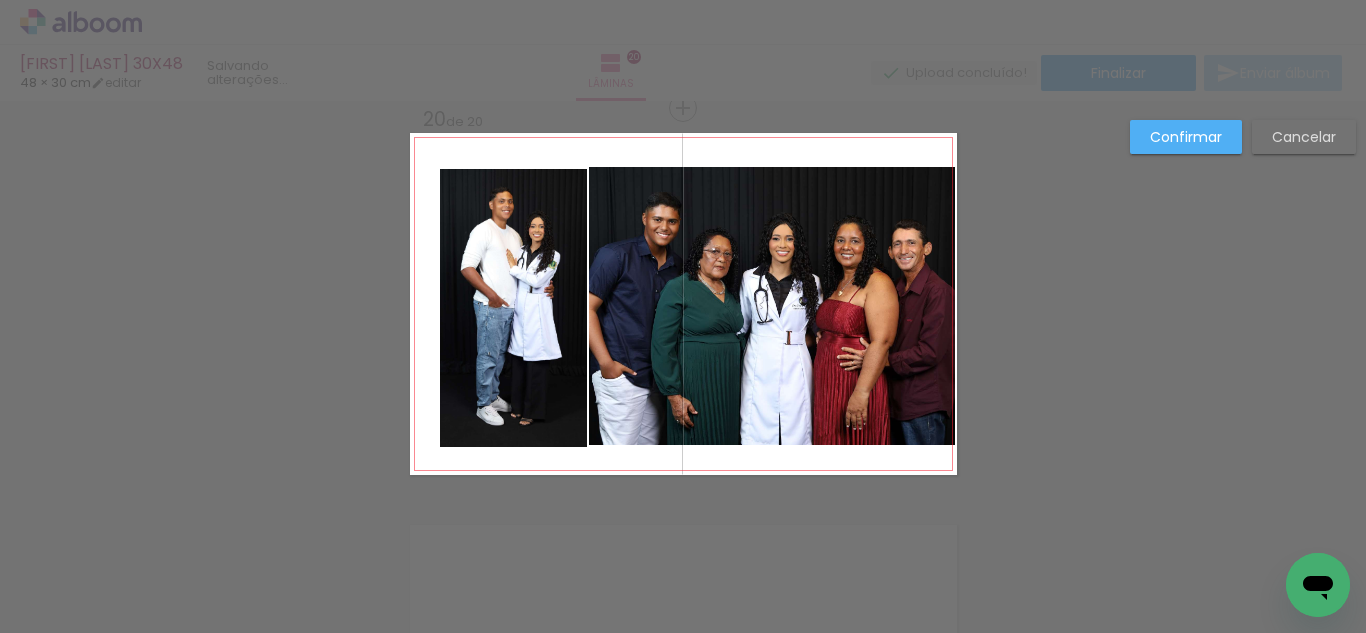 click 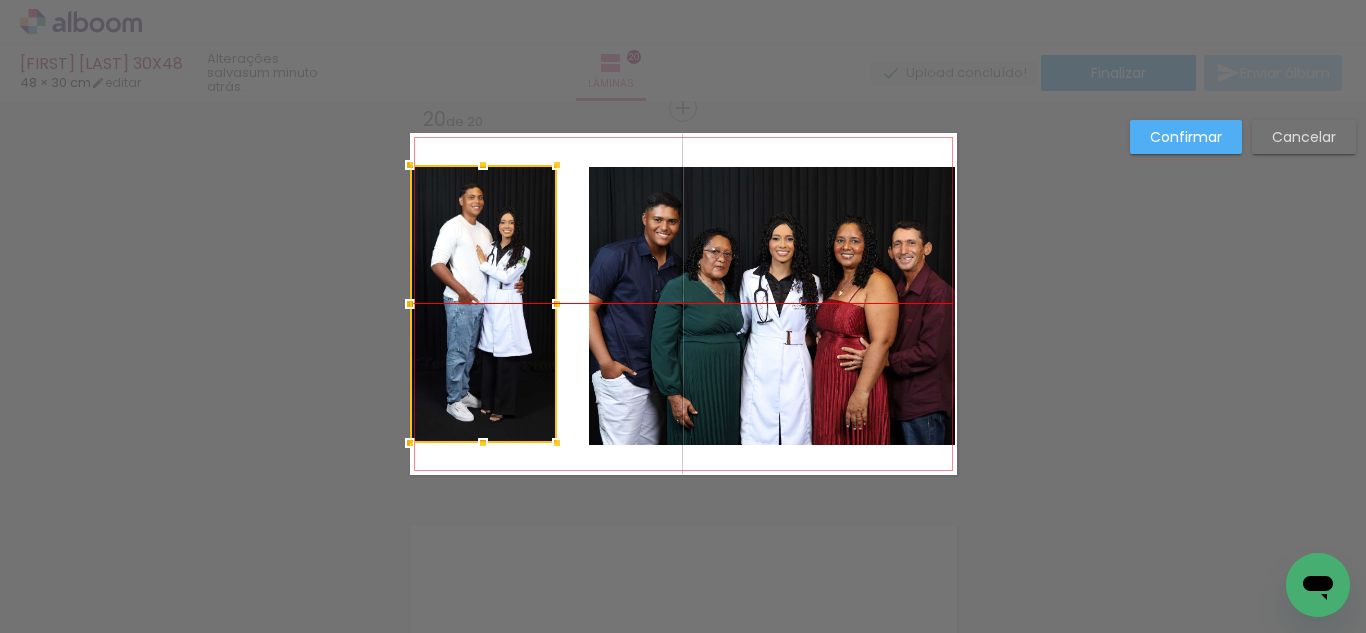 drag, startPoint x: 533, startPoint y: 253, endPoint x: 496, endPoint y: 256, distance: 37.12142 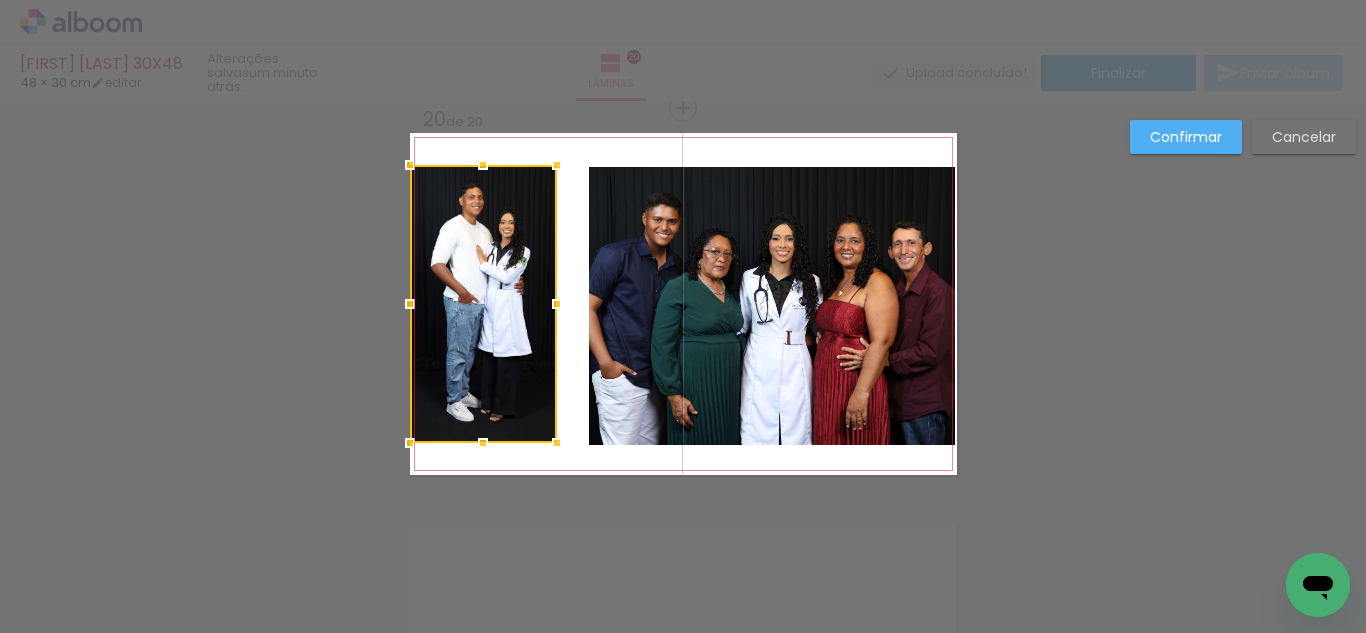 scroll, scrollTop: 7492, scrollLeft: 0, axis: vertical 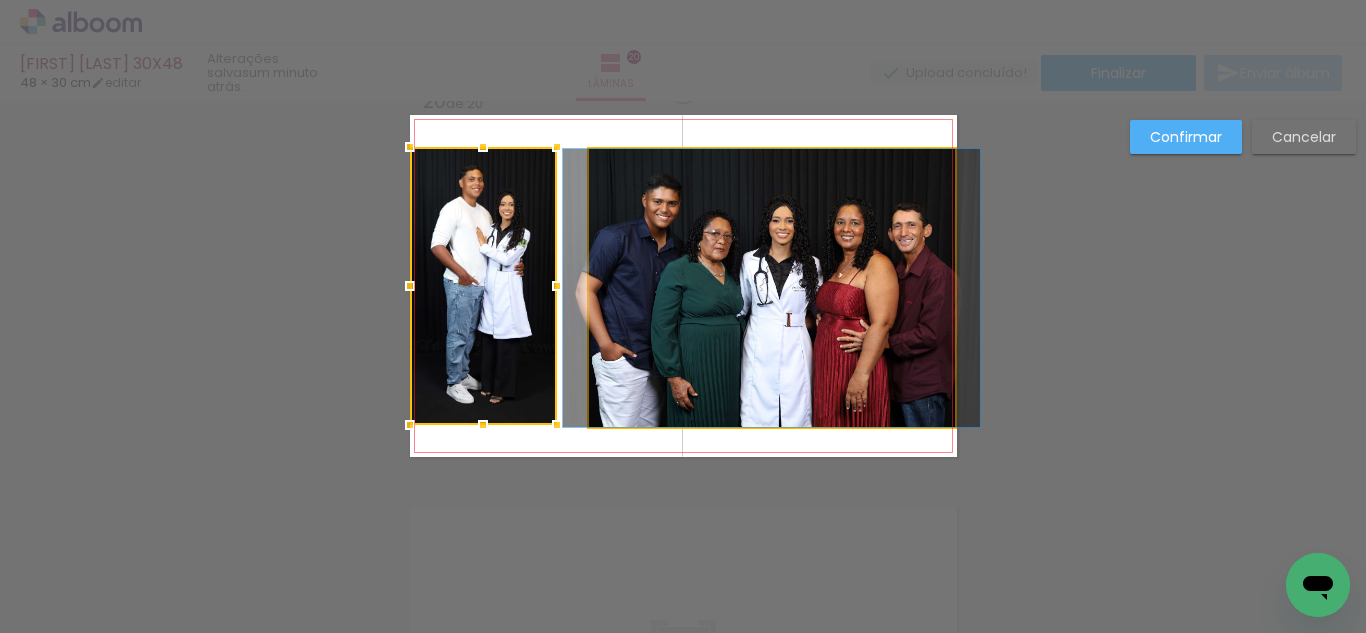 click 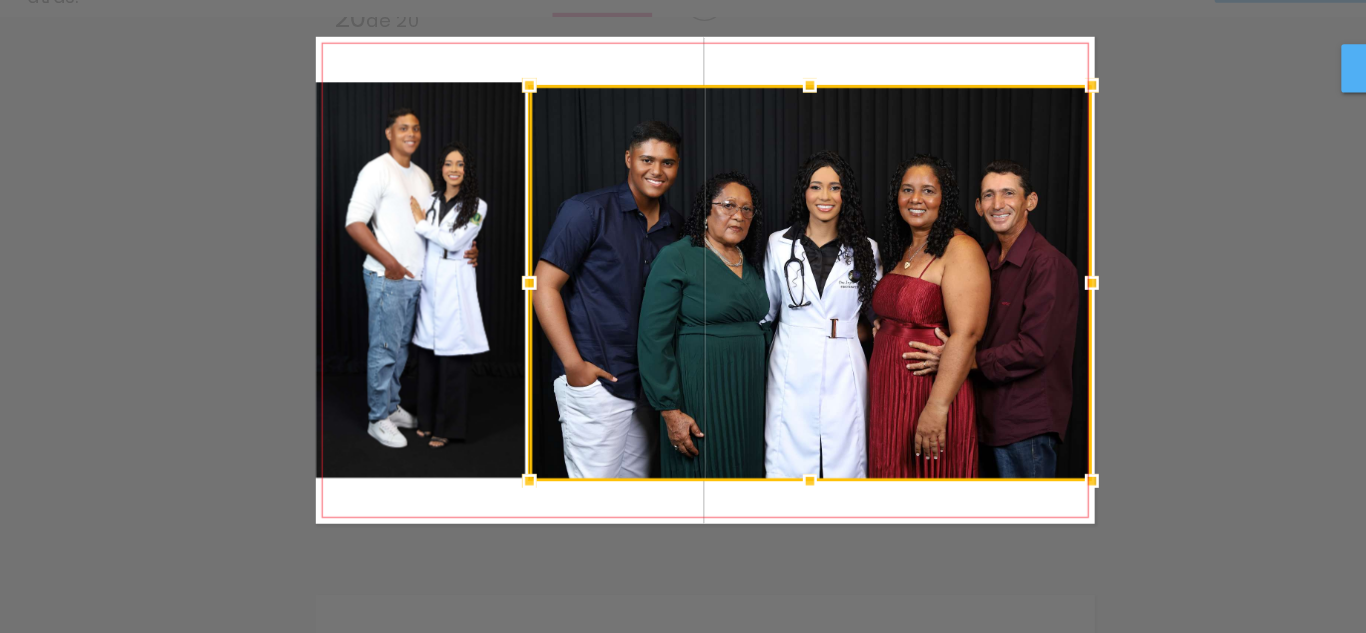 drag, startPoint x: 584, startPoint y: 288, endPoint x: 595, endPoint y: 288, distance: 11 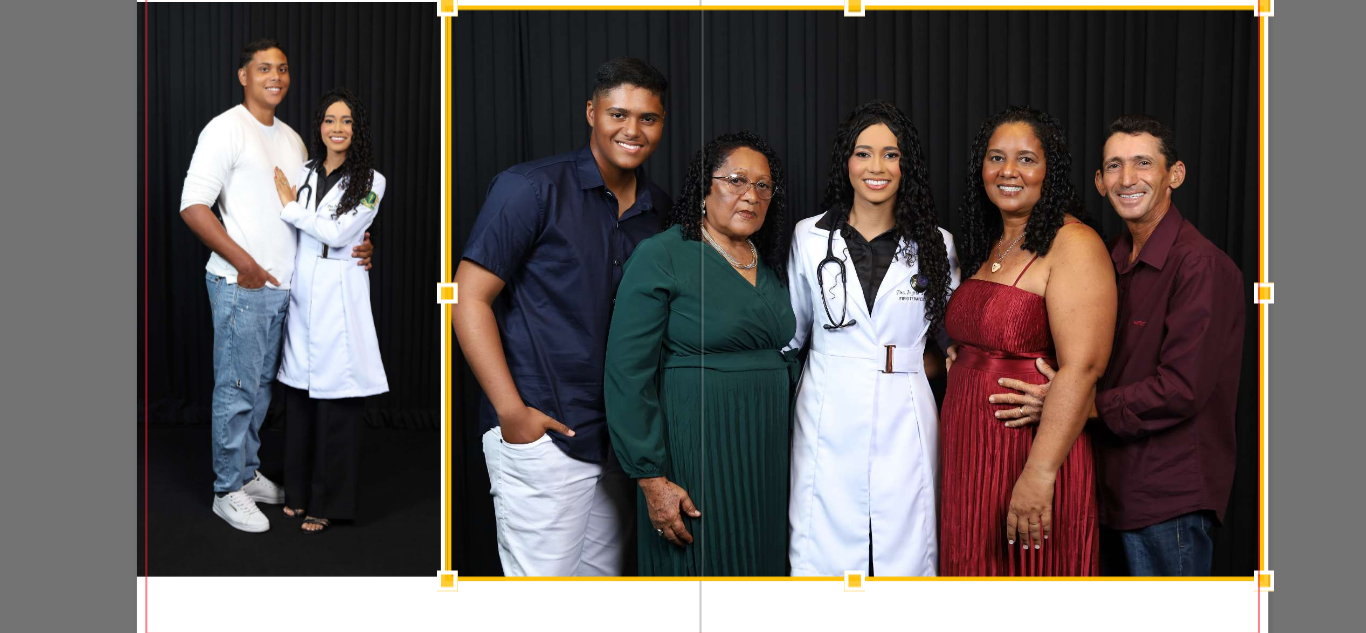 click at bounding box center [757, 288] 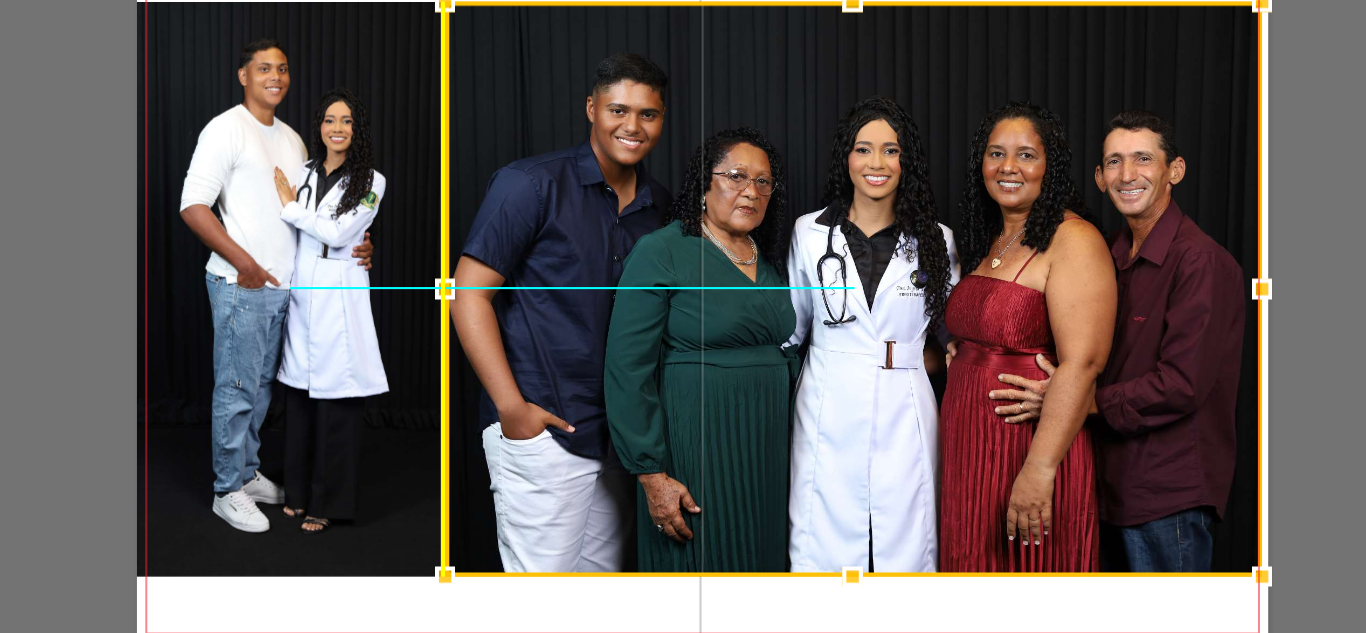 click at bounding box center [756, 286] 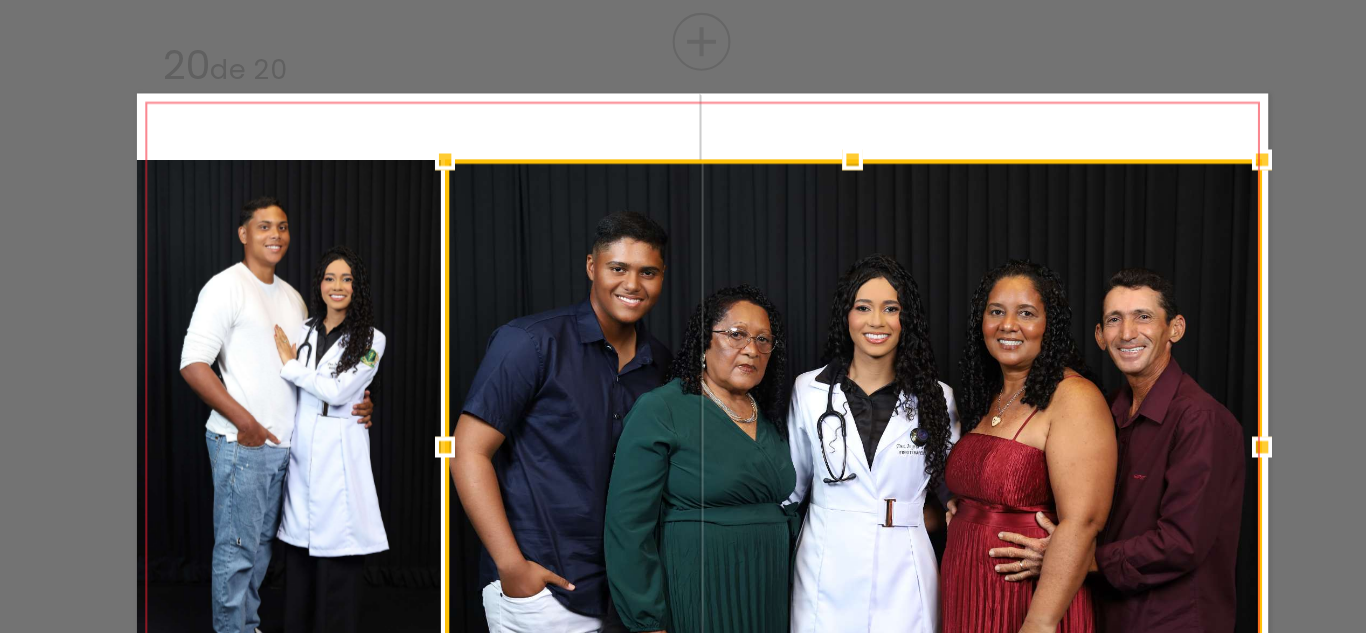 scroll, scrollTop: 7417, scrollLeft: 0, axis: vertical 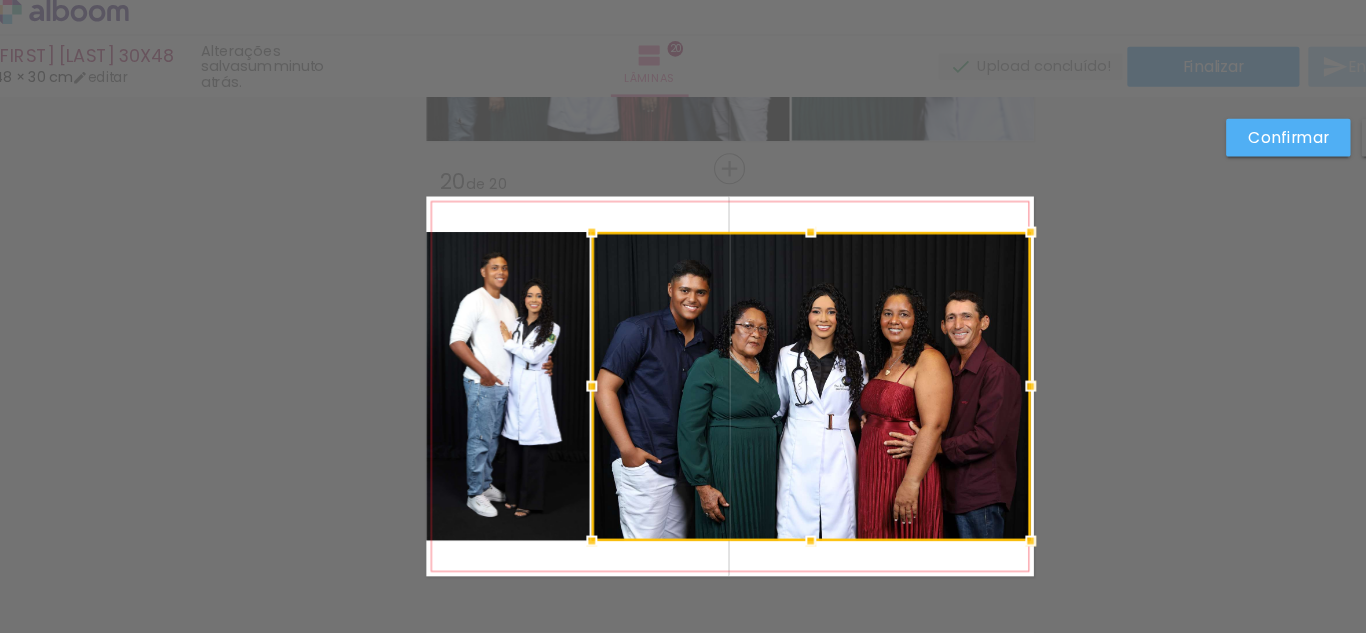 click on "Confirmar" at bounding box center [0, 0] 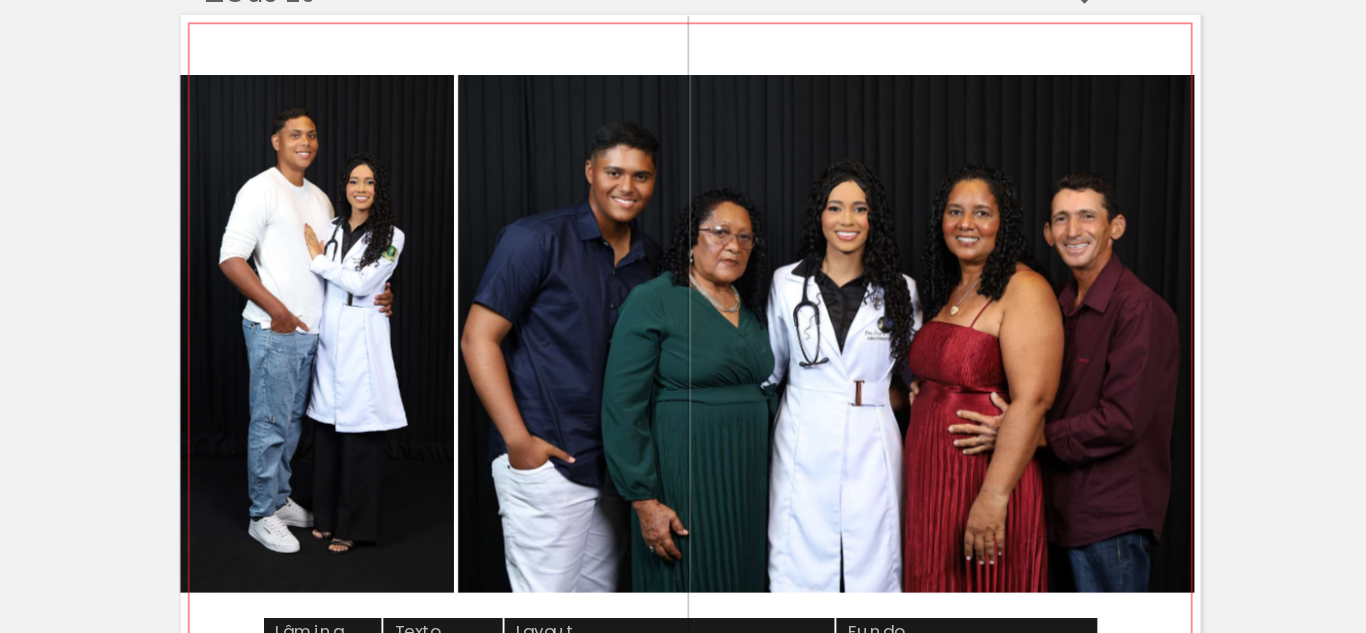 scroll, scrollTop: 7457, scrollLeft: 0, axis: vertical 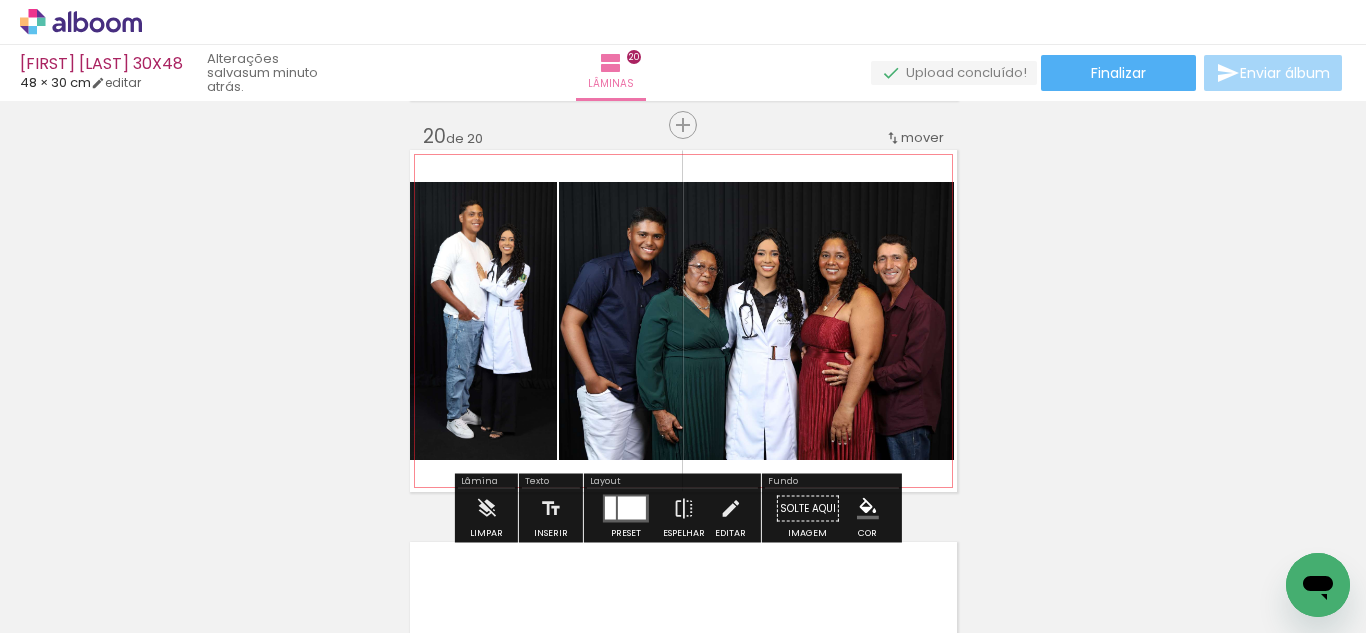 click 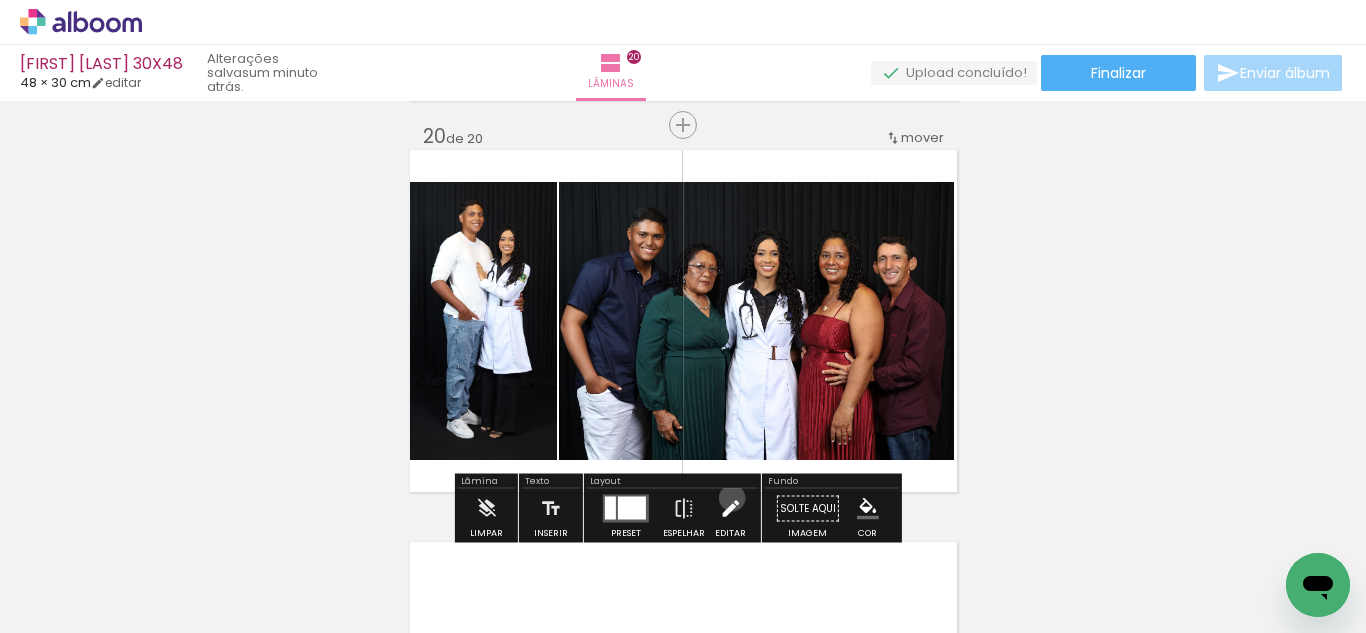 click at bounding box center (730, 509) 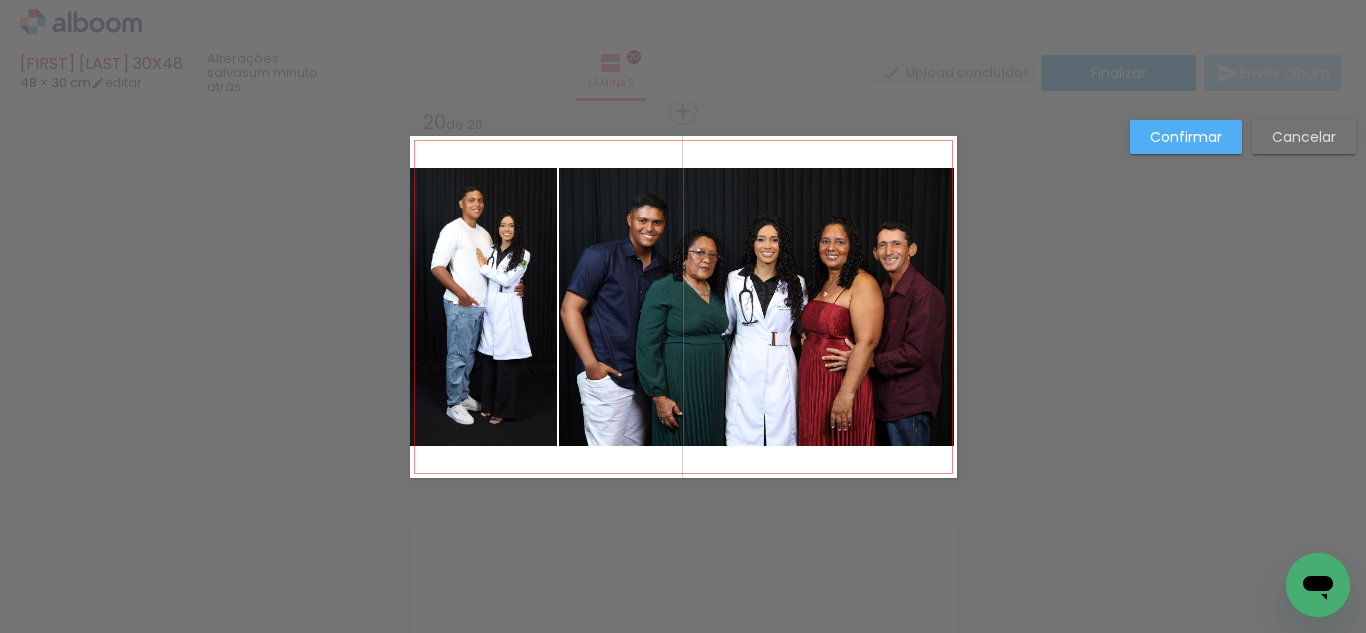 scroll, scrollTop: 7474, scrollLeft: 0, axis: vertical 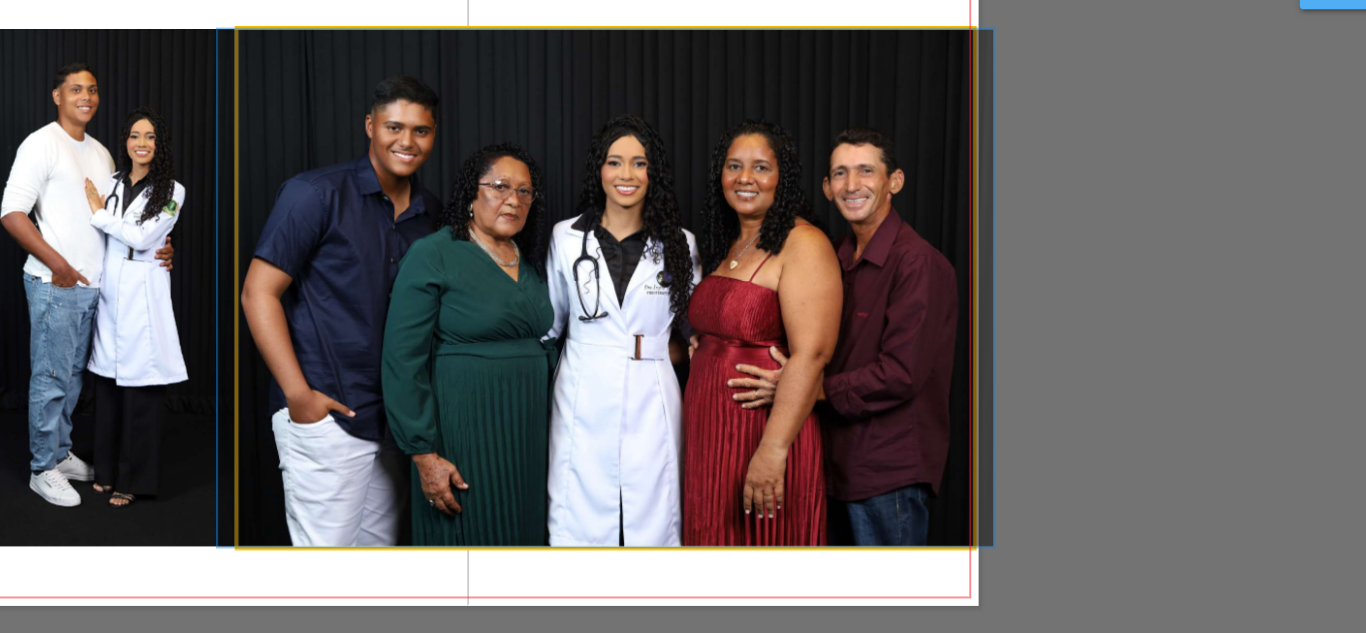 click 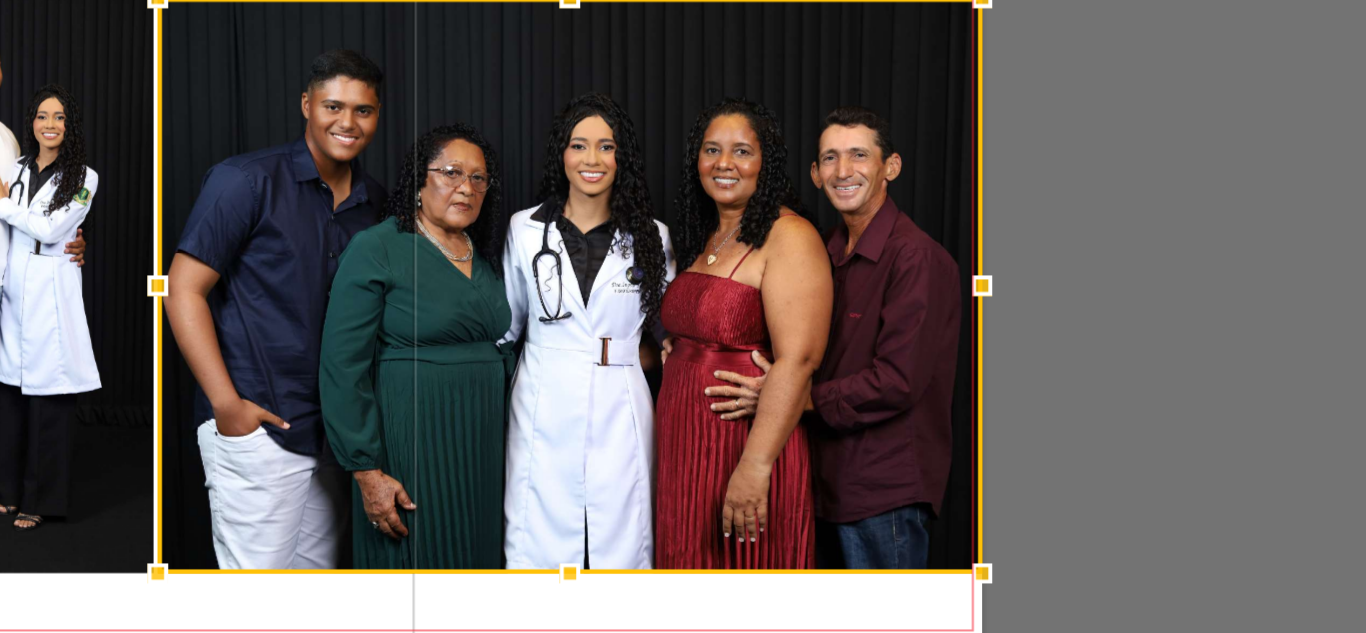 click at bounding box center (957, 304) 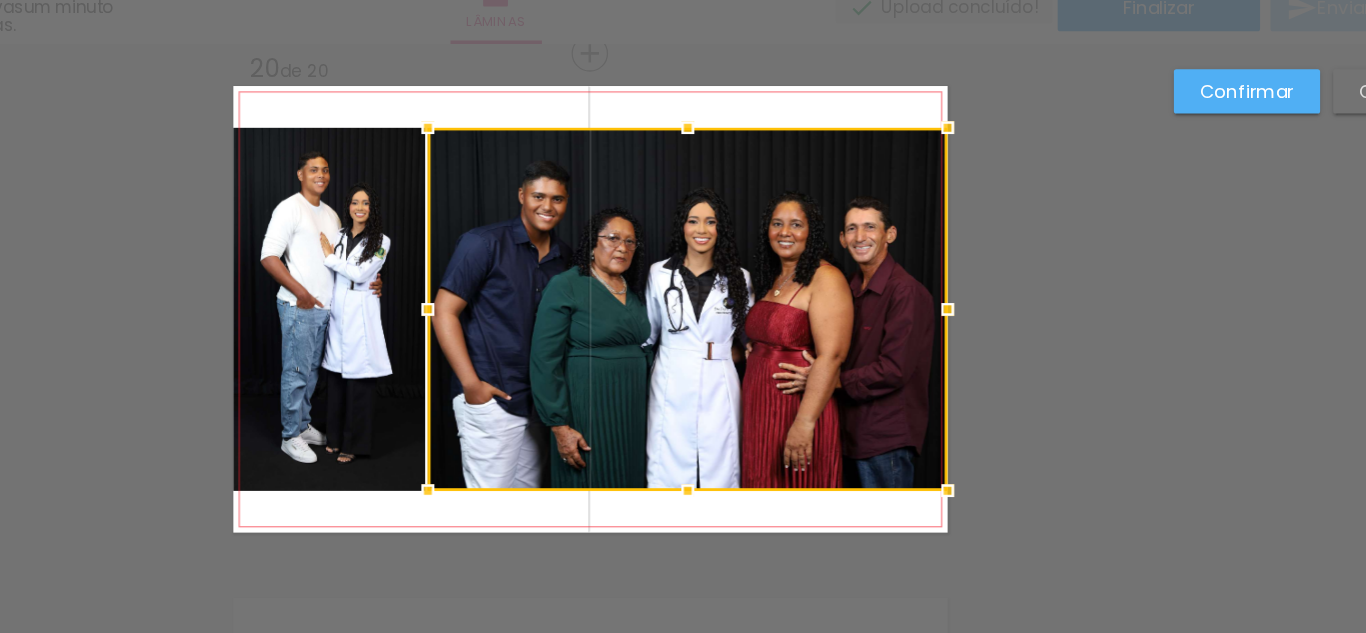 click on "Confirmar" at bounding box center [0, 0] 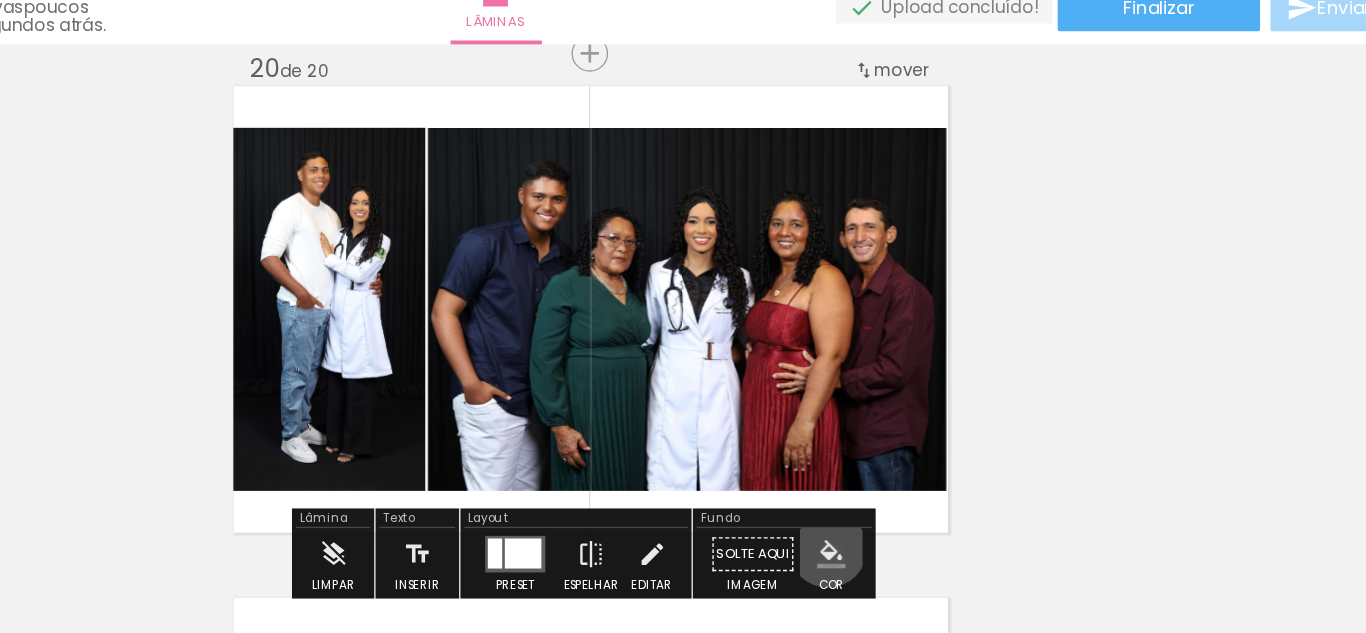 click at bounding box center (868, 492) 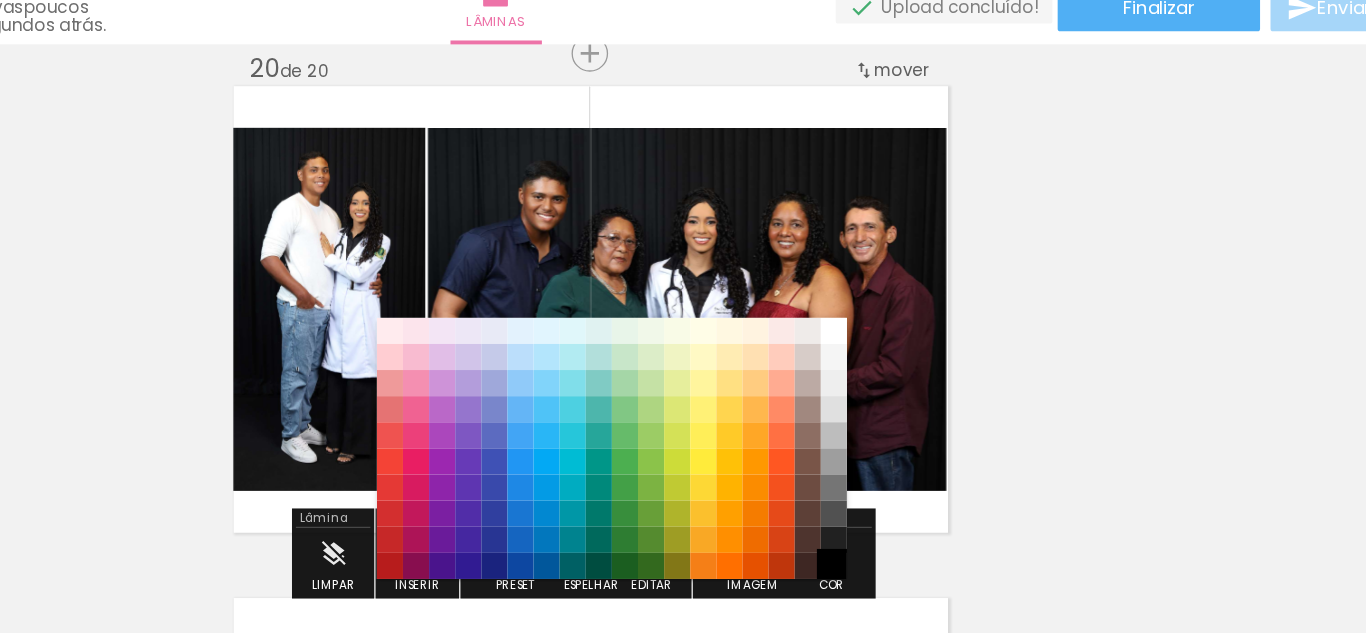 click on "#000000" at bounding box center (870, 501) 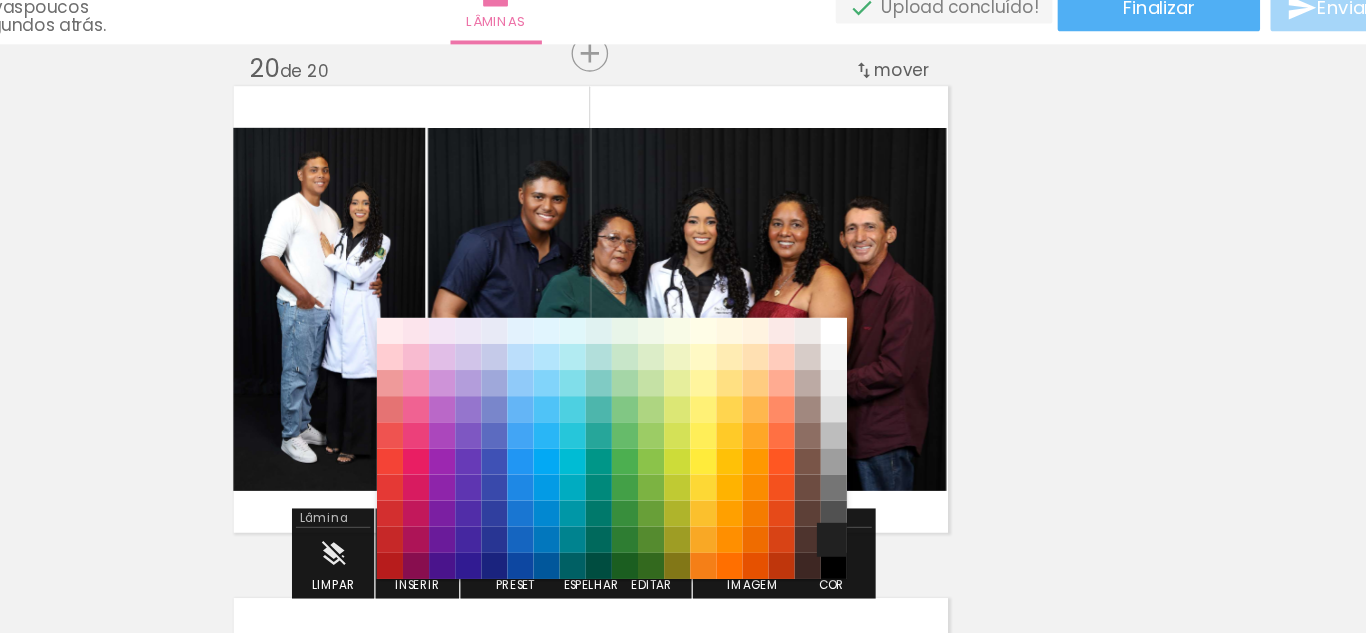 click on "#212121" at bounding box center (870, 481) 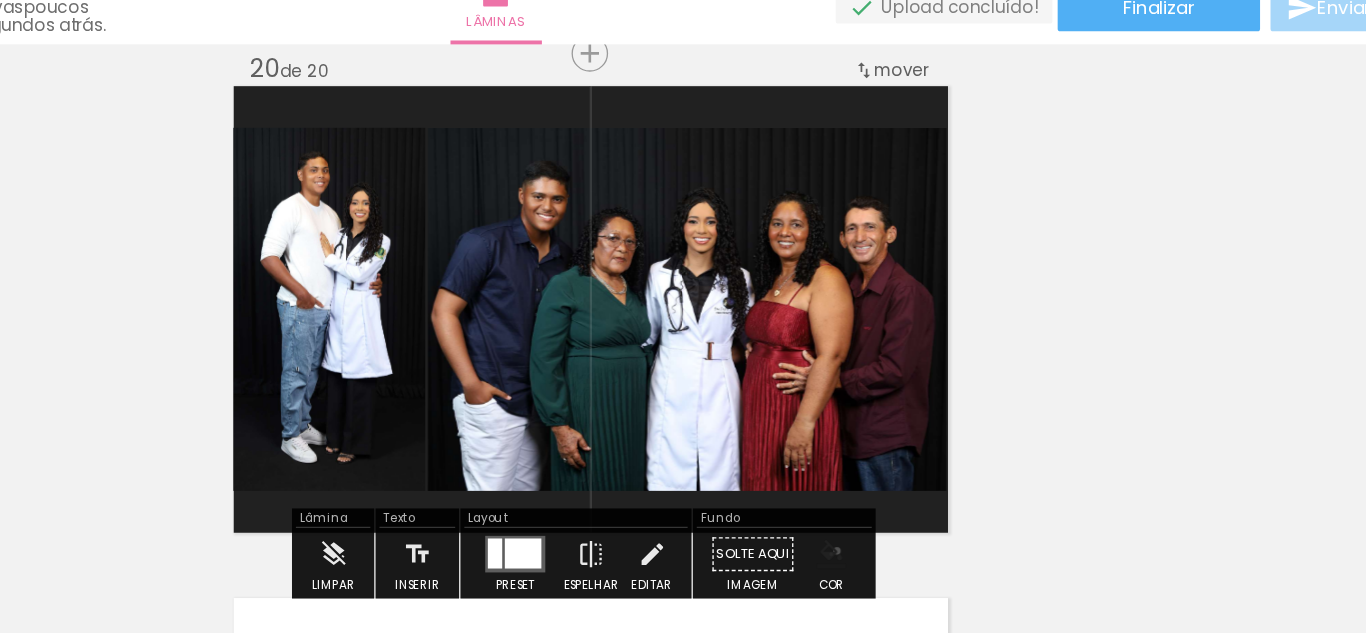 click at bounding box center (868, 492) 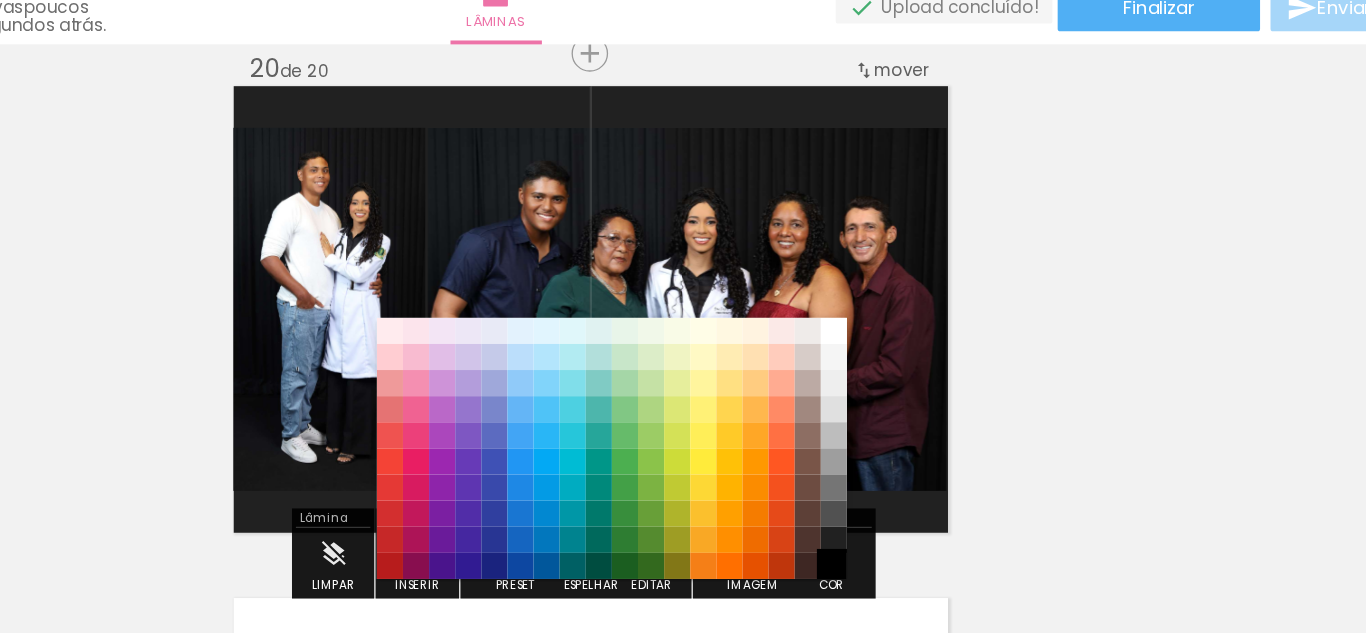 click on "#000000" at bounding box center [870, 501] 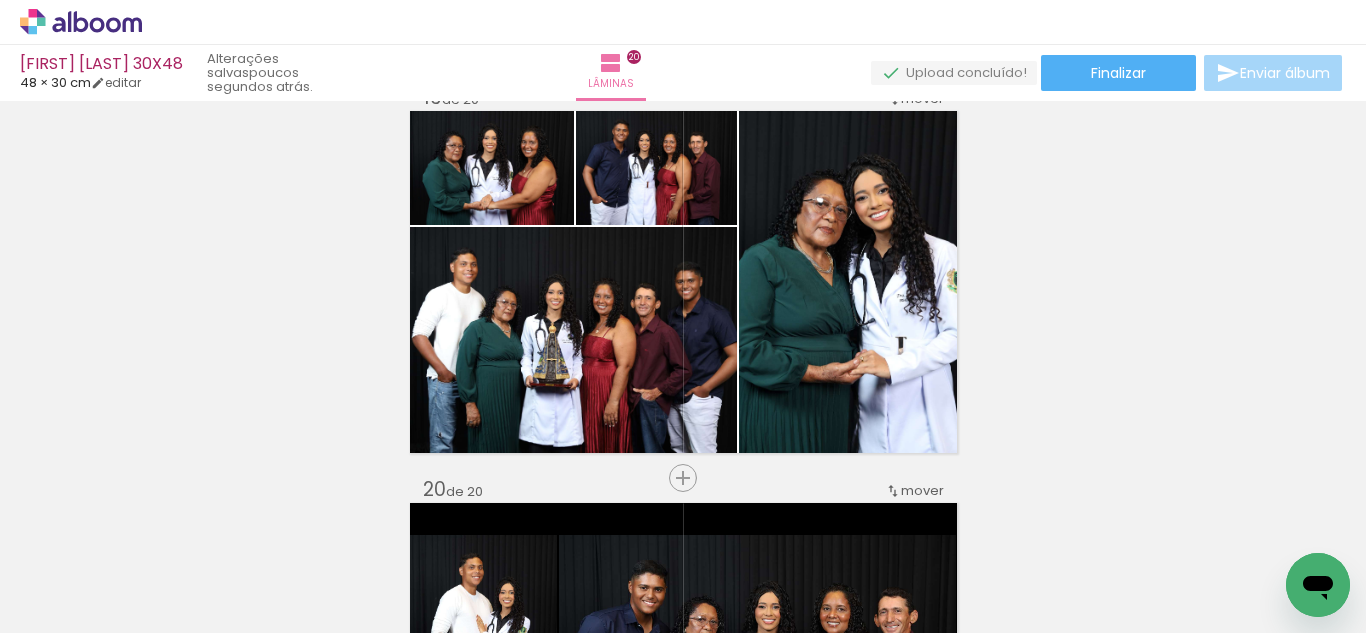 scroll, scrollTop: 7088, scrollLeft: 0, axis: vertical 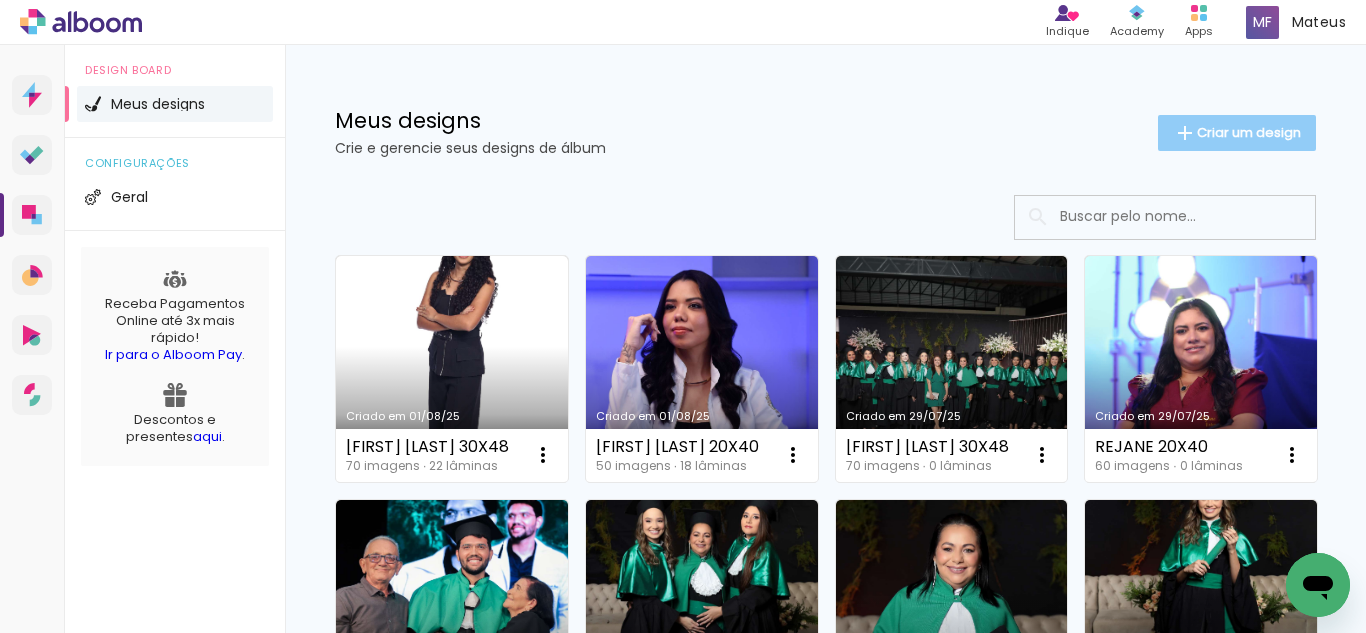 drag, startPoint x: 1189, startPoint y: 155, endPoint x: 1196, endPoint y: 130, distance: 25.96151 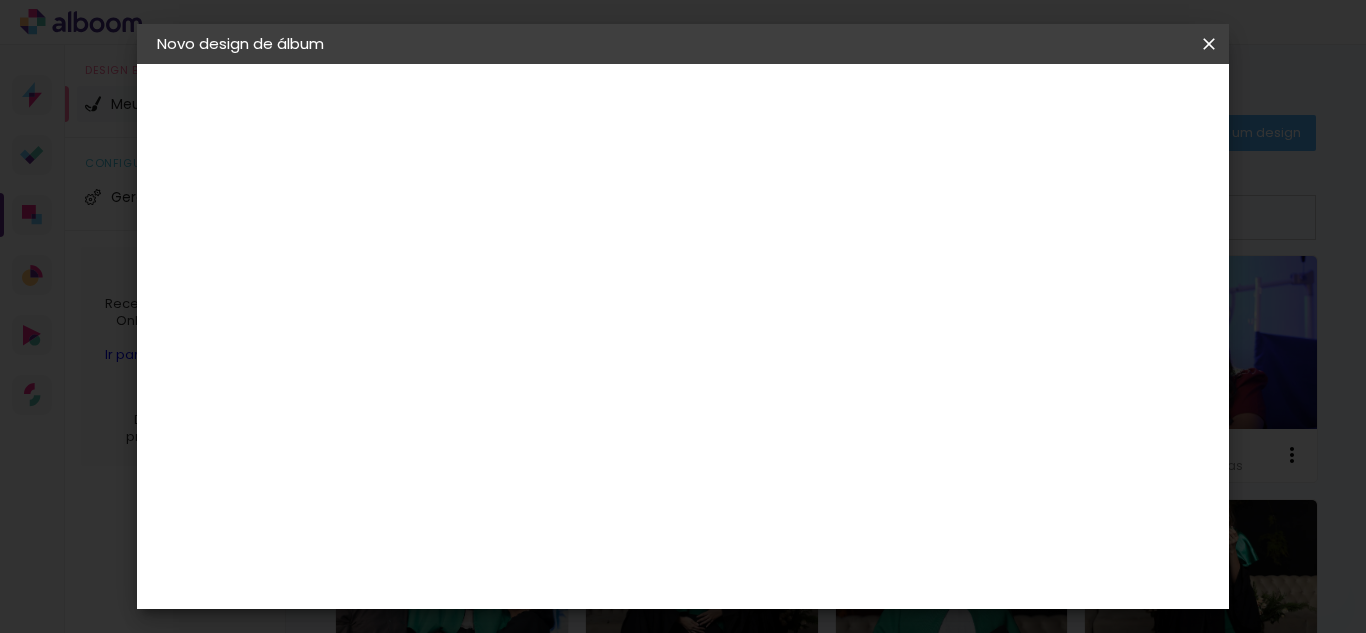 click on "Título do álbum" at bounding box center [0, 0] 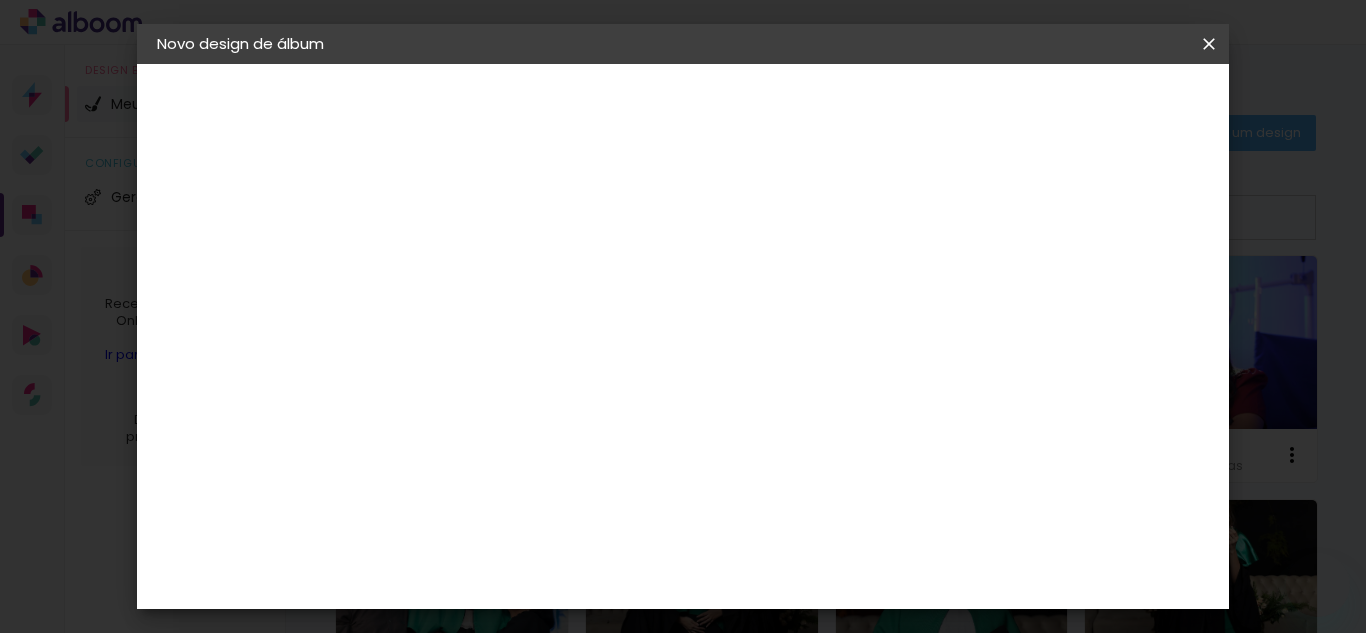 click at bounding box center [484, 268] 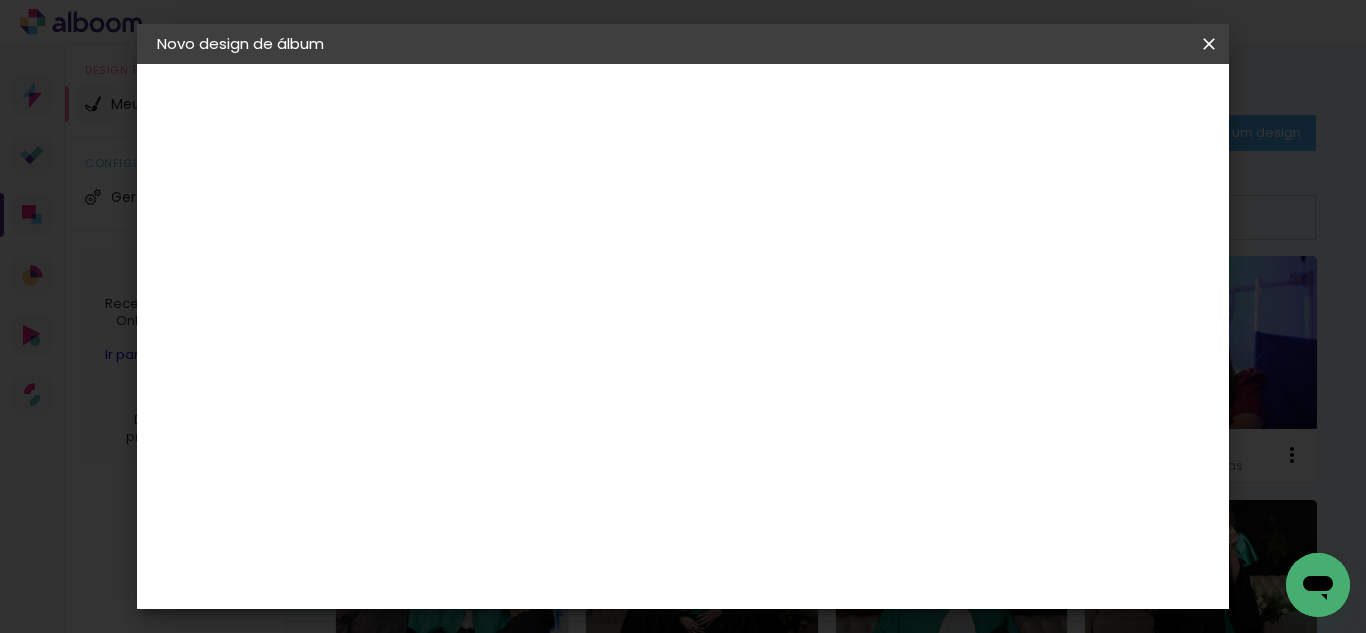 scroll, scrollTop: 0, scrollLeft: 0, axis: both 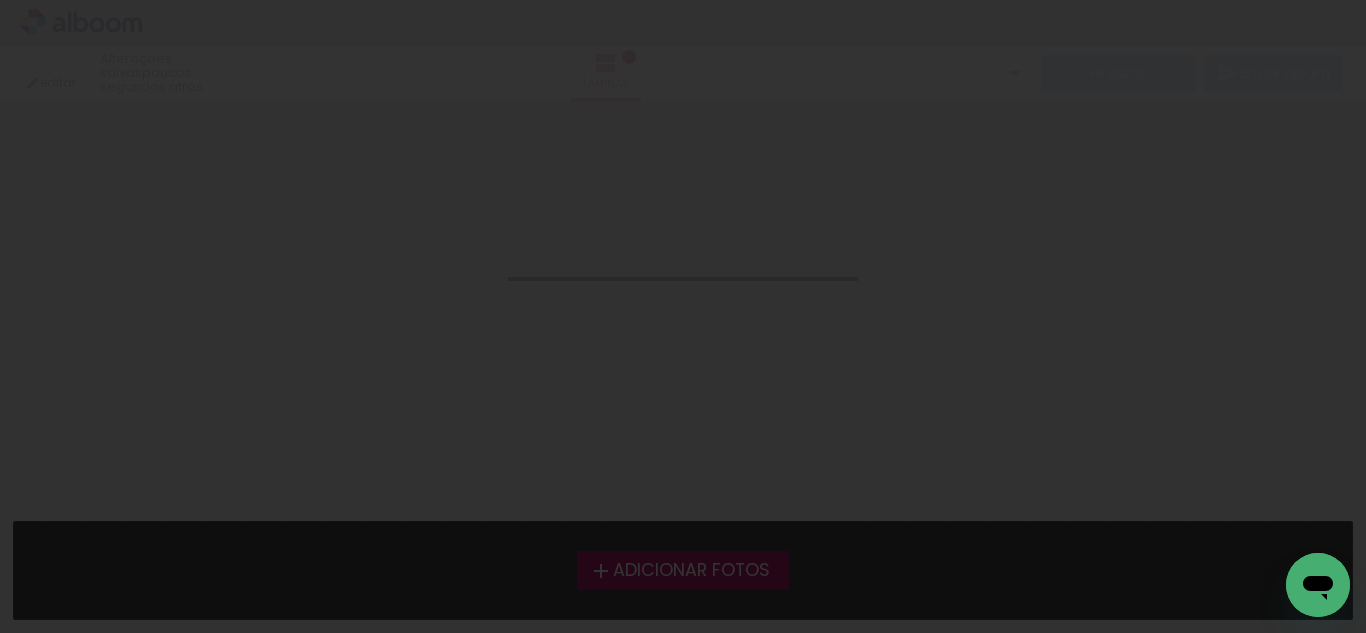 click on "Adicionar Fotos" at bounding box center [691, 571] 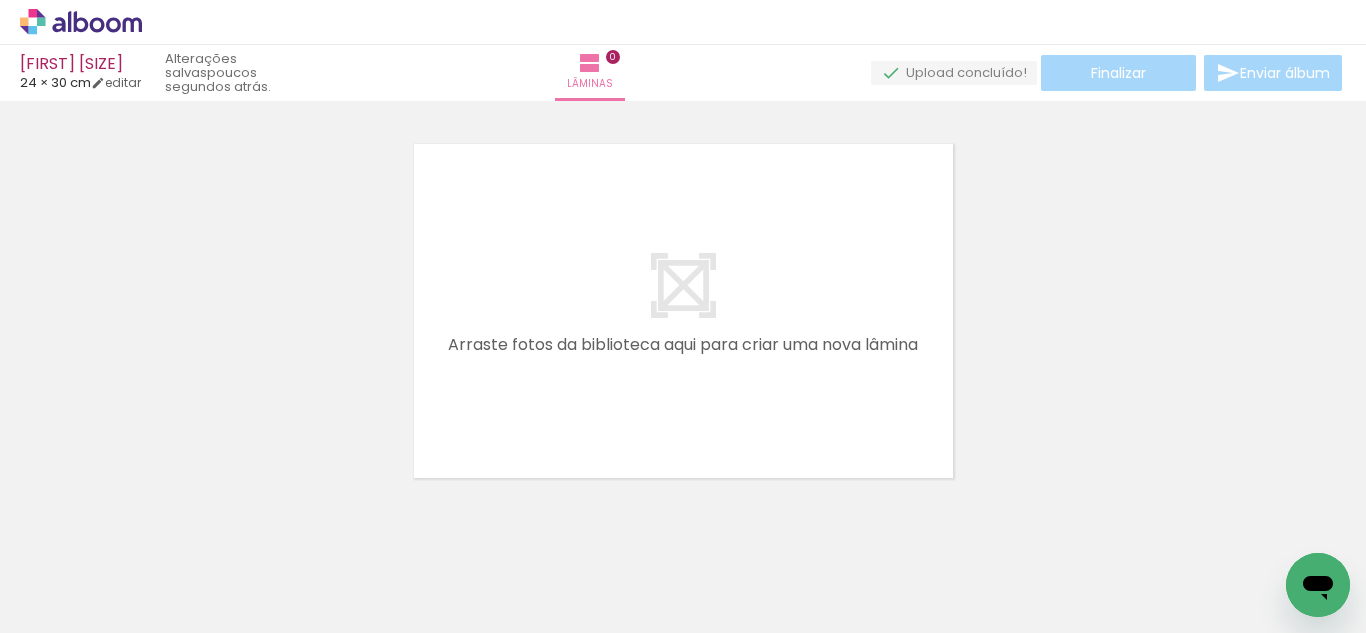 scroll, scrollTop: 26, scrollLeft: 0, axis: vertical 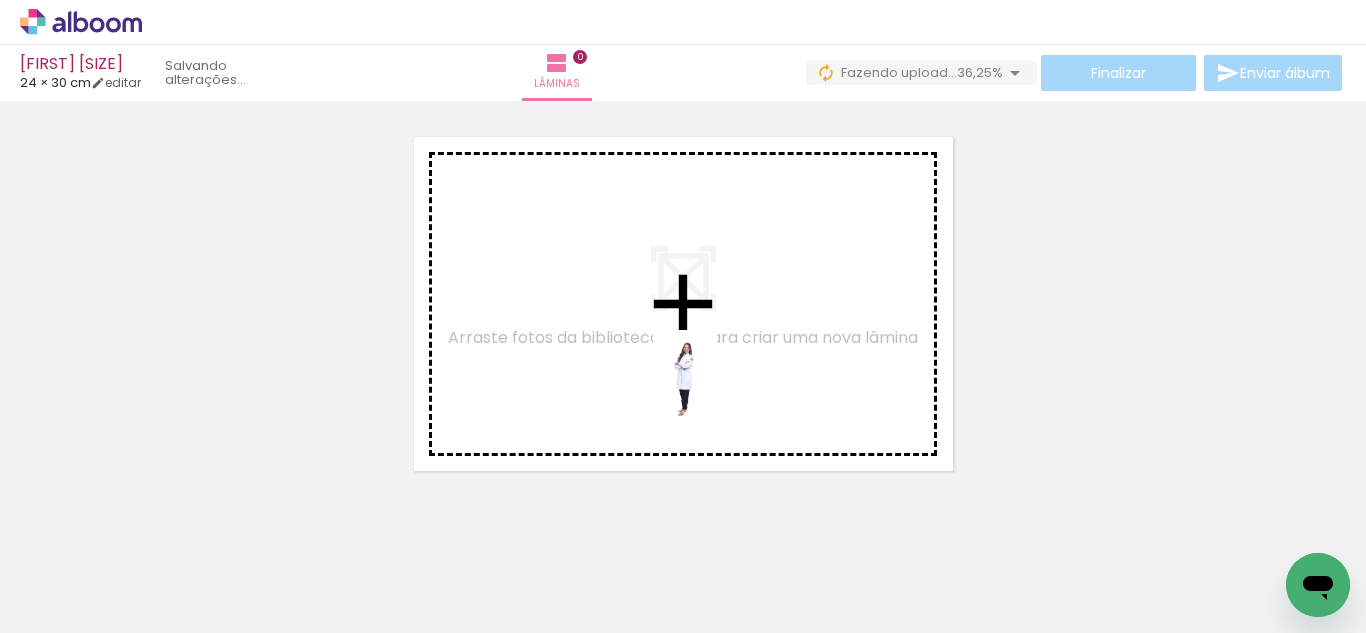 drag, startPoint x: 411, startPoint y: 579, endPoint x: 723, endPoint y: 386, distance: 366.8692 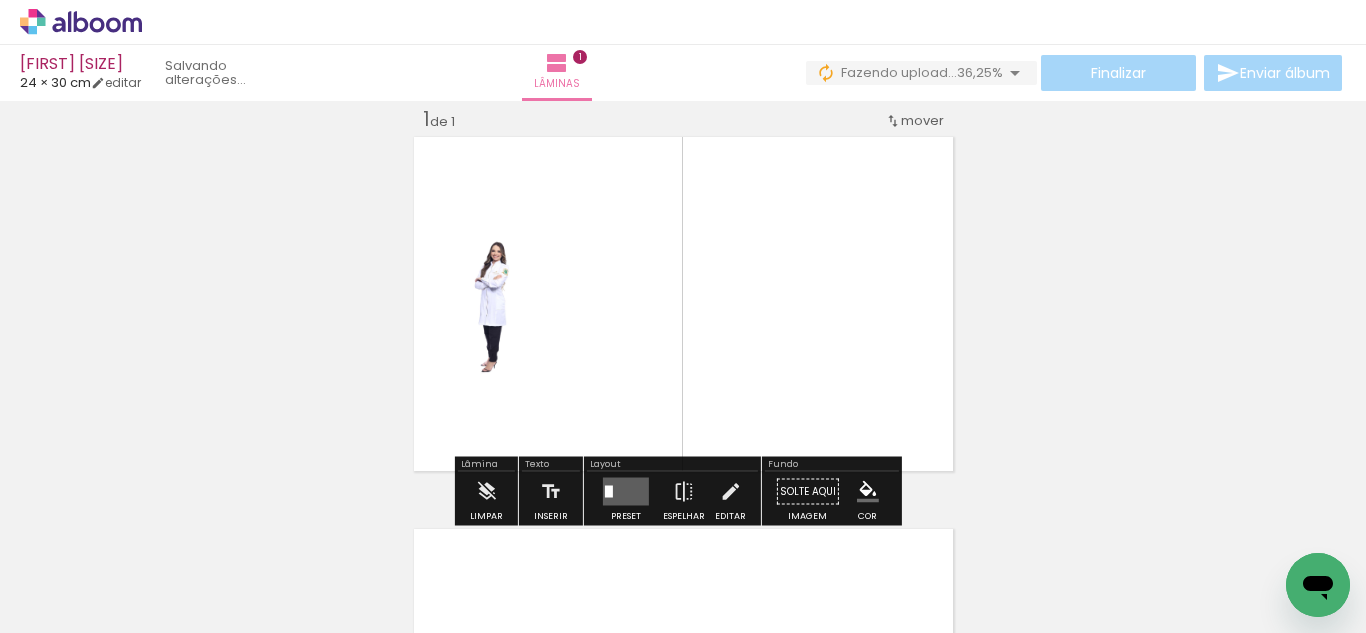 scroll, scrollTop: 26, scrollLeft: 0, axis: vertical 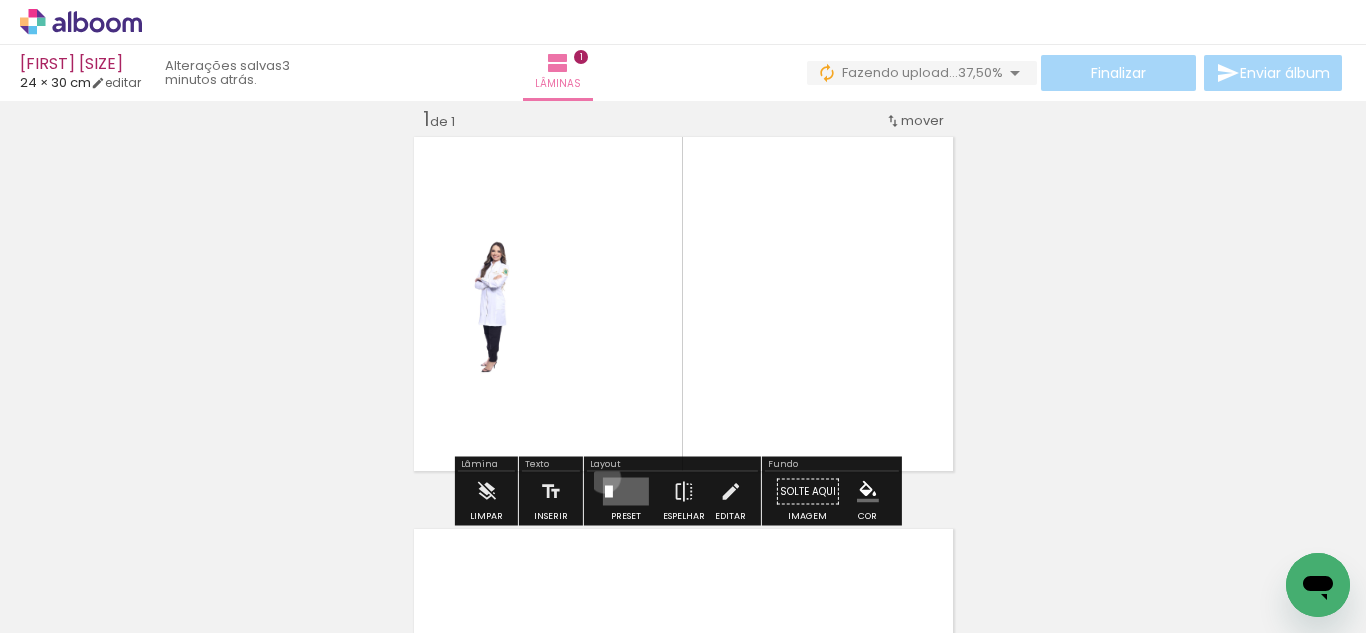click at bounding box center (626, 492) 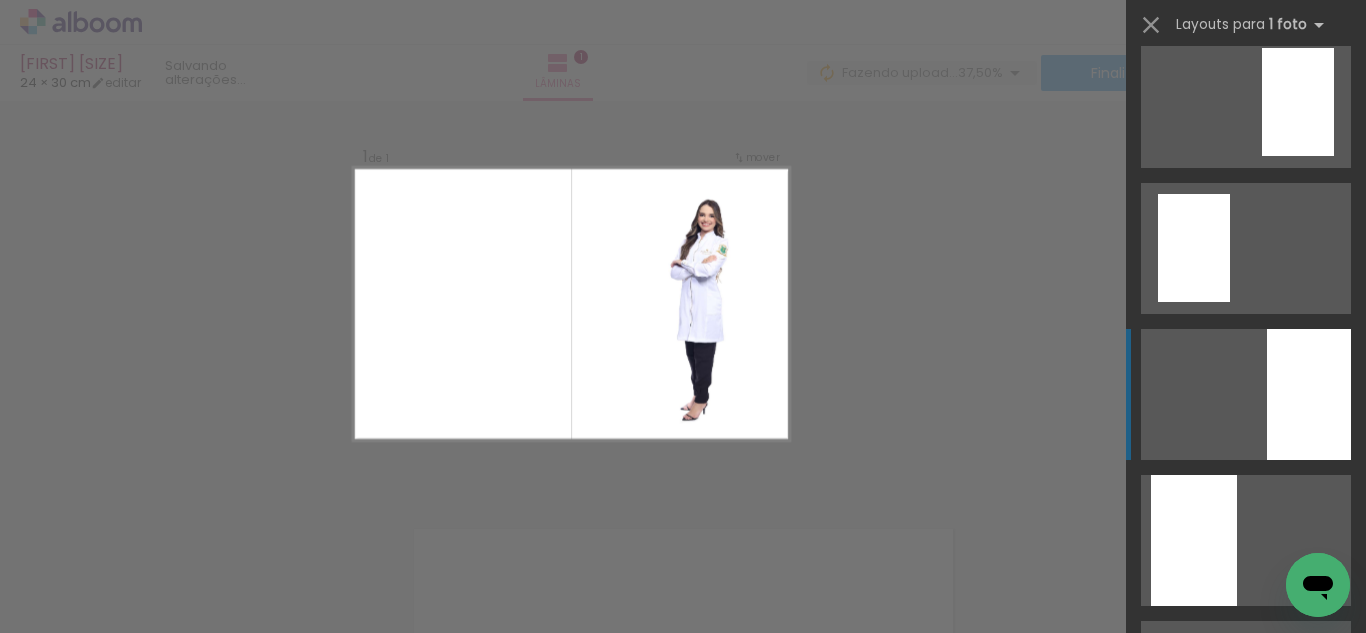 scroll, scrollTop: 317, scrollLeft: 0, axis: vertical 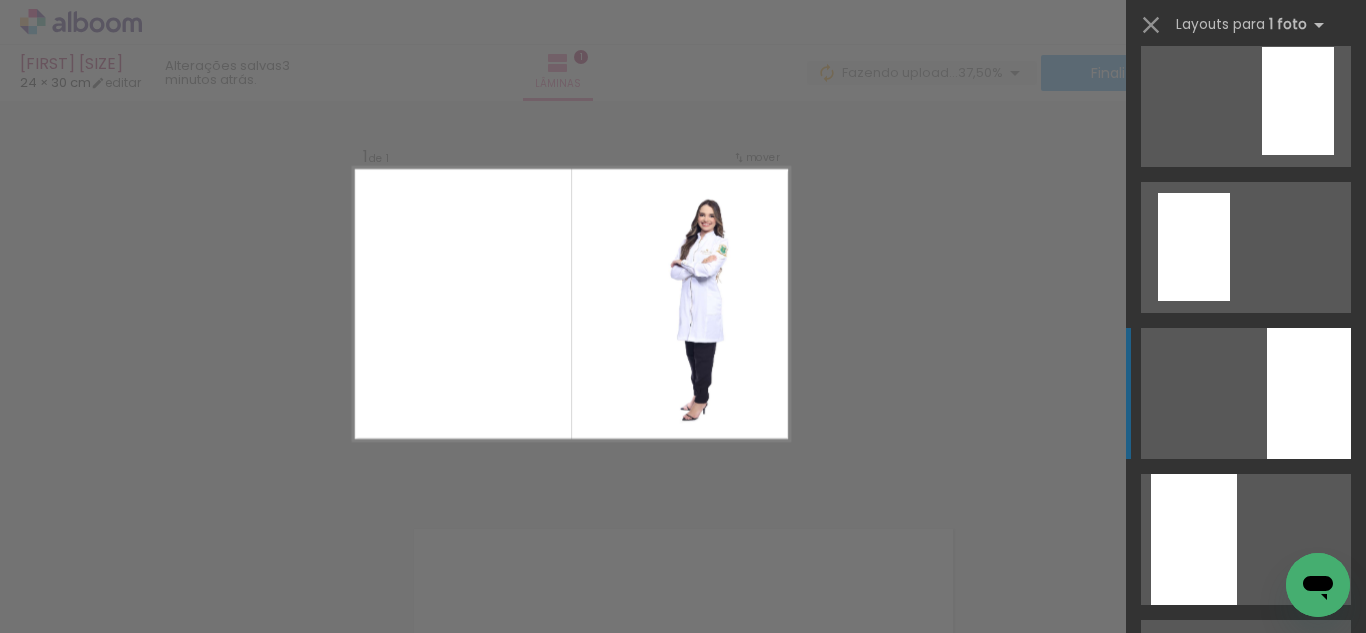 click at bounding box center [1309, 393] 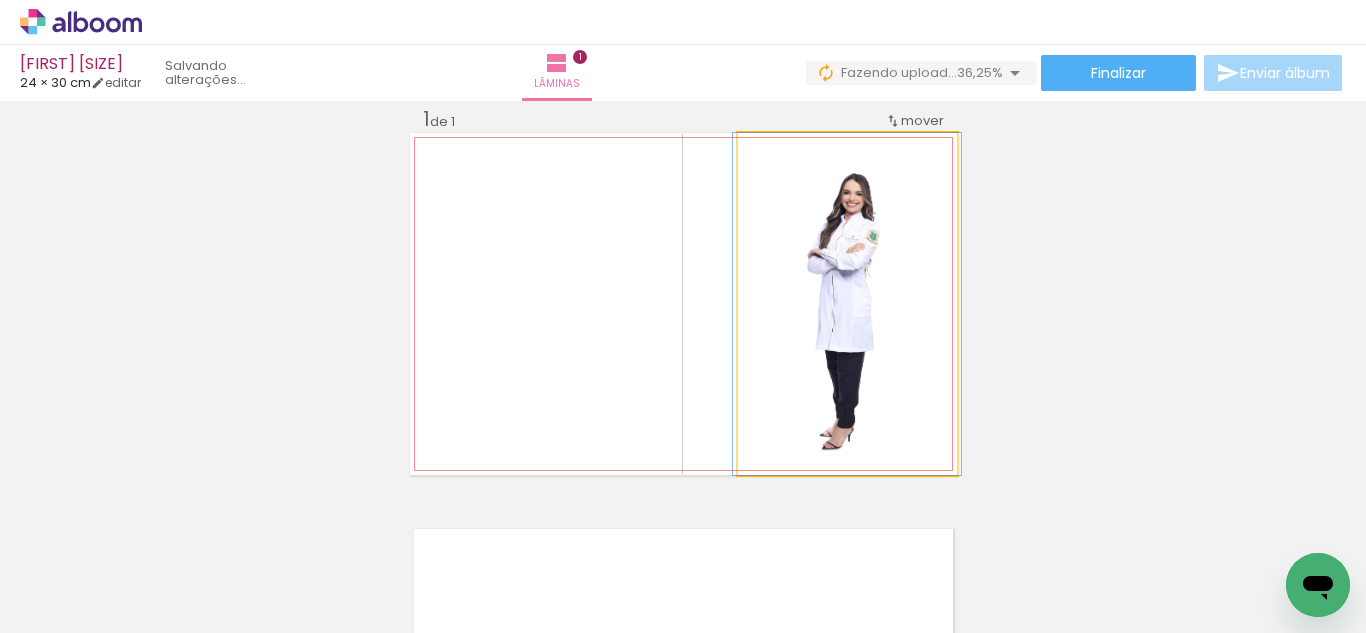 click 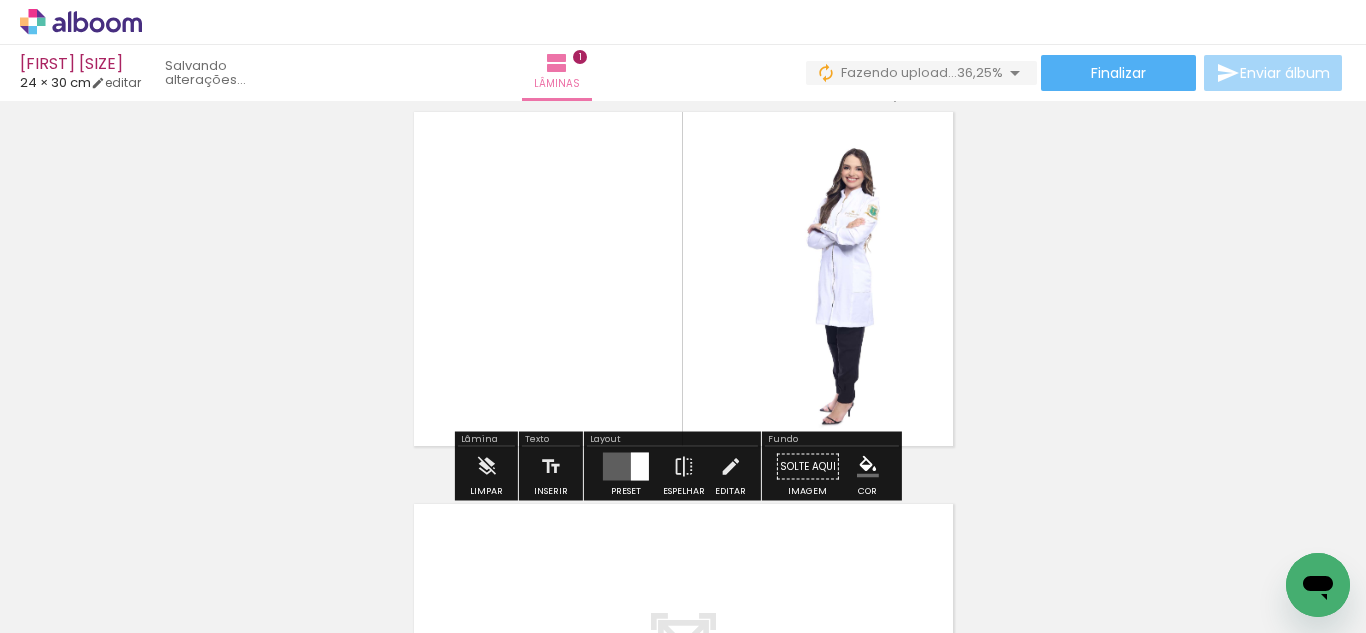scroll, scrollTop: 52, scrollLeft: 0, axis: vertical 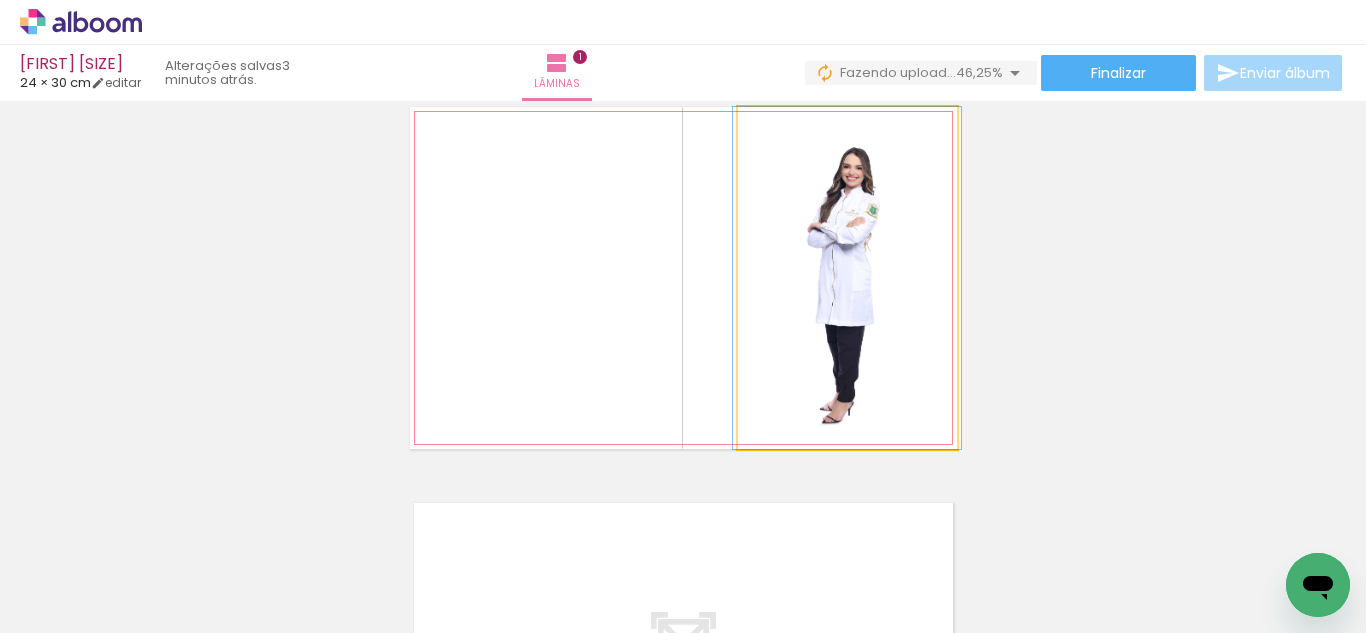 click 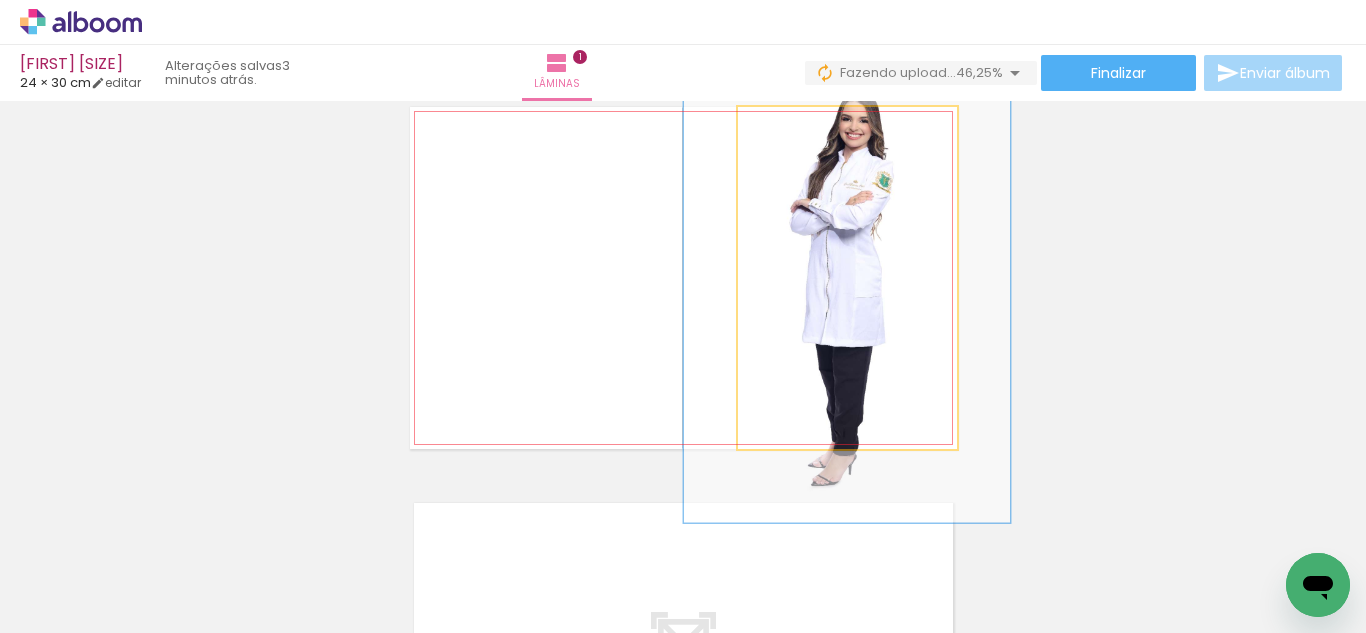 drag, startPoint x: 791, startPoint y: 127, endPoint x: 823, endPoint y: 132, distance: 32.38827 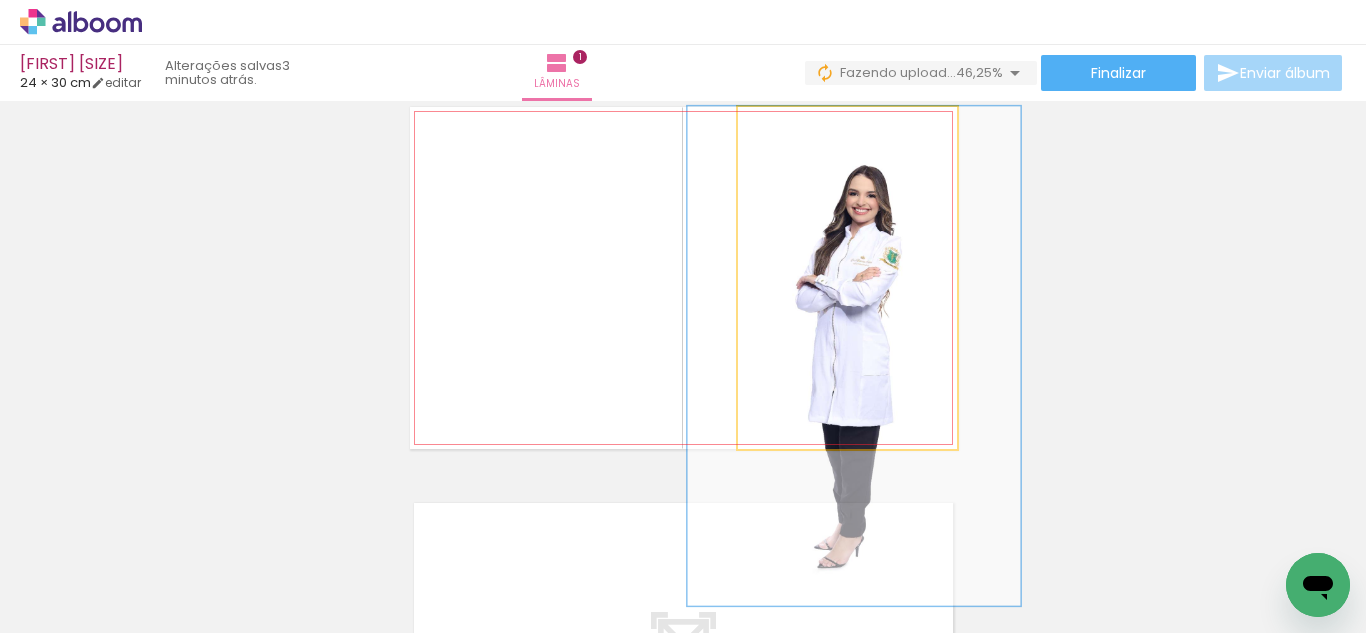 drag, startPoint x: 851, startPoint y: 292, endPoint x: 857, endPoint y: 392, distance: 100.17984 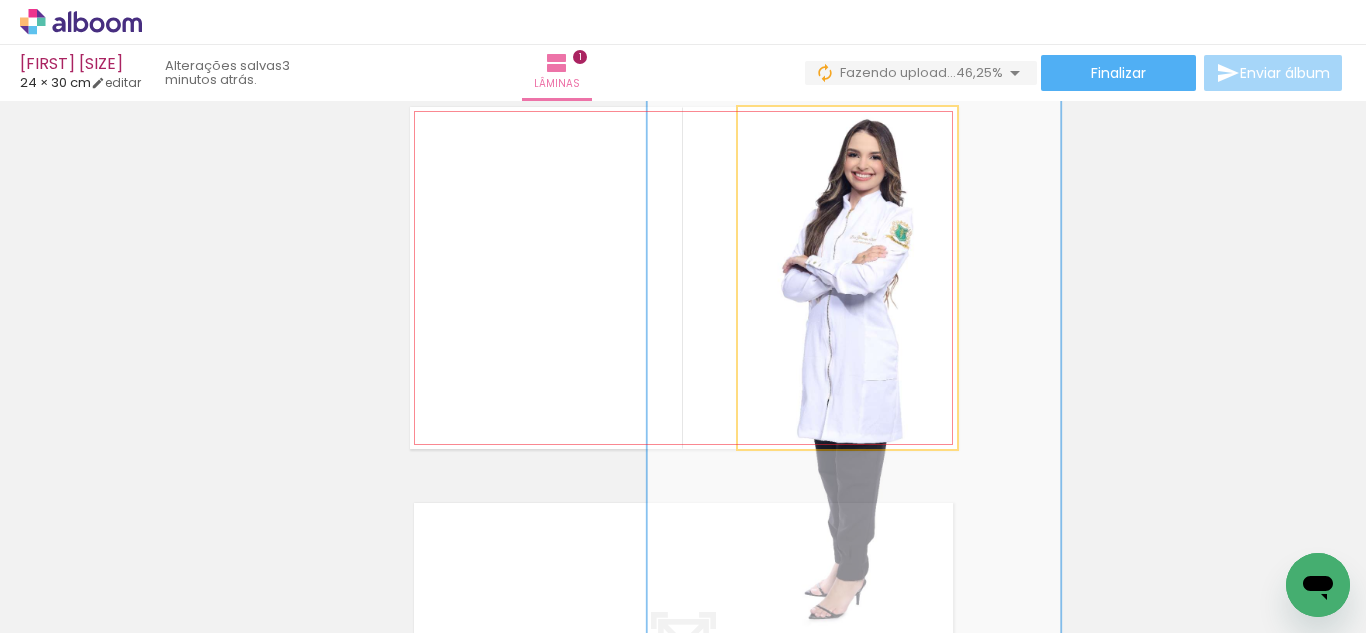 drag, startPoint x: 809, startPoint y: 131, endPoint x: 836, endPoint y: 132, distance: 27.018513 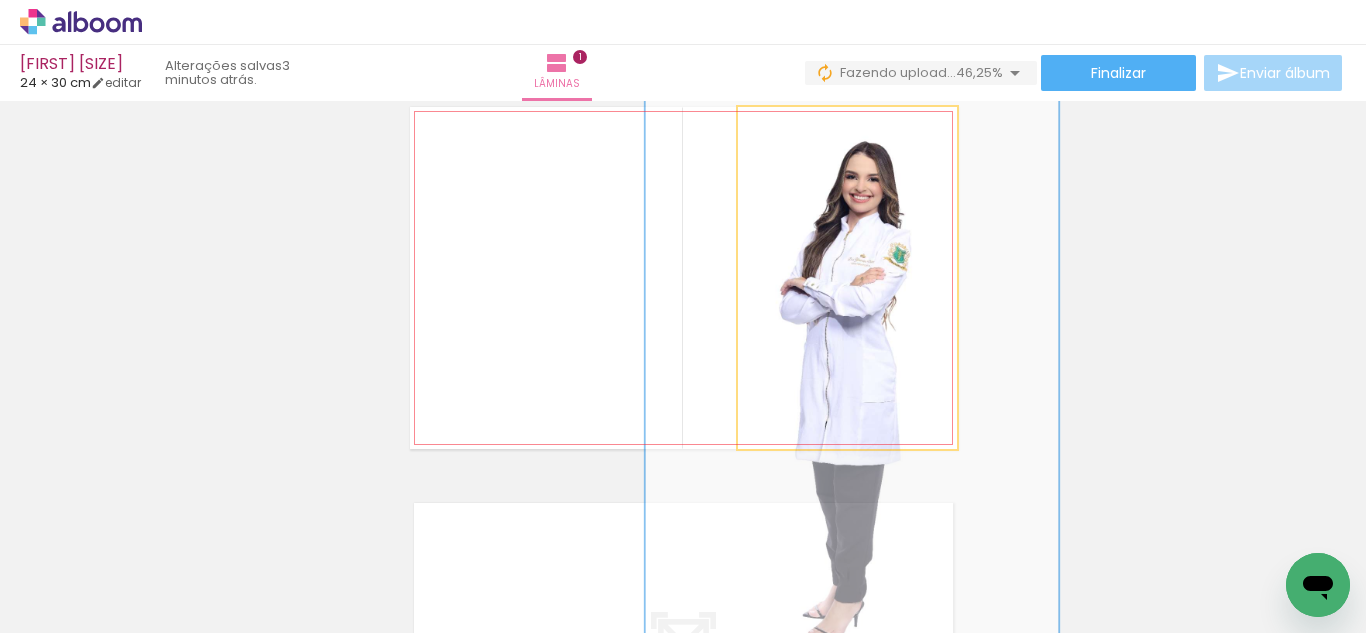 drag, startPoint x: 821, startPoint y: 230, endPoint x: 823, endPoint y: 246, distance: 16.124516 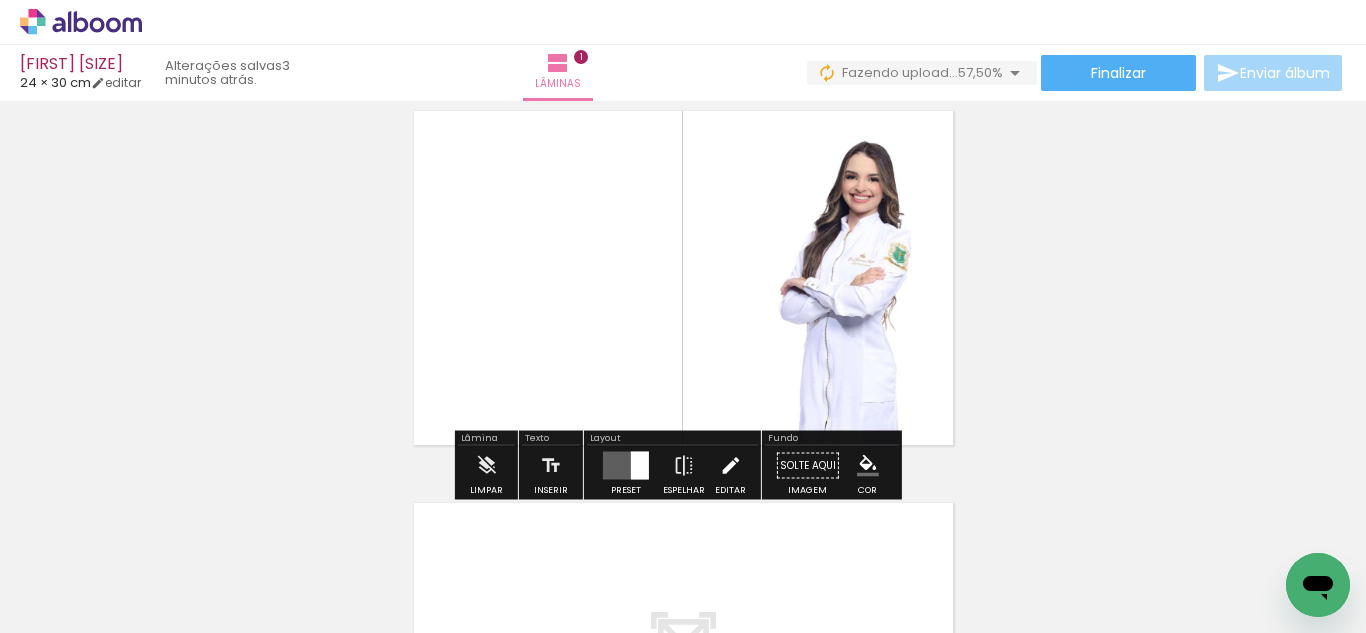 click at bounding box center [730, 466] 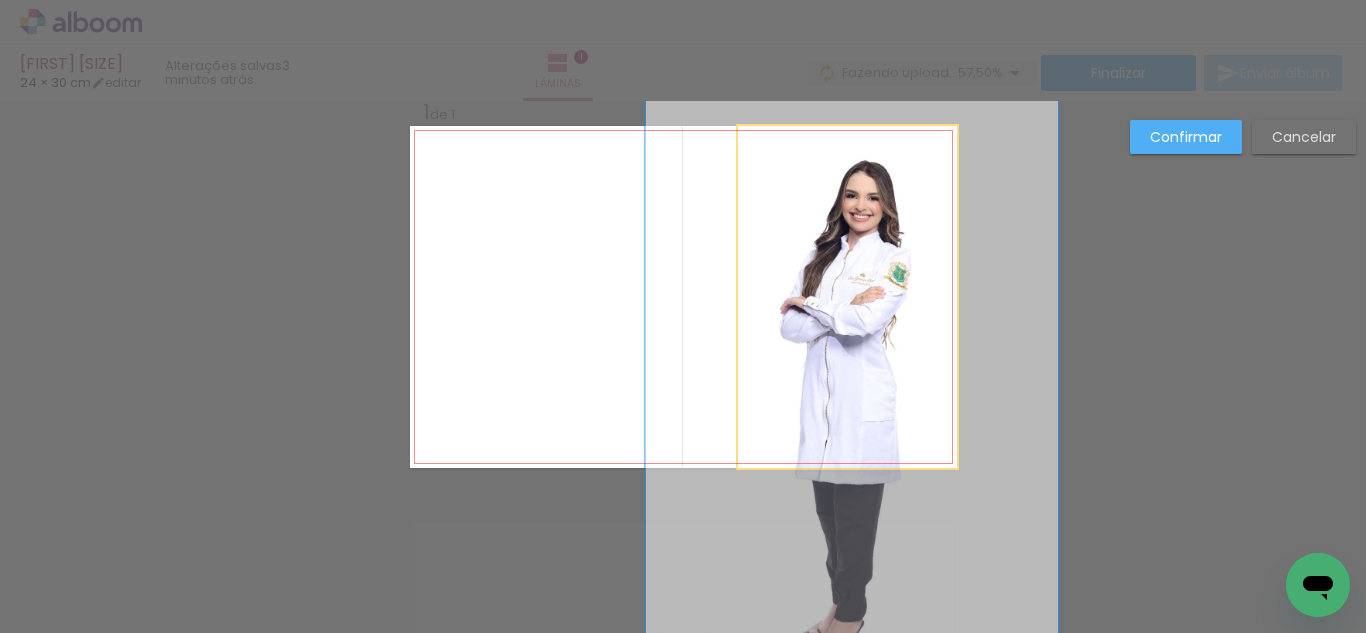 scroll, scrollTop: 26, scrollLeft: 0, axis: vertical 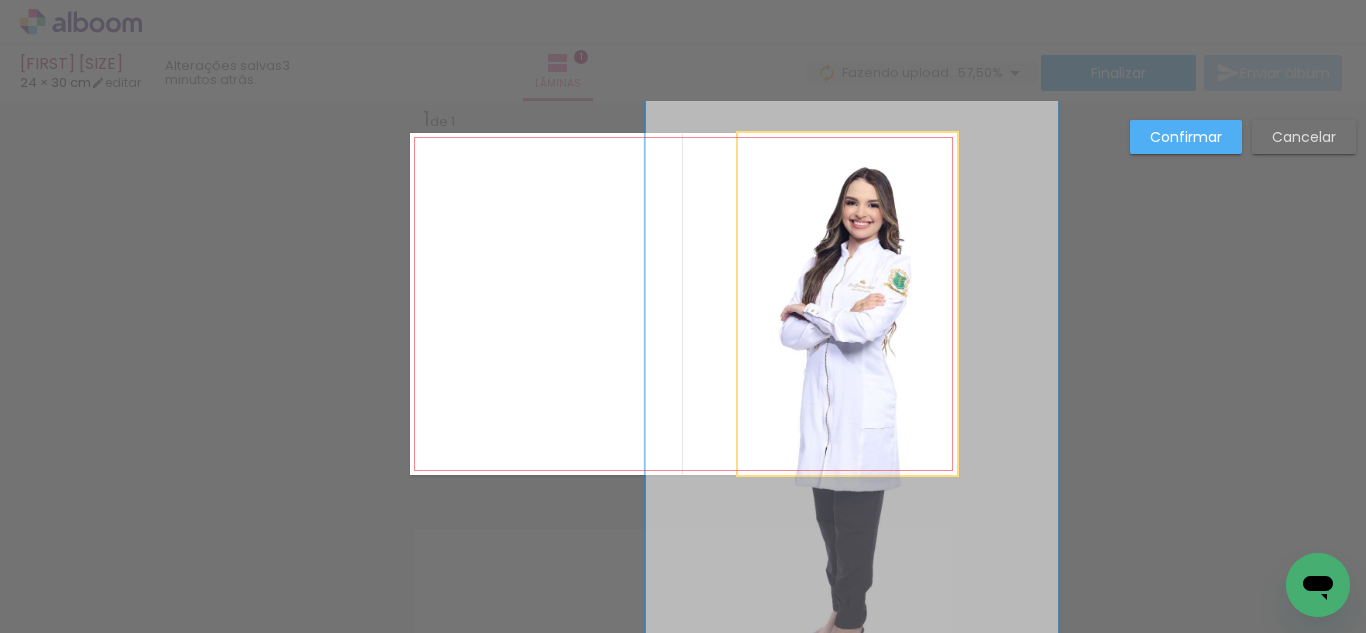 click 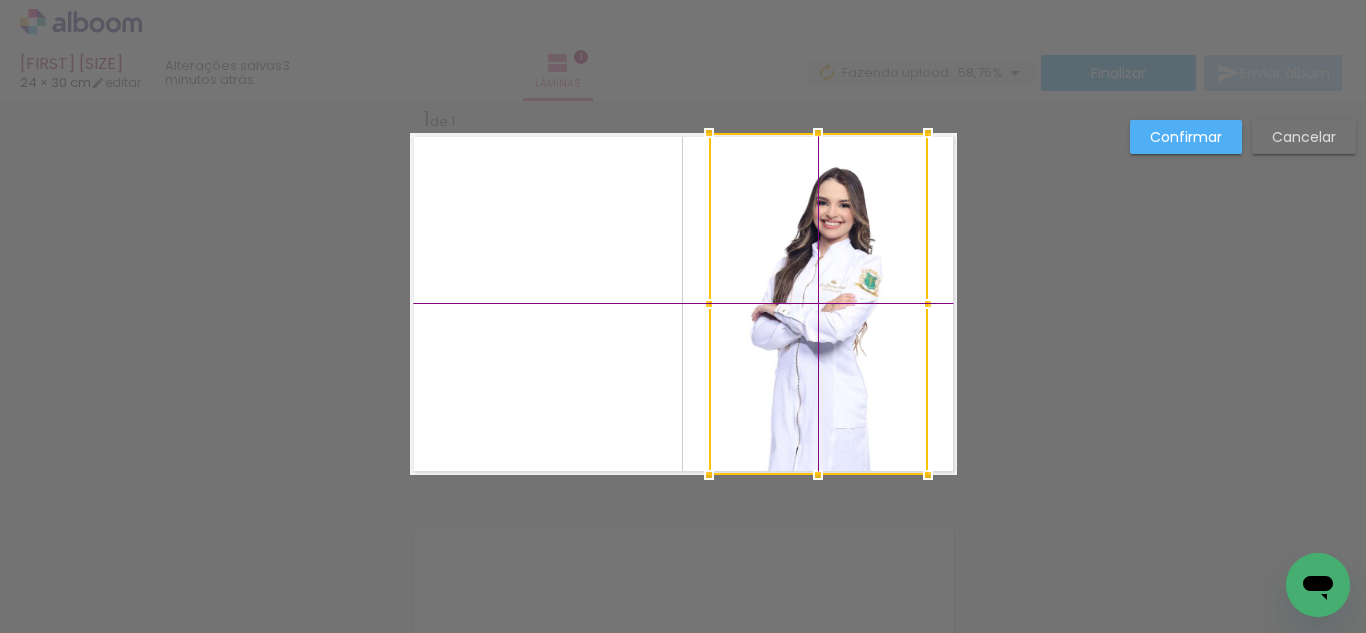 drag, startPoint x: 879, startPoint y: 300, endPoint x: 849, endPoint y: 301, distance: 30.016663 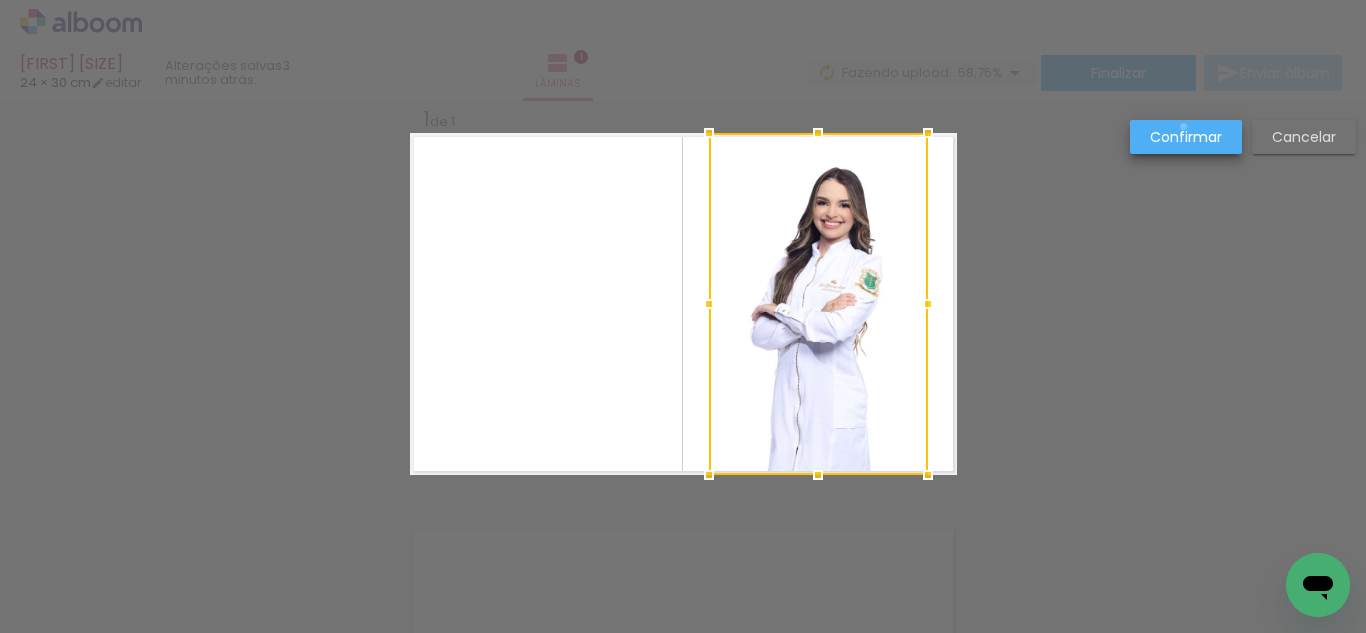 click on "Confirmar" at bounding box center (0, 0) 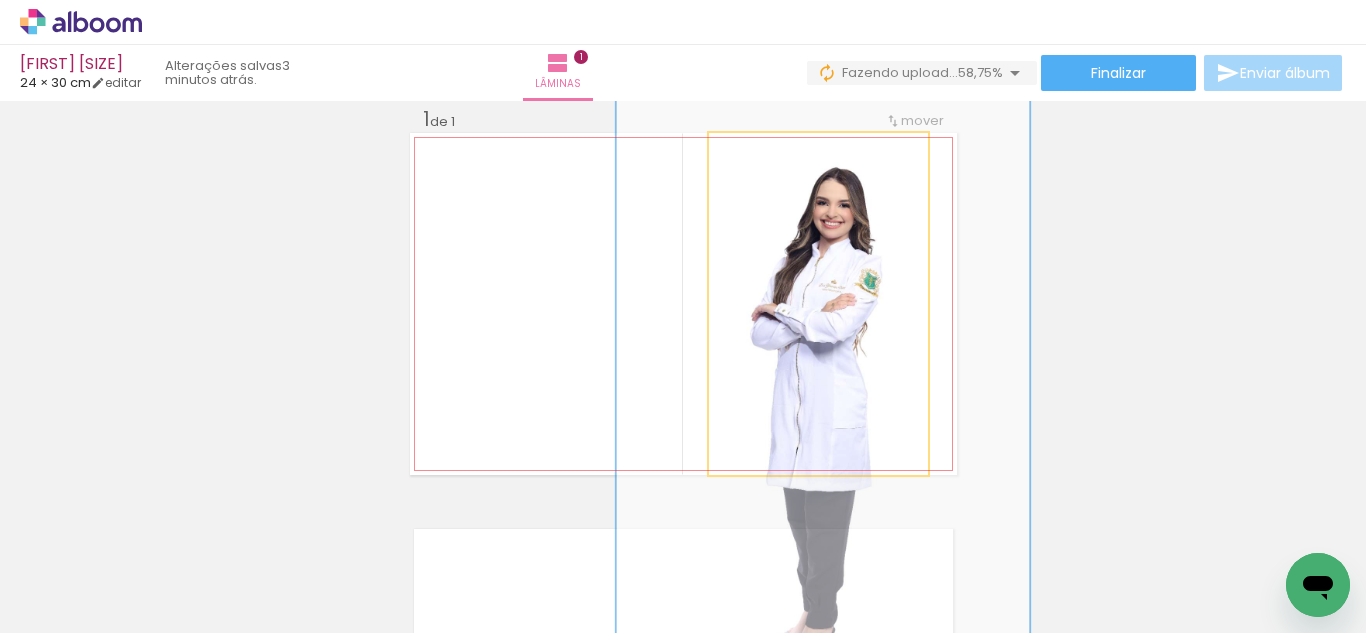 click 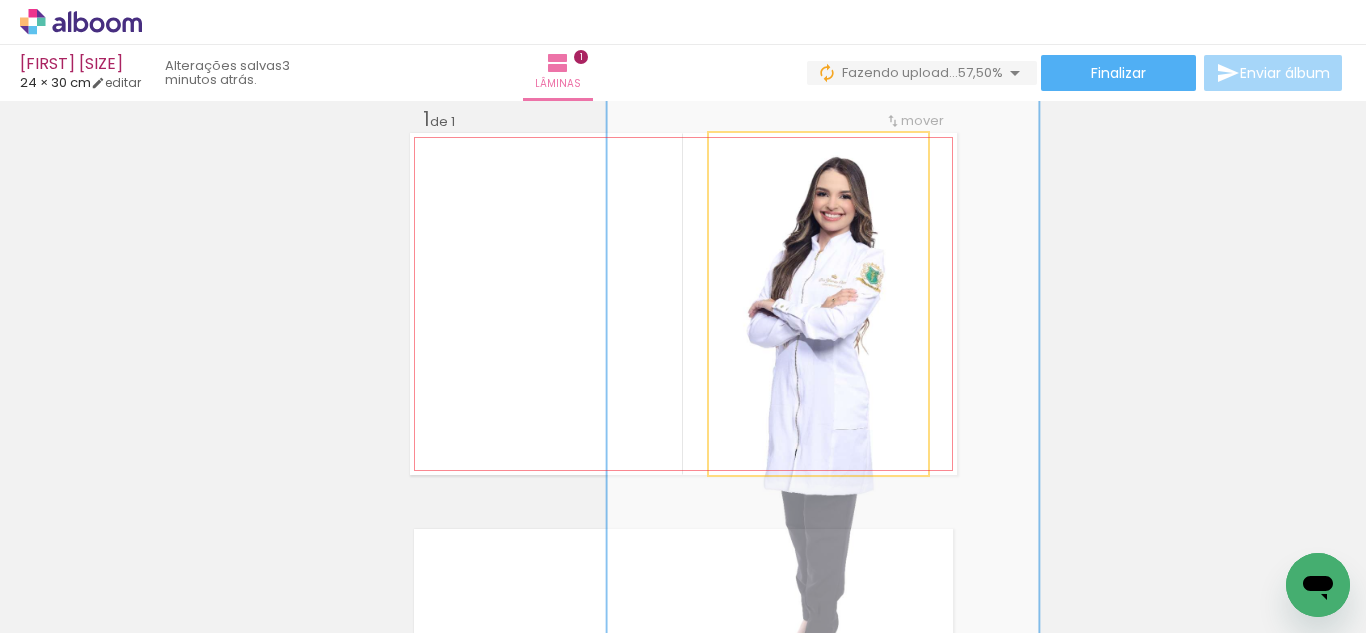drag, startPoint x: 814, startPoint y: 154, endPoint x: 876, endPoint y: 272, distance: 133.29666 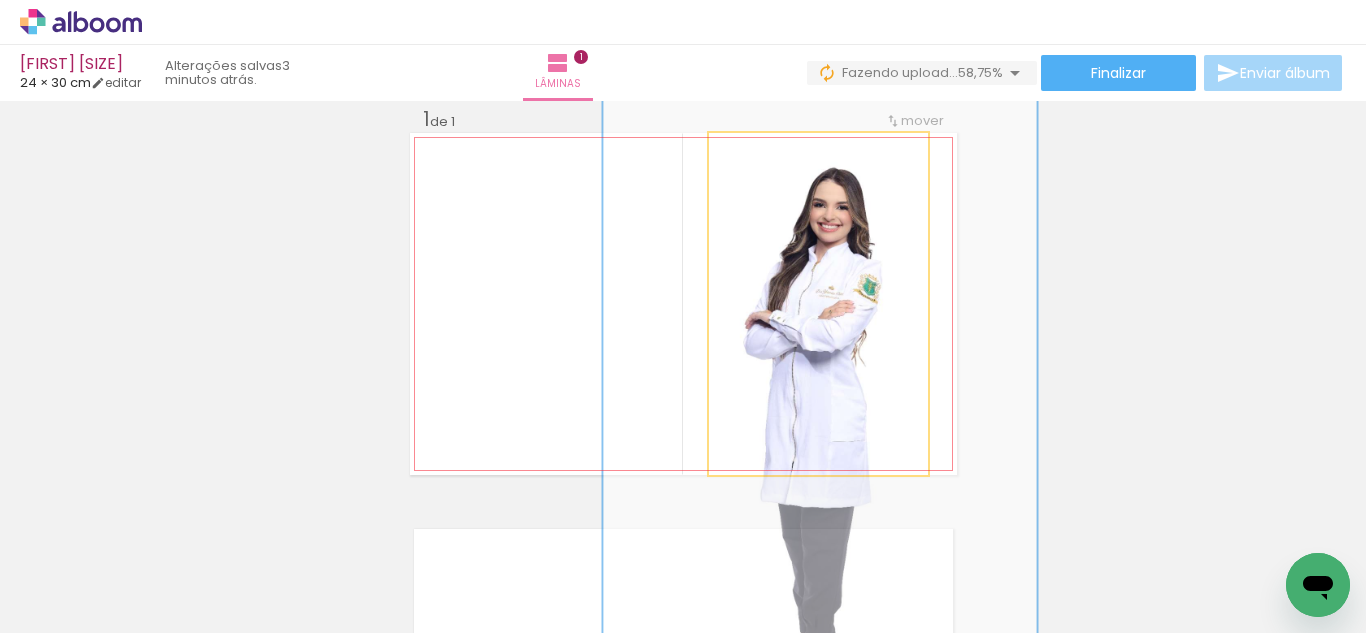 drag, startPoint x: 866, startPoint y: 286, endPoint x: 863, endPoint y: 298, distance: 12.369317 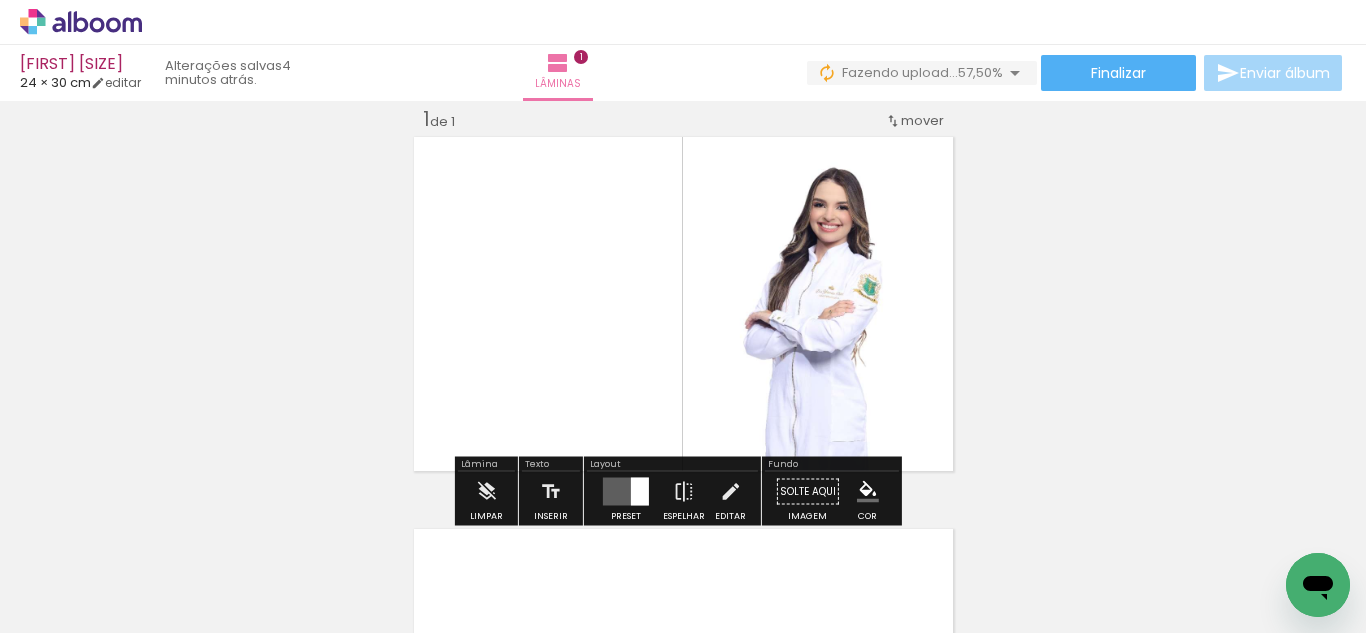 click on "Inserir lâmina 1  de 1" at bounding box center (683, 474) 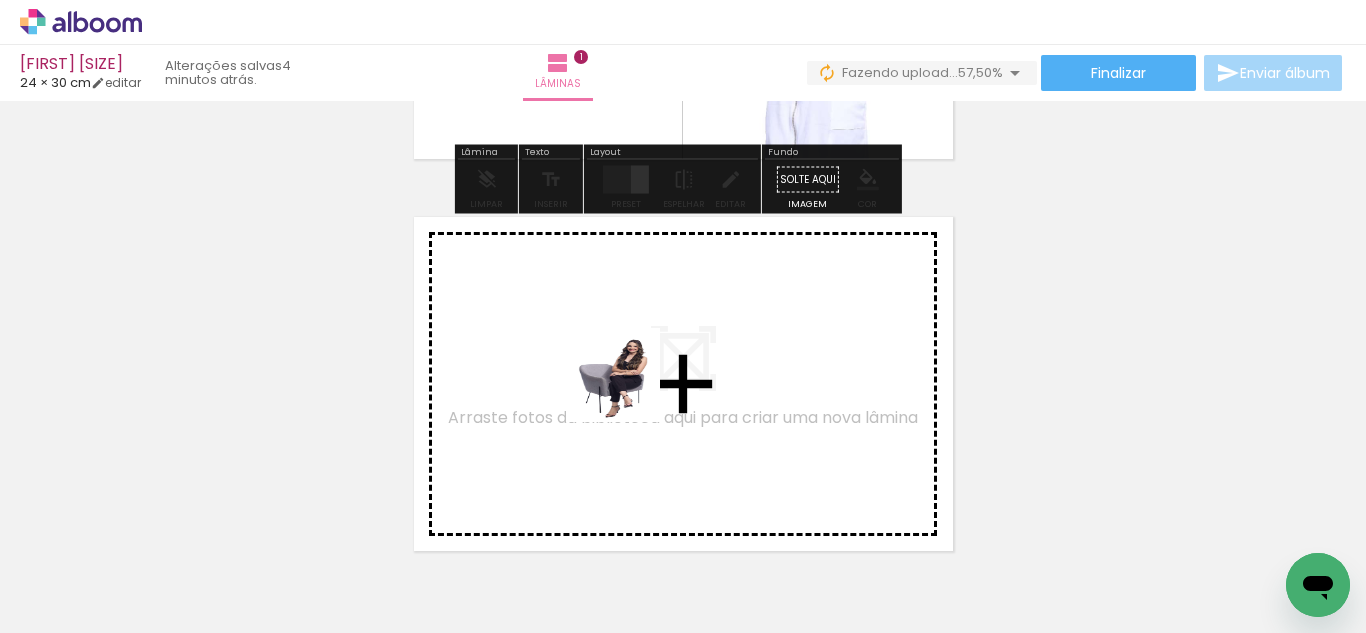 drag, startPoint x: 628, startPoint y: 390, endPoint x: 440, endPoint y: 537, distance: 238.64827 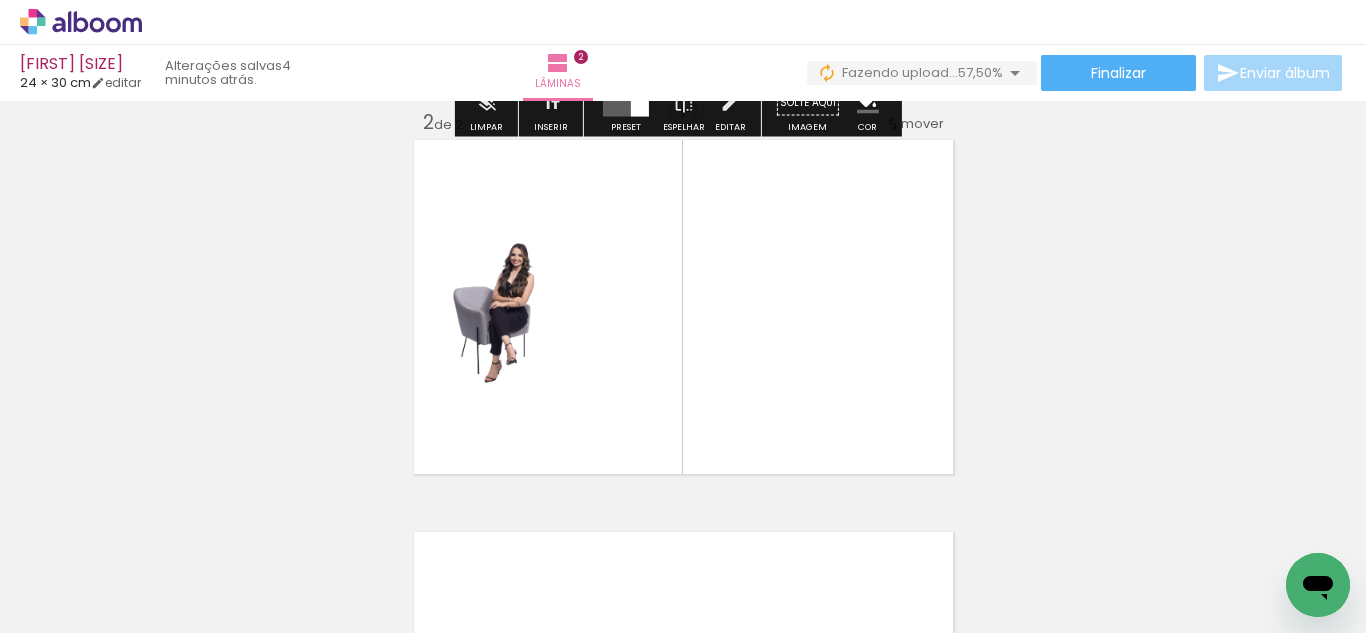 scroll, scrollTop: 418, scrollLeft: 0, axis: vertical 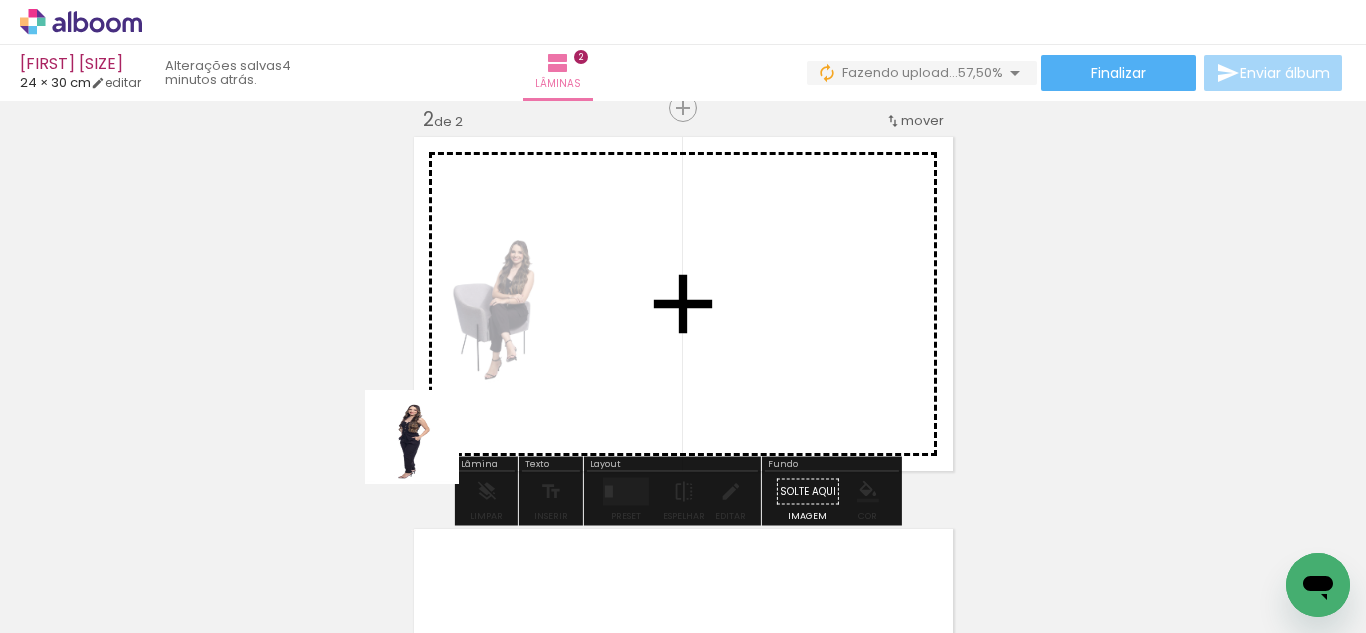 drag, startPoint x: 427, startPoint y: 452, endPoint x: 398, endPoint y: 448, distance: 29.274563 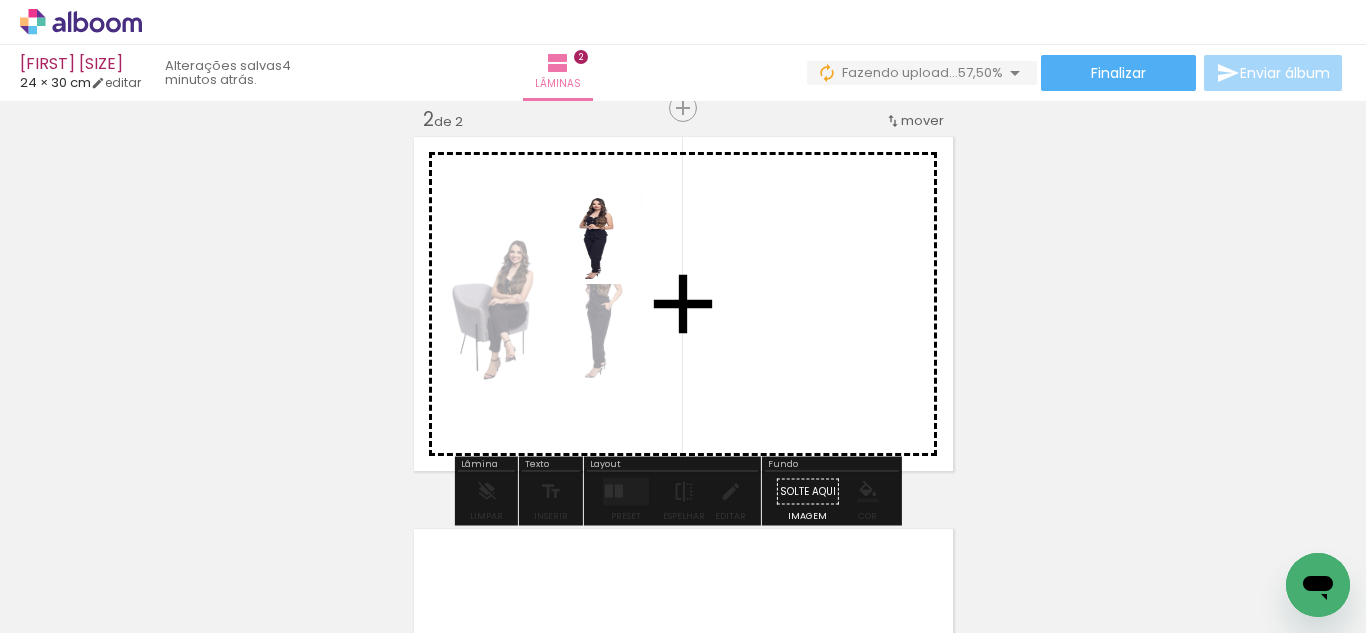 drag, startPoint x: 224, startPoint y: 551, endPoint x: 663, endPoint y: 257, distance: 528.3531 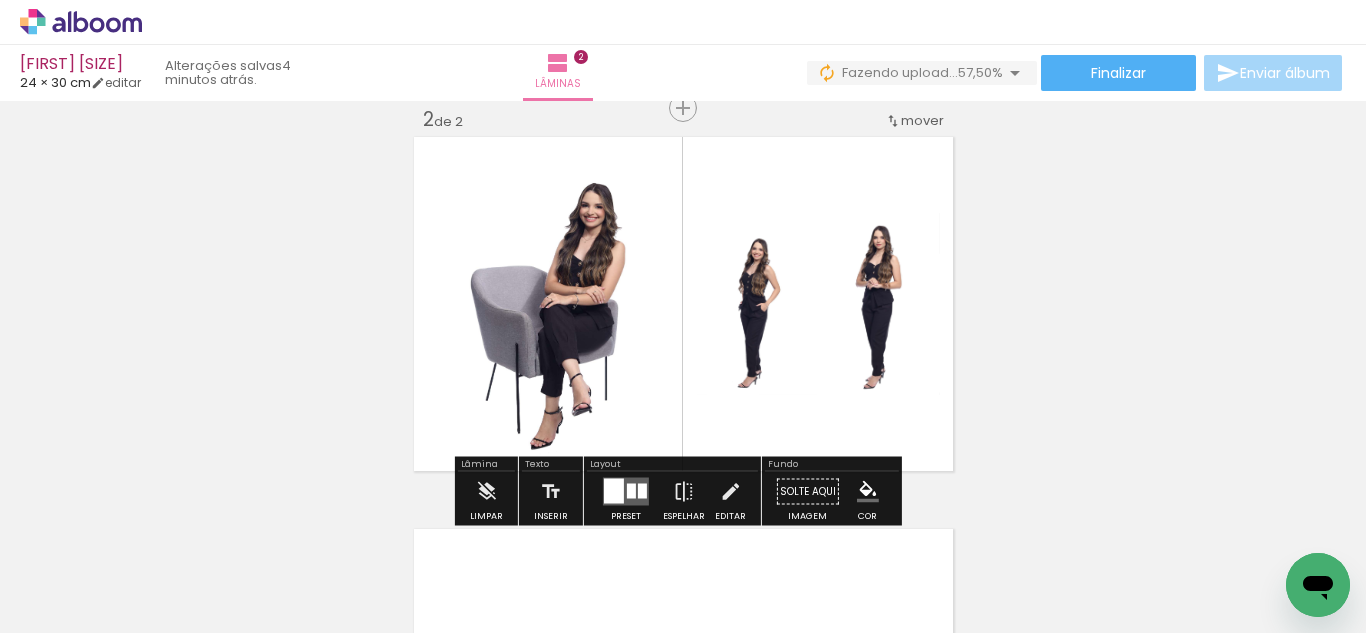click at bounding box center [614, 491] 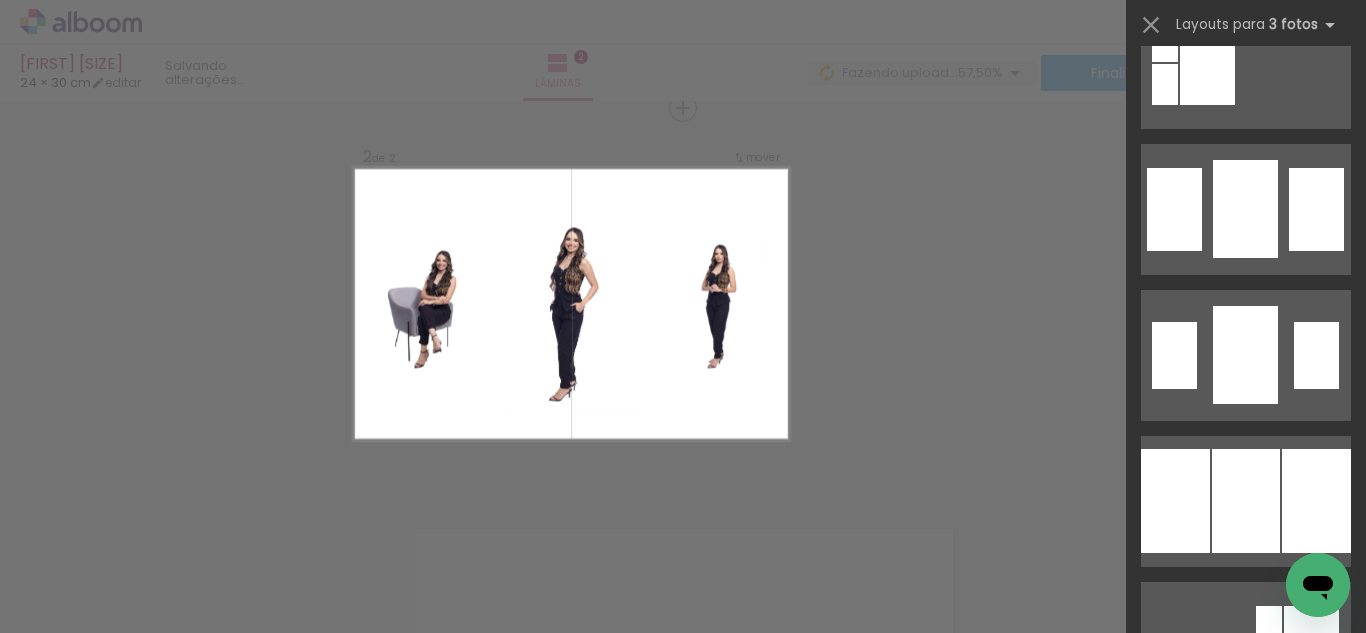 scroll, scrollTop: 1816, scrollLeft: 0, axis: vertical 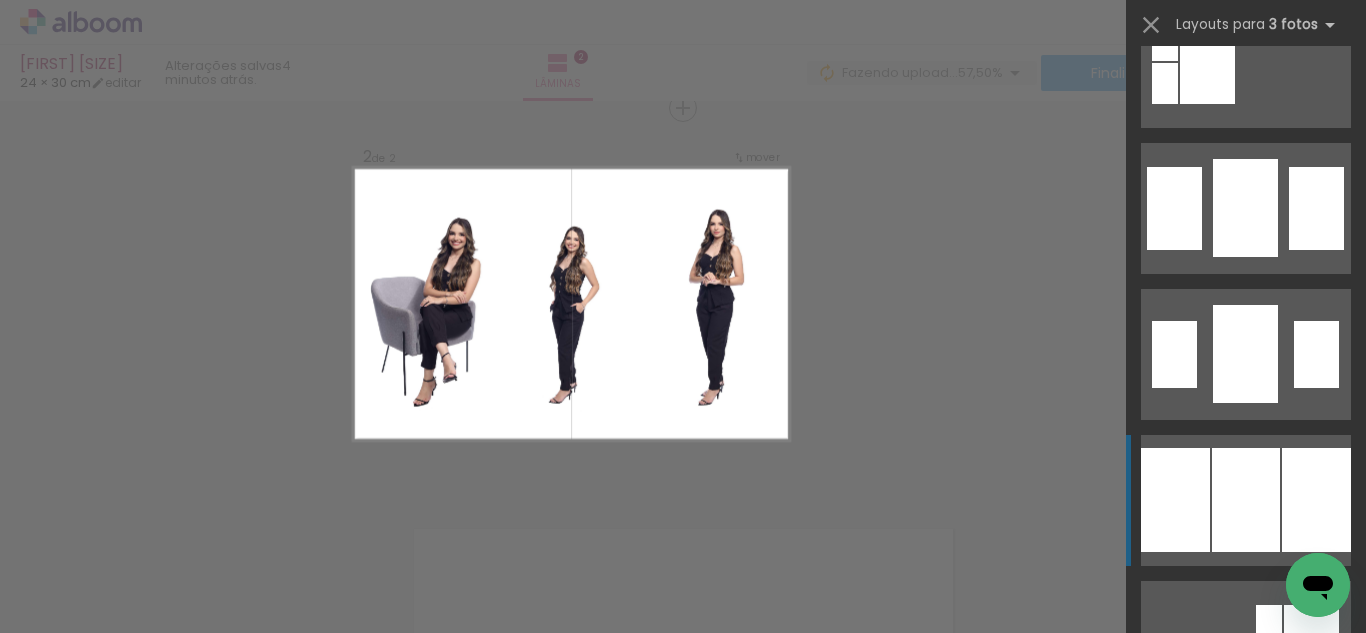 click at bounding box center [1245, 208] 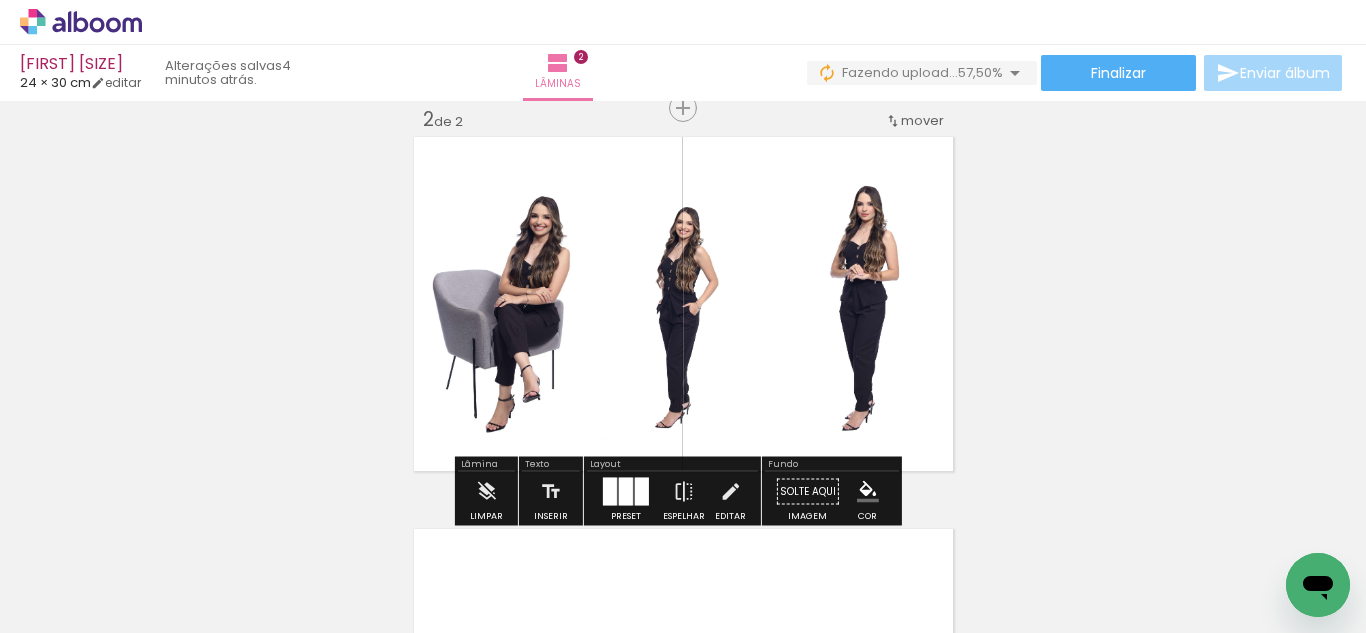 scroll, scrollTop: 492, scrollLeft: 0, axis: vertical 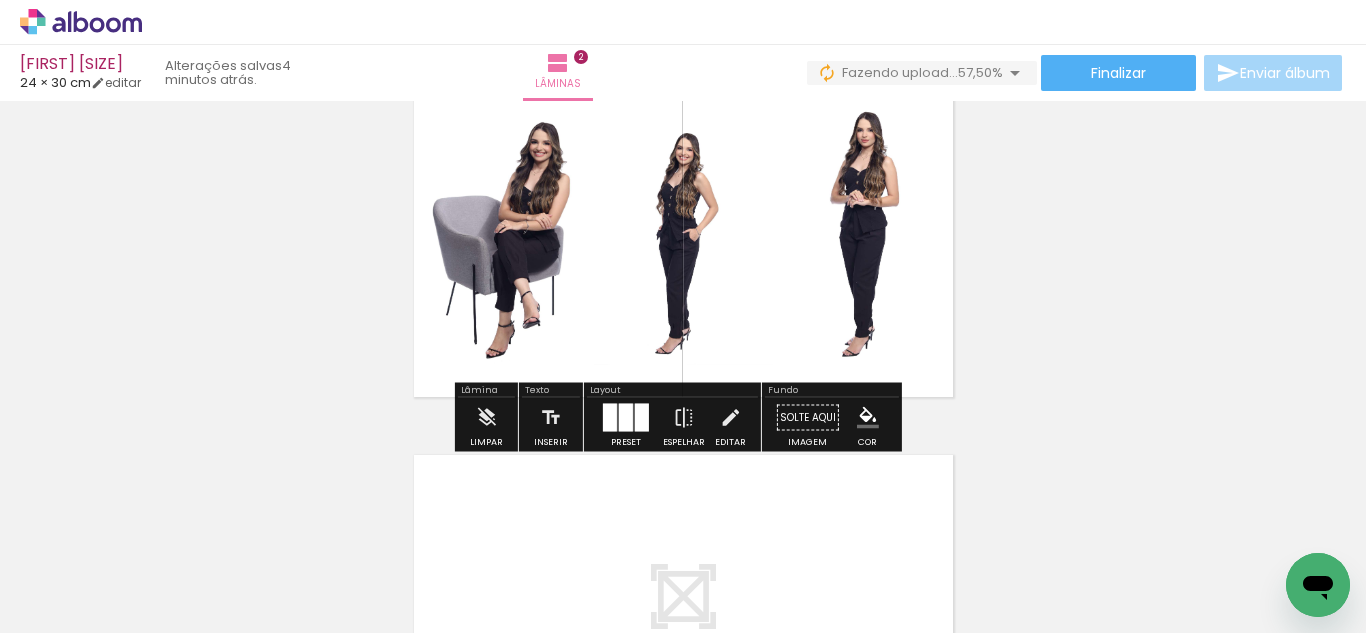 click at bounding box center [610, 418] 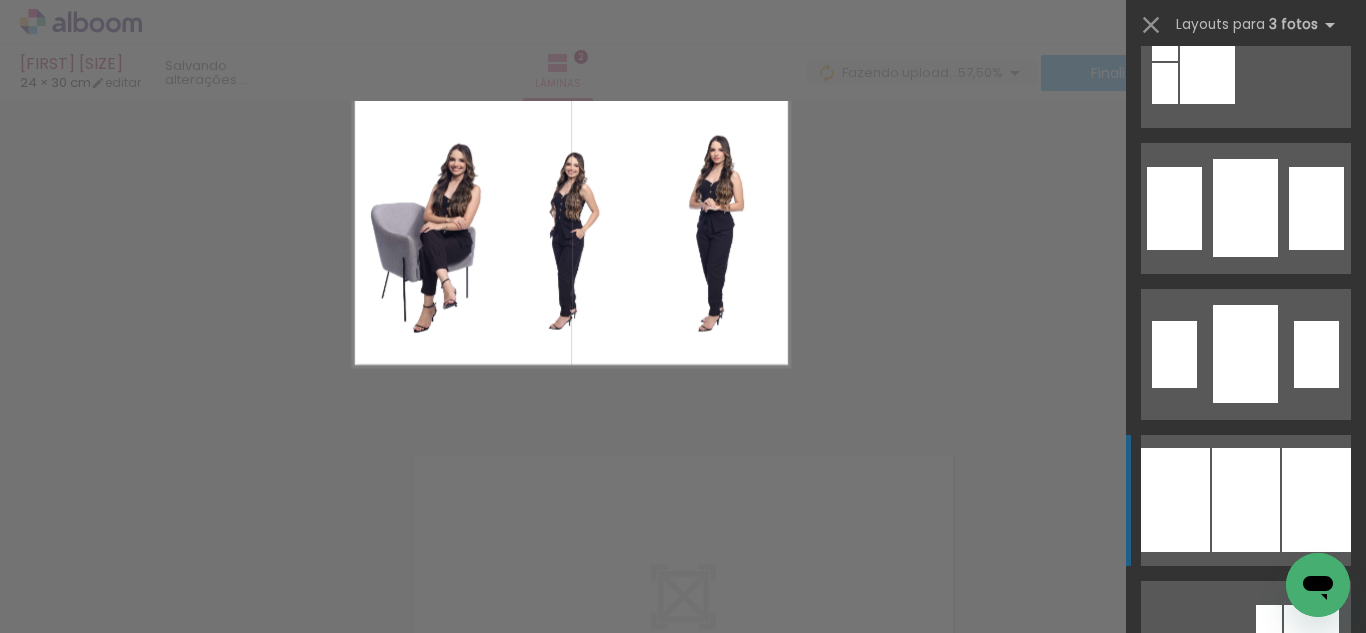 scroll, scrollTop: 2190, scrollLeft: 0, axis: vertical 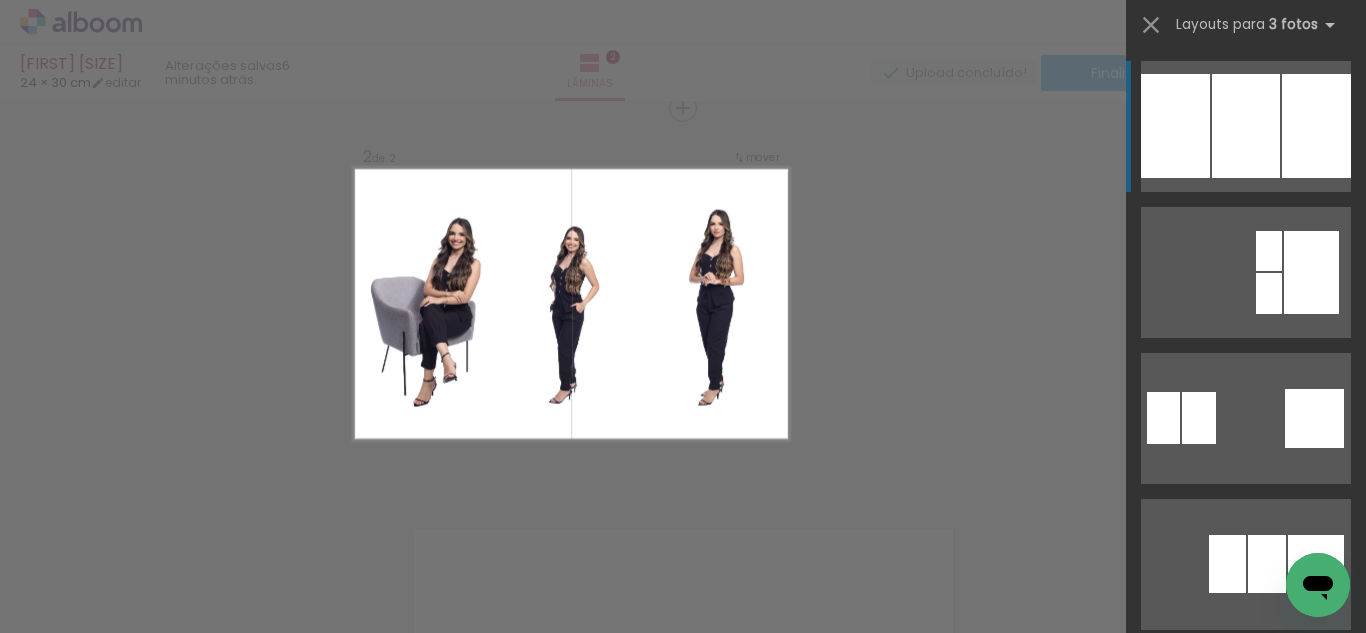 click on "Confirmar Cancelar" at bounding box center [683, 295] 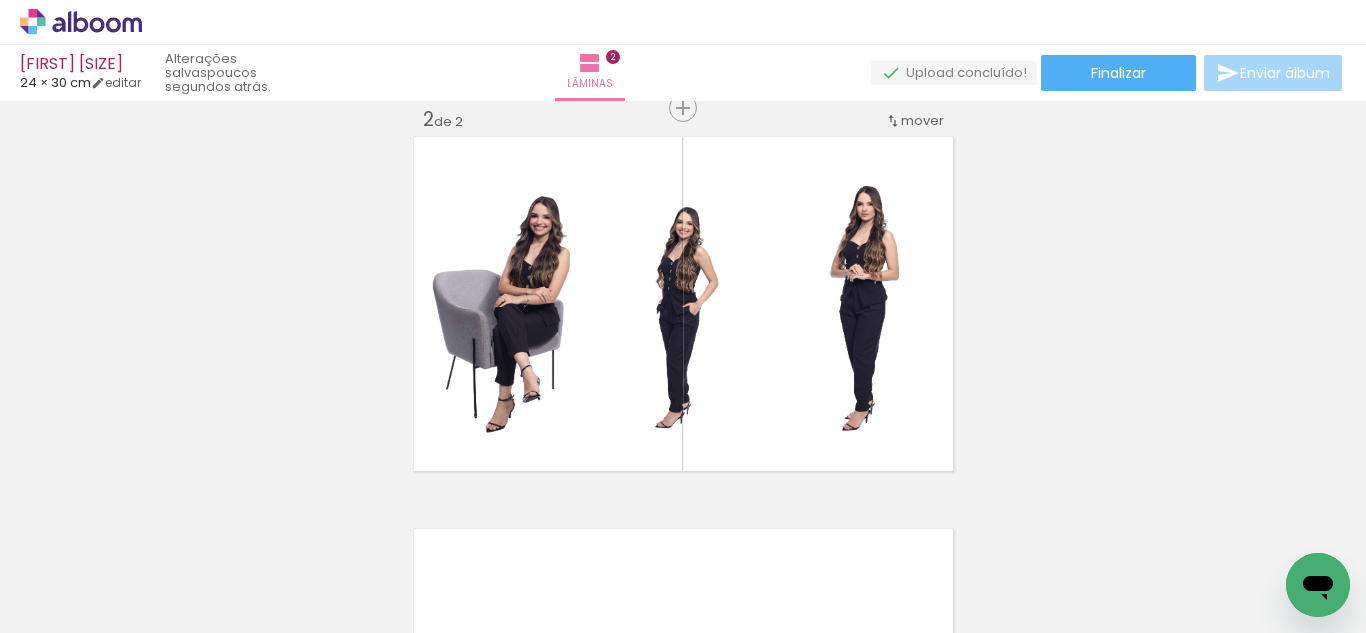 click on "Inserir lâmina 1  de 2  Inserir lâmina 2  de 2" at bounding box center (683, 278) 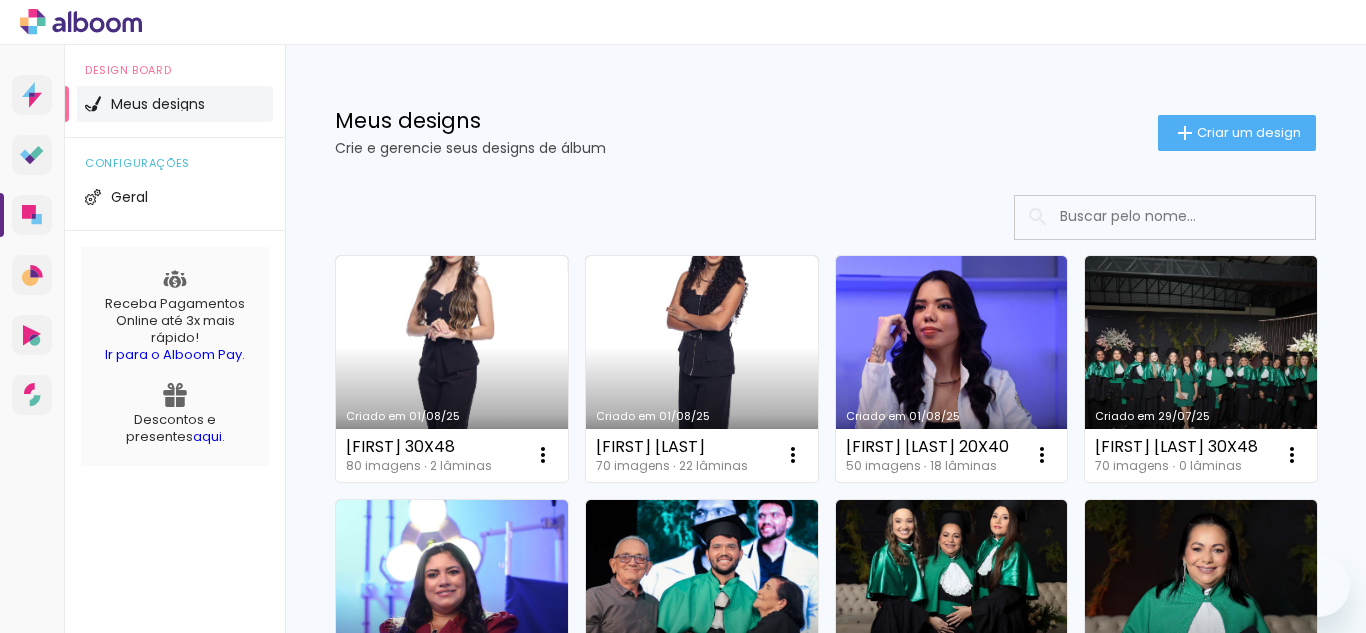 scroll, scrollTop: 0, scrollLeft: 0, axis: both 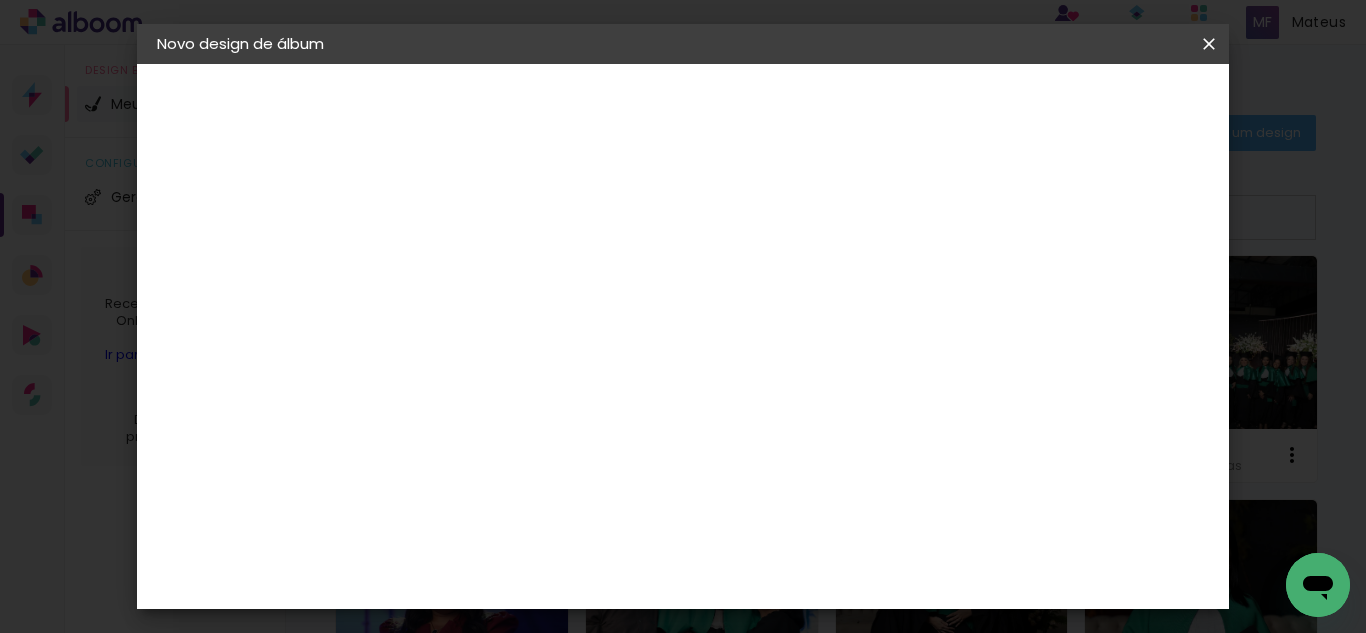 click at bounding box center [484, 268] 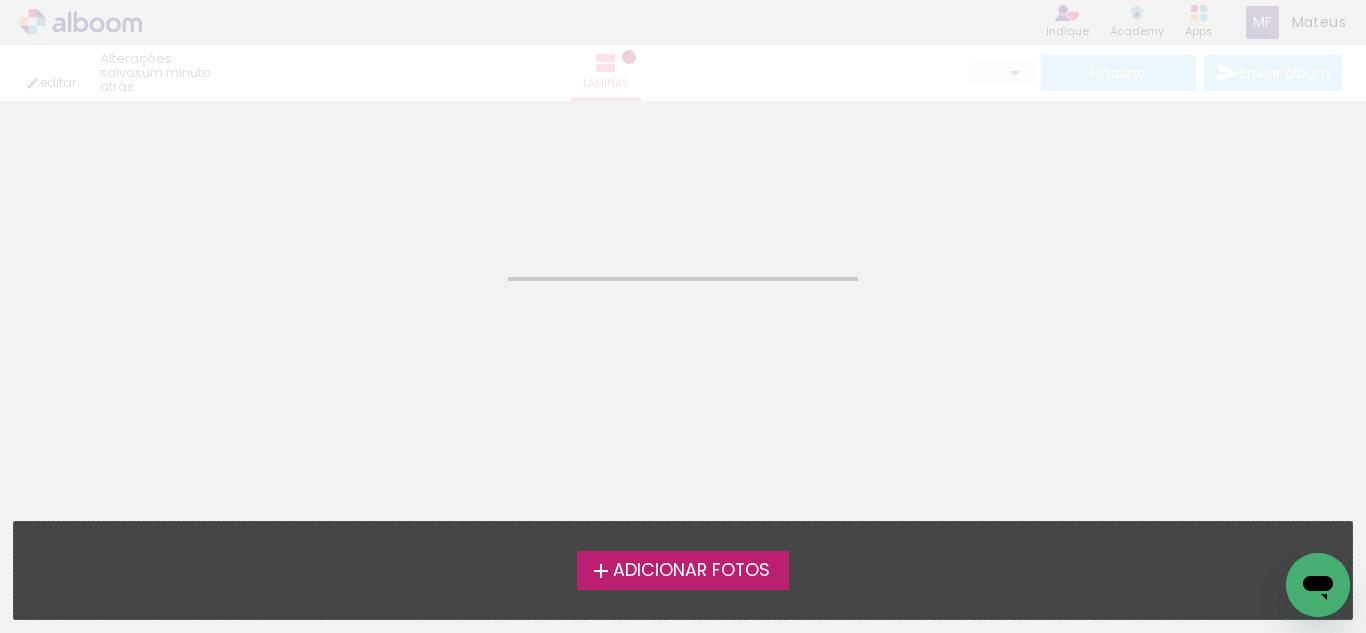 click on "Adicionar Fotos" at bounding box center (691, 571) 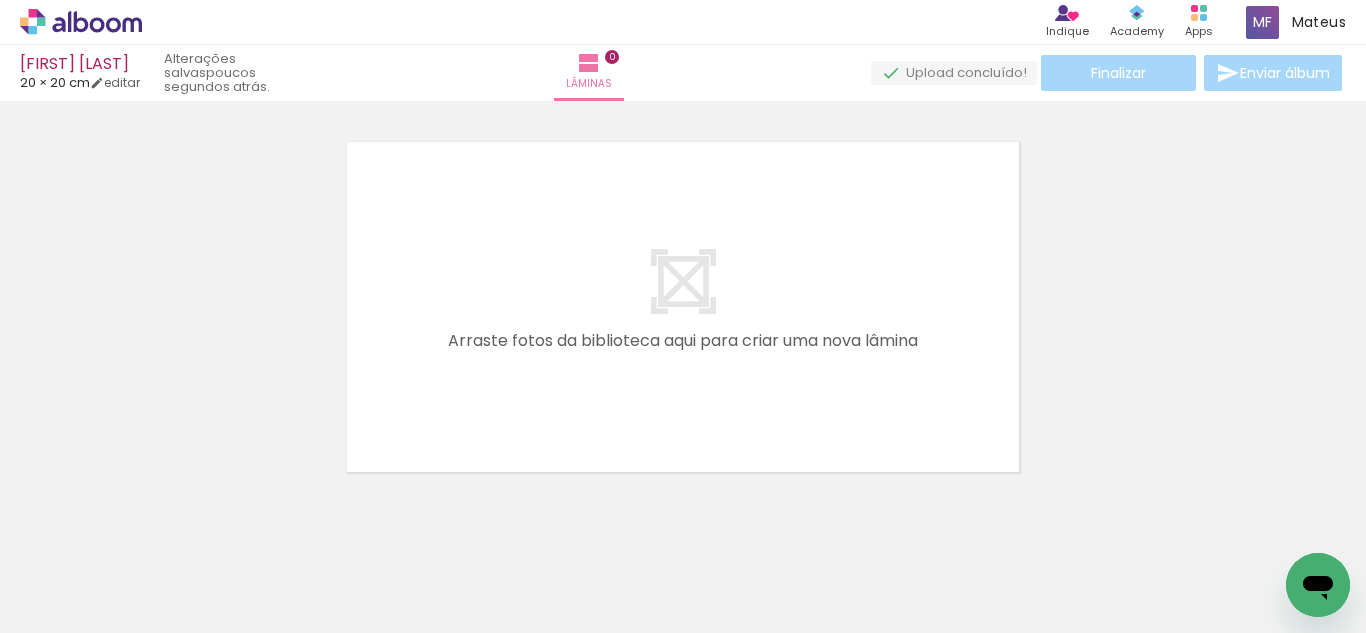 scroll, scrollTop: 26, scrollLeft: 0, axis: vertical 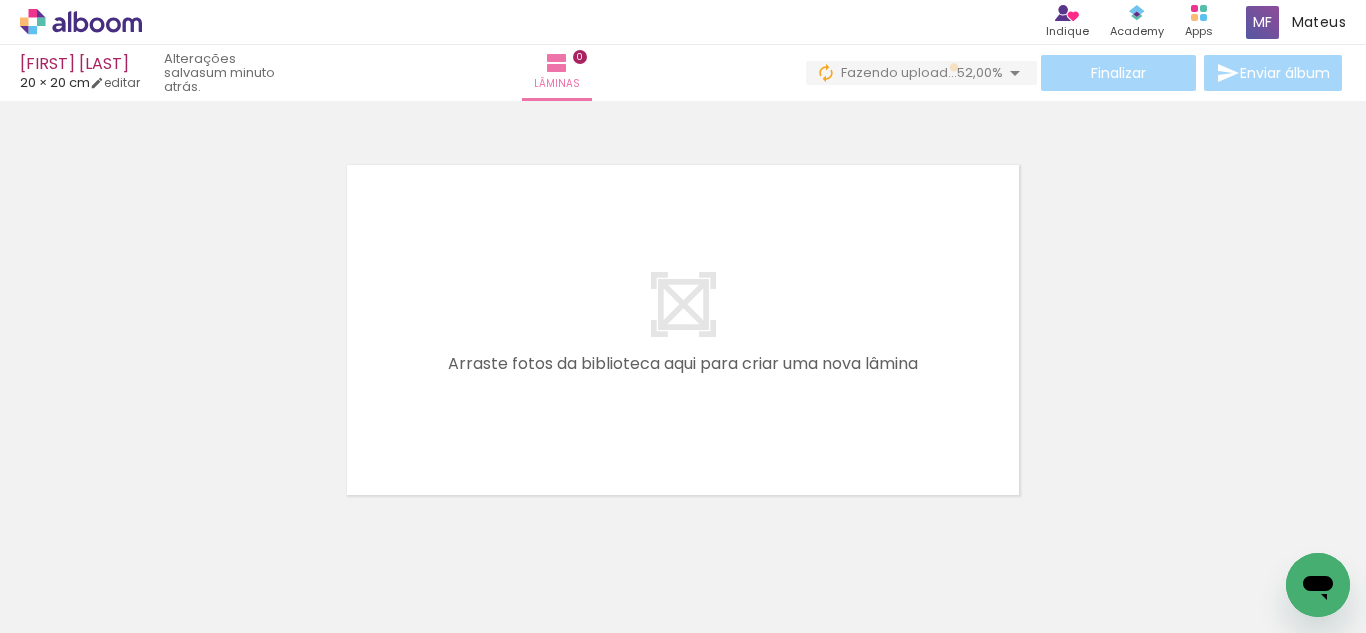 click on "52,00%" at bounding box center (980, 72) 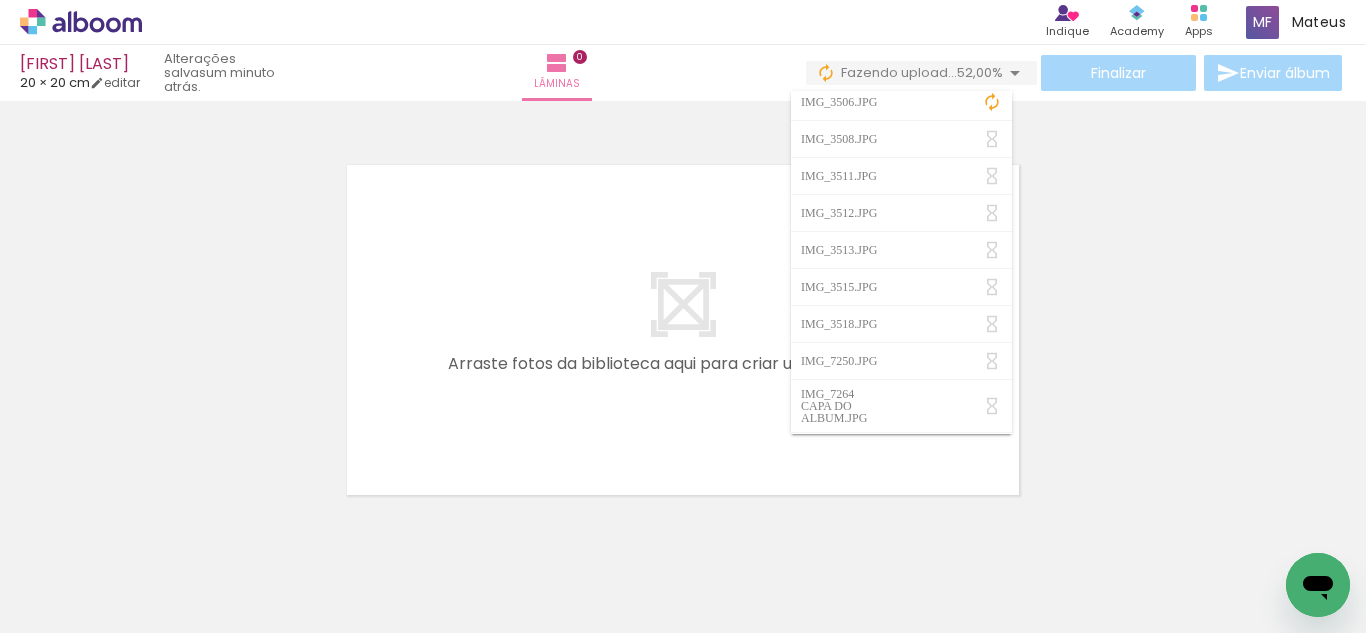 scroll, scrollTop: 0, scrollLeft: 0, axis: both 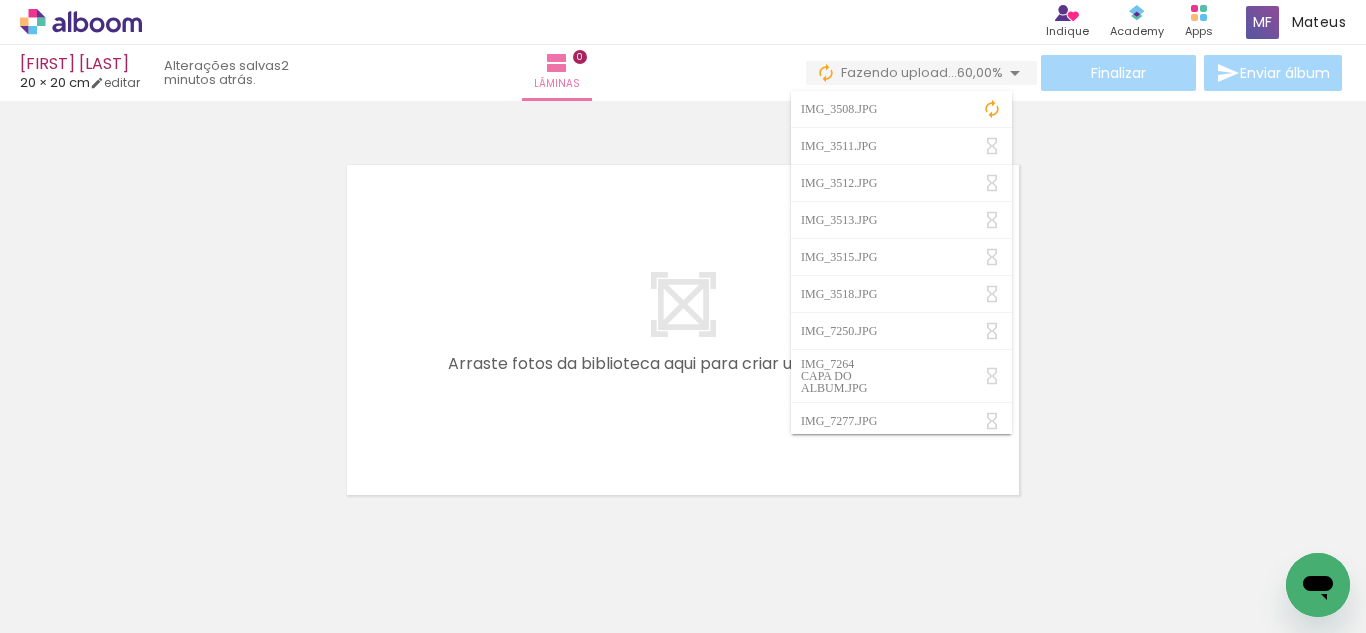 click at bounding box center (683, 330) 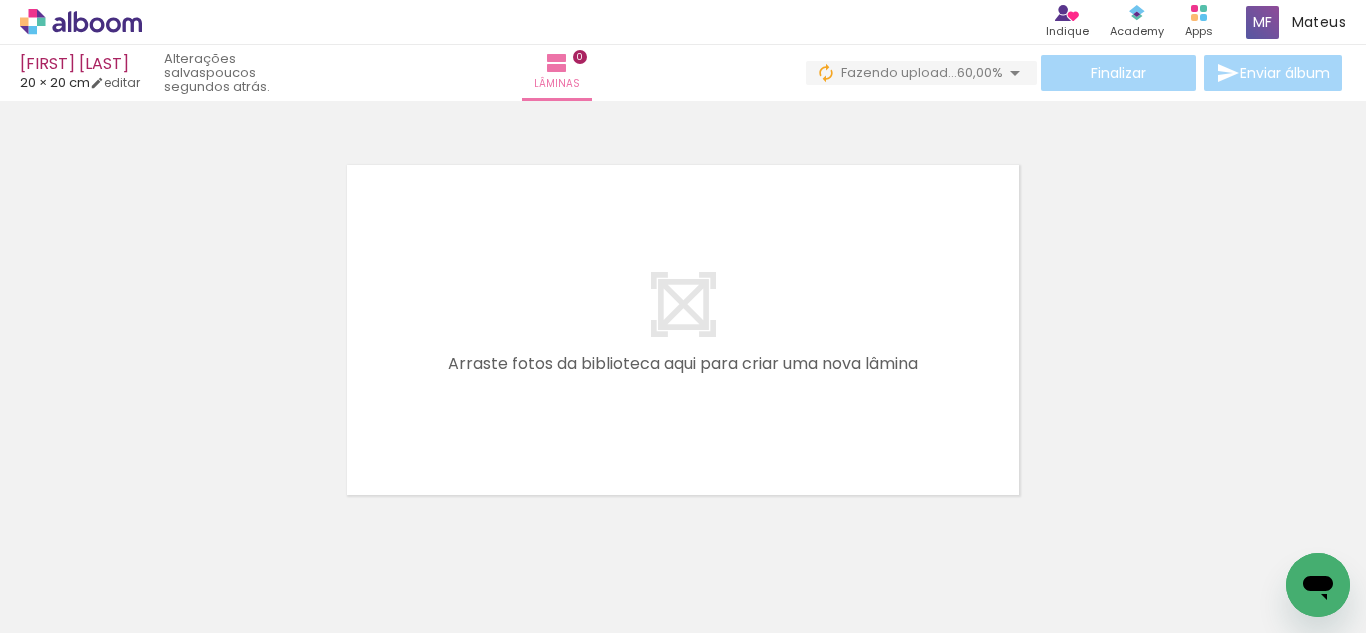 scroll, scrollTop: 0, scrollLeft: 4404, axis: horizontal 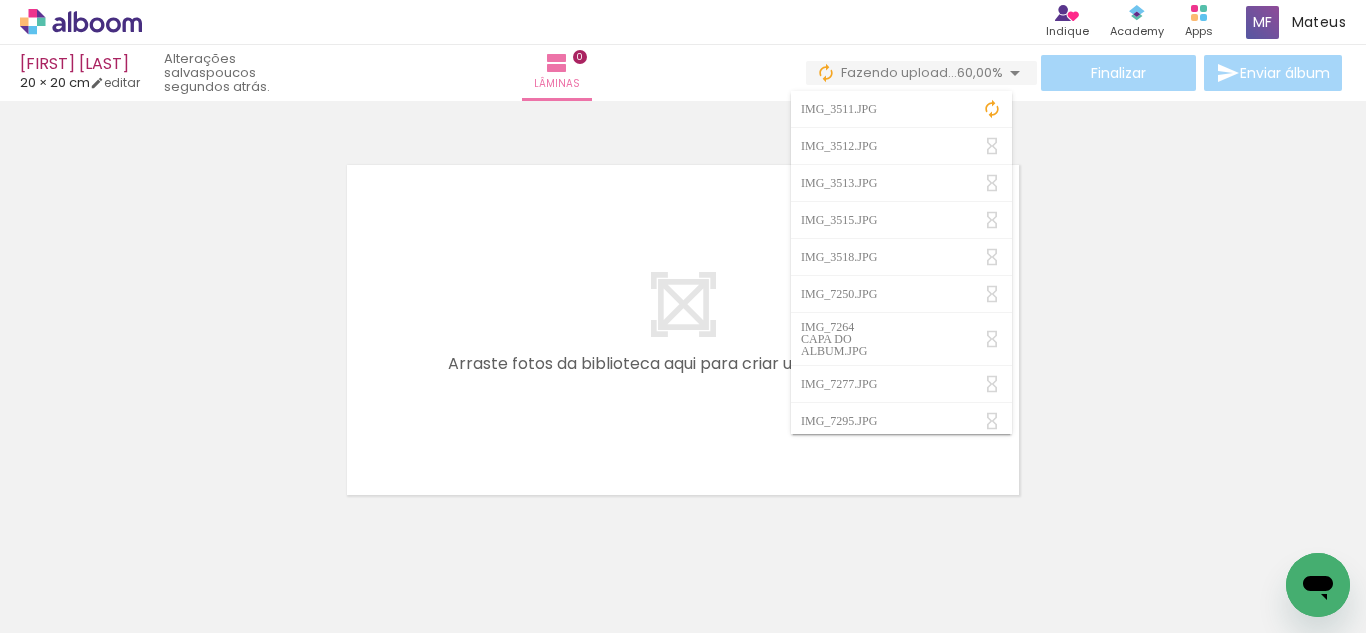 click on "60,00%" at bounding box center (980, 72) 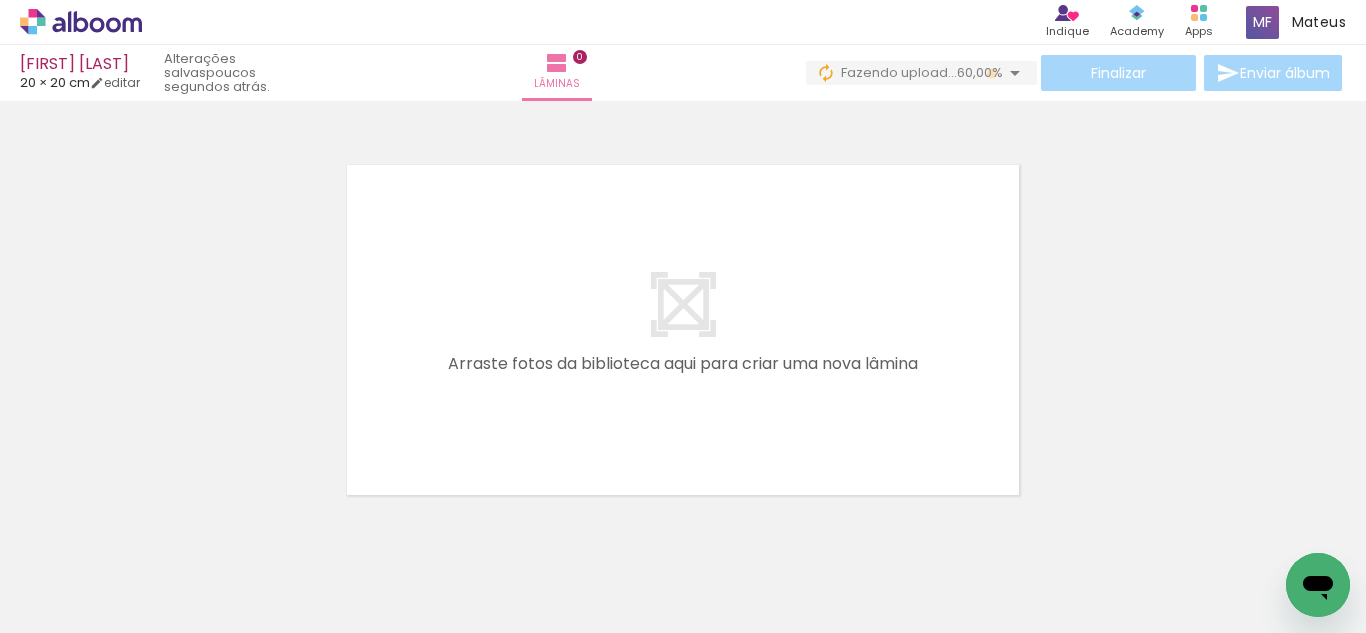 click on "60,00%" at bounding box center (980, 72) 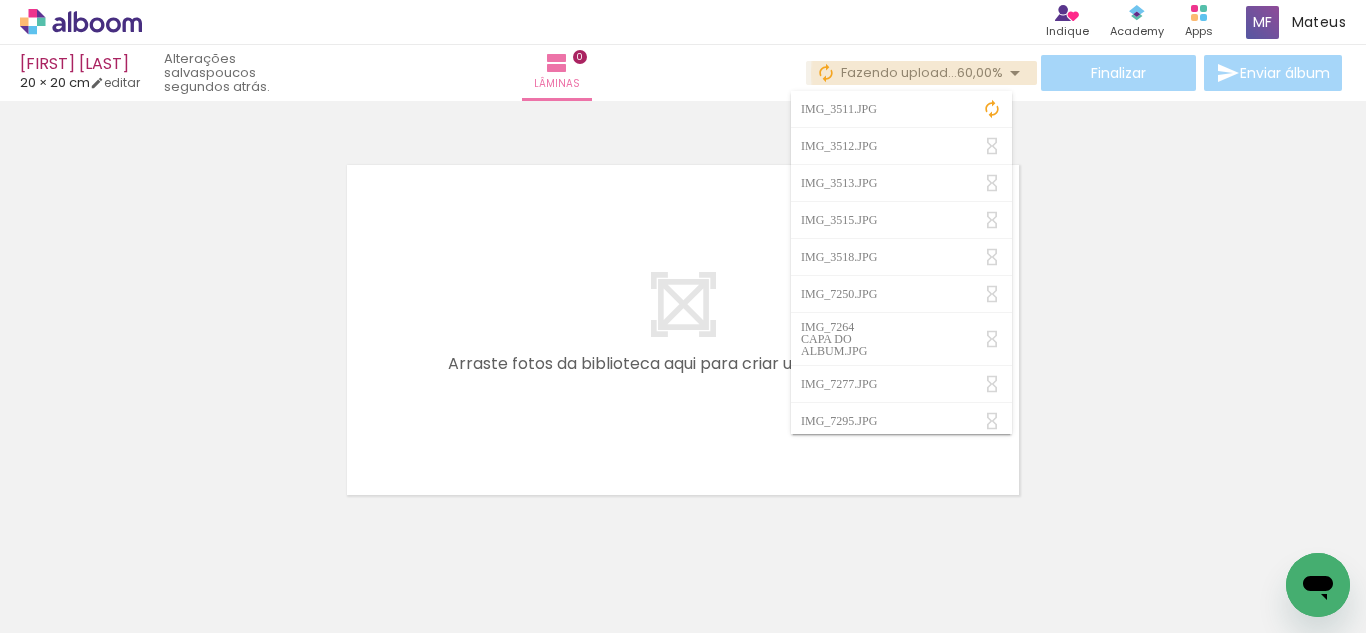 click on "IMG_3511.JPG" at bounding box center (901, 109) 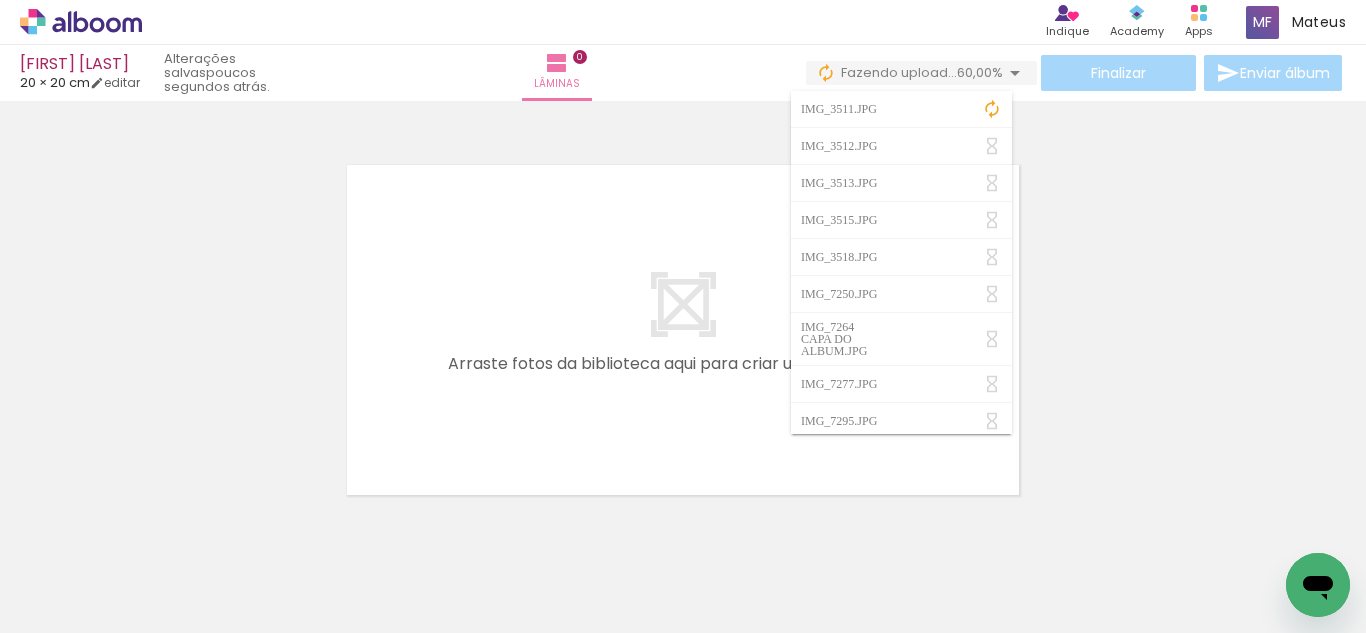 click at bounding box center (992, 109) 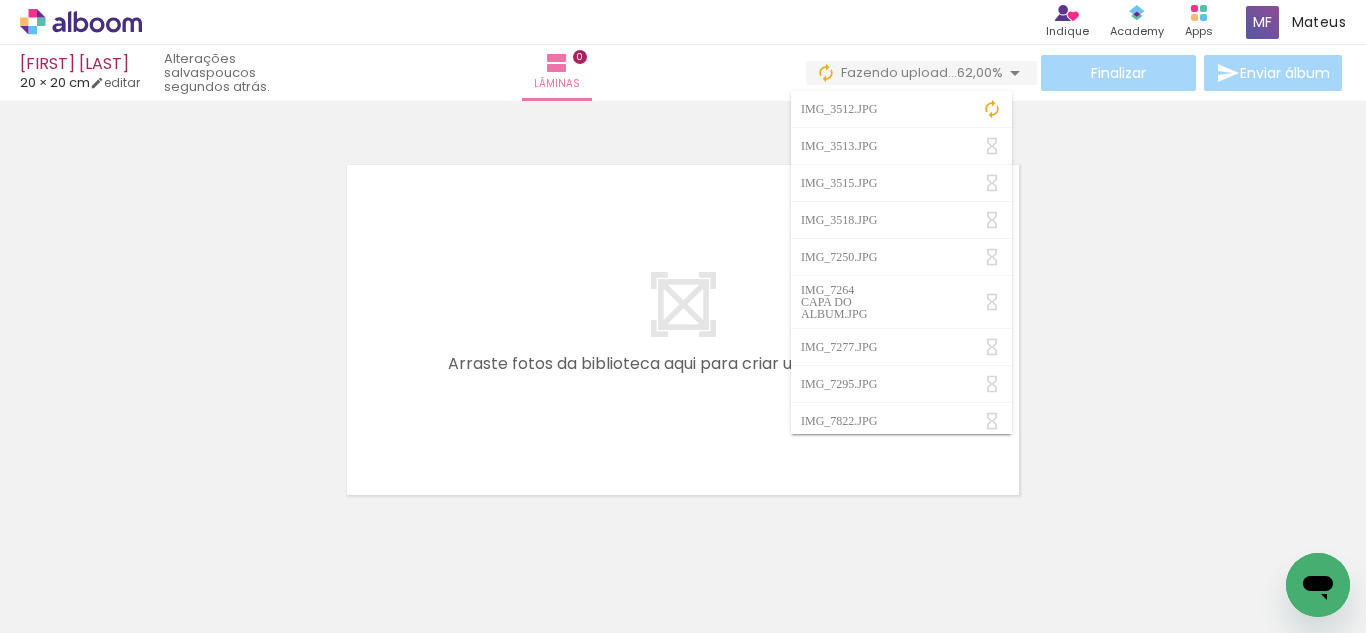 click at bounding box center [683, 304] 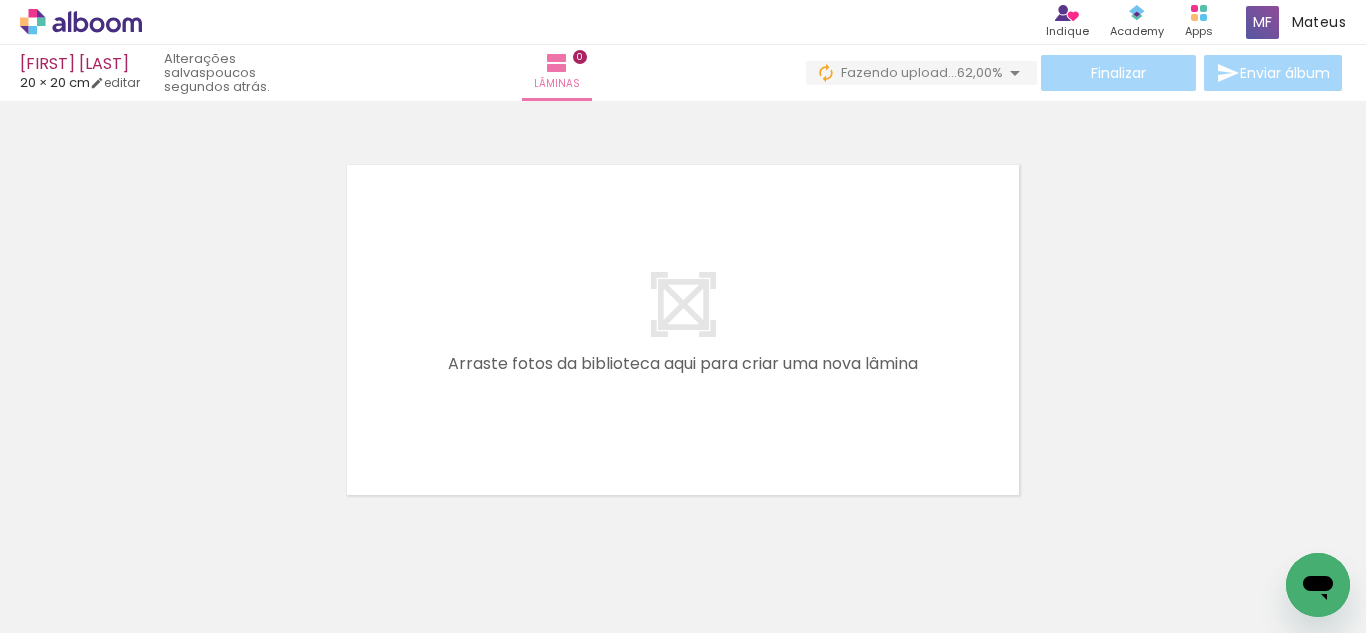 click on "Fazendo upload..." at bounding box center (899, 72) 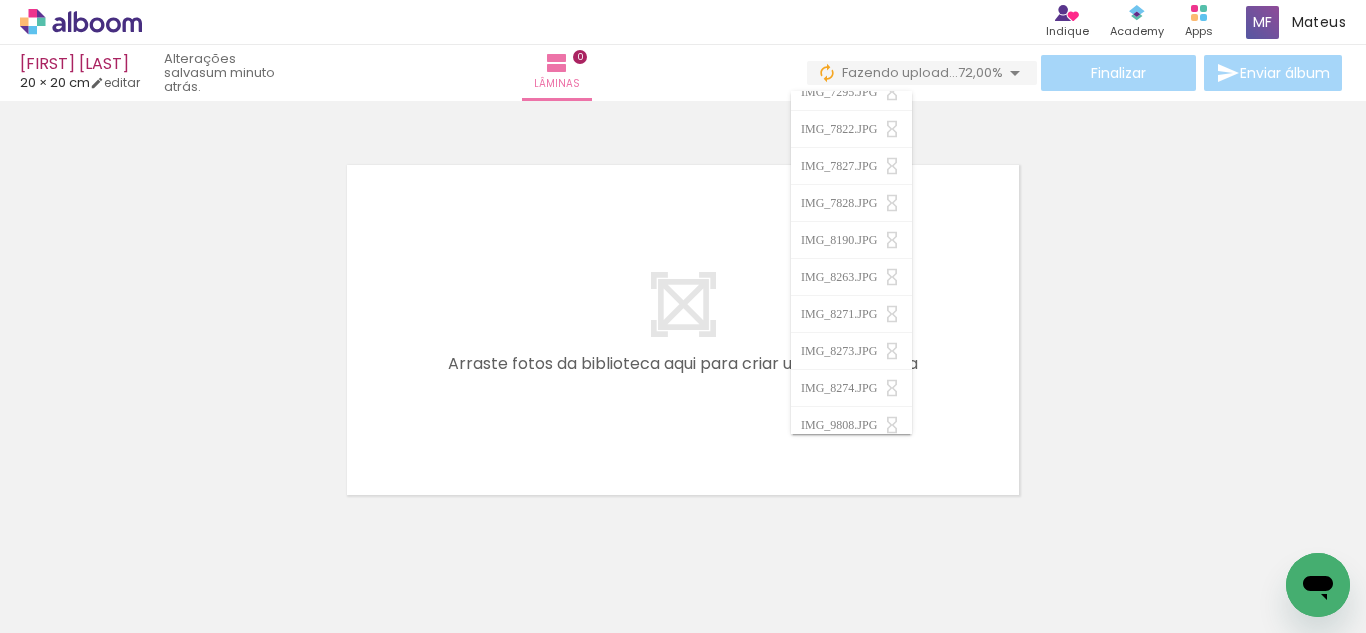 scroll, scrollTop: 101, scrollLeft: 0, axis: vertical 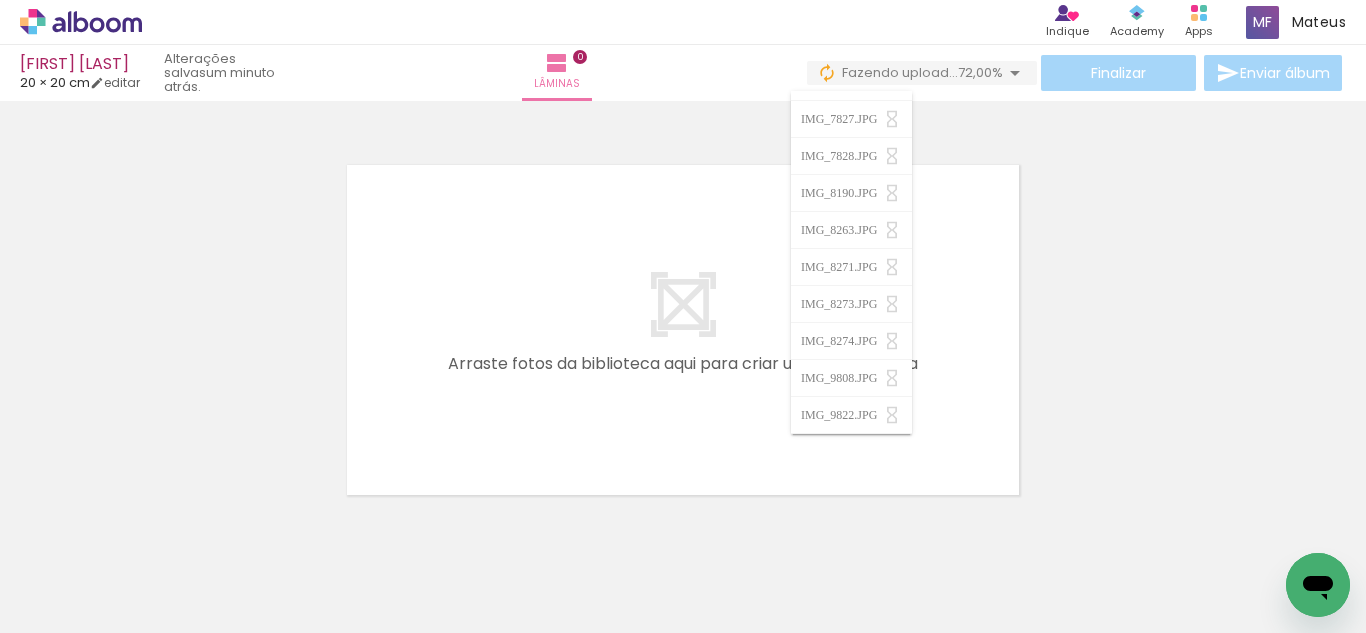 click at bounding box center [683, 304] 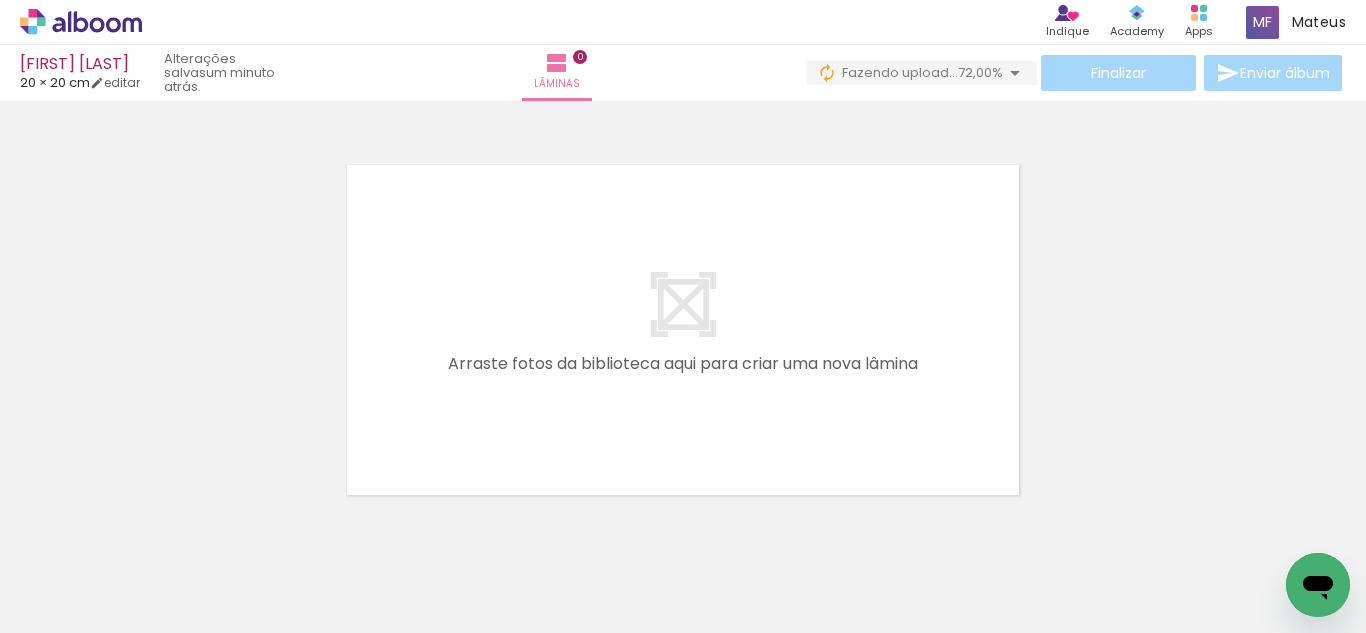 click at bounding box center (683, 304) 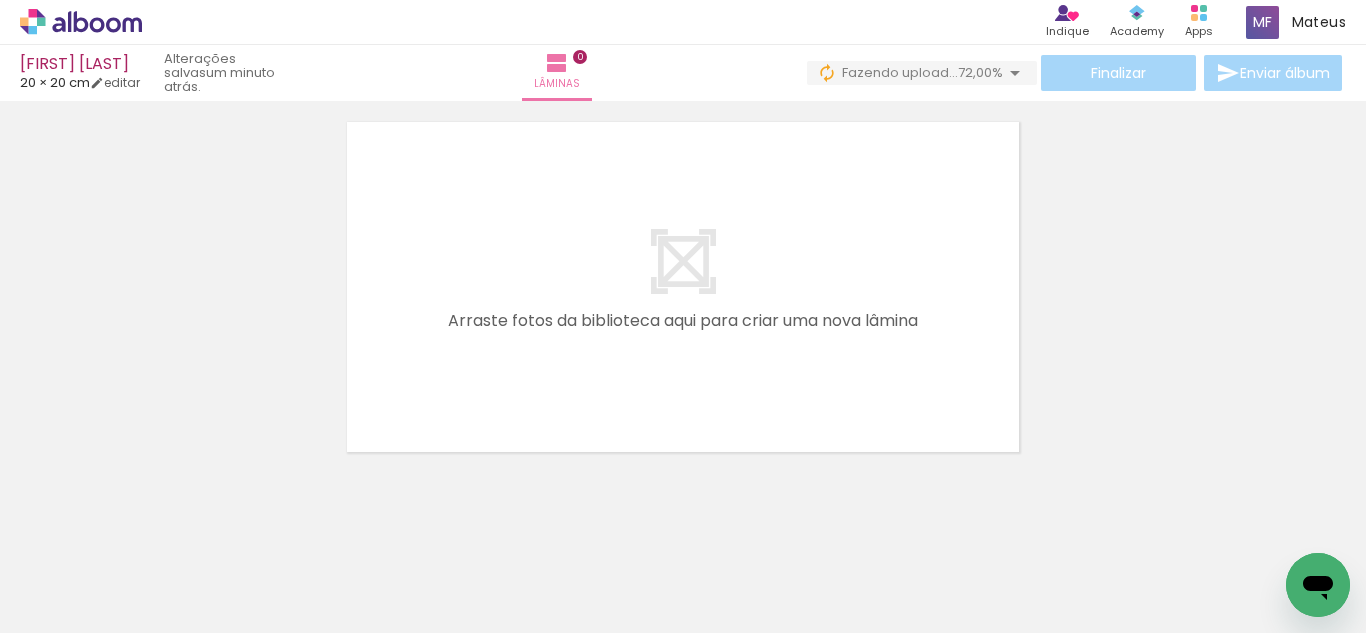 scroll, scrollTop: 63, scrollLeft: 0, axis: vertical 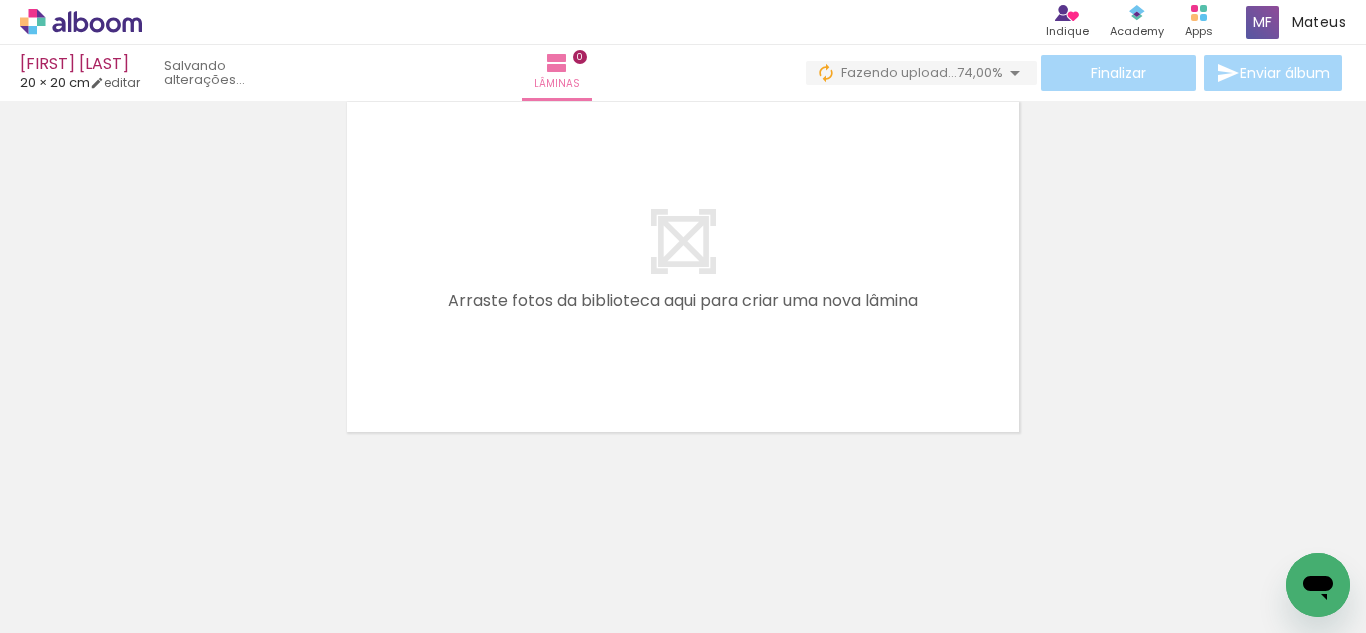 click on "74,00%" at bounding box center [980, 72] 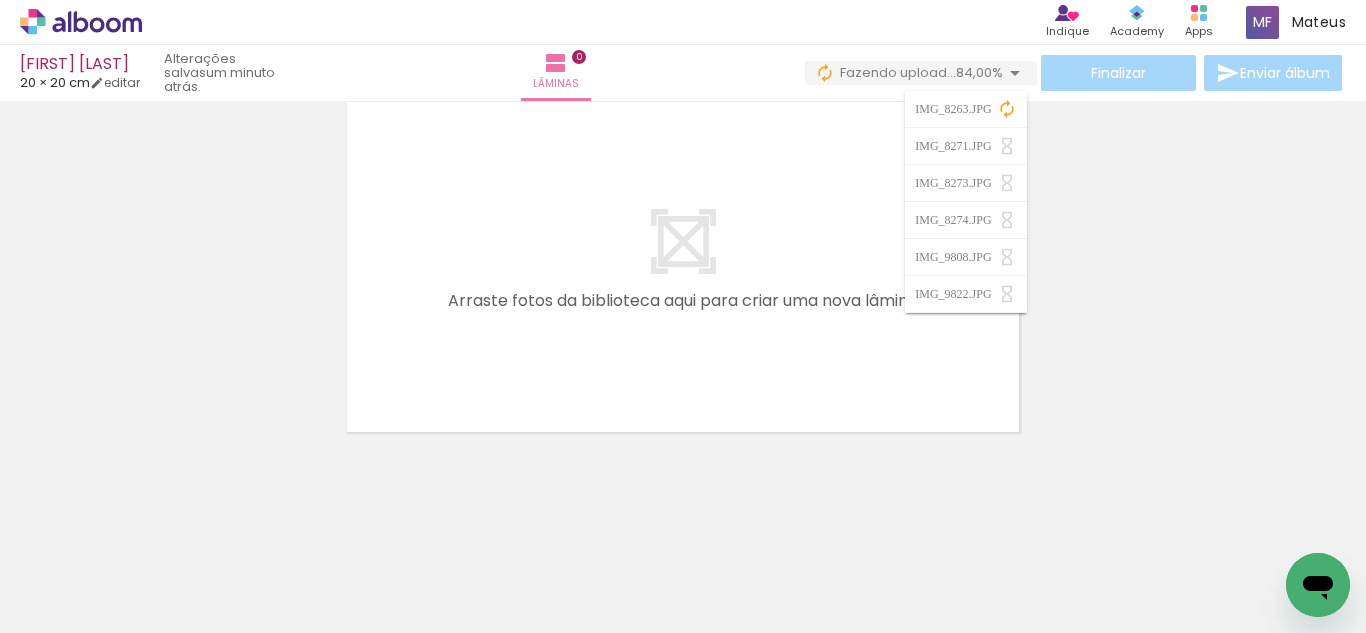 click on "Lâminas 0" at bounding box center (556, 73) 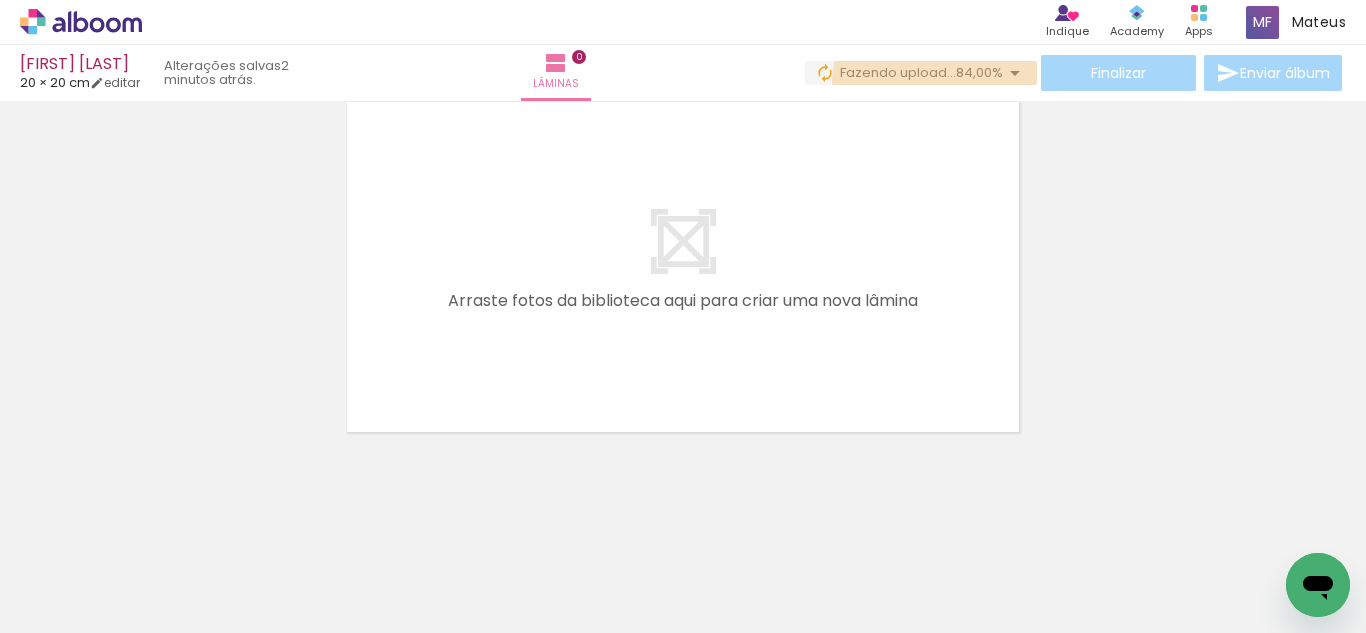 click on "0  Fazendo upload...  84,00%" at bounding box center (921, 73) 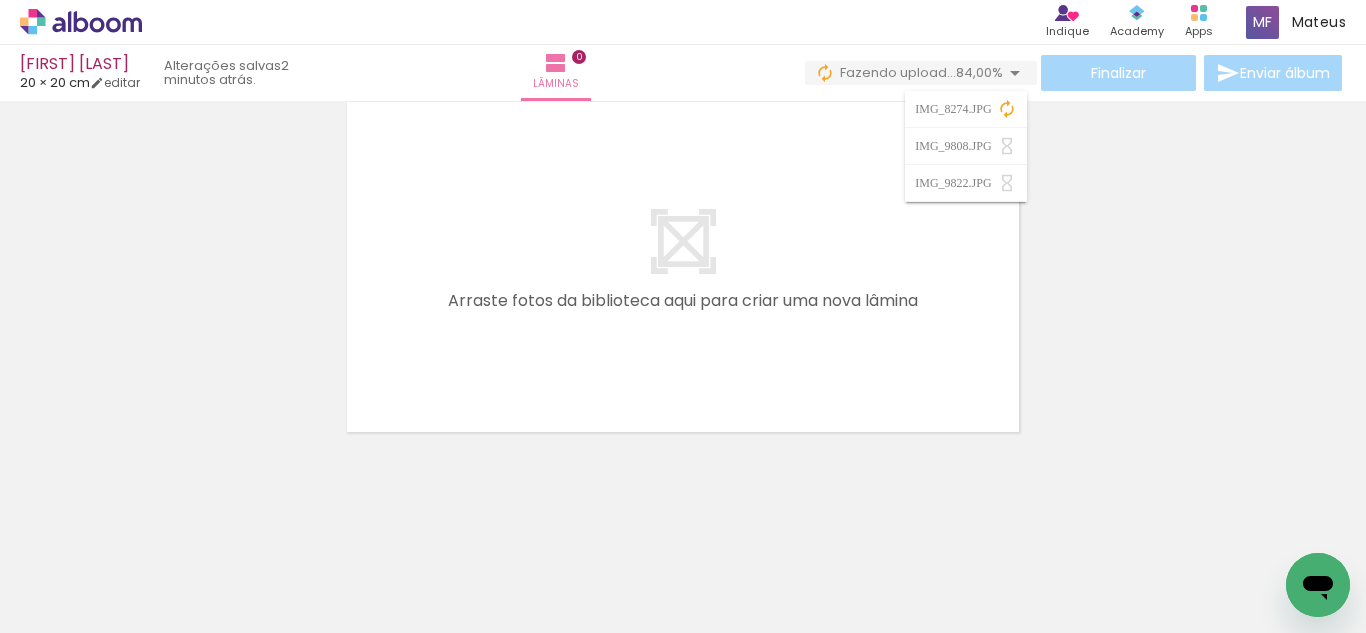 click on "IMG_8274.JPG" at bounding box center (955, 109) 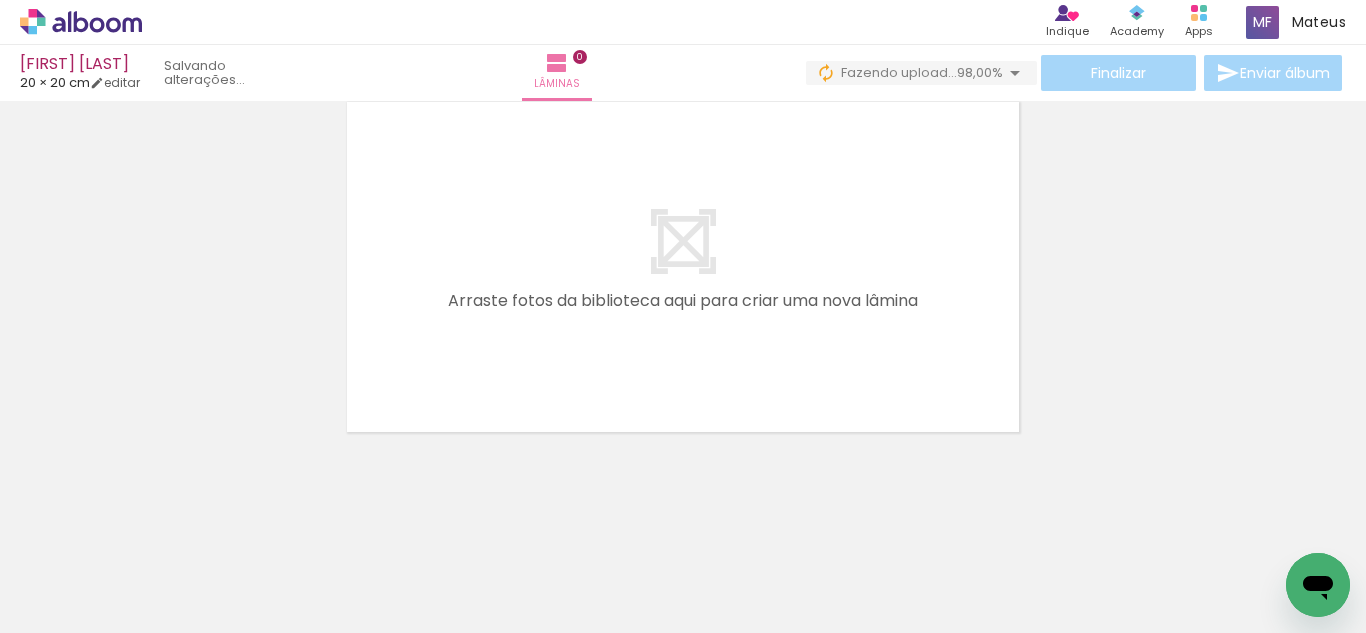 scroll, scrollTop: 0, scrollLeft: 4404, axis: horizontal 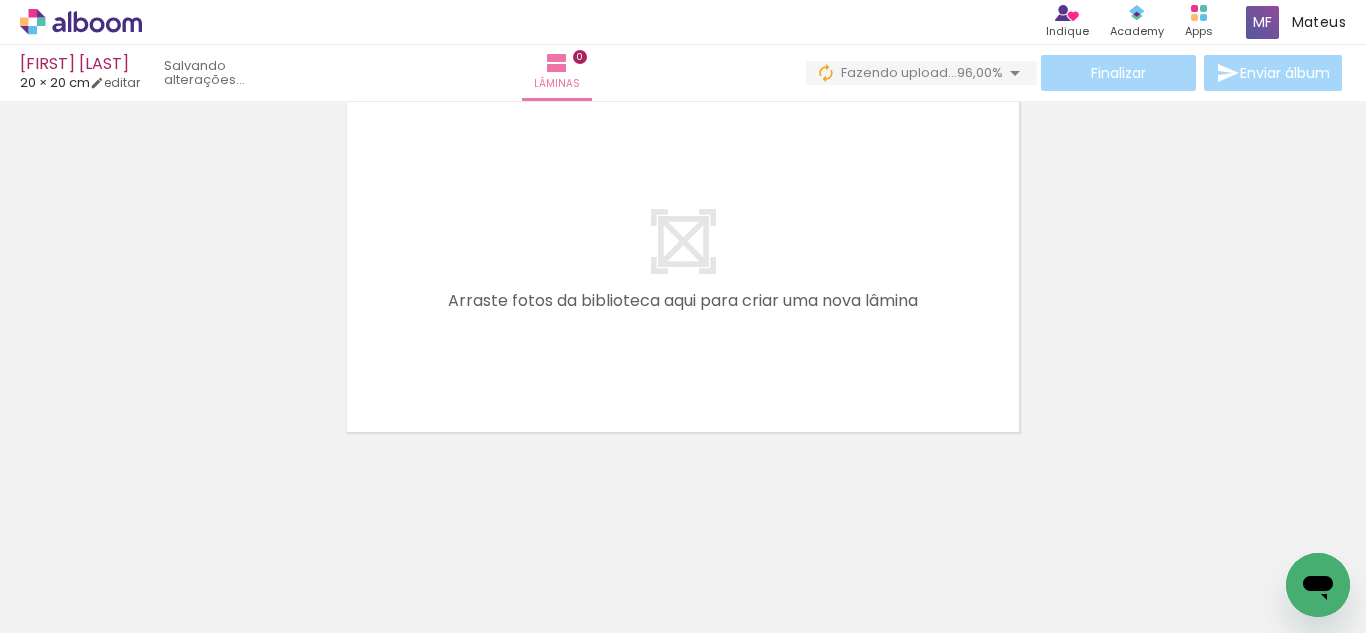 click on "96,00%" at bounding box center [980, 72] 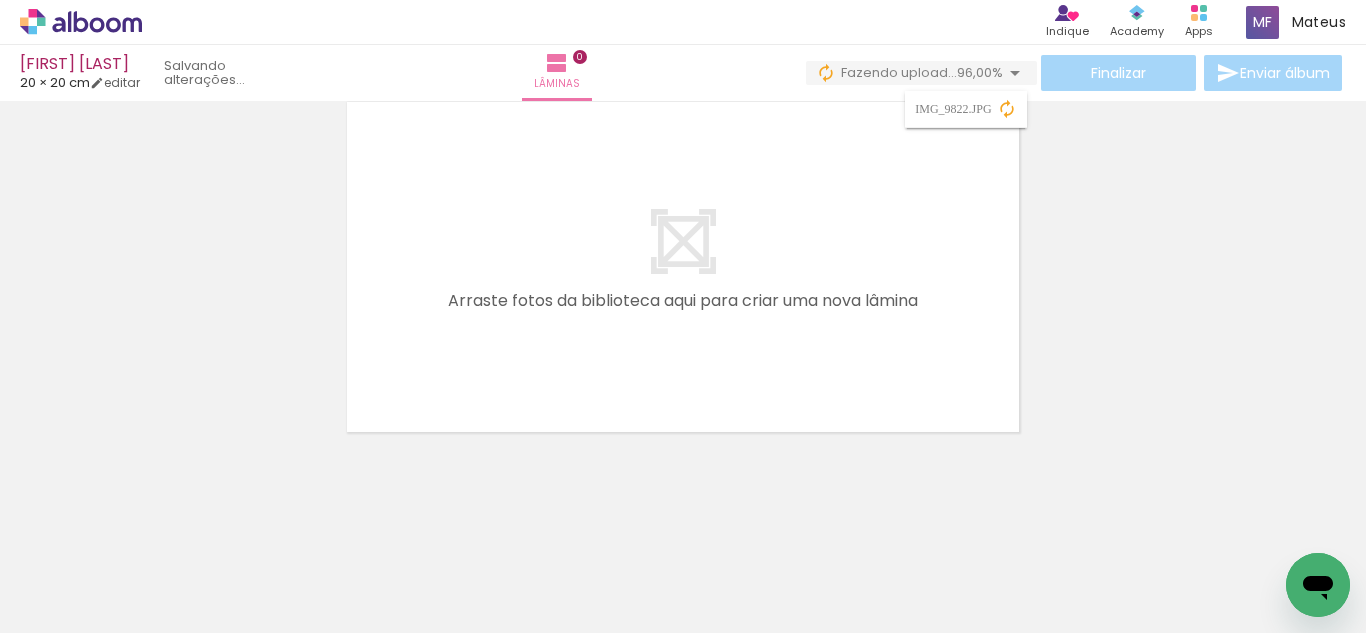 click at bounding box center [683, 241] 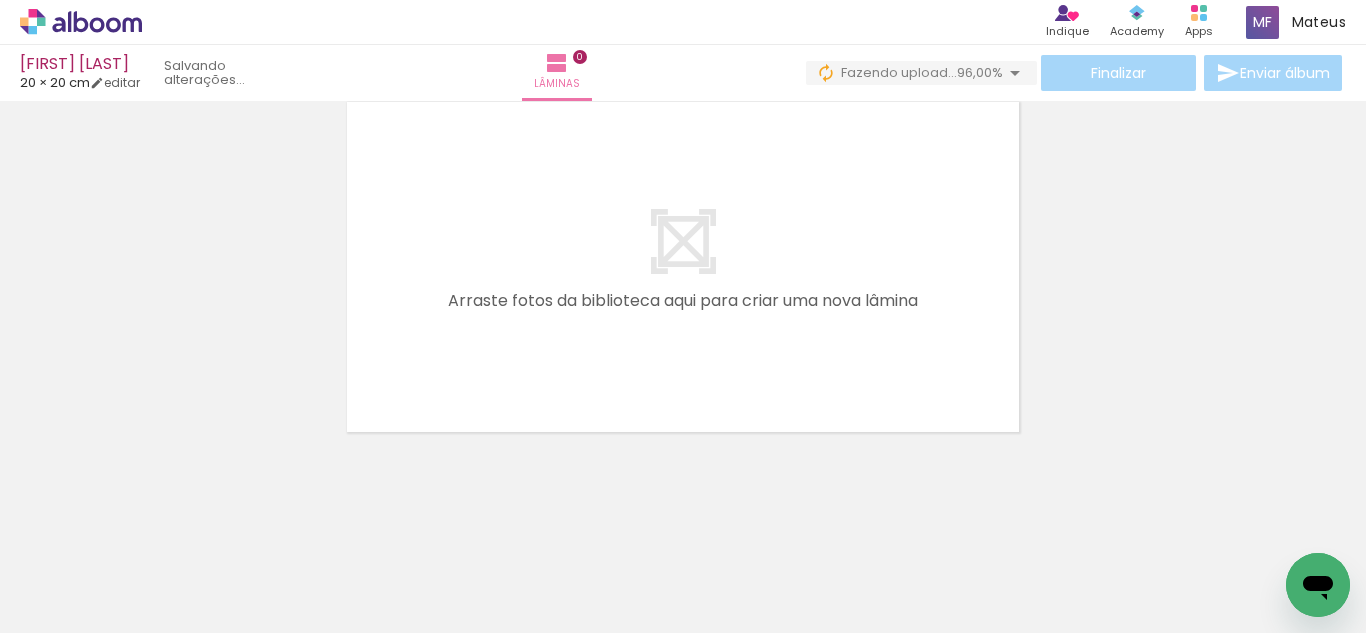 scroll, scrollTop: 0, scrollLeft: 0, axis: both 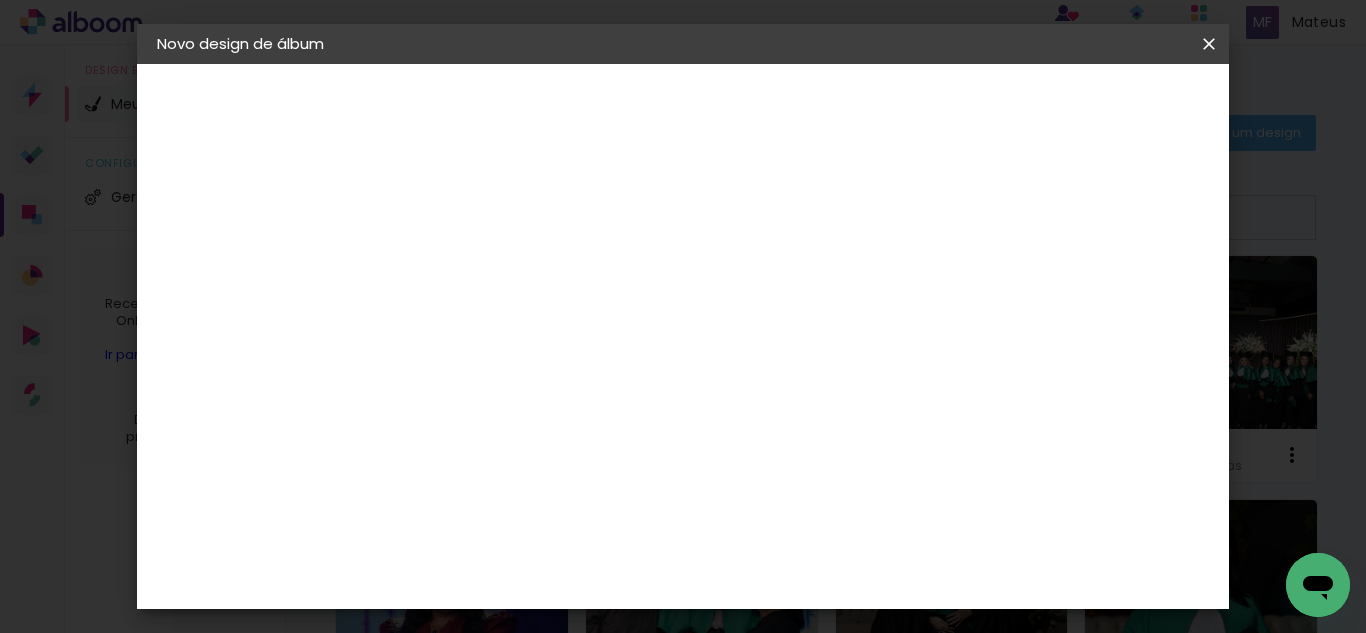 click at bounding box center (484, 268) 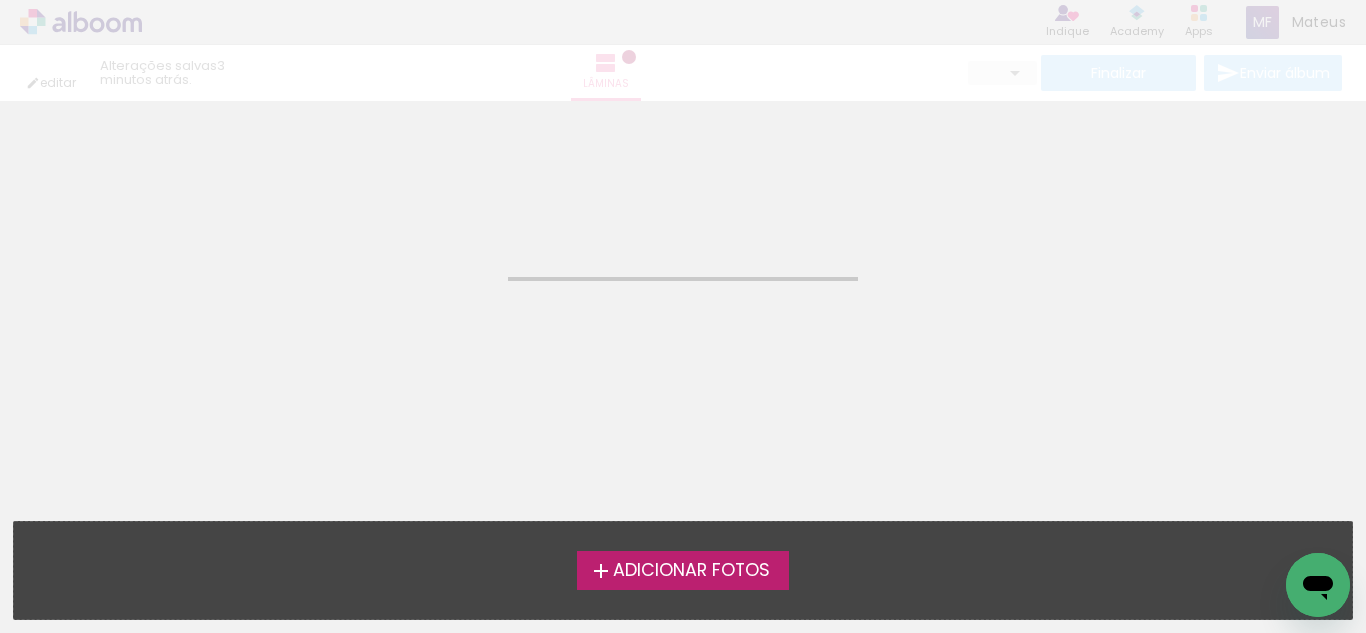 click on "Adicionar Fotos" at bounding box center [691, 571] 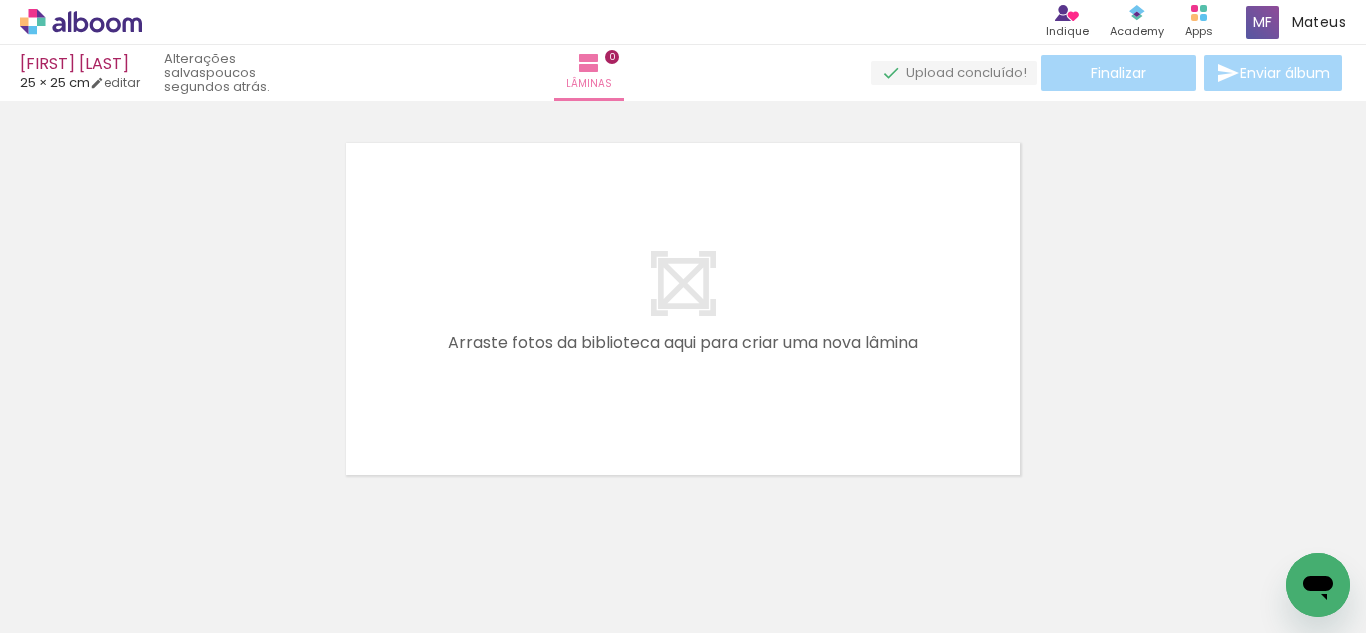 scroll, scrollTop: 26, scrollLeft: 0, axis: vertical 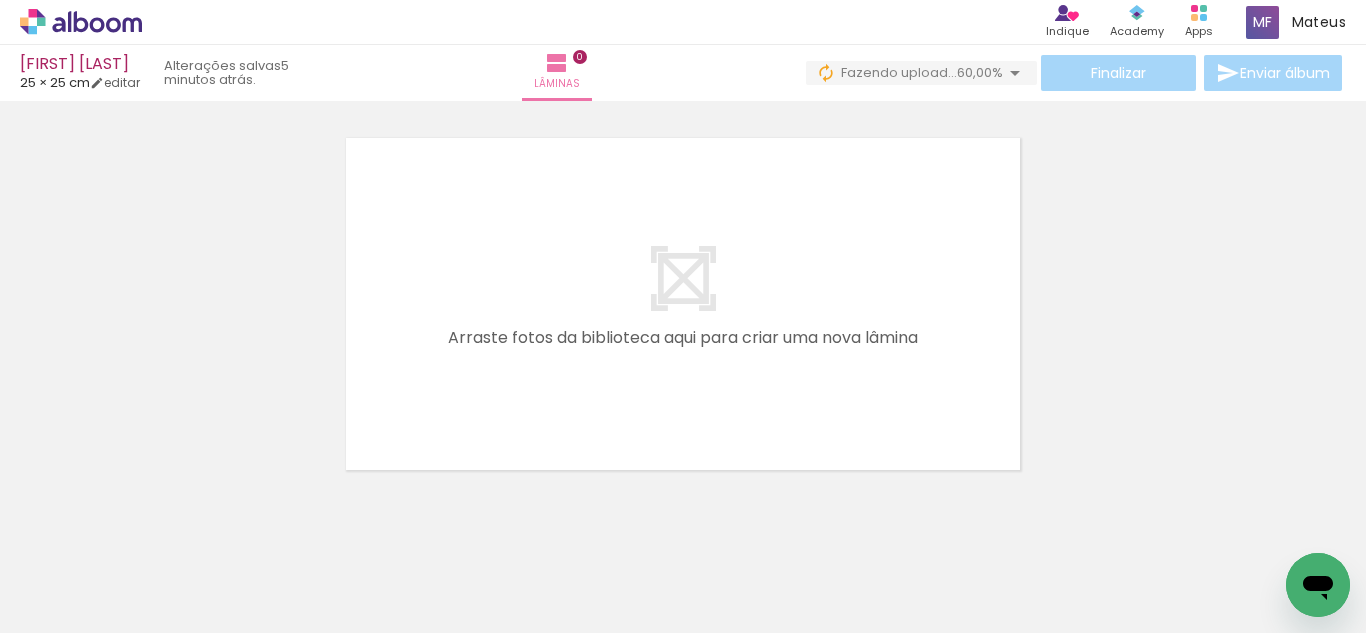 click at bounding box center [683, 304] 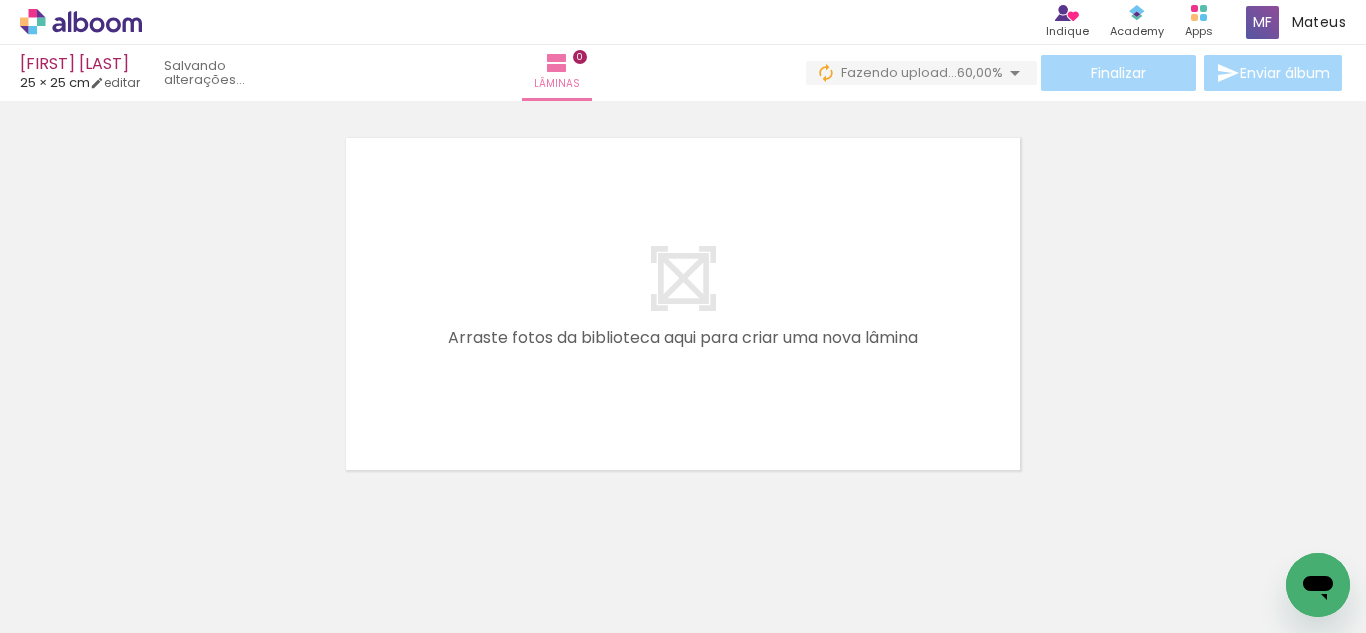 click on "Fazendo upload..." at bounding box center [899, 72] 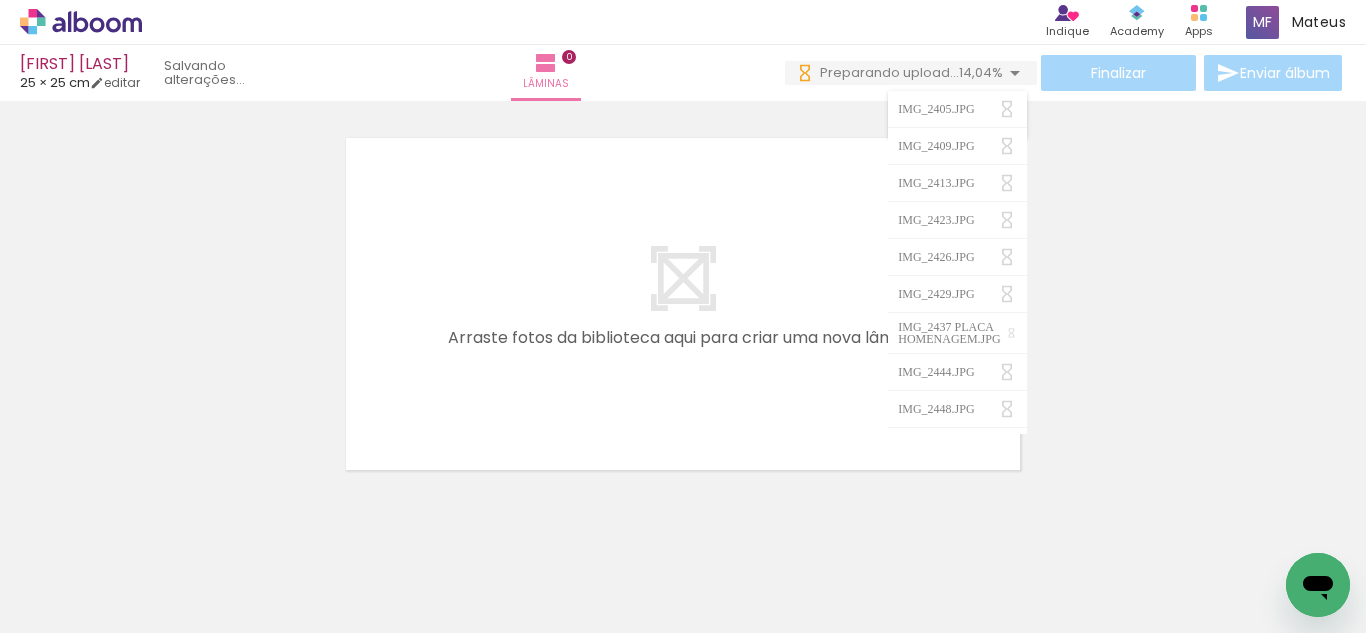 scroll, scrollTop: 0, scrollLeft: 0, axis: both 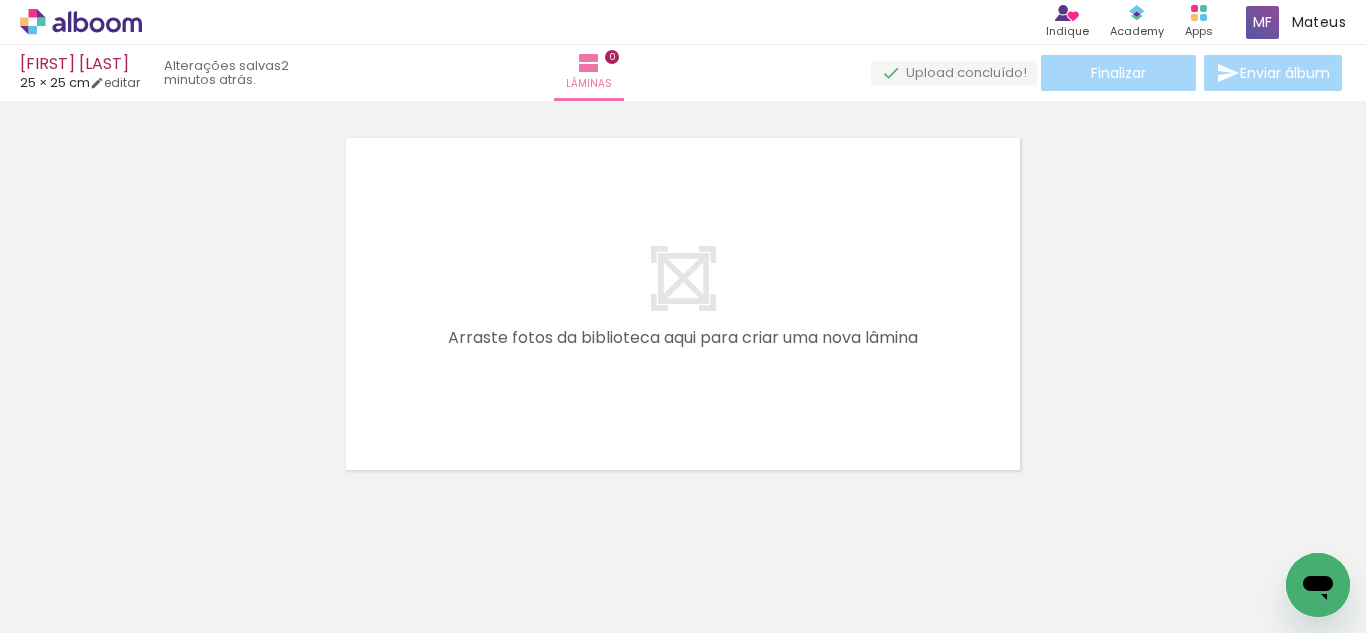 click at bounding box center (683, 304) 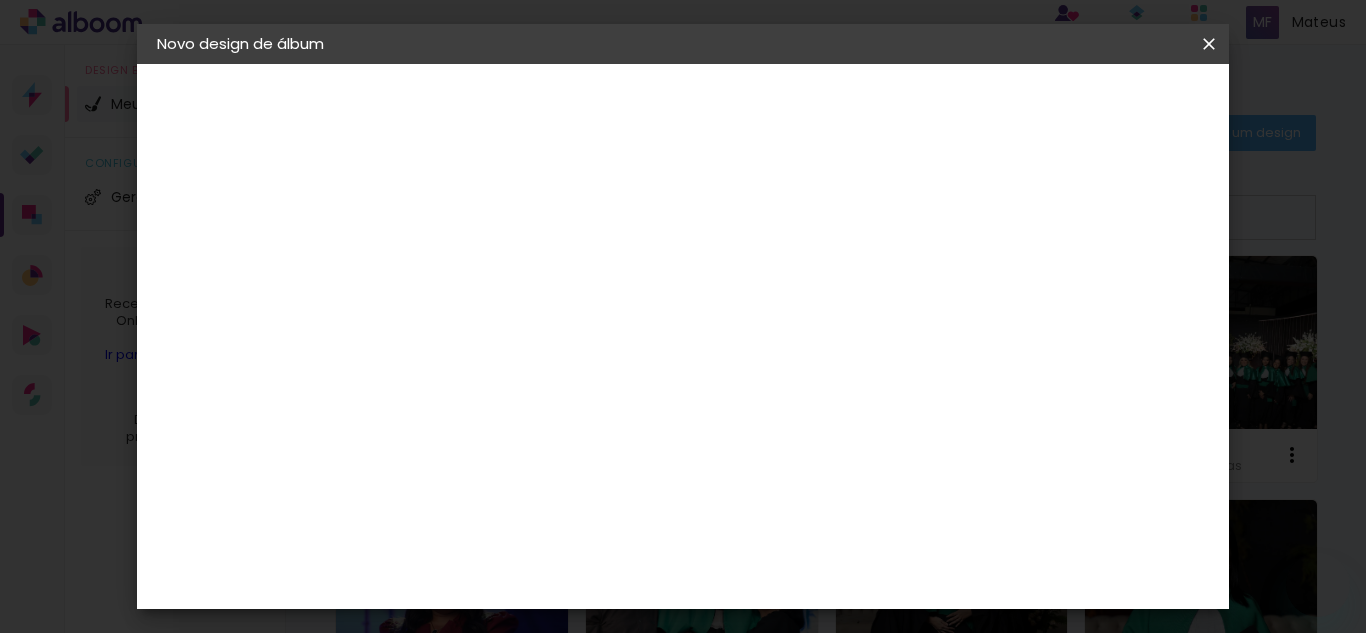 scroll, scrollTop: 0, scrollLeft: 0, axis: both 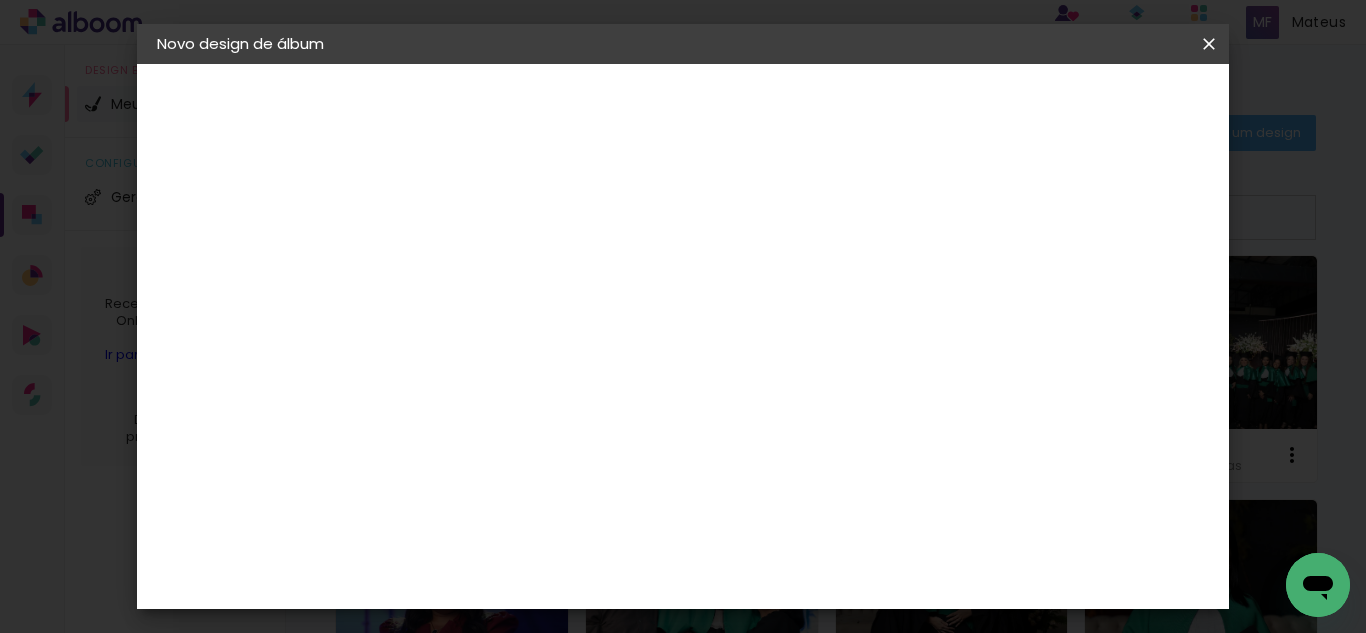 drag, startPoint x: 765, startPoint y: 379, endPoint x: 753, endPoint y: 350, distance: 31.38471 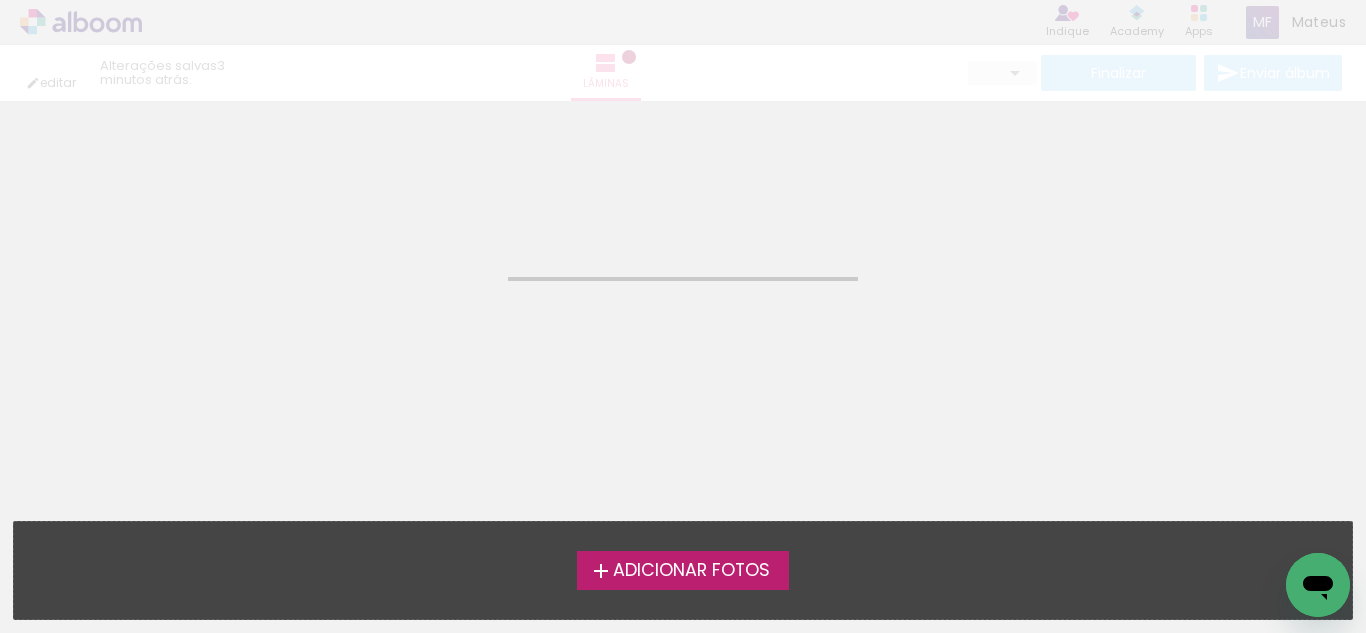 click on "Adicionar Fotos" at bounding box center (691, 571) 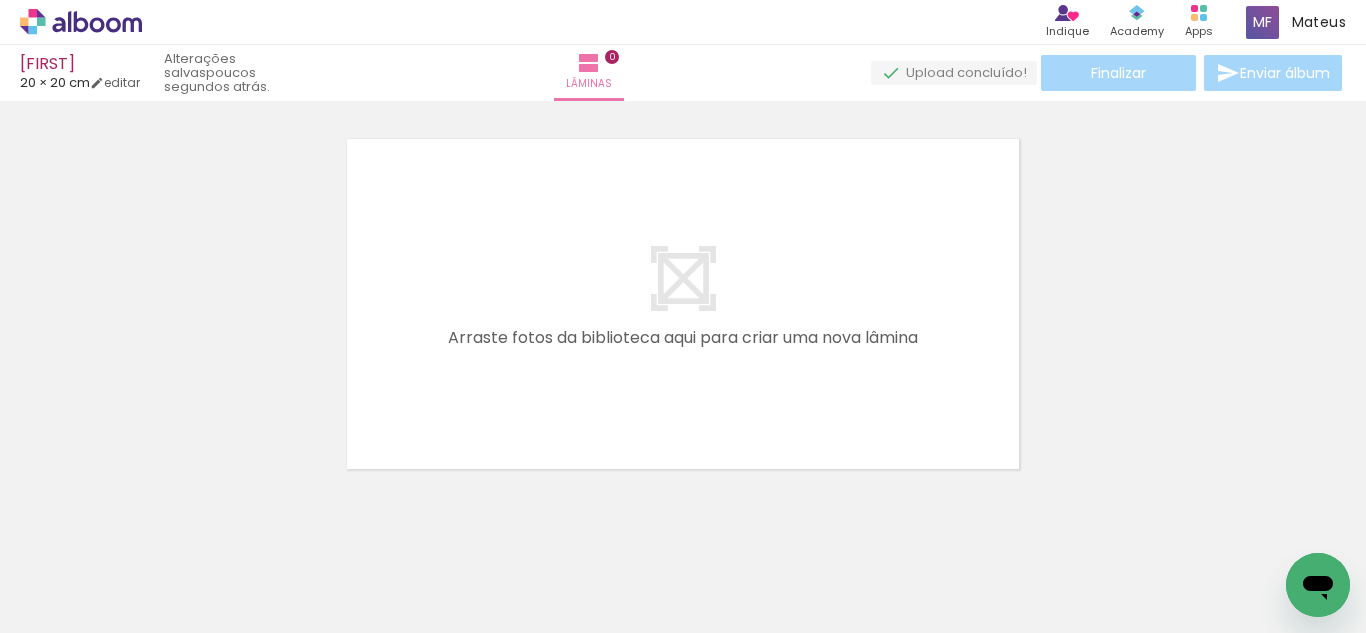 scroll, scrollTop: 26, scrollLeft: 0, axis: vertical 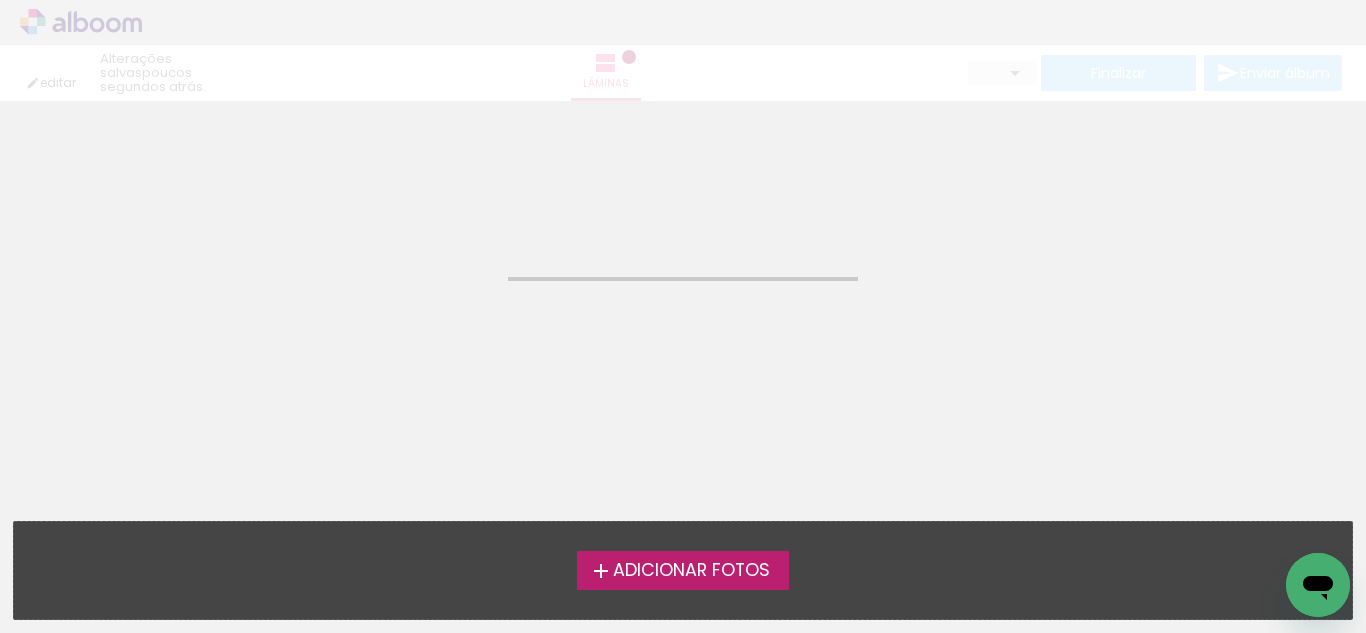 click on "Adicionar Fotos" at bounding box center (691, 571) 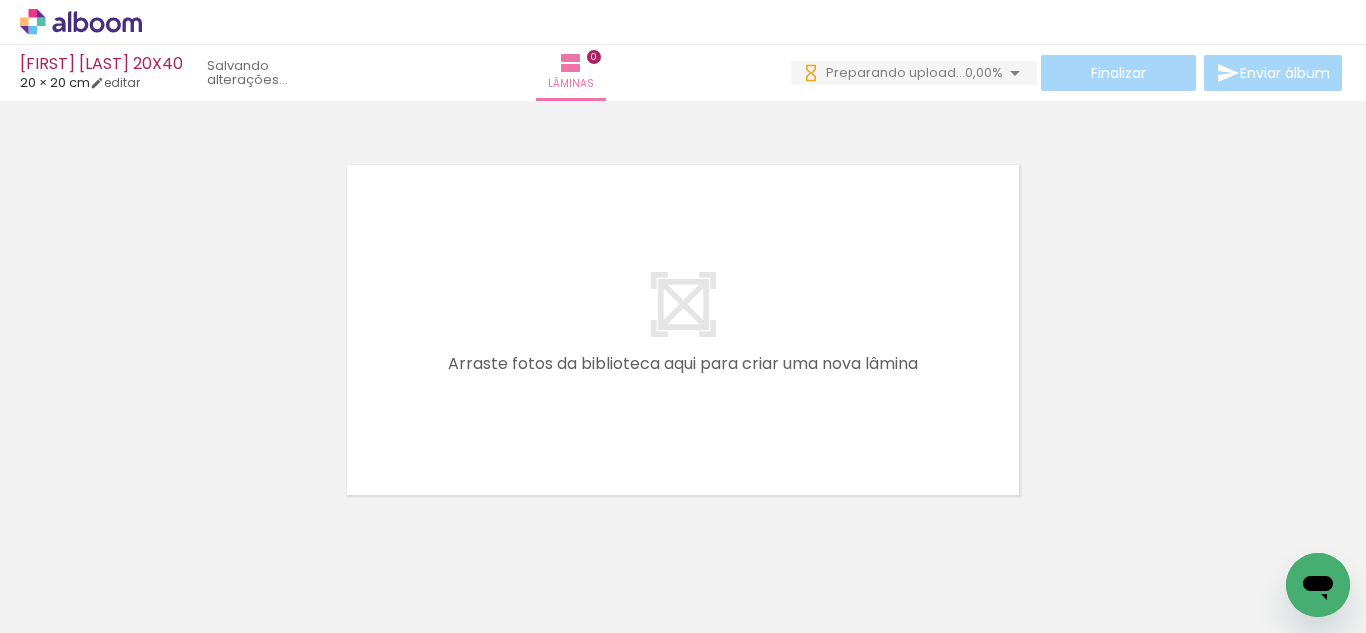 scroll, scrollTop: 0, scrollLeft: 0, axis: both 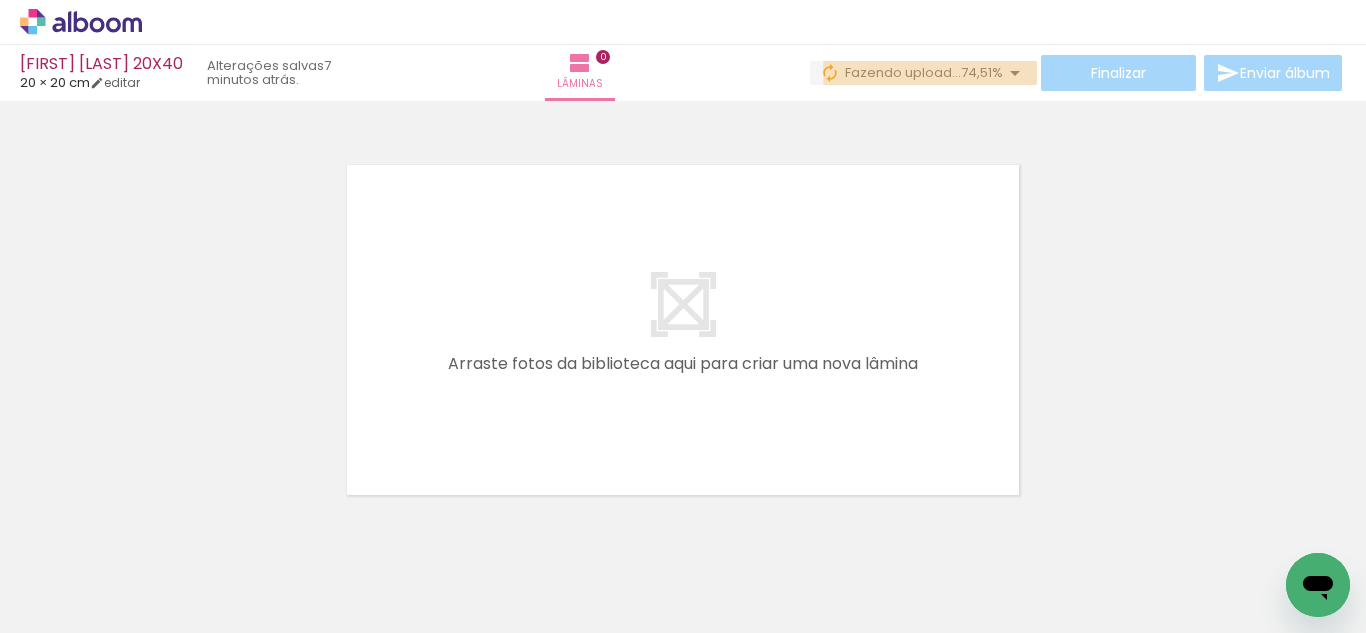 click on "Fazendo upload..." at bounding box center (903, 72) 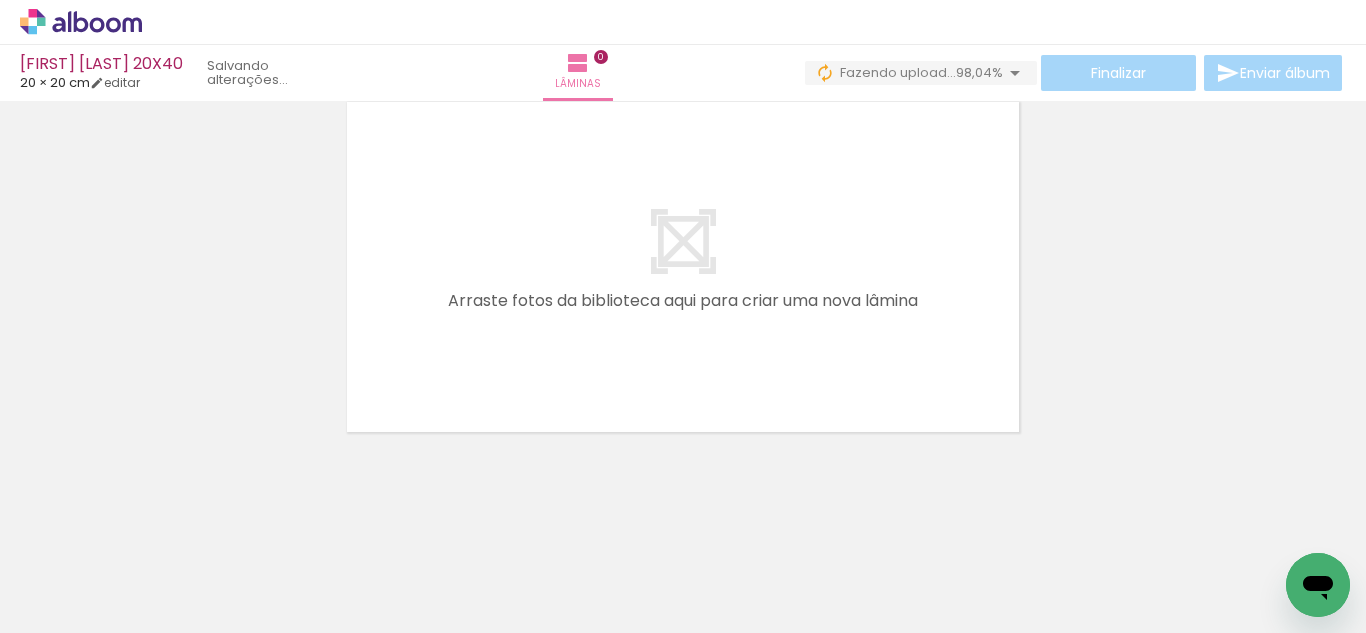 scroll, scrollTop: 0, scrollLeft: 0, axis: both 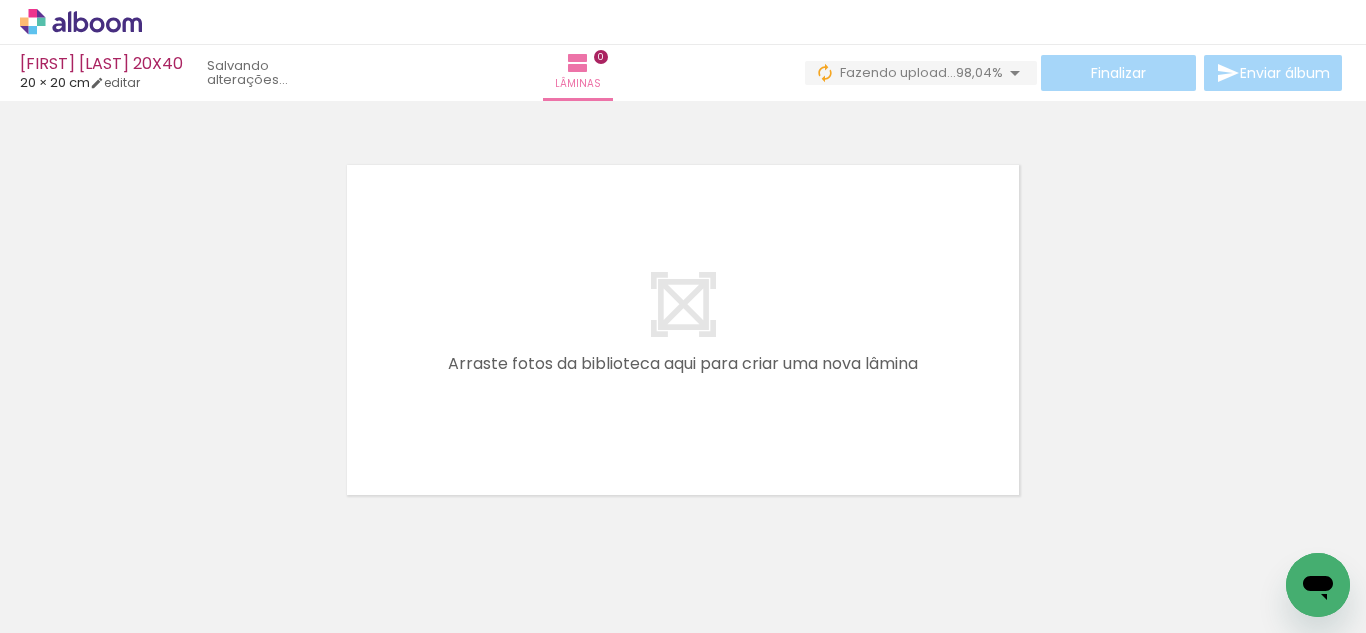 click on "0  Fazendo upload...  98,04%" at bounding box center [921, 73] 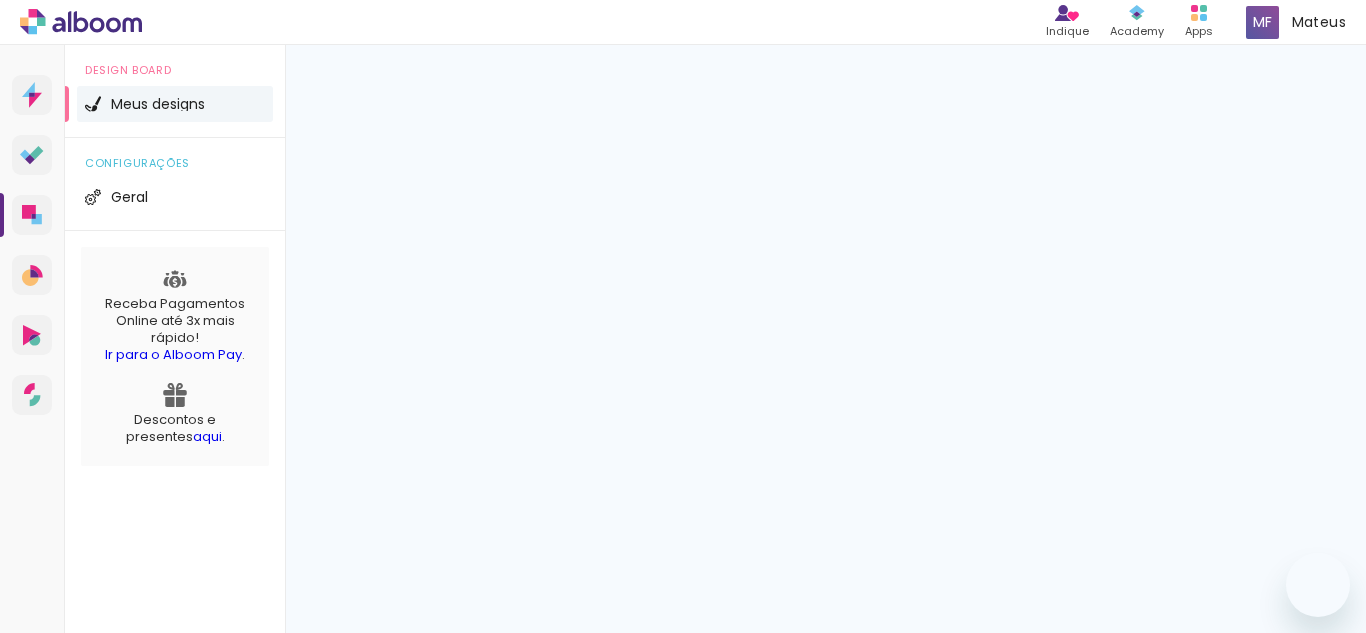 scroll, scrollTop: 0, scrollLeft: 0, axis: both 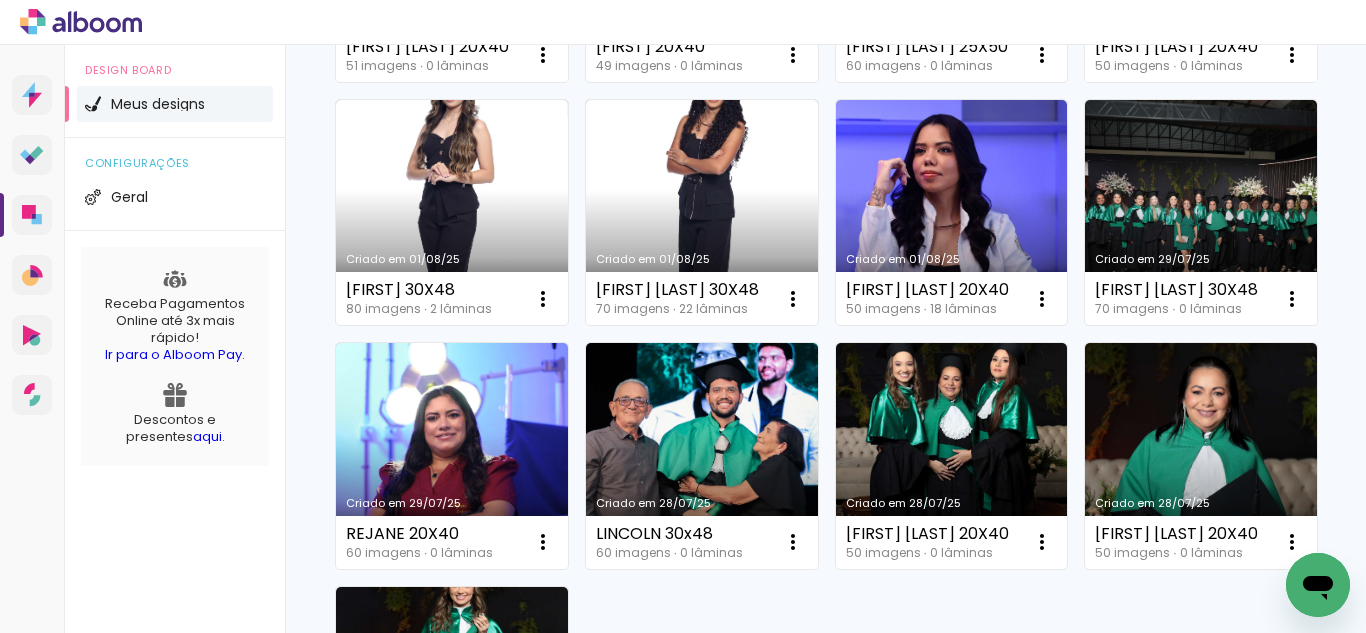 click on "Criado em 01/08/25" at bounding box center (1201, -31) 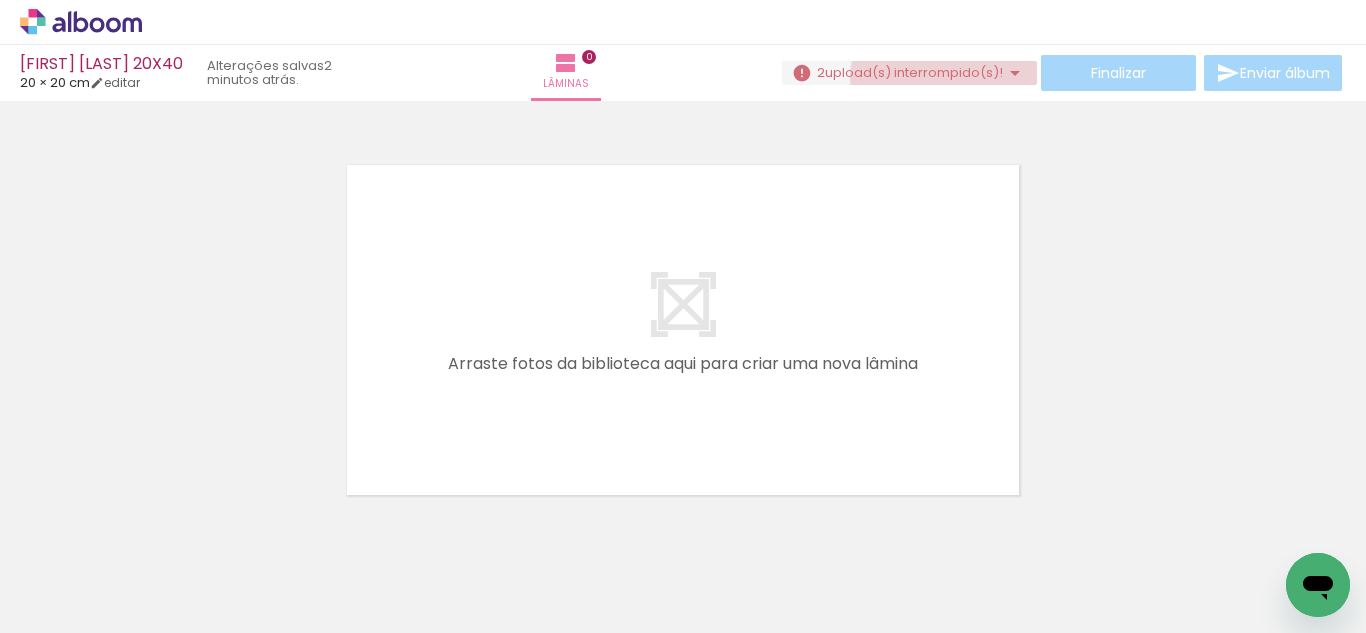 click on "upload(s) interrompido(s)!" at bounding box center (914, 72) 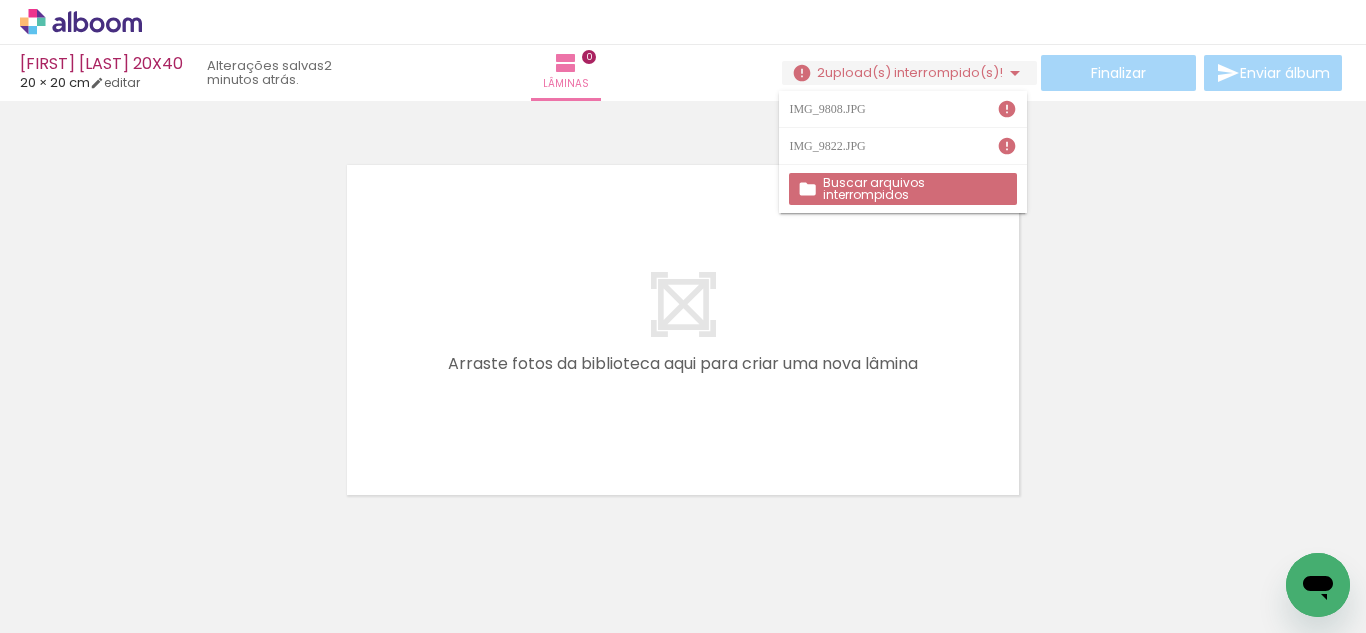 click on "Buscar arquivos interrompidos" at bounding box center (0, 0) 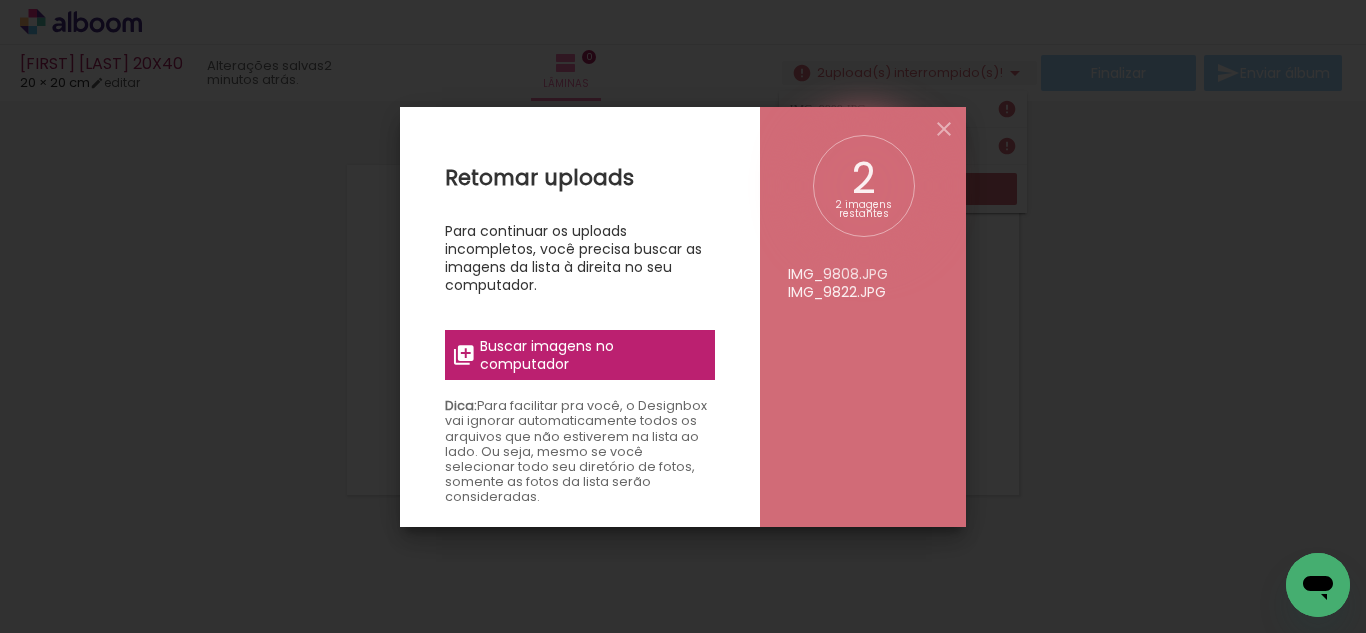 click on "Buscar imagens no computador" at bounding box center [591, 355] 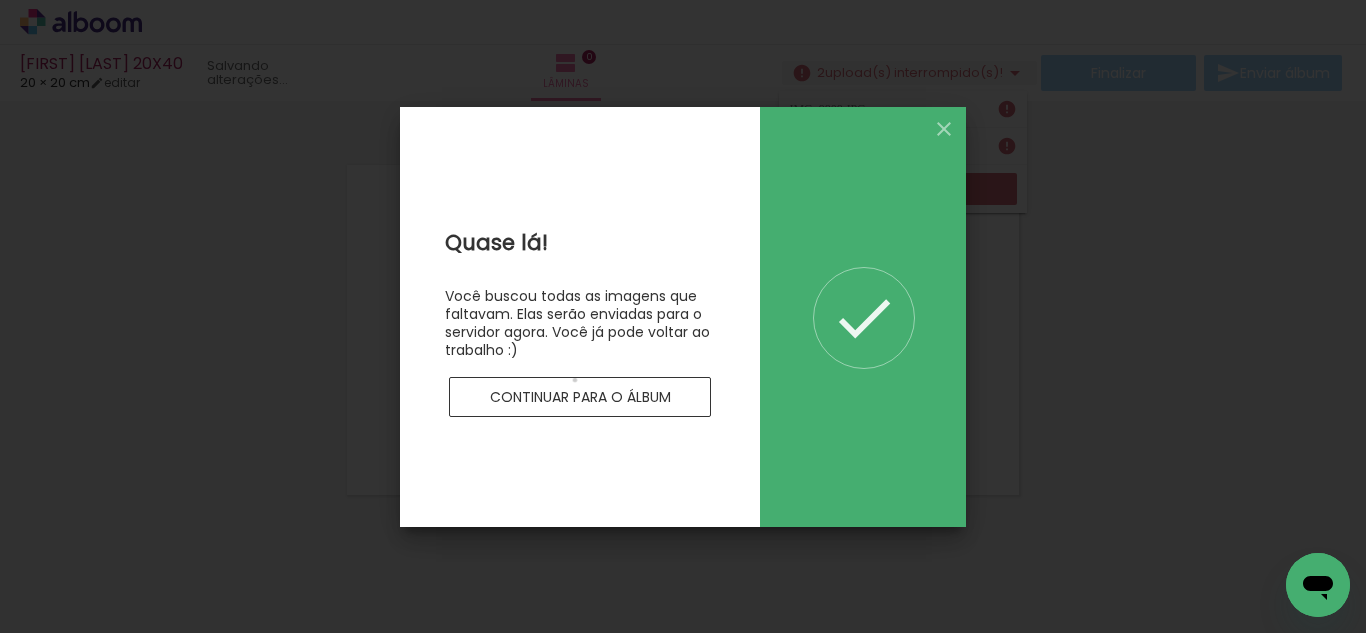 click on "Continuar para o álbum" at bounding box center [580, 397] 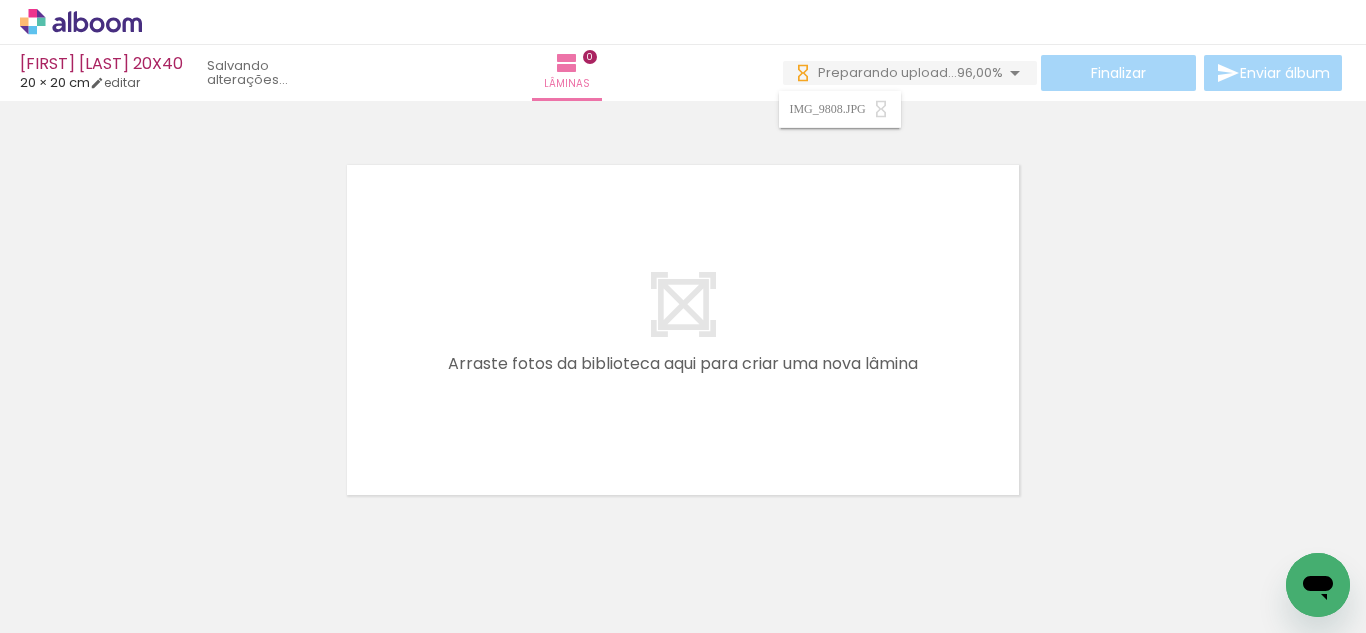 scroll, scrollTop: 0, scrollLeft: 0, axis: both 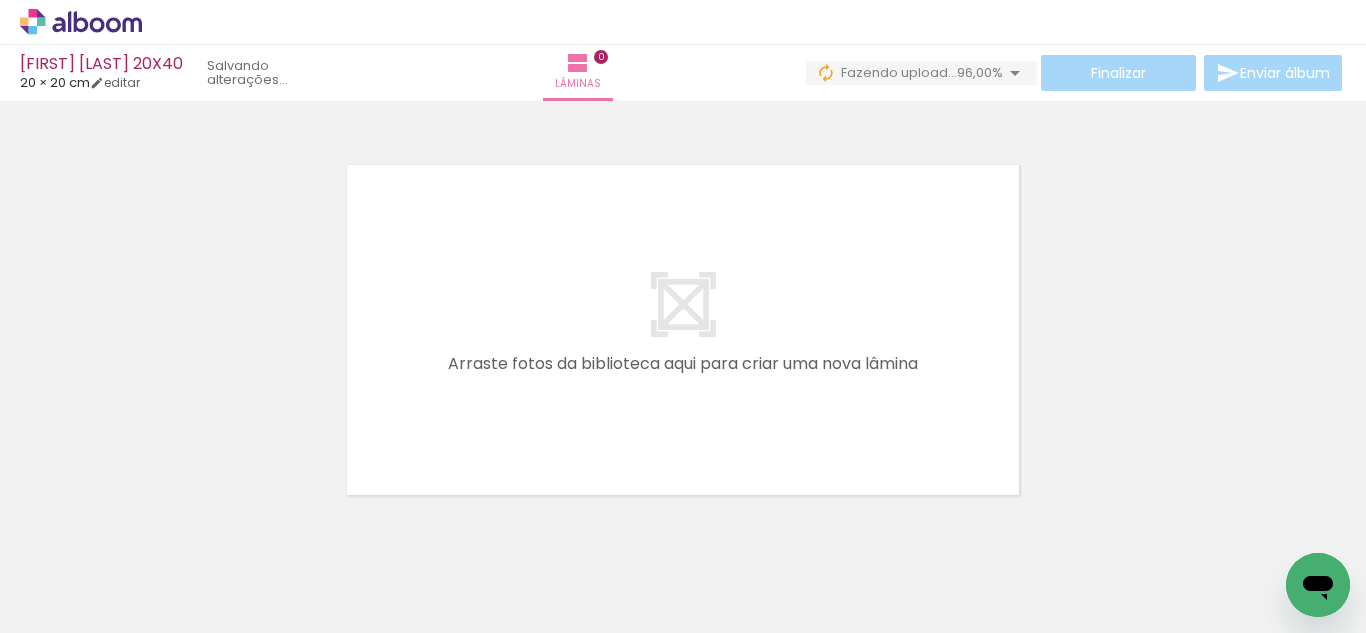 click at bounding box center (683, 304) 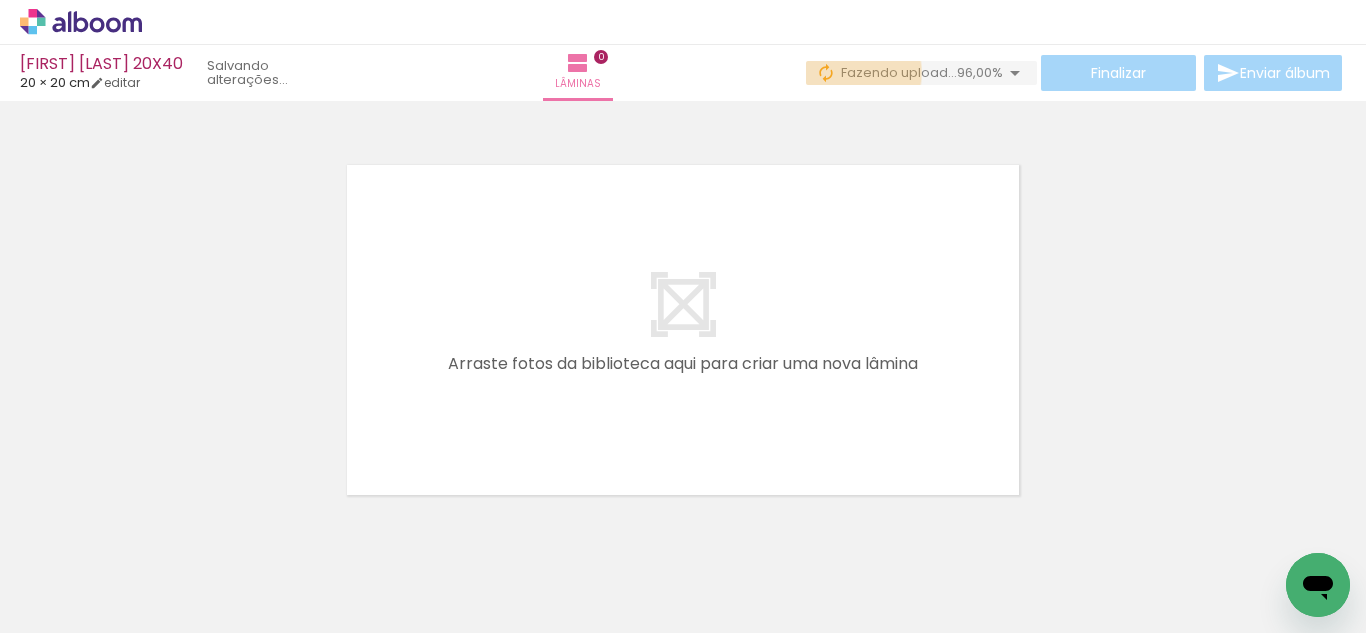 click on "Fazendo upload..." at bounding box center (899, 72) 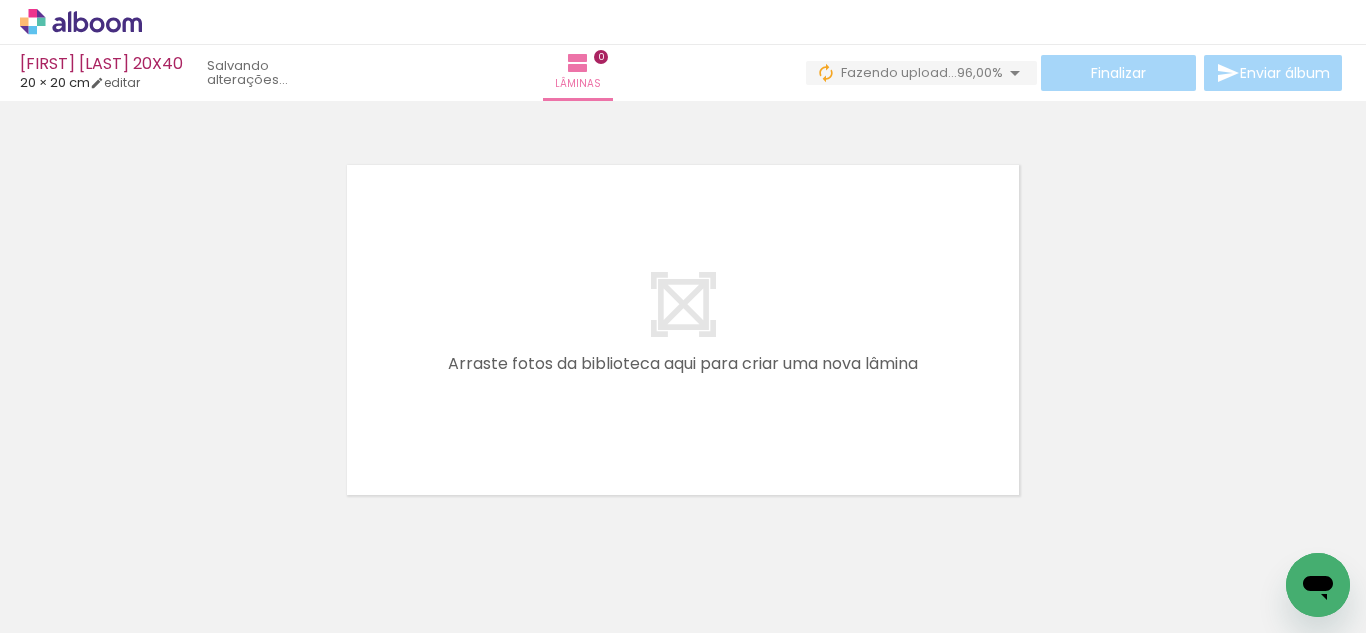 click at bounding box center [1015, 73] 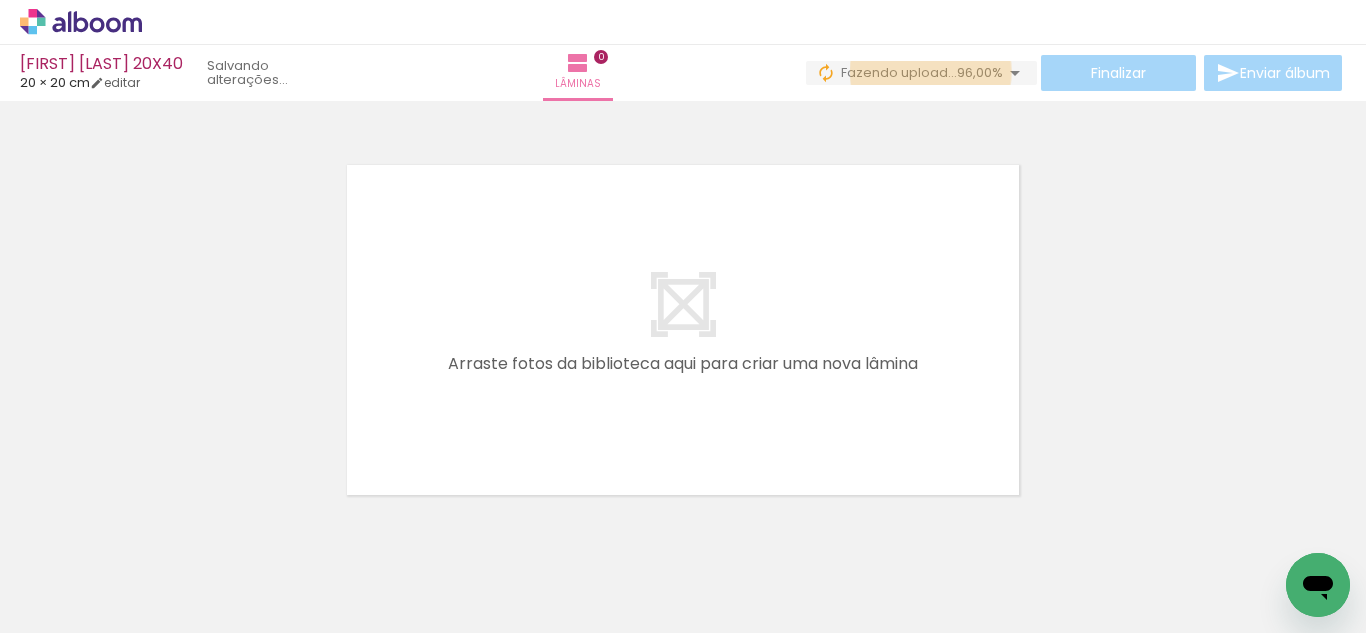 click on "Fazendo upload..." at bounding box center (899, 72) 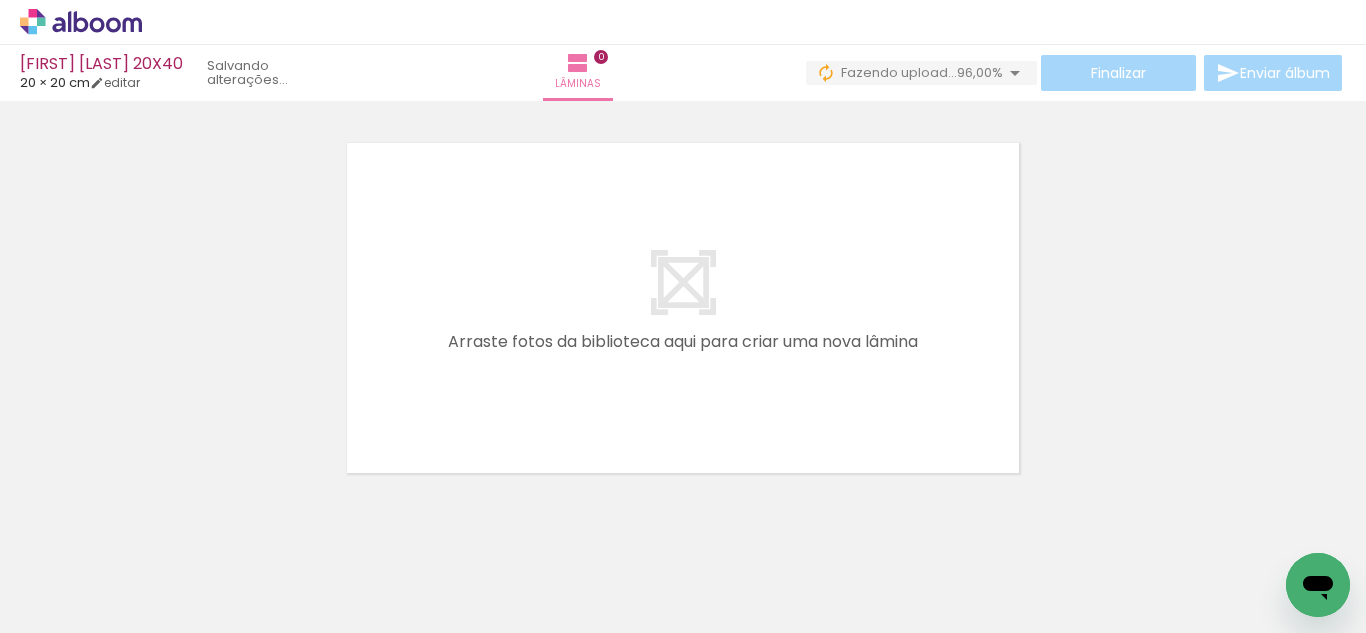 scroll, scrollTop: 0, scrollLeft: 0, axis: both 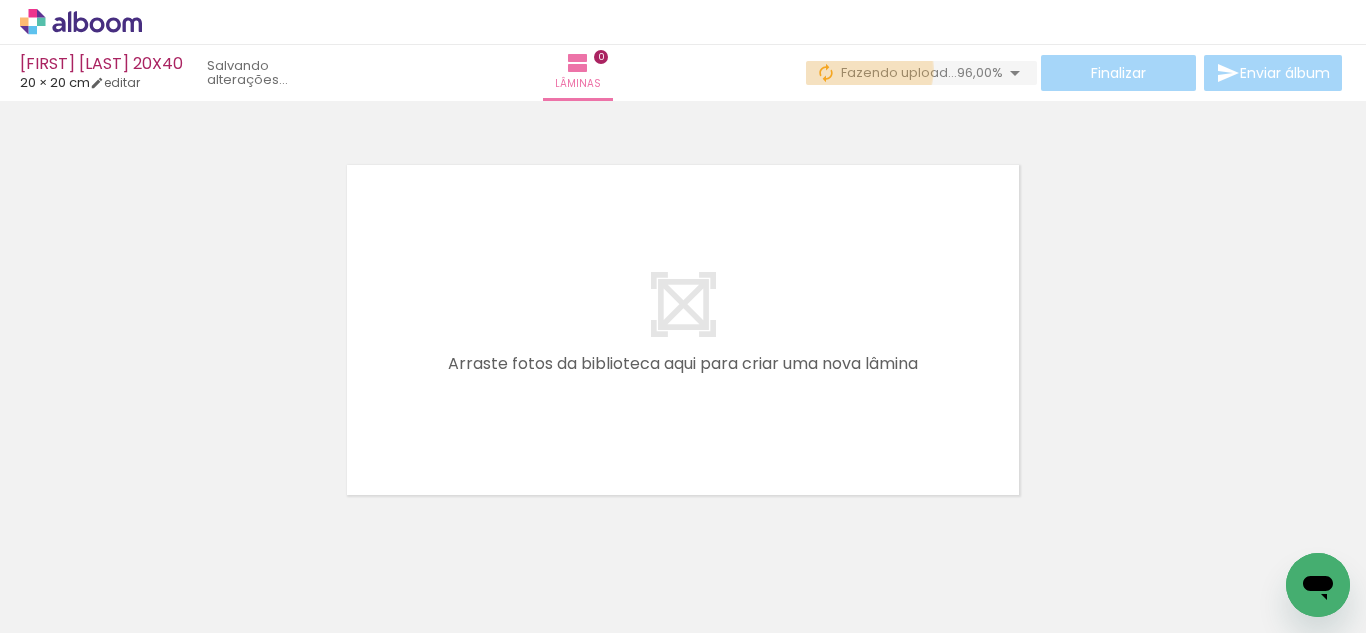 click on "Fazendo upload..." at bounding box center (899, 72) 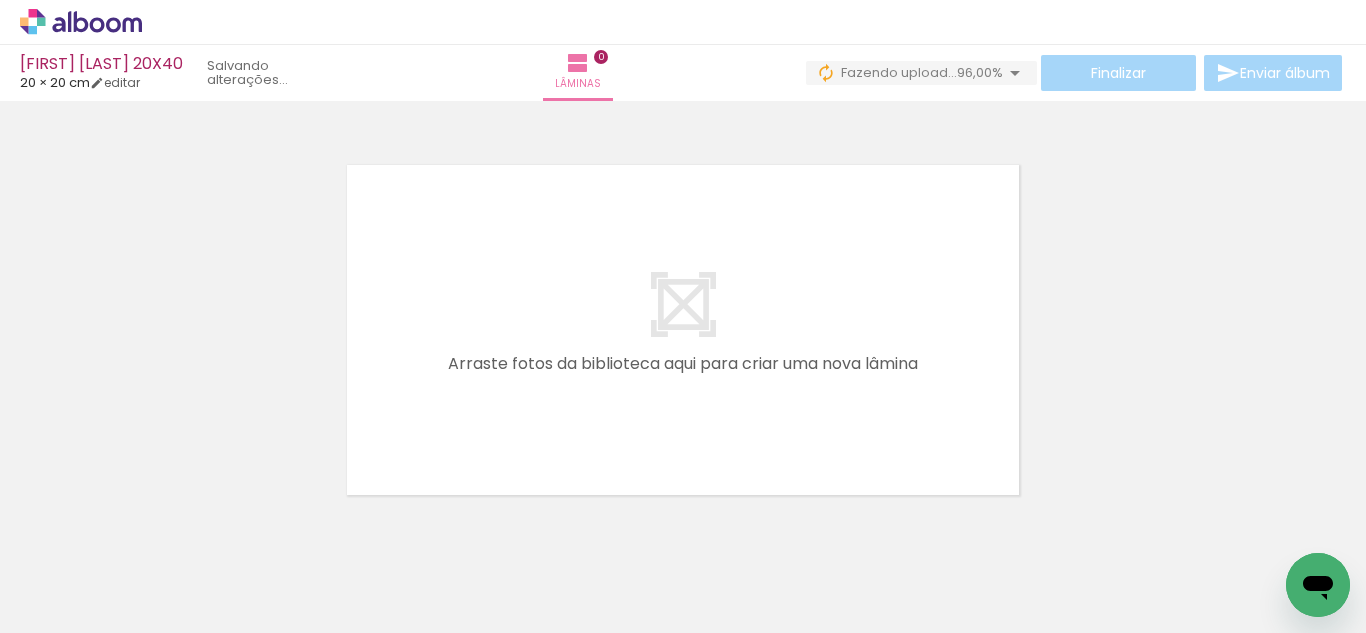 click at bounding box center (826, 73) 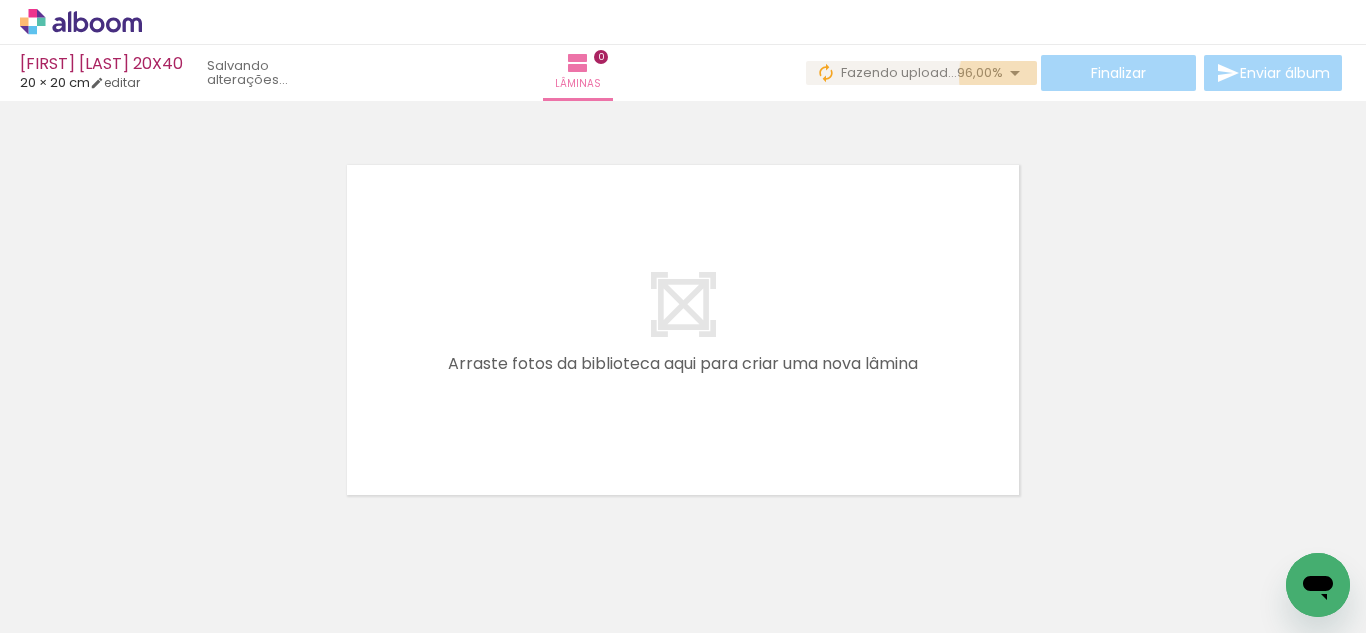 click at bounding box center (1015, 73) 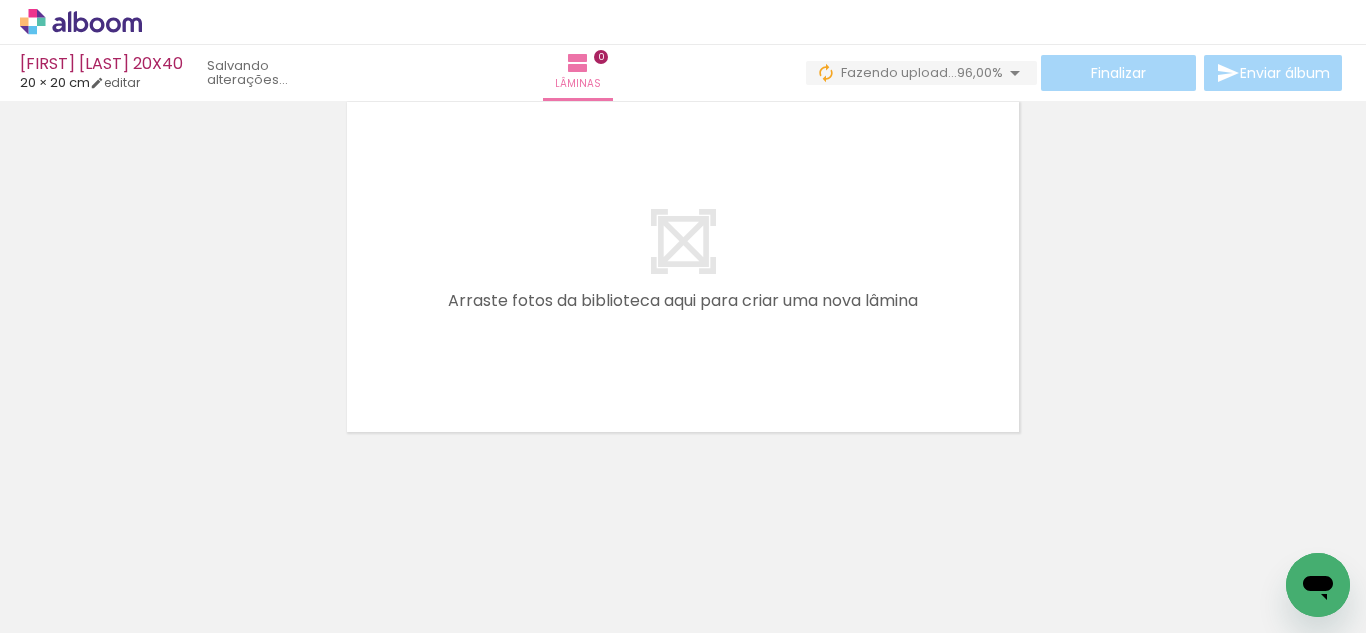 scroll, scrollTop: 0, scrollLeft: 0, axis: both 